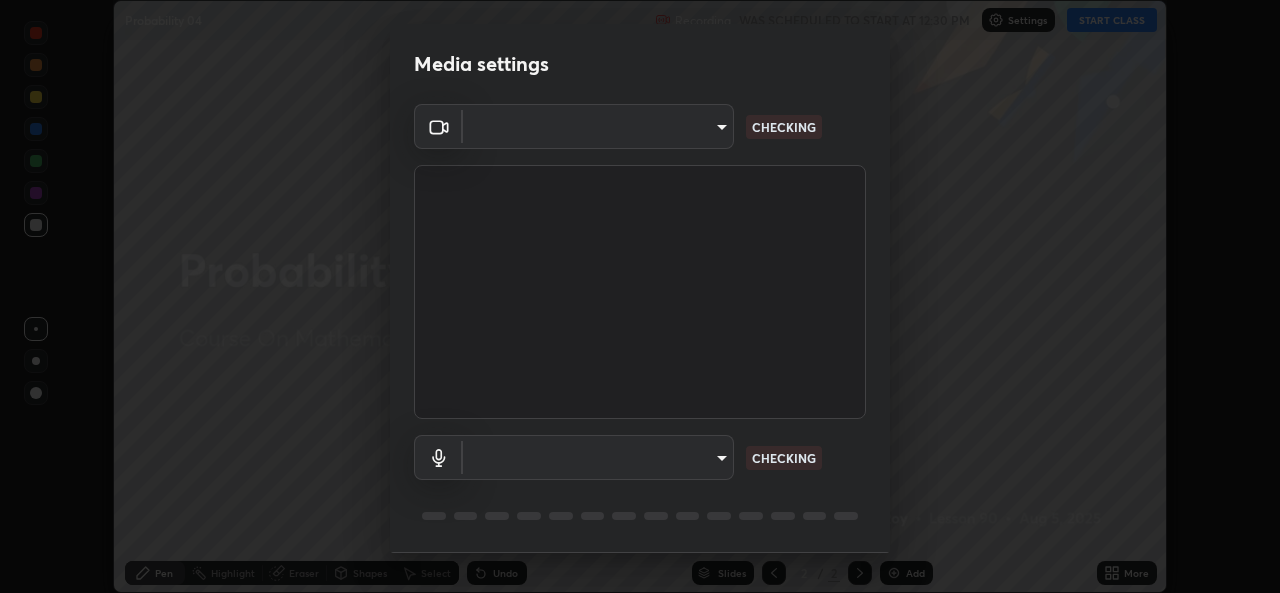 scroll, scrollTop: 0, scrollLeft: 0, axis: both 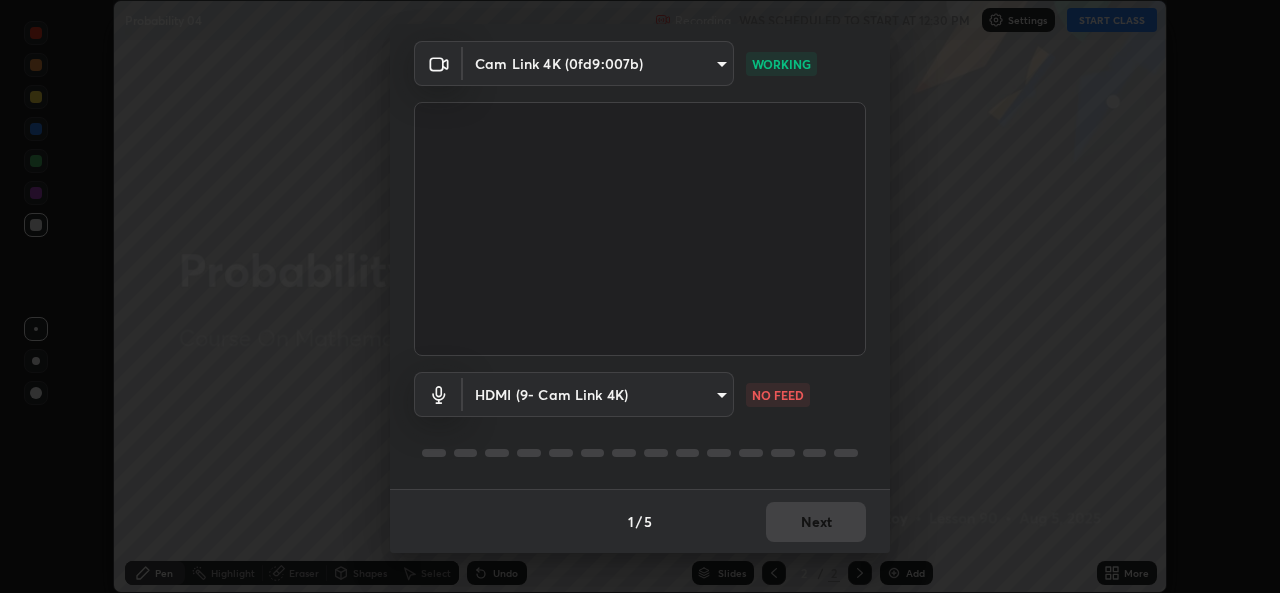click on "Erase all Probability 04 Recording WAS SCHEDULED TO START AT  [TIME] Settings START CLASS Setting up your live class Probability 04 • L90 of Course On Mathematics for -IIT JEE -Conquer-1 - 2026 [FIRST] [LAST] Pen Highlight Eraser Shapes Select Undo Slides 2 / 2 Add More No doubts shared Encourage your learners to ask a doubt for better clarity Report an issue Reason for reporting Buffering Chat not working Audio - Video sync issue Educator video quality low ​ Attach an image Report Media settings Cam Link 4K (0fd9:007b) [HASH] WORKING HDMI (9- Cam Link 4K) [HASH] NO FEED 1 / 5 Next" at bounding box center [640, 296] 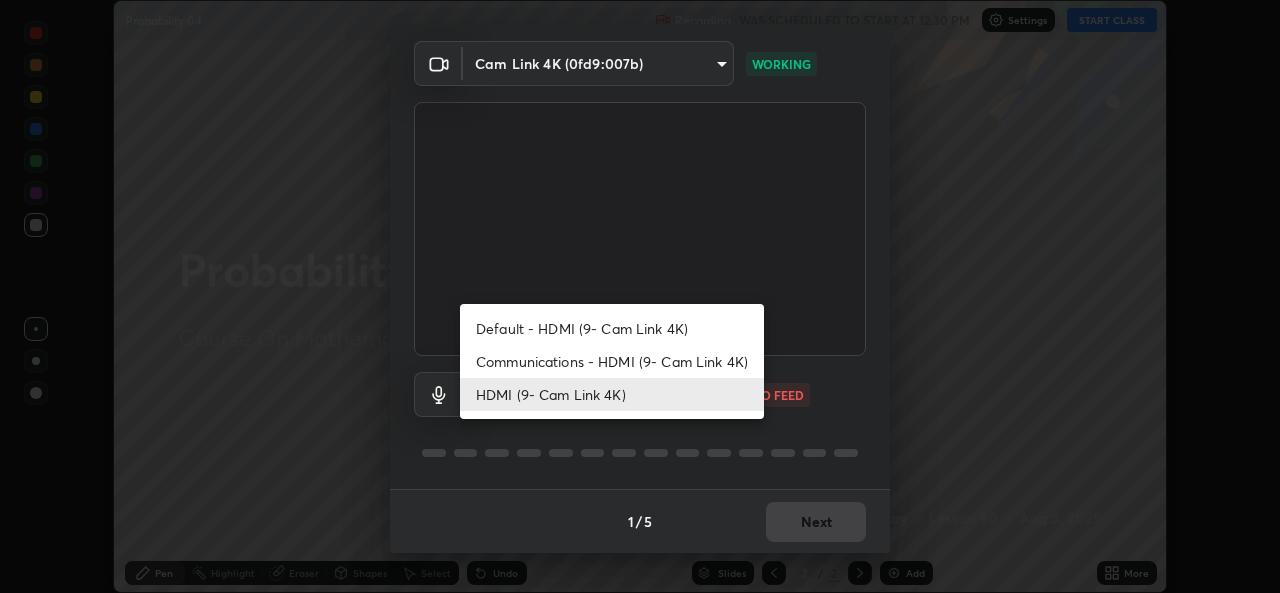 click on "Communications - HDMI (9- Cam Link 4K)" at bounding box center [612, 361] 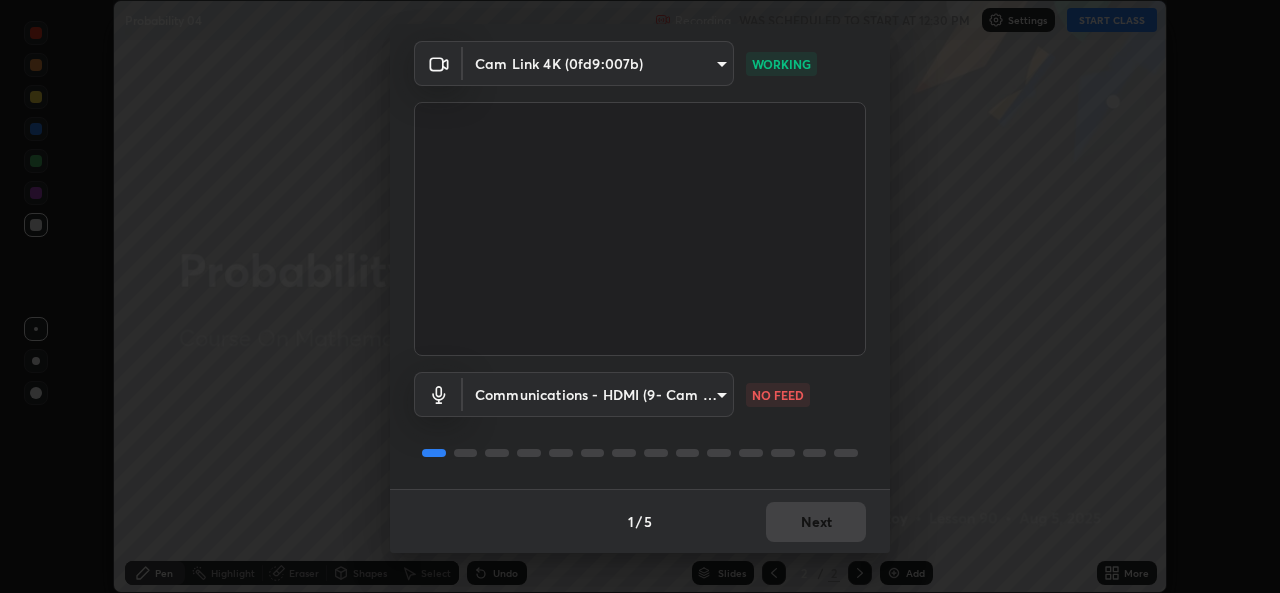 click on "Erase all Probability 04 Recording WAS SCHEDULED TO START AT  [TIME] Settings START CLASS Setting up your live class Probability 04 • L90 of Course On Mathematics for -IIT JEE -Conquer-1 - 2026 [FIRST] [LAST] Pen Highlight Eraser Shapes Select Undo Slides 2 / 2 Add More No doubts shared Encourage your learners to ask a doubt for better clarity Report an issue Reason for reporting Buffering Chat not working Audio - Video sync issue Educator video quality low ​ Attach an image Report Media settings Cam Link 4K (0fd9:007b) [HASH] WORKING Communications - HDMI (9- Cam Link 4K) communications NO FEED 1 / 5 Next" at bounding box center [640, 296] 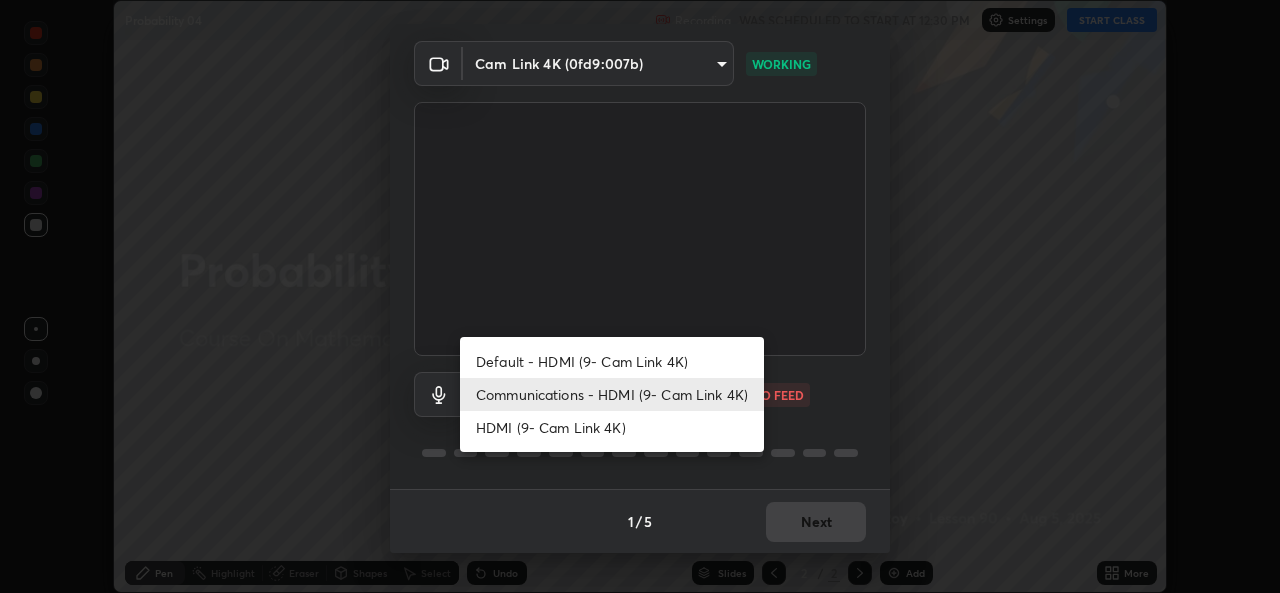click on "HDMI (9- Cam Link 4K)" at bounding box center (612, 427) 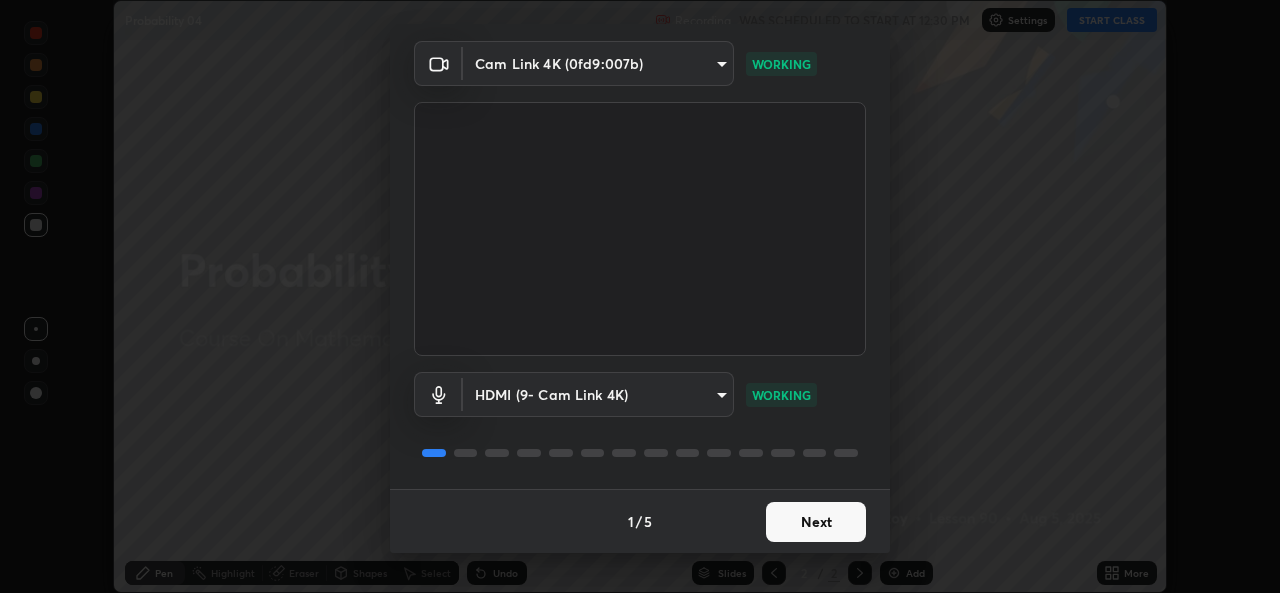 click on "Next" at bounding box center [816, 522] 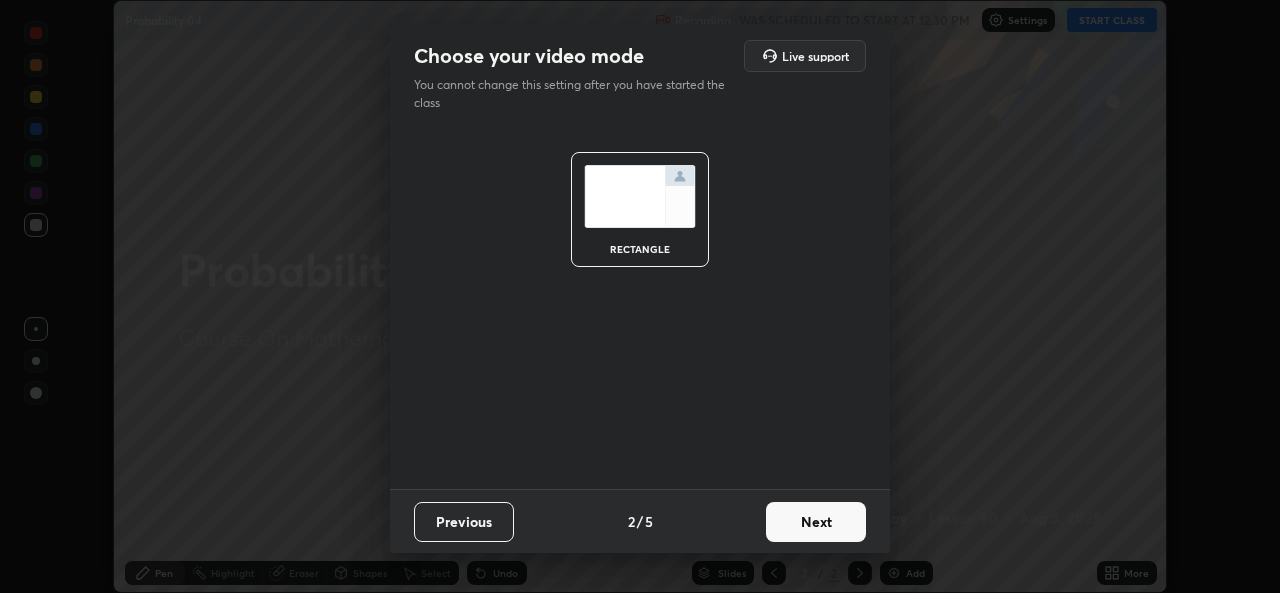 scroll, scrollTop: 0, scrollLeft: 0, axis: both 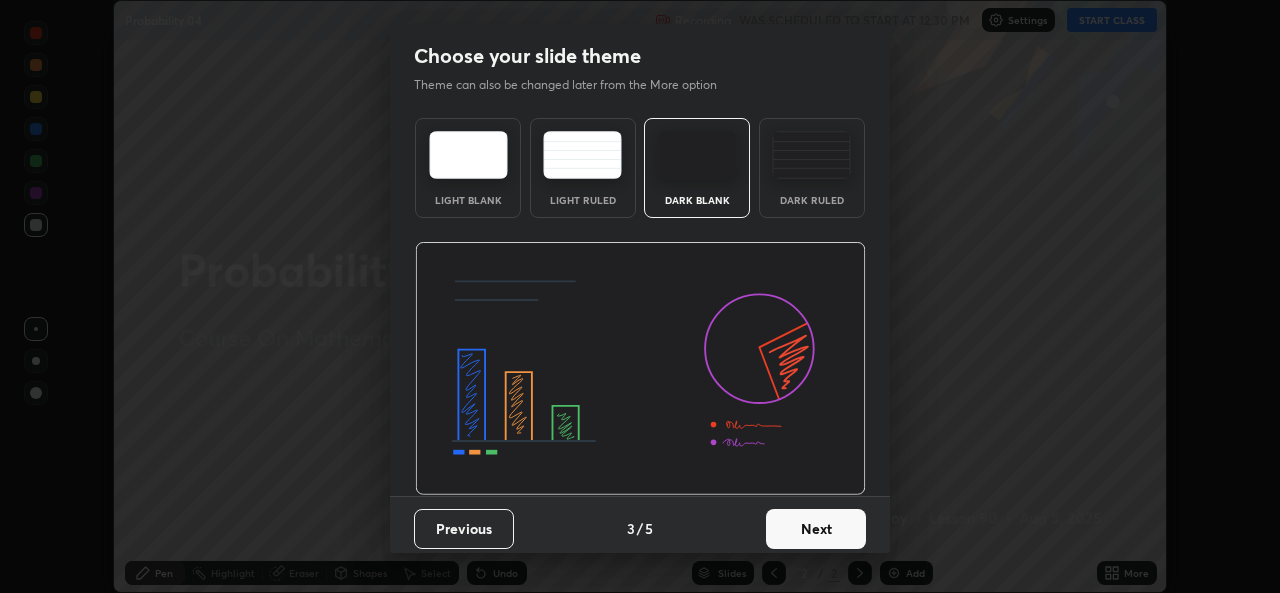 click on "Next" at bounding box center (816, 529) 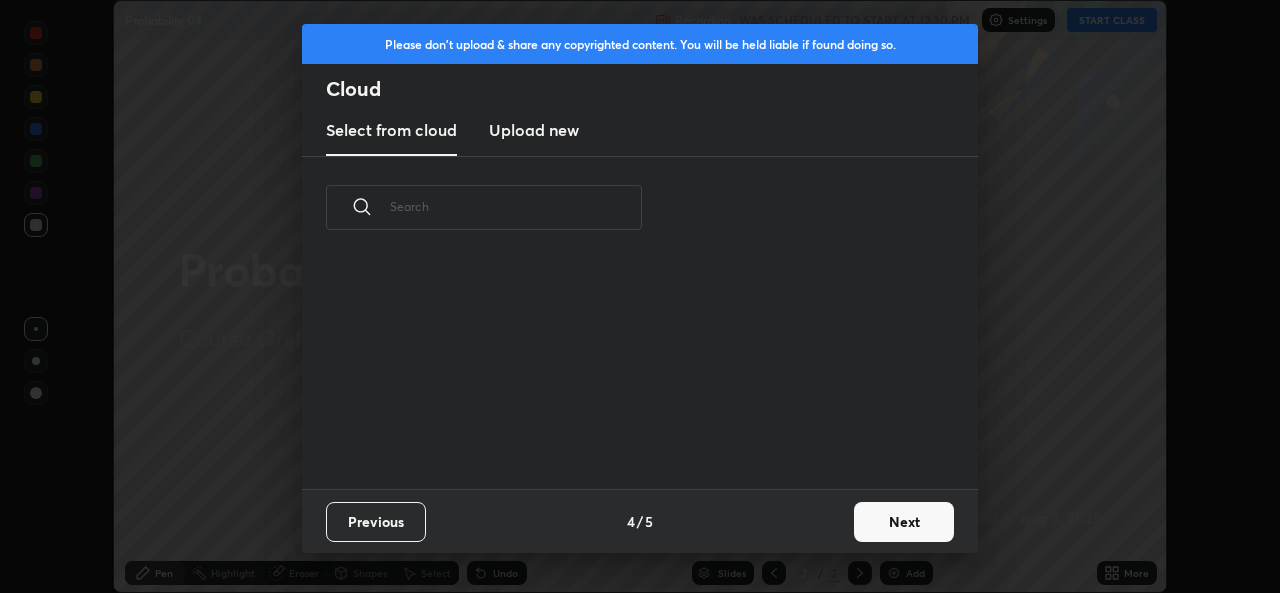 scroll, scrollTop: 7, scrollLeft: 11, axis: both 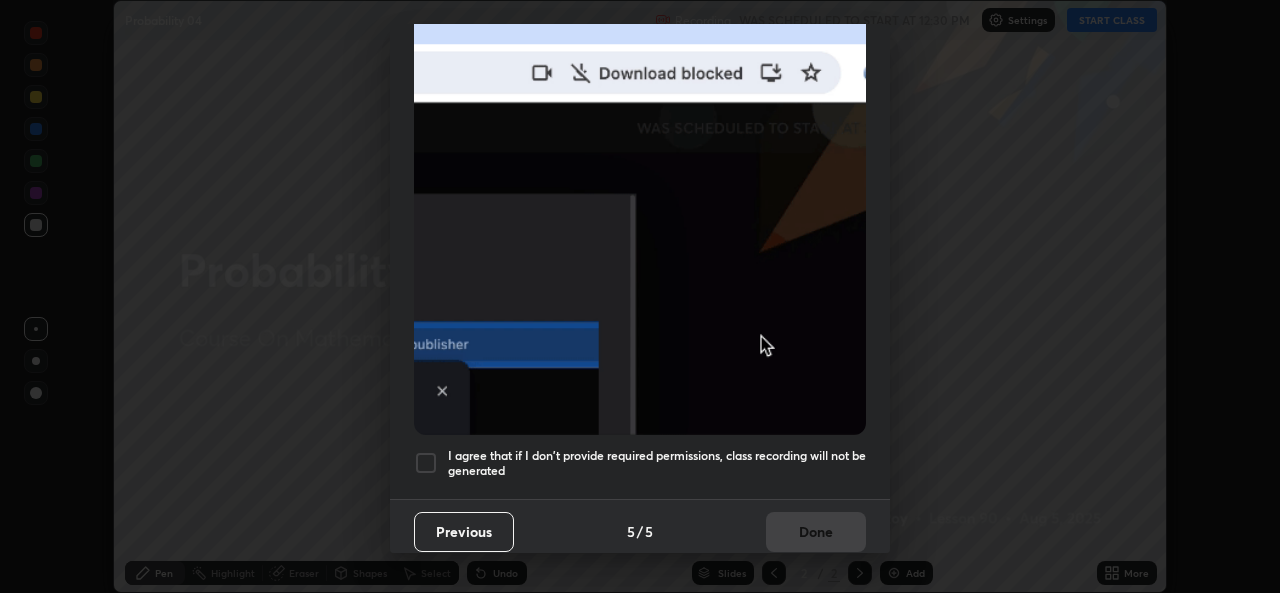 click at bounding box center (426, 463) 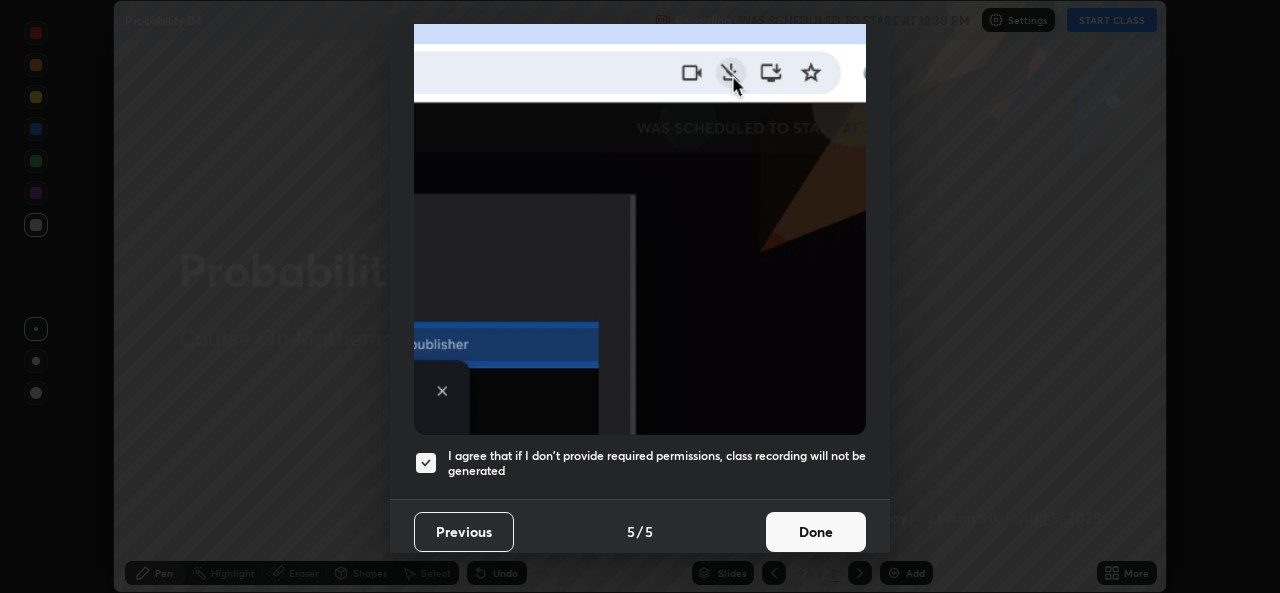 click on "Done" at bounding box center (816, 532) 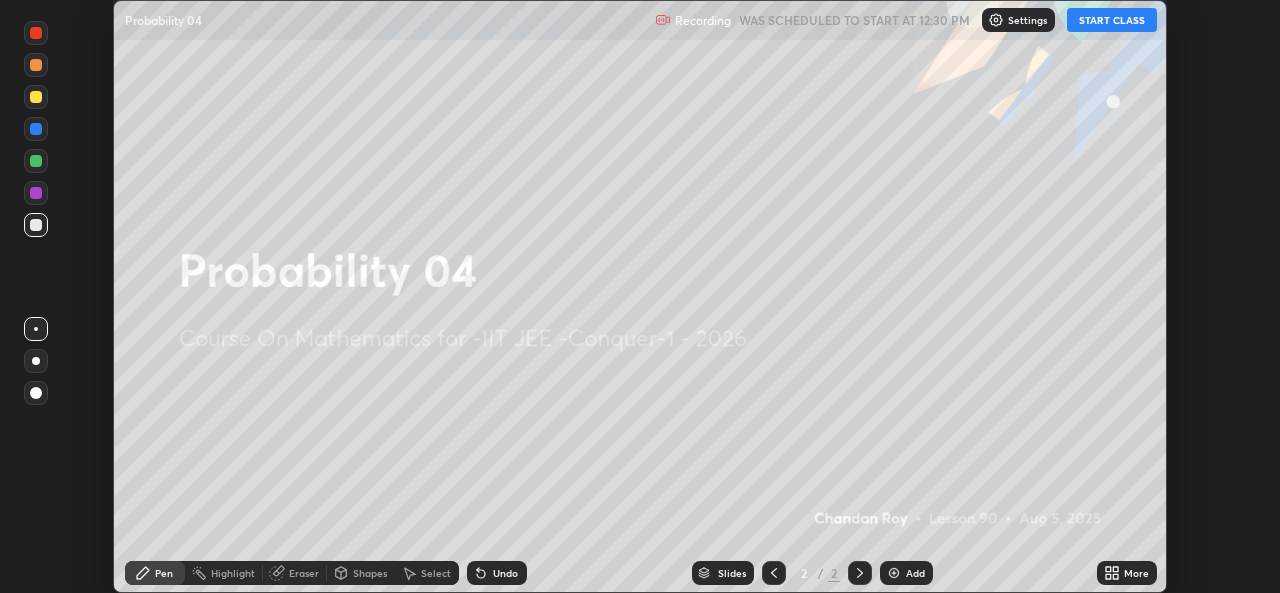 click on "START CLASS" at bounding box center [1112, 20] 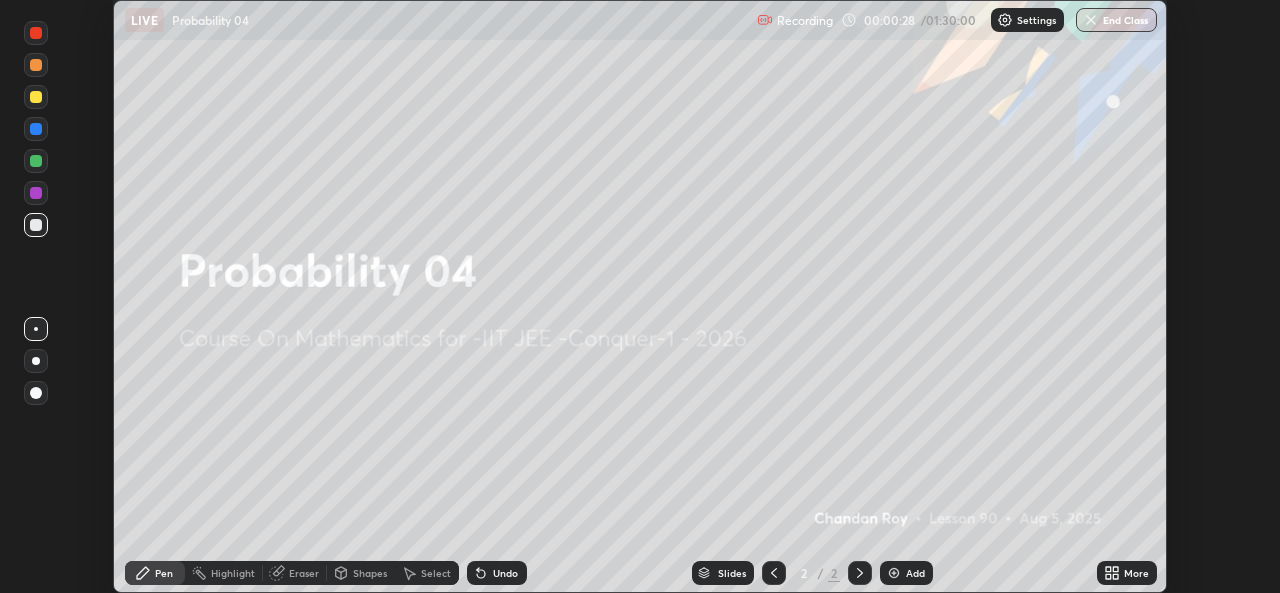 click on "More" at bounding box center (1136, 573) 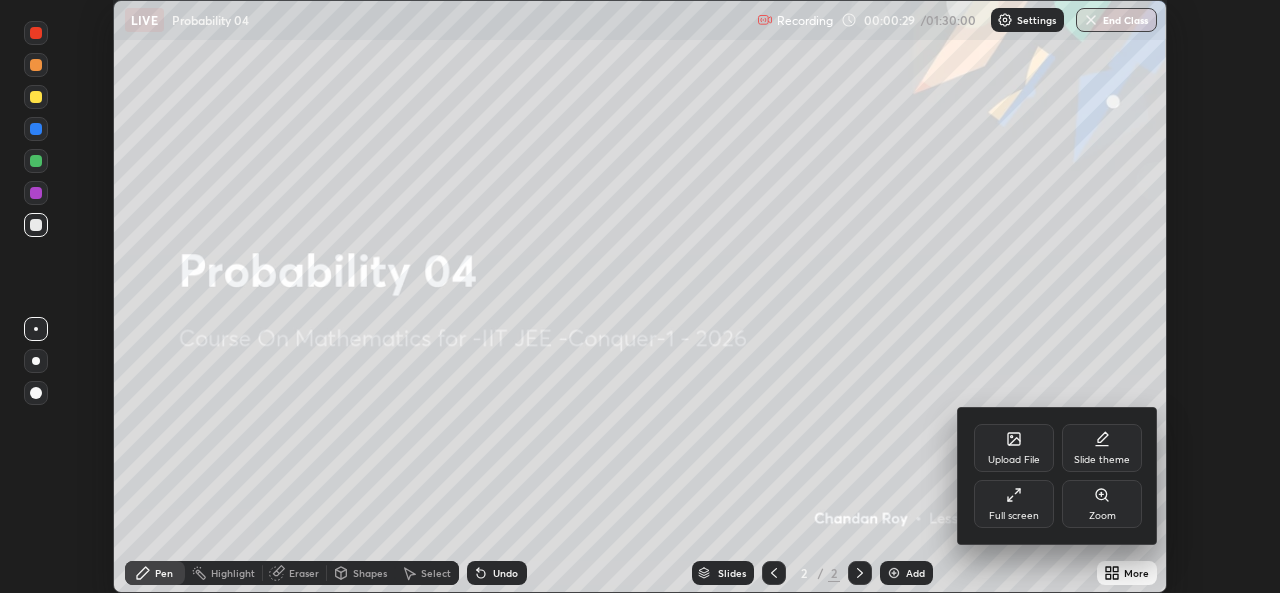 click on "Upload File" at bounding box center [1014, 448] 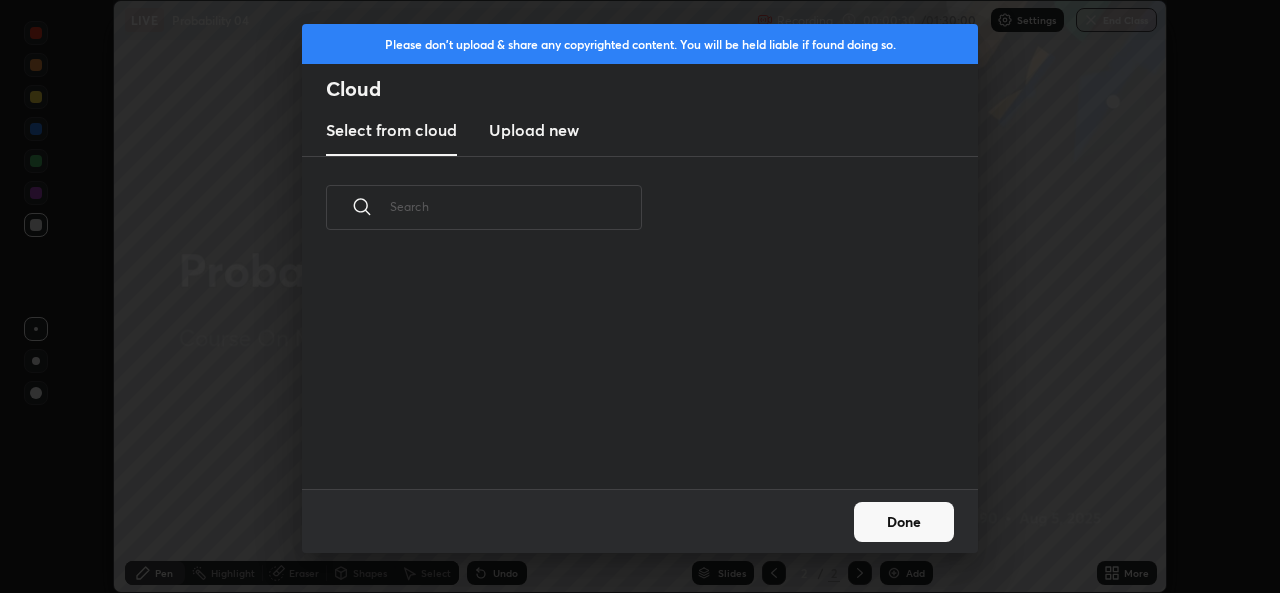 scroll, scrollTop: 7, scrollLeft: 11, axis: both 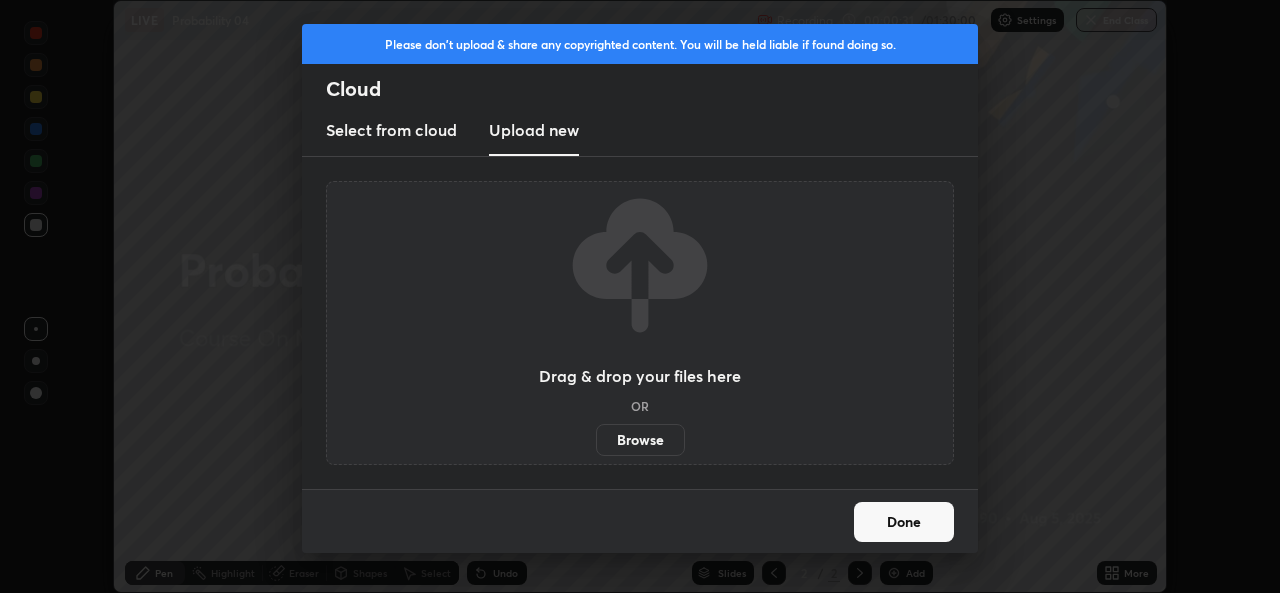 click on "Browse" at bounding box center [640, 440] 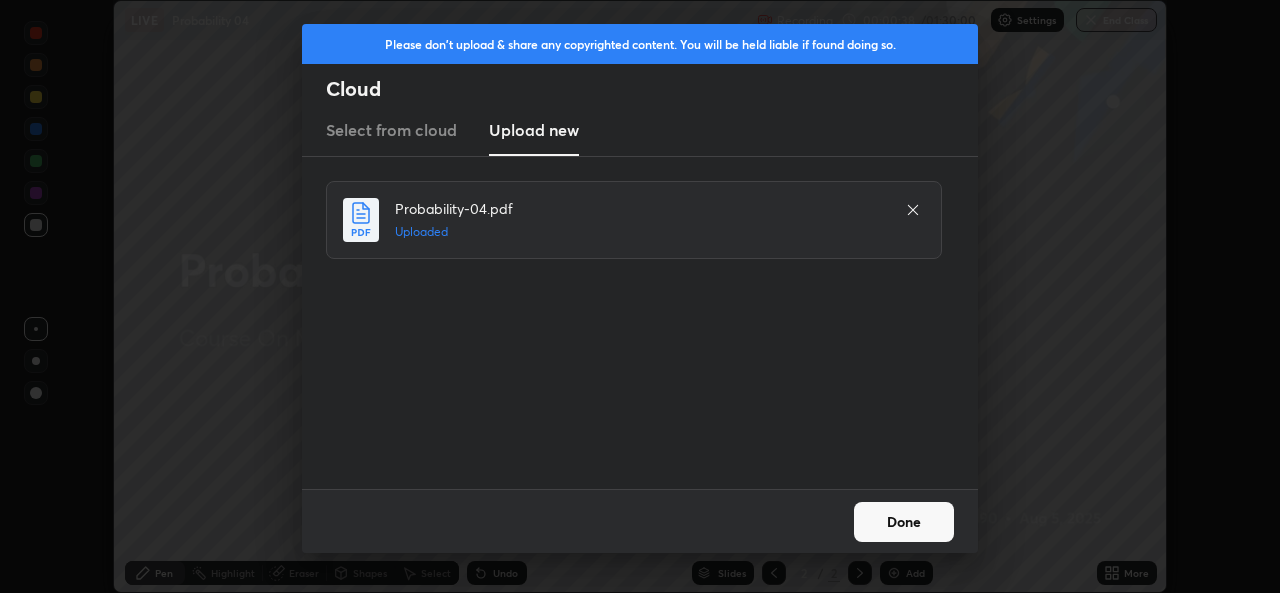 click on "Done" at bounding box center (904, 522) 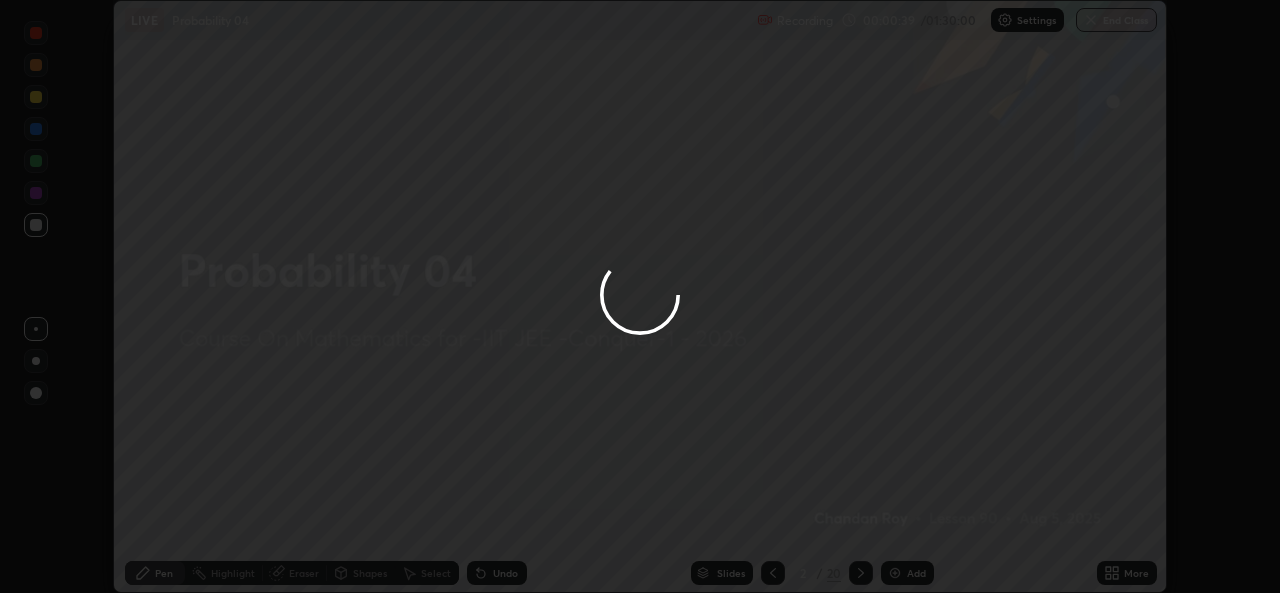 click 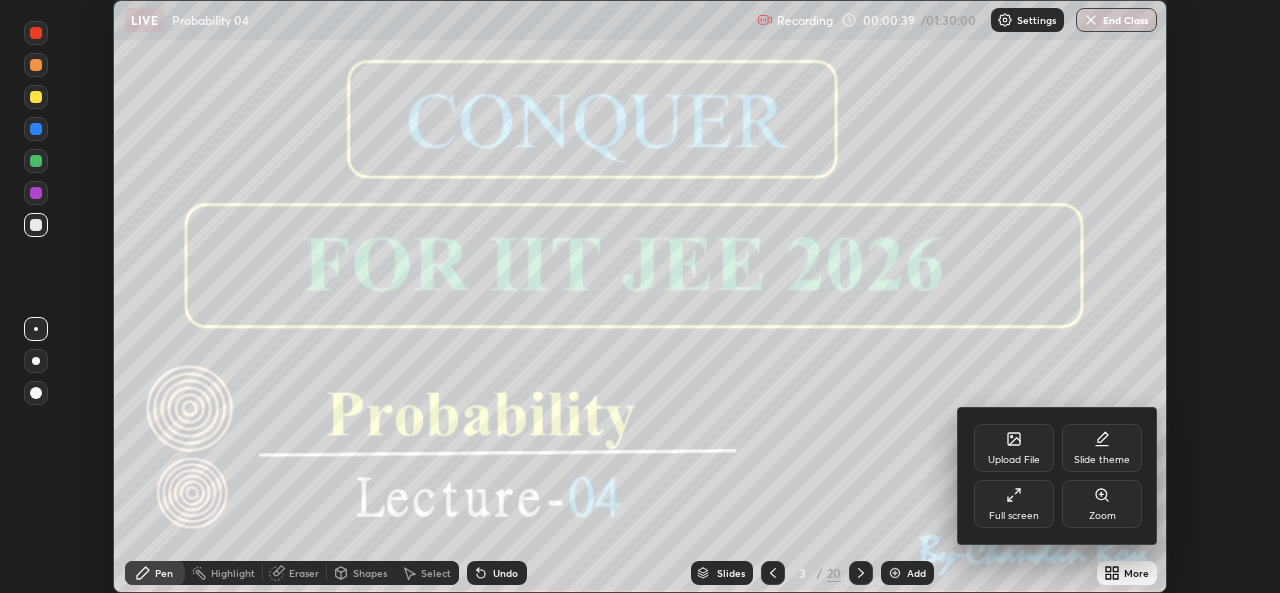 click on "Full screen" at bounding box center [1014, 504] 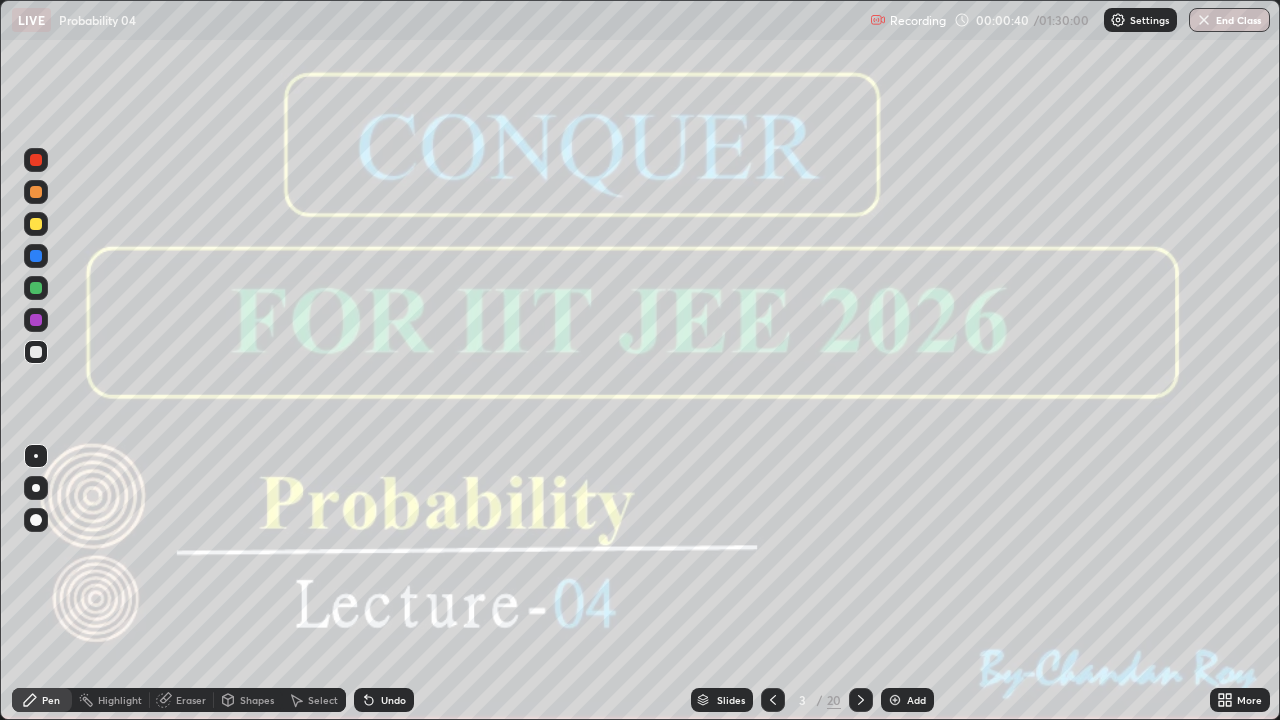 scroll, scrollTop: 99280, scrollLeft: 98720, axis: both 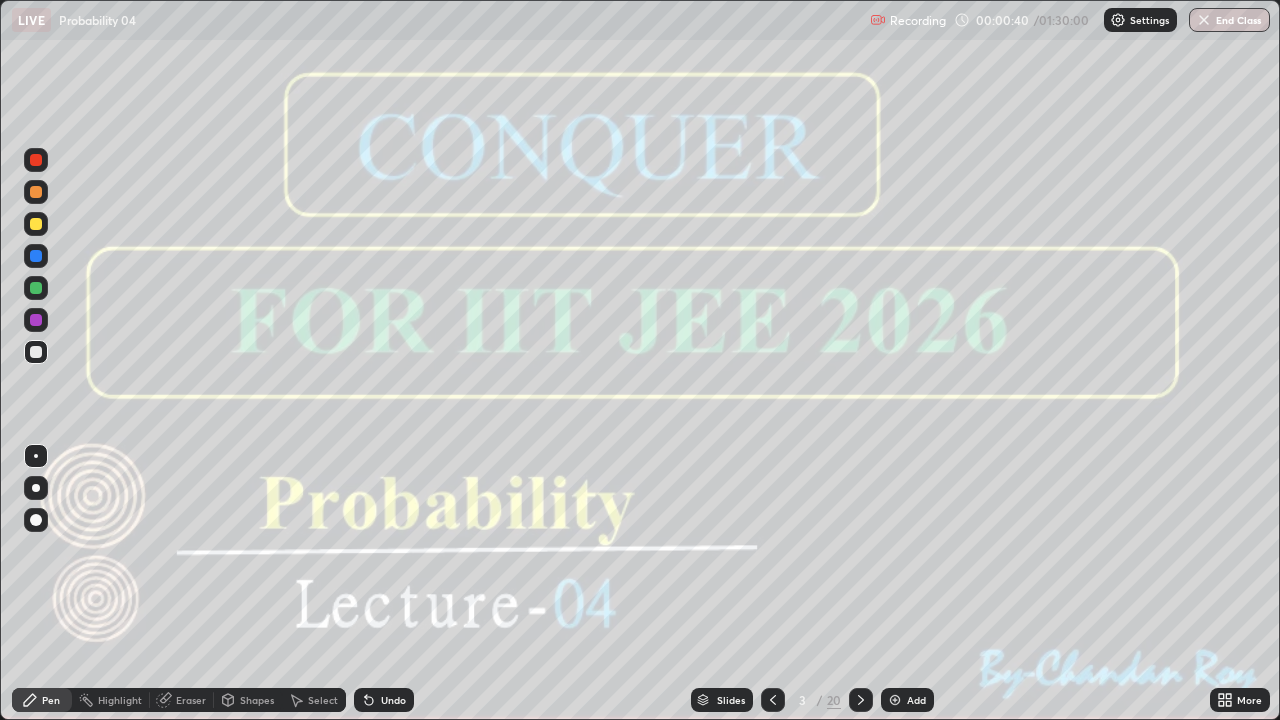 click 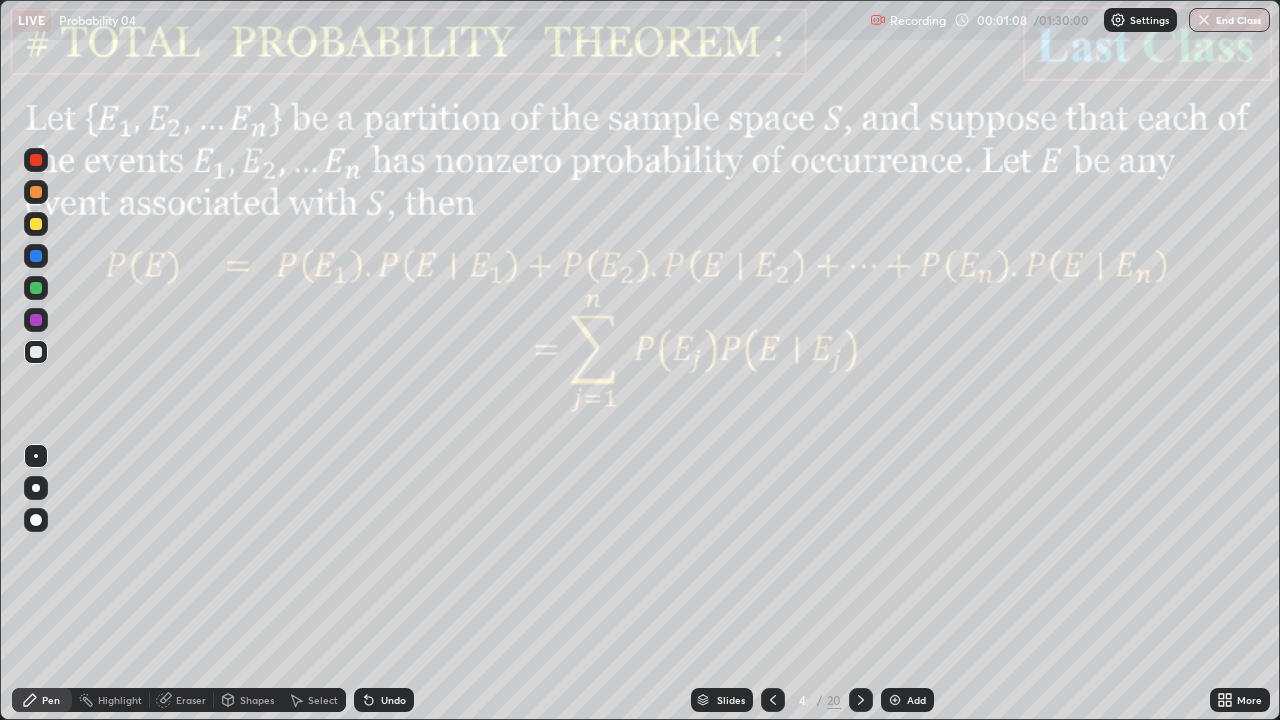 click 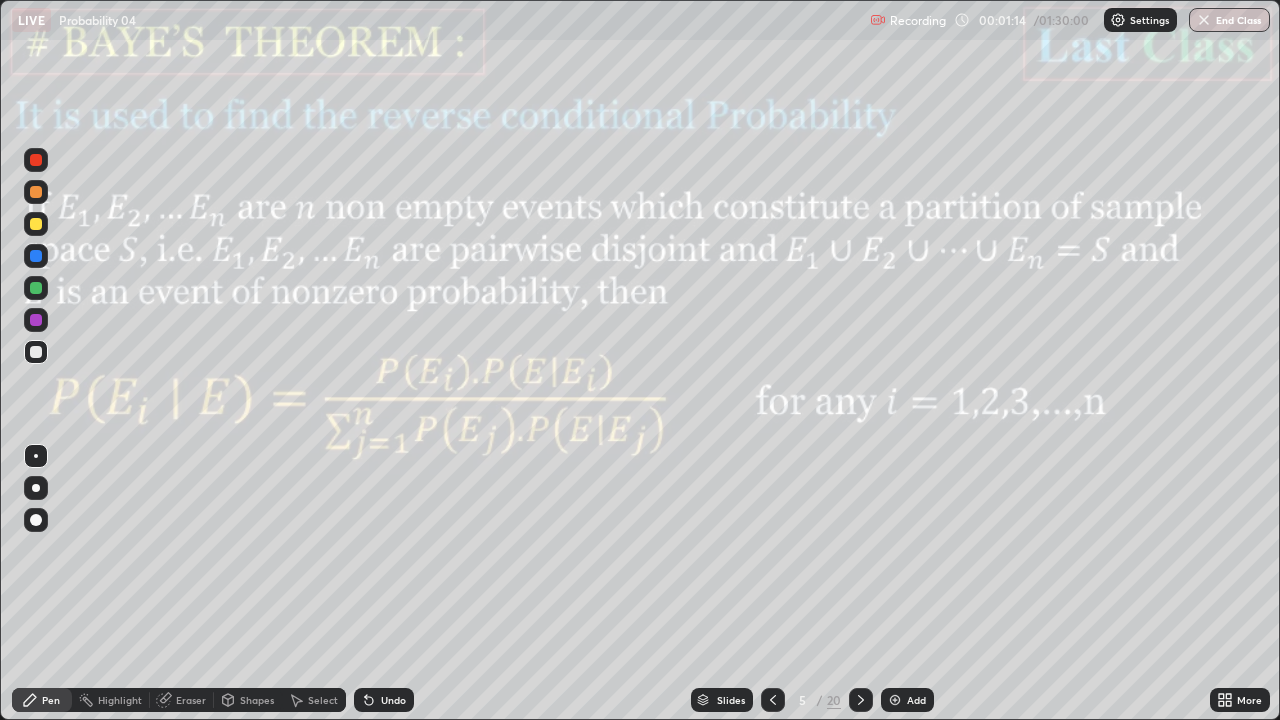 click 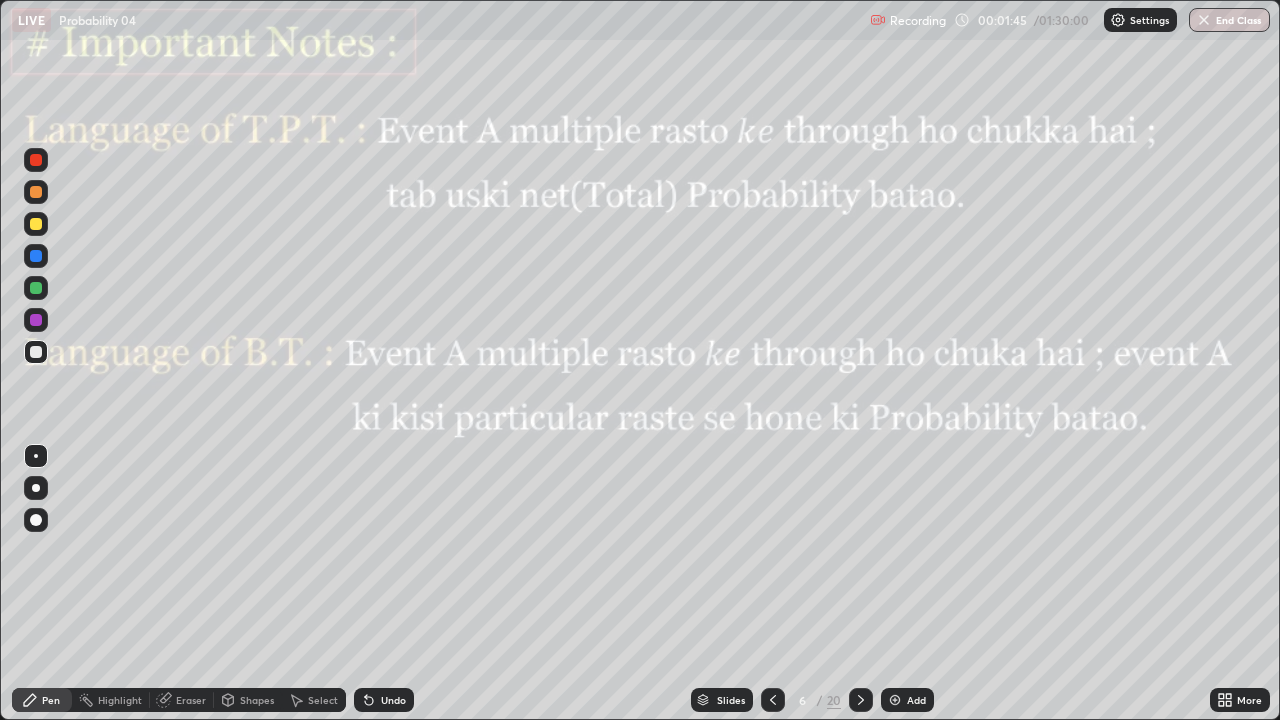 click 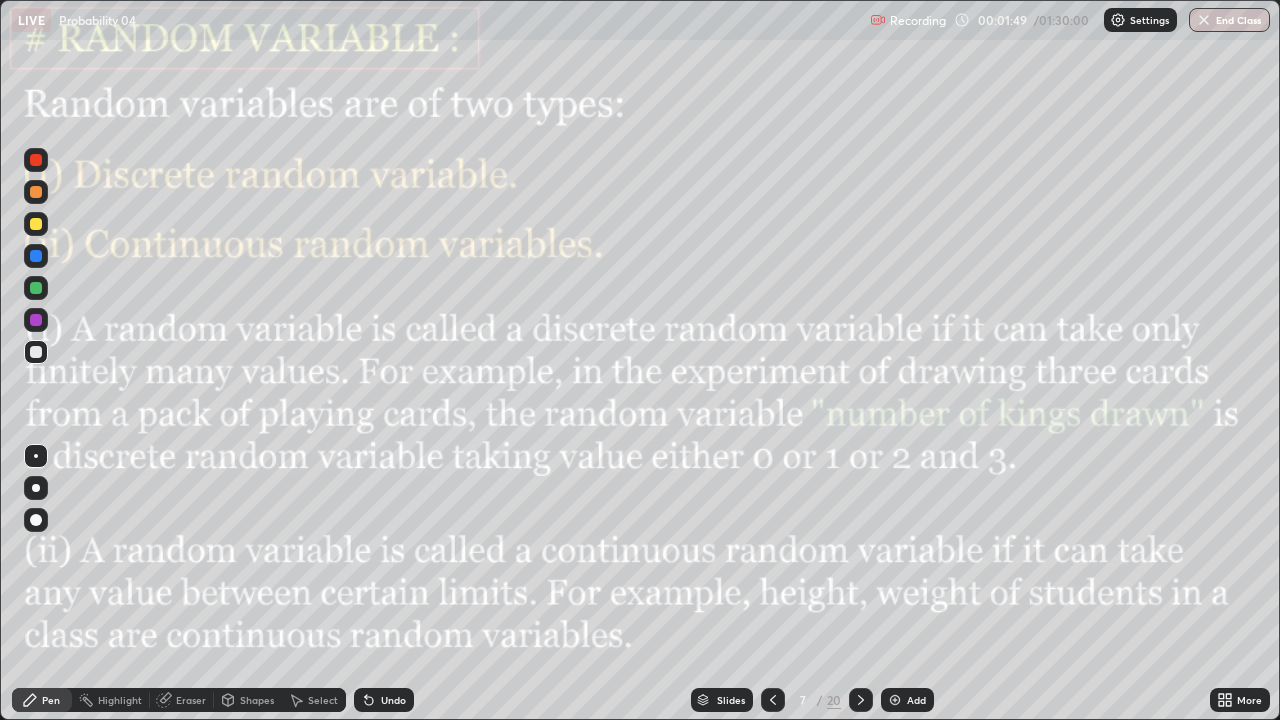 click at bounding box center (773, 700) 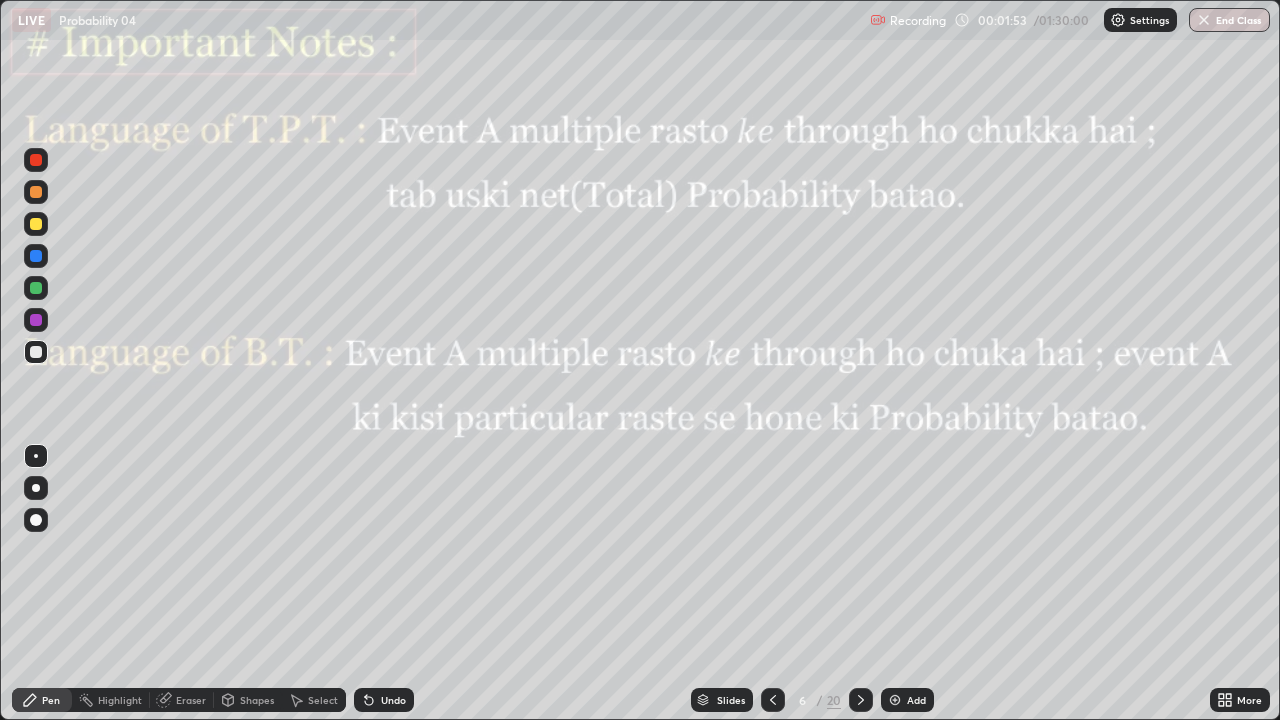 click 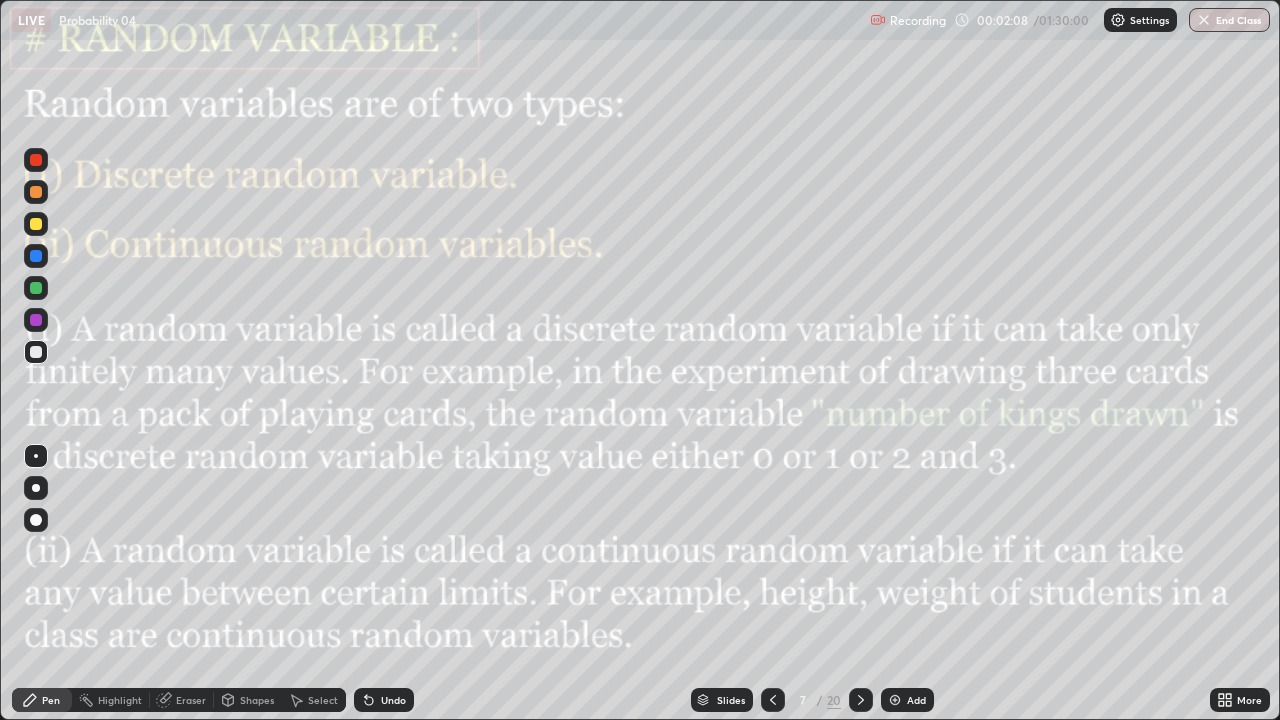 click at bounding box center (773, 700) 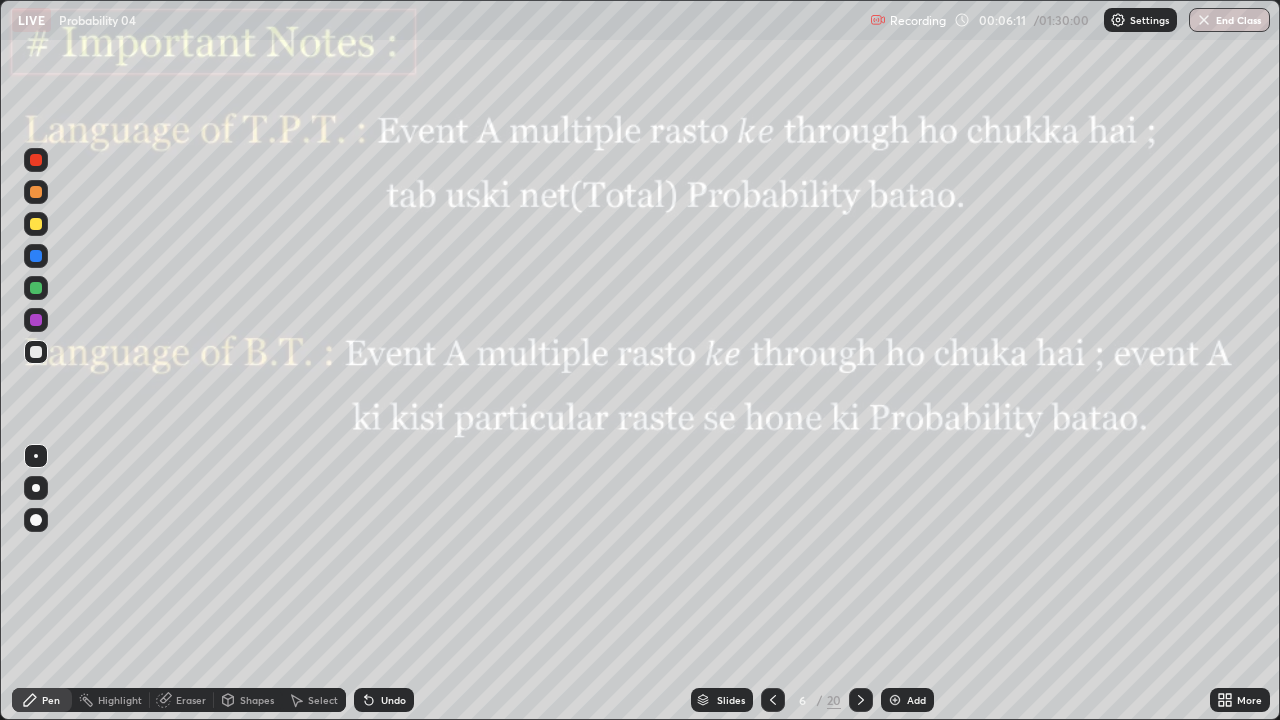 click 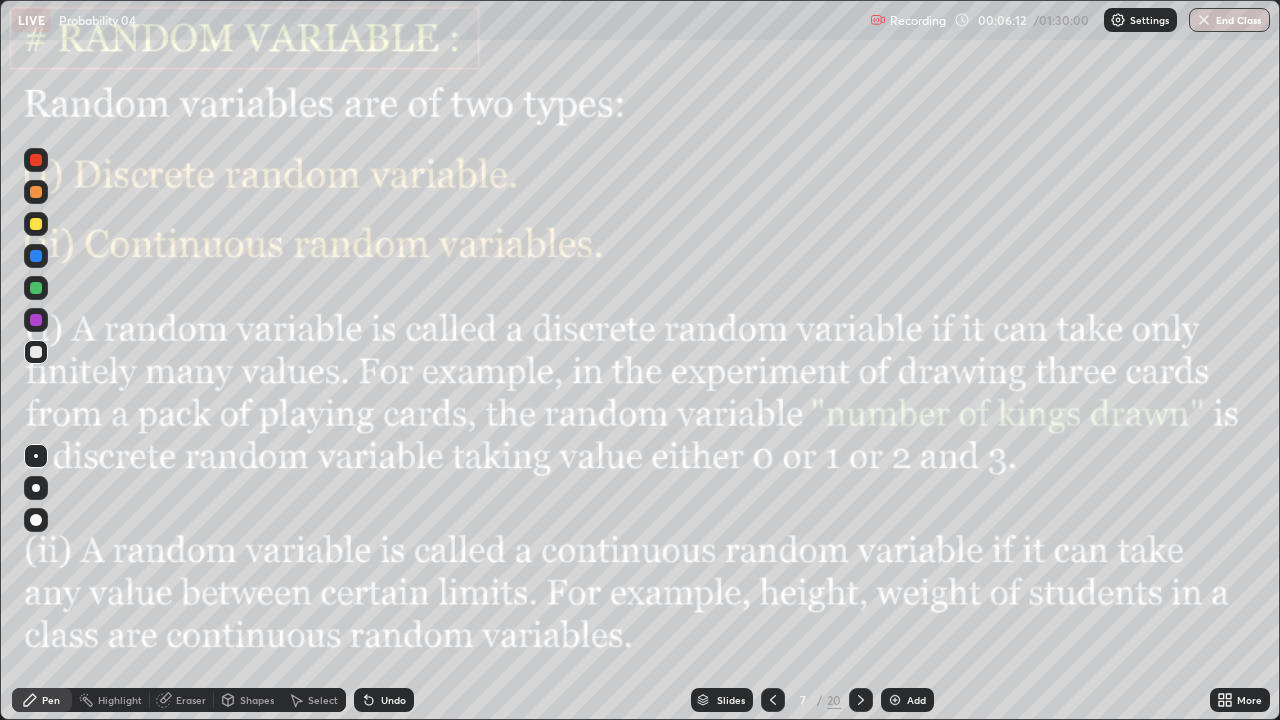 click 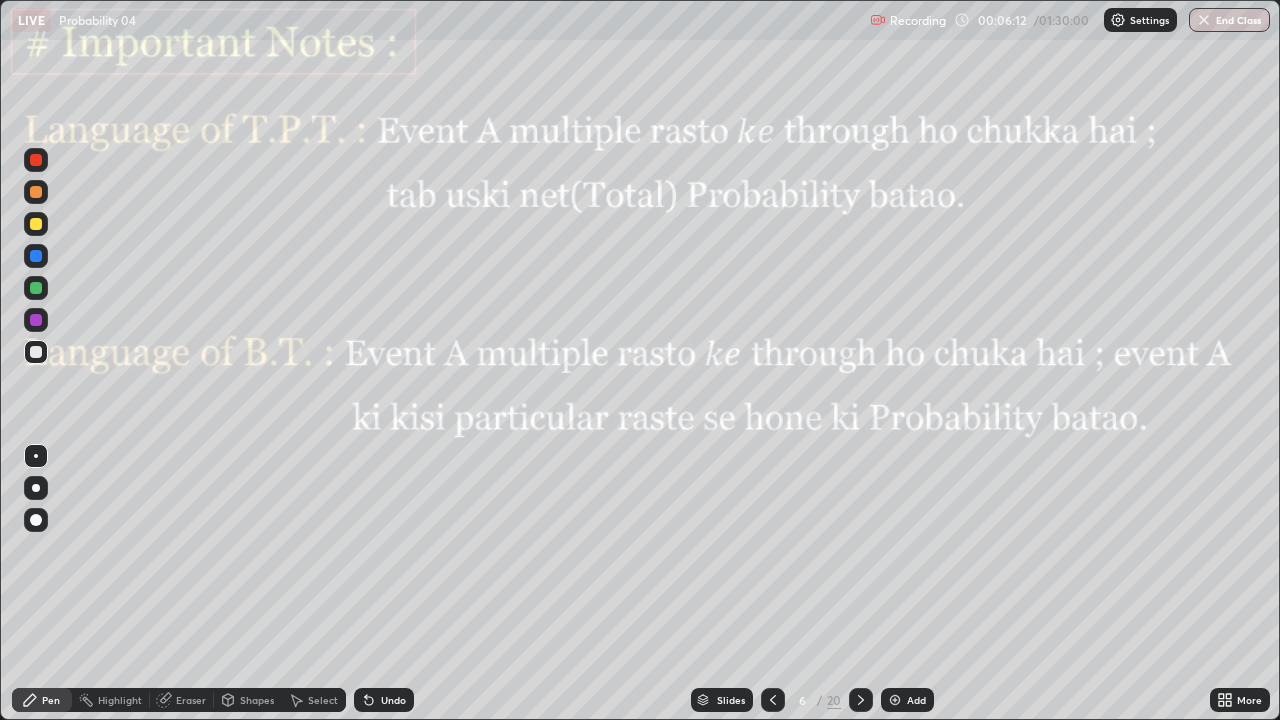 click on "Add" at bounding box center [916, 700] 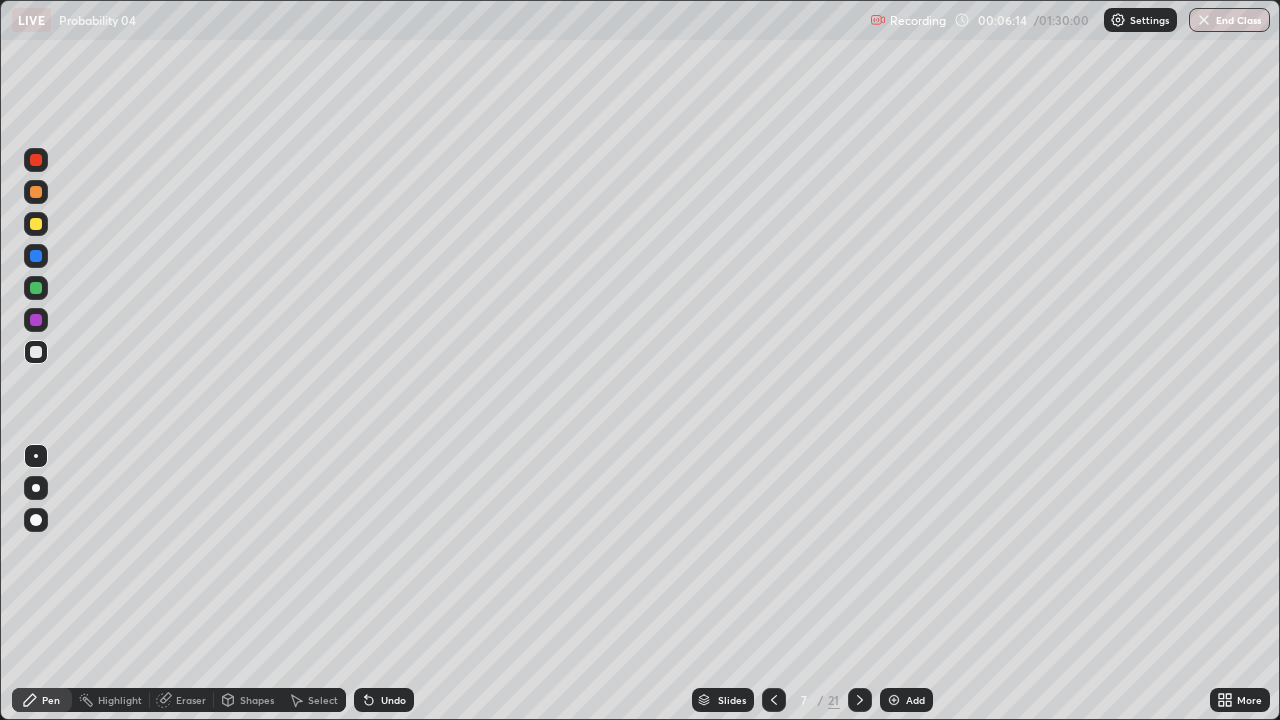 click on "Shapes" at bounding box center [257, 700] 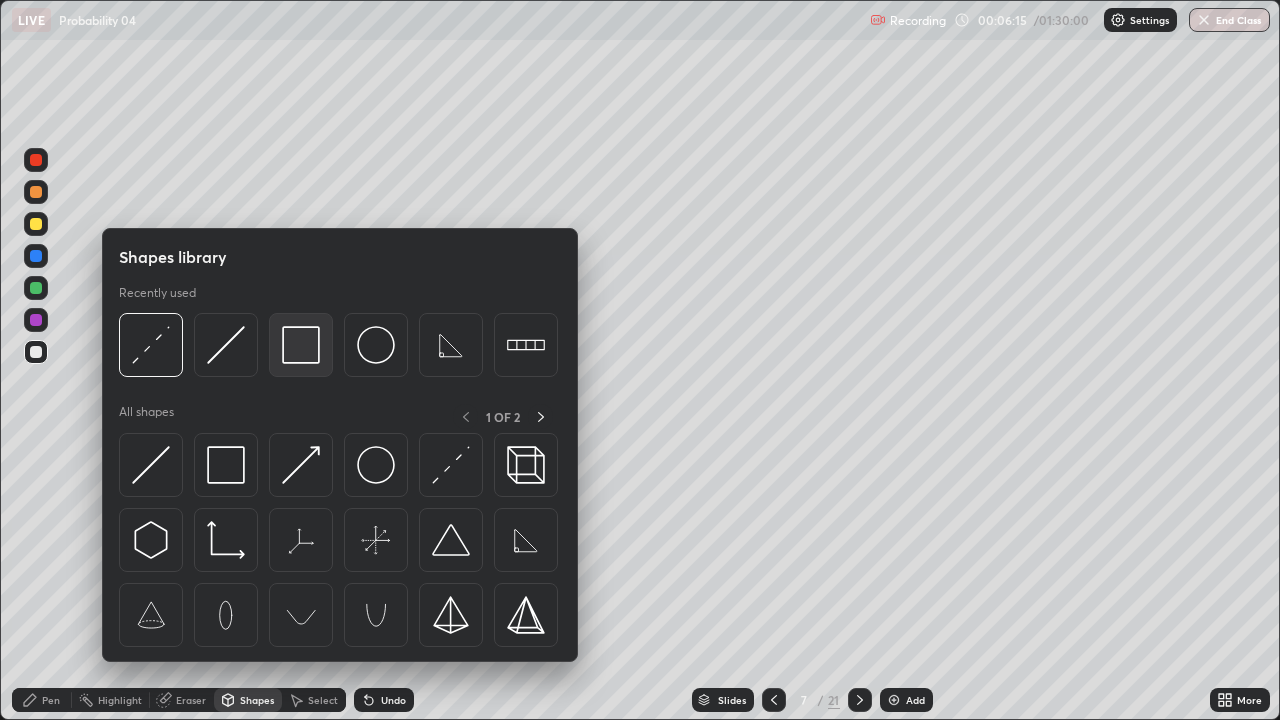 click at bounding box center (301, 345) 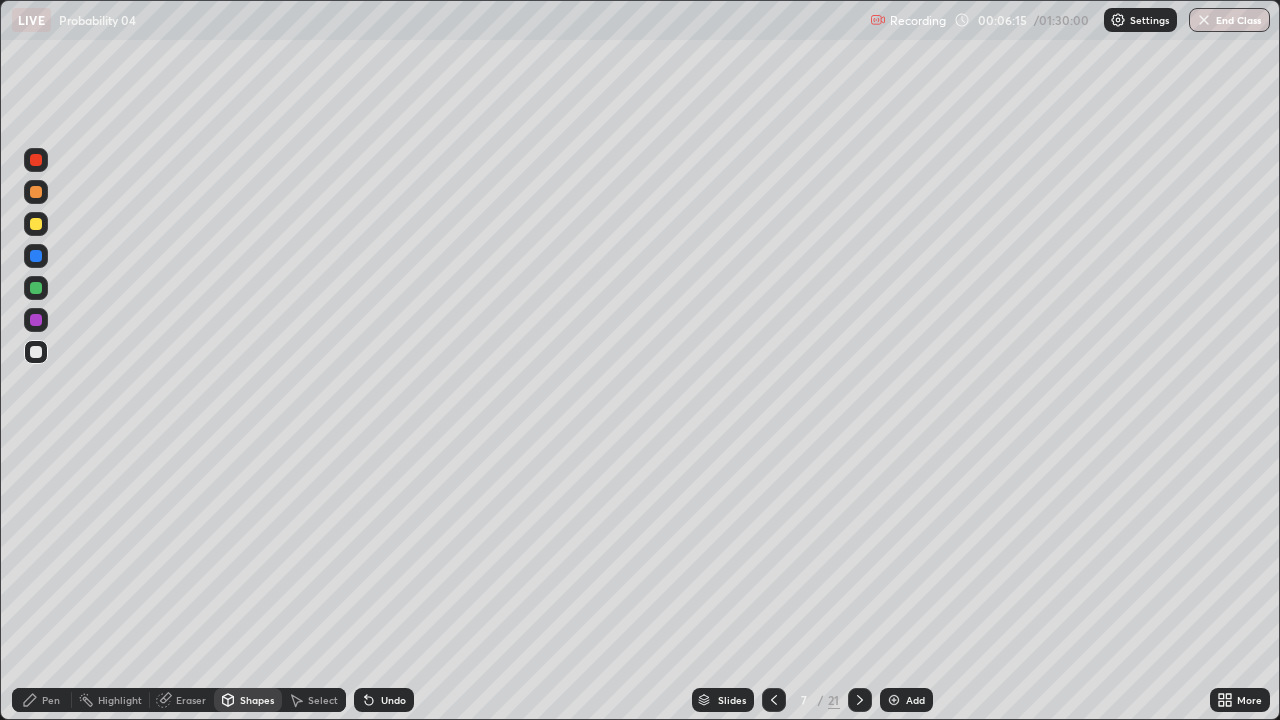 click at bounding box center (36, 320) 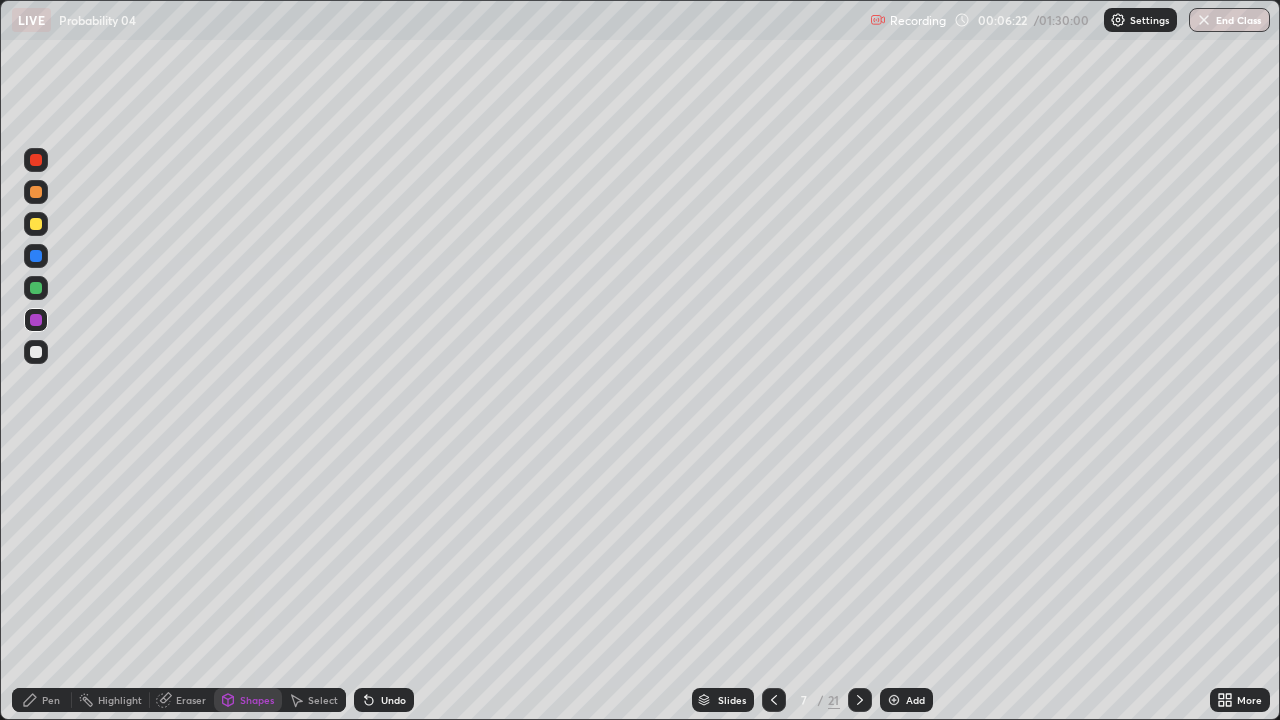 click on "Pen" at bounding box center [51, 700] 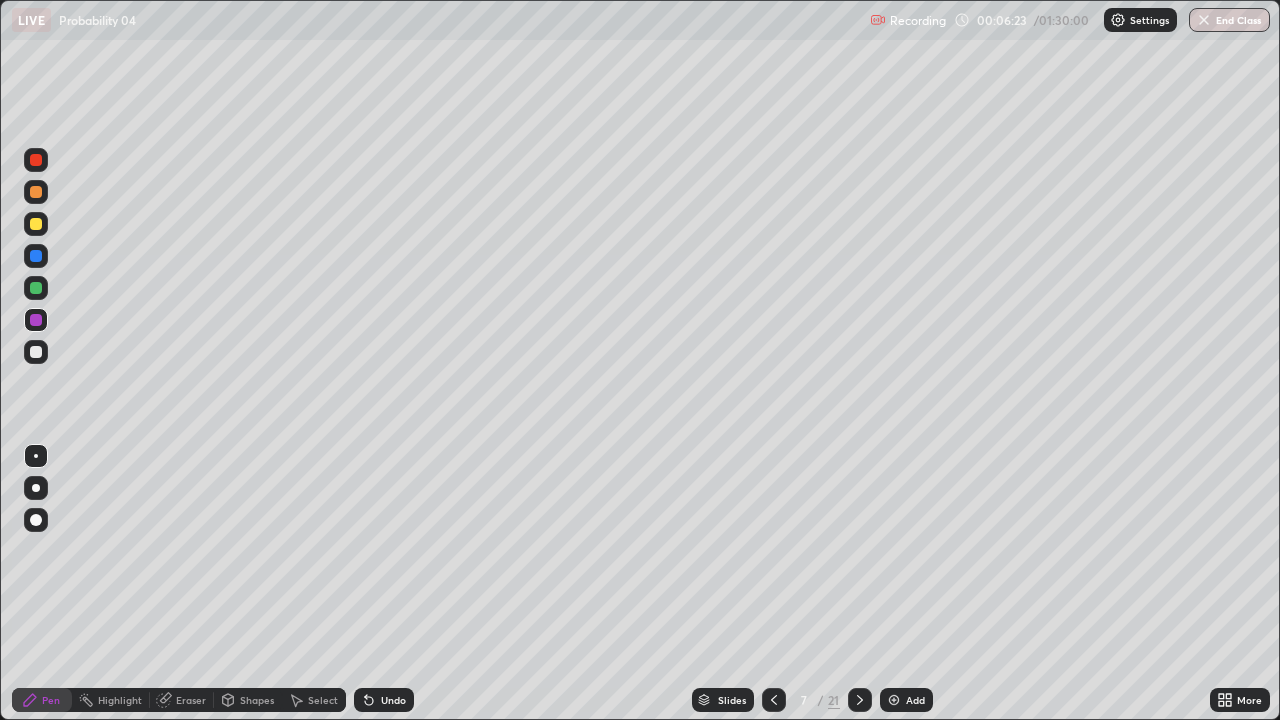 click at bounding box center (36, 320) 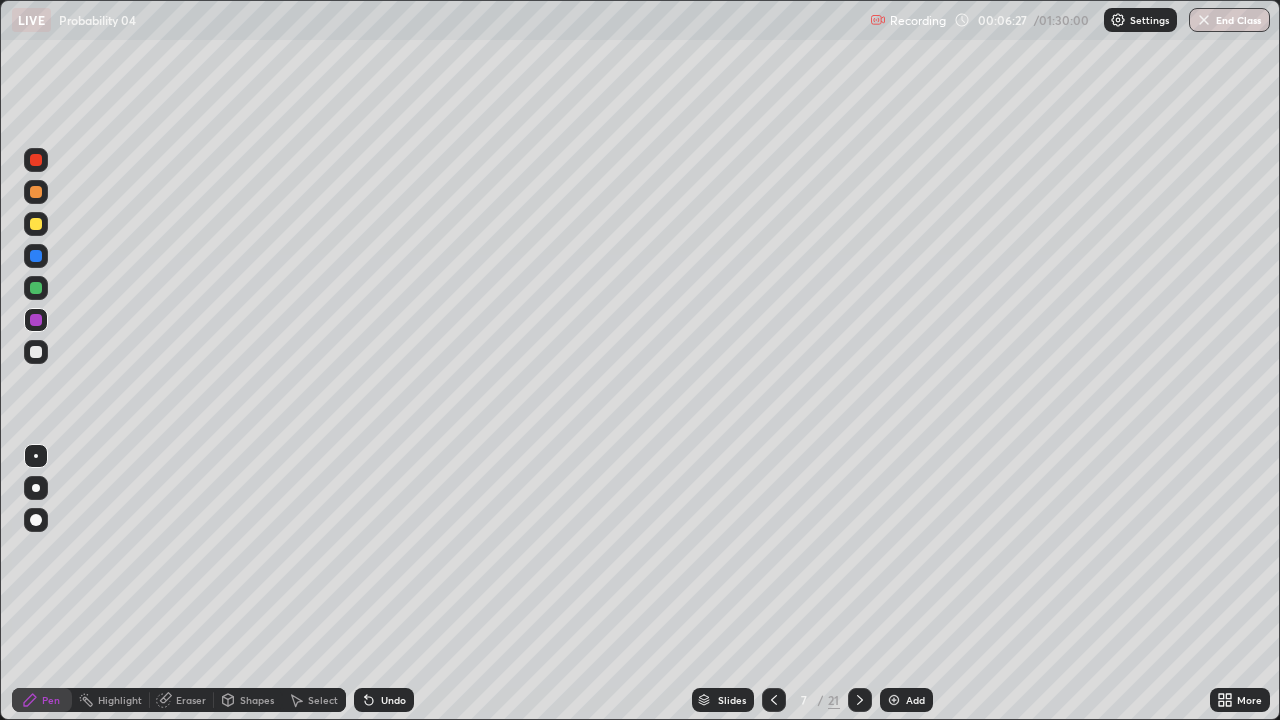 click at bounding box center [36, 288] 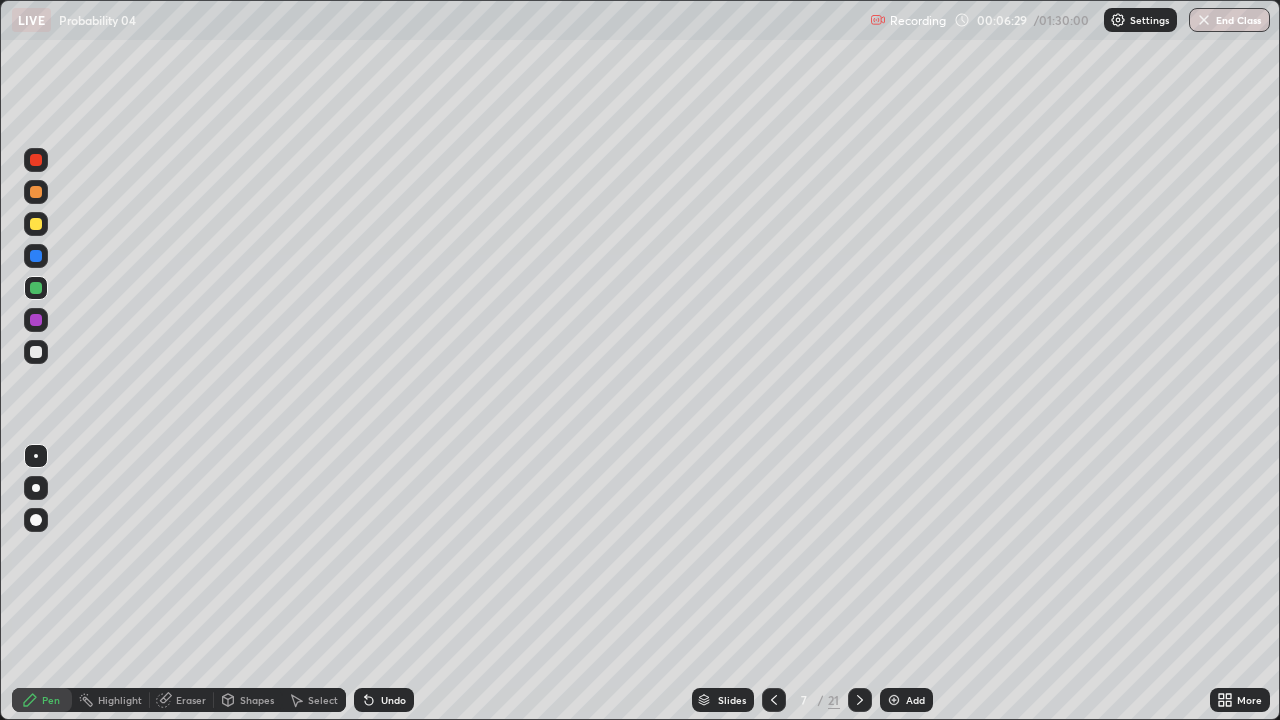 click at bounding box center (36, 160) 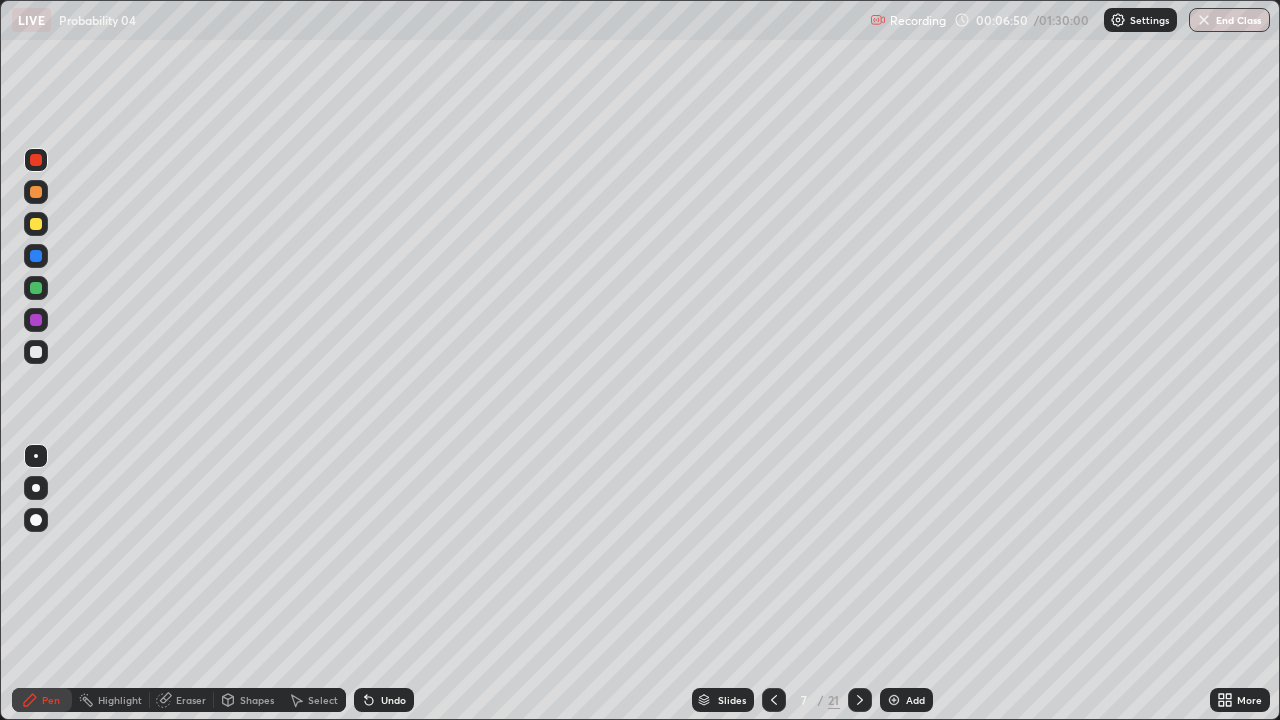 click on "Undo" at bounding box center (384, 700) 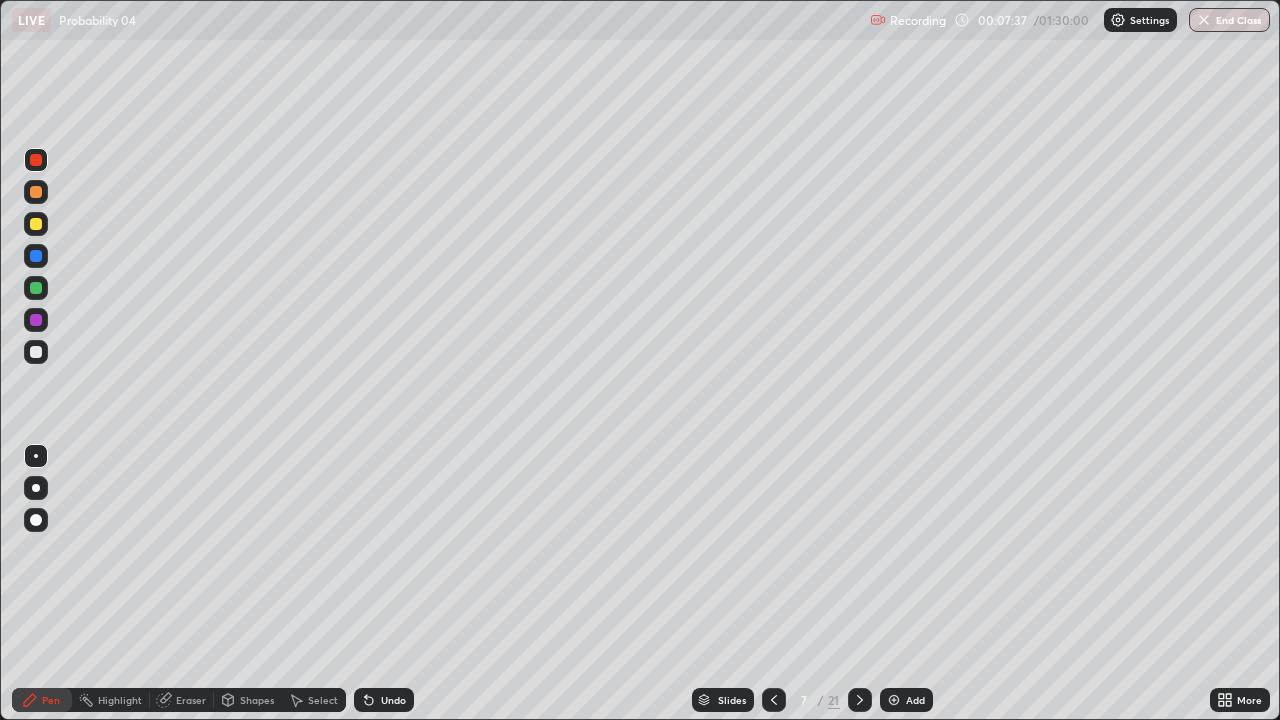 click at bounding box center (36, 256) 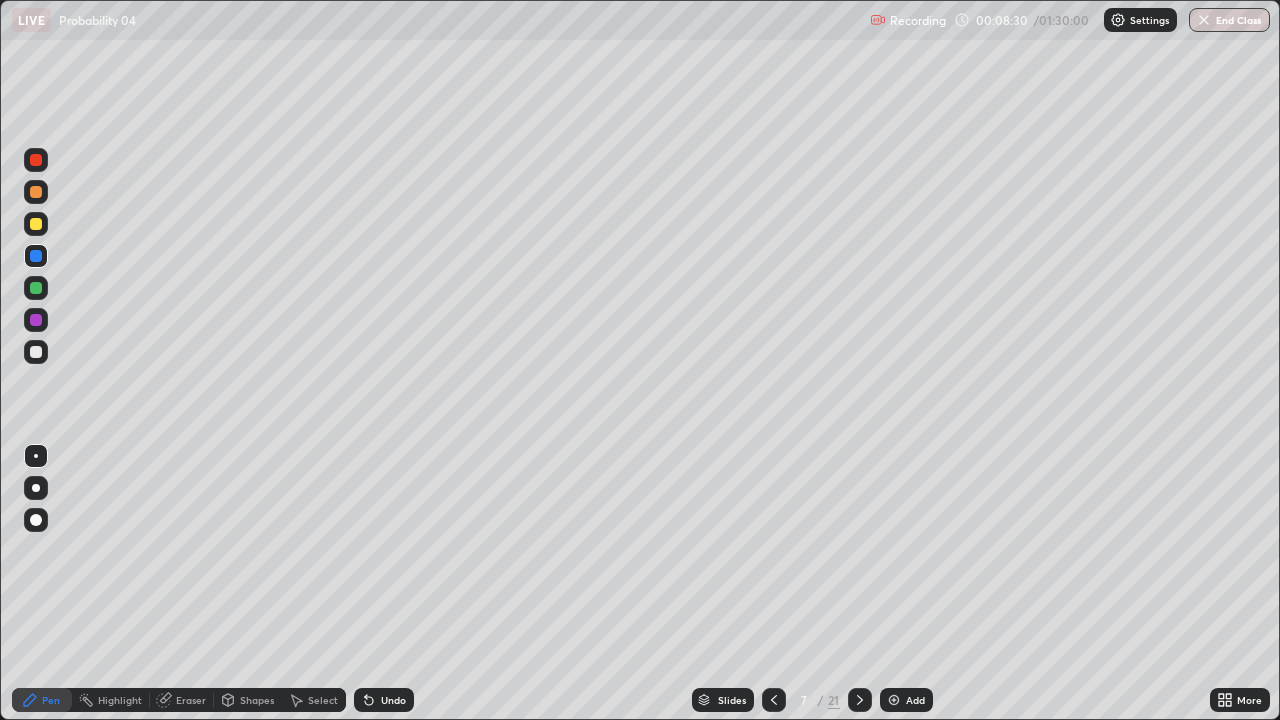 click at bounding box center (36, 288) 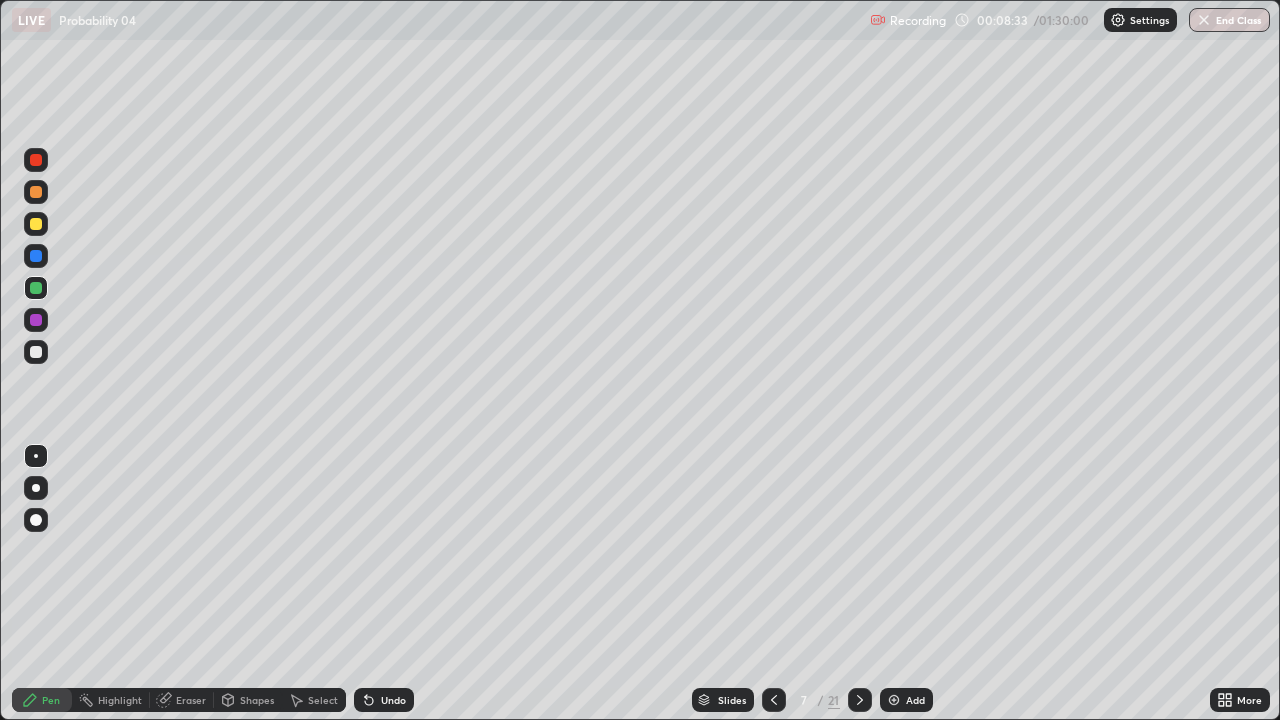 click on "Undo" at bounding box center (393, 700) 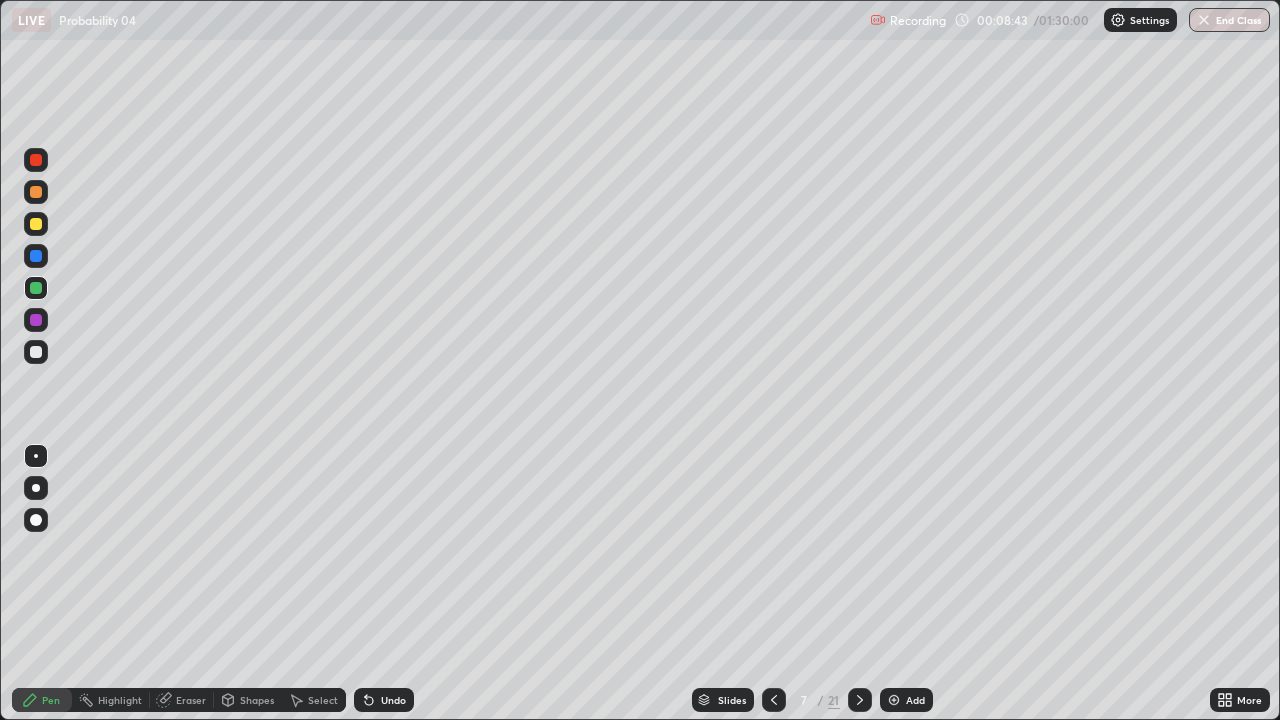 click at bounding box center [36, 192] 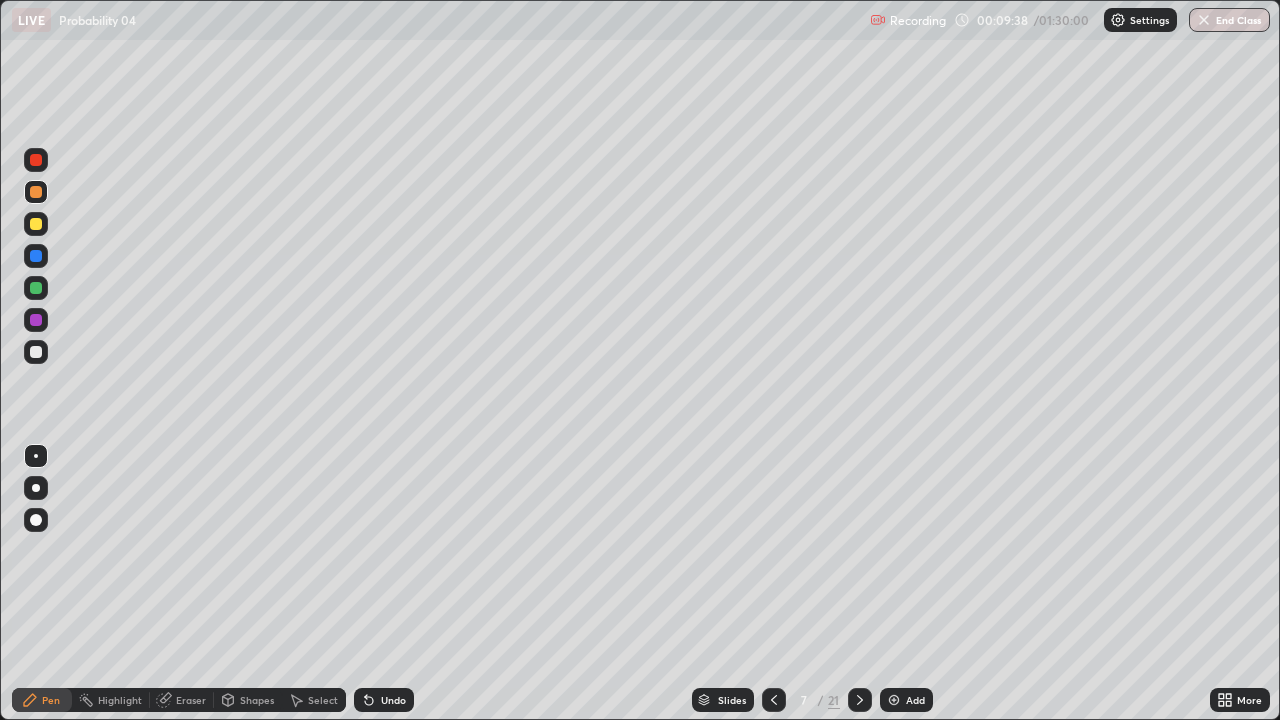 click at bounding box center (36, 224) 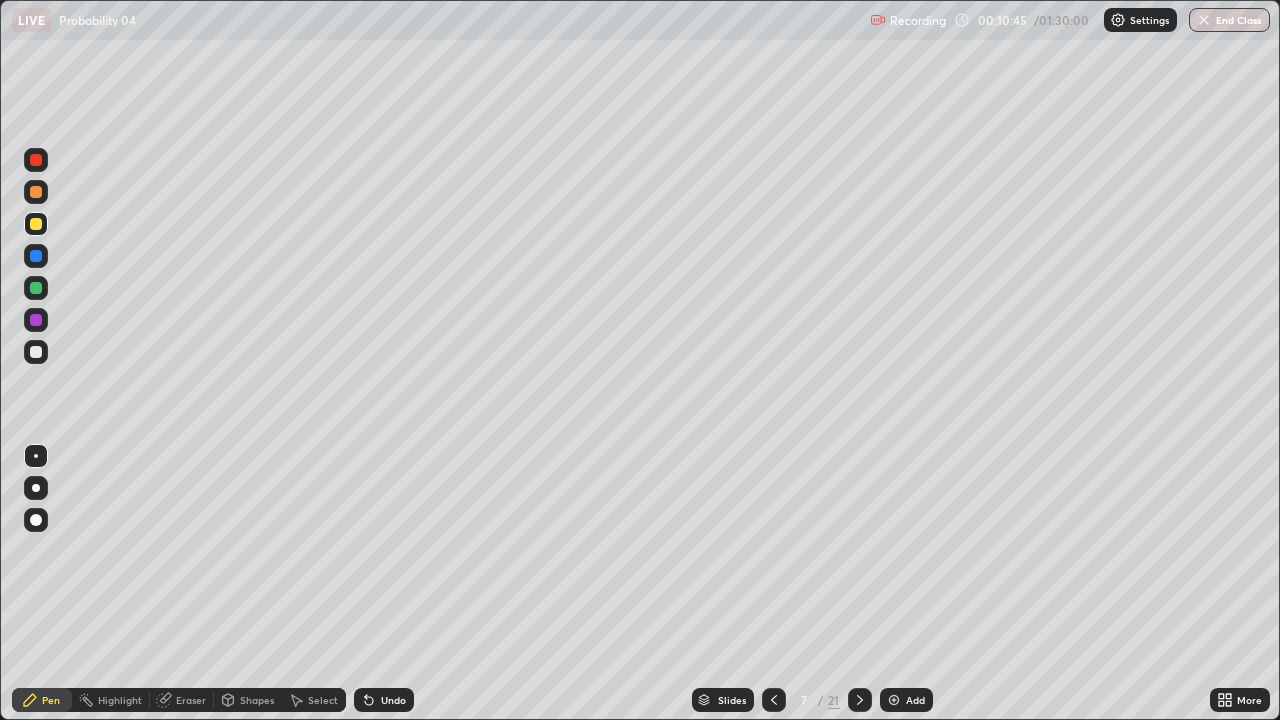 click on "Undo" at bounding box center [393, 700] 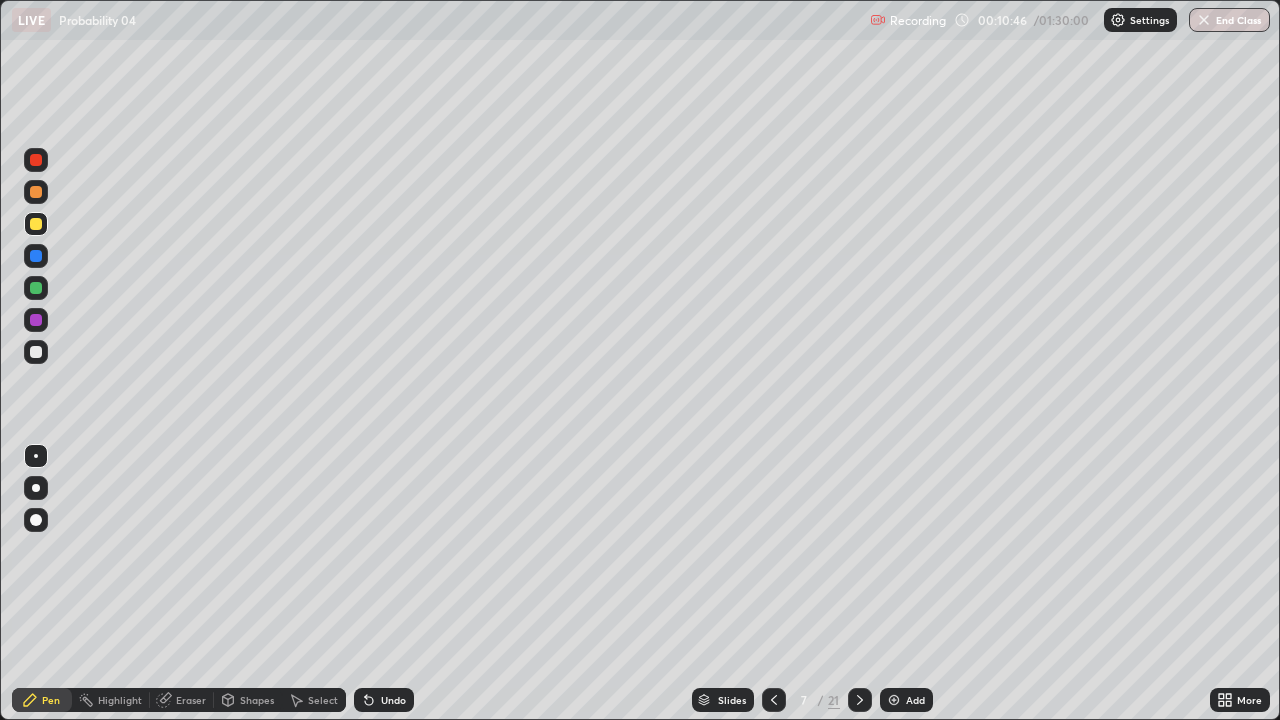 click on "Undo" at bounding box center (393, 700) 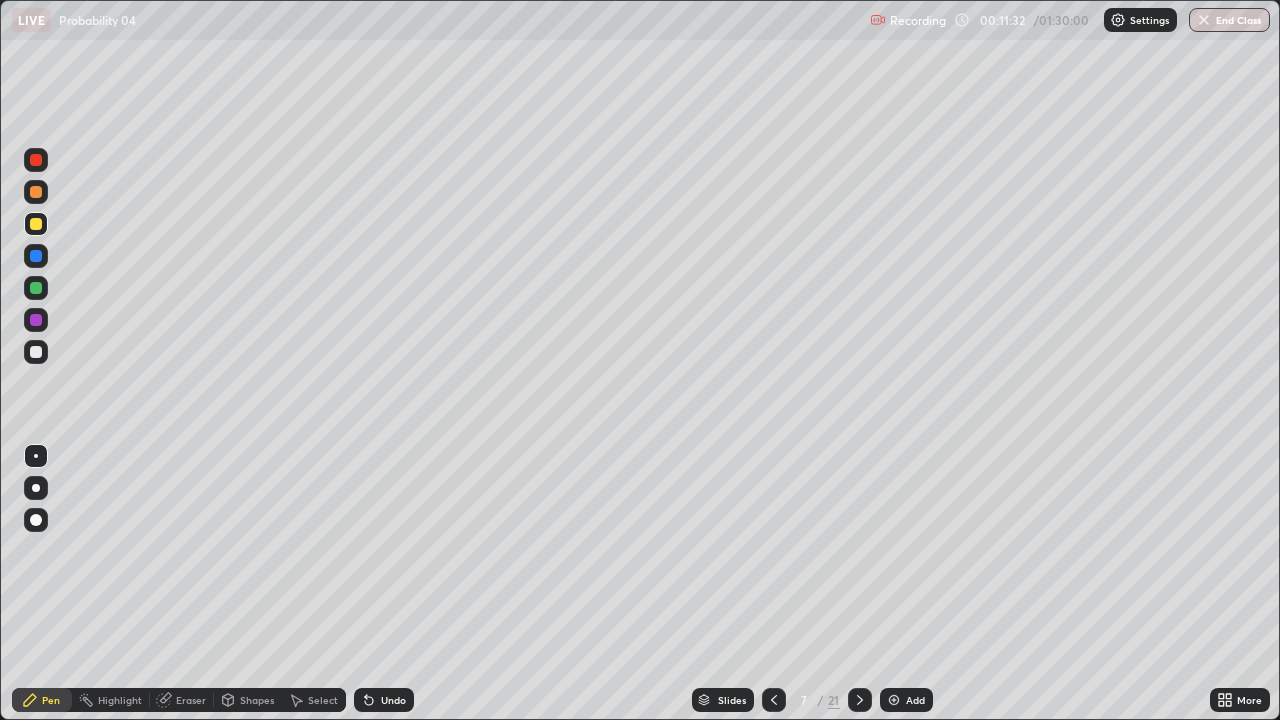click 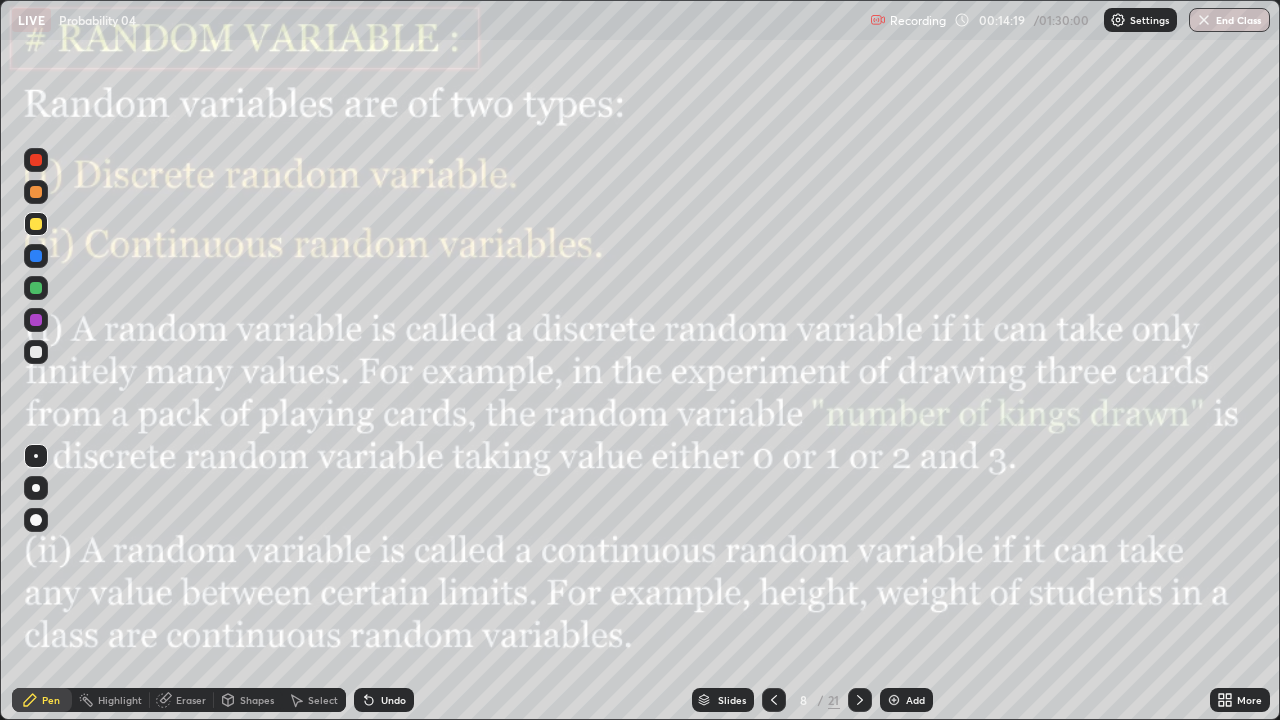 click 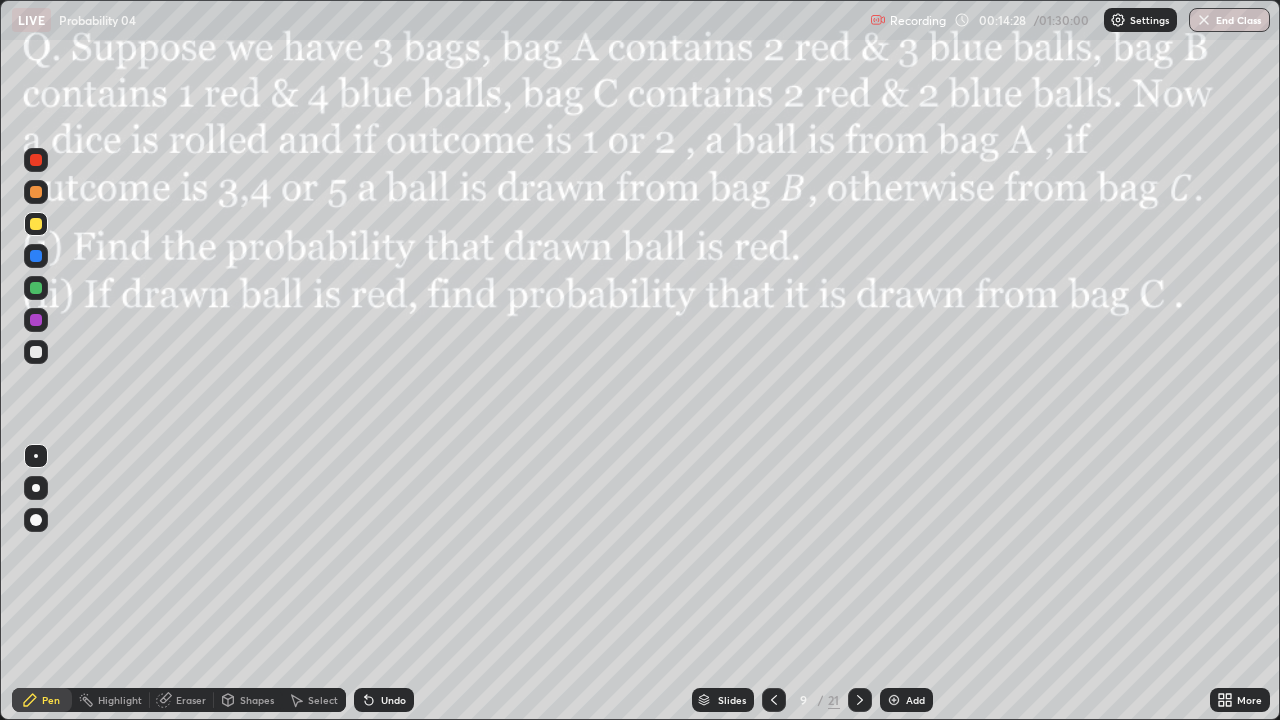 click 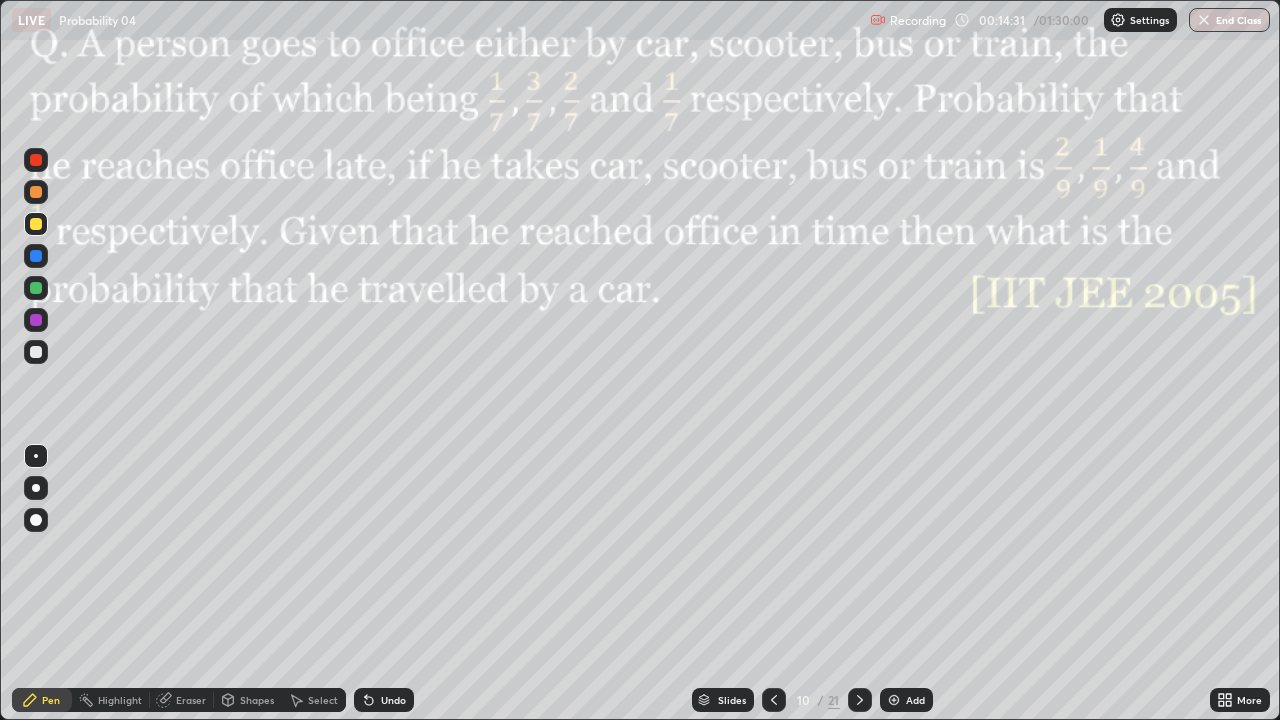 click 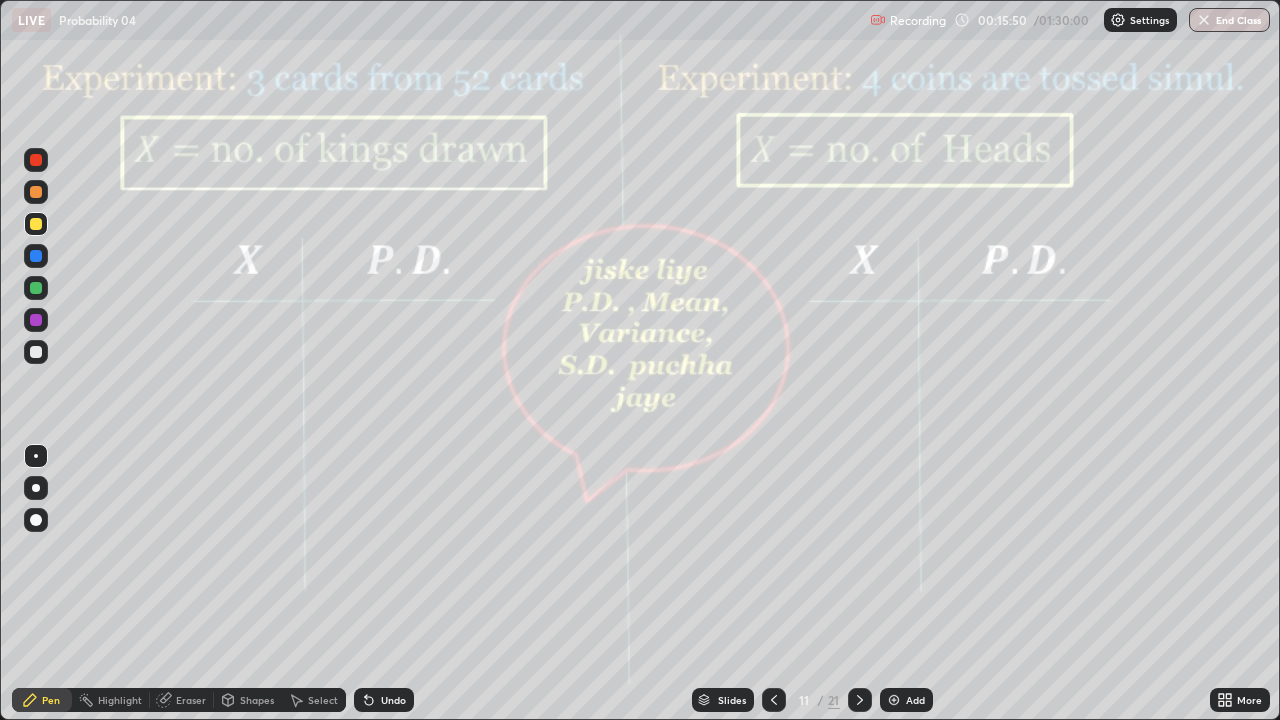 click at bounding box center [36, 320] 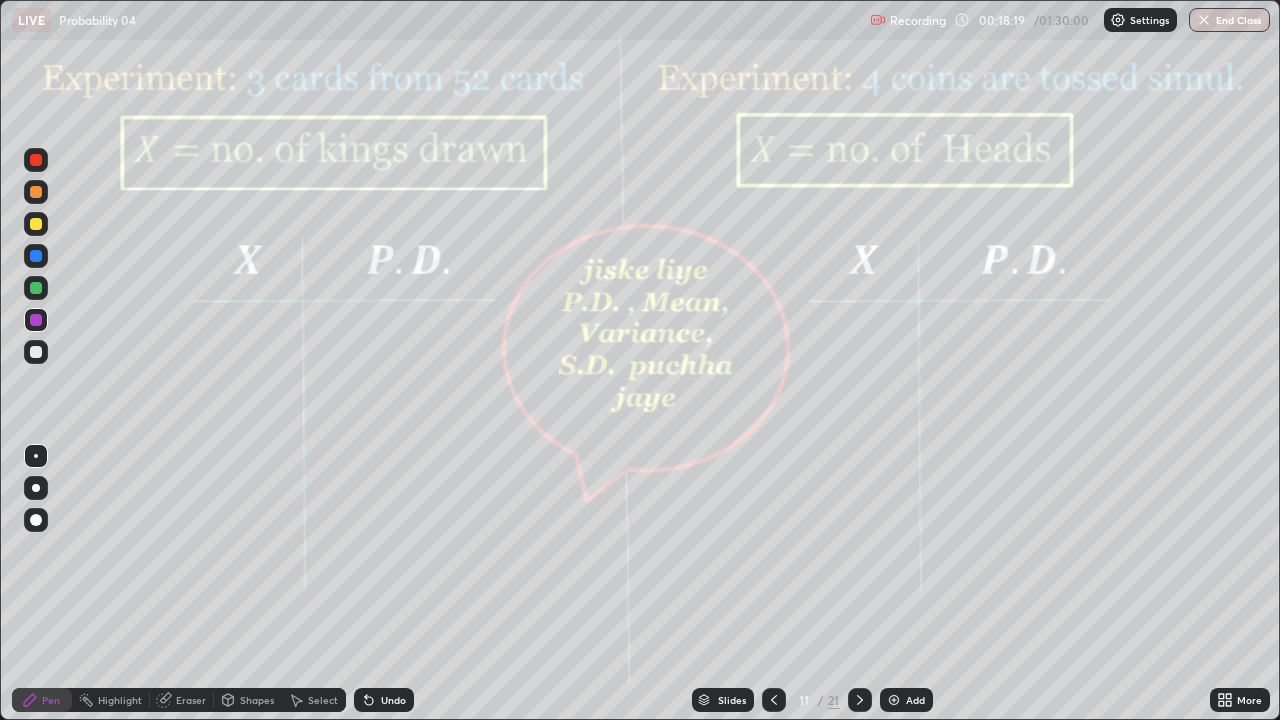click 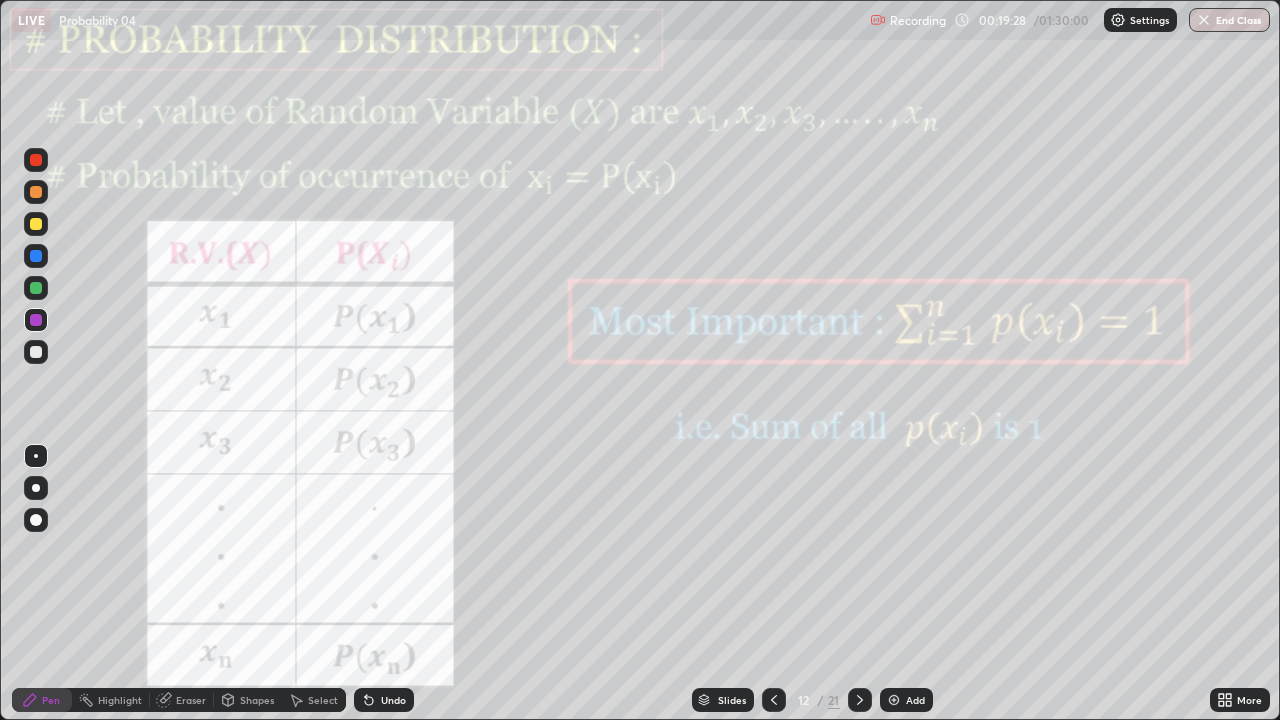 click at bounding box center [860, 700] 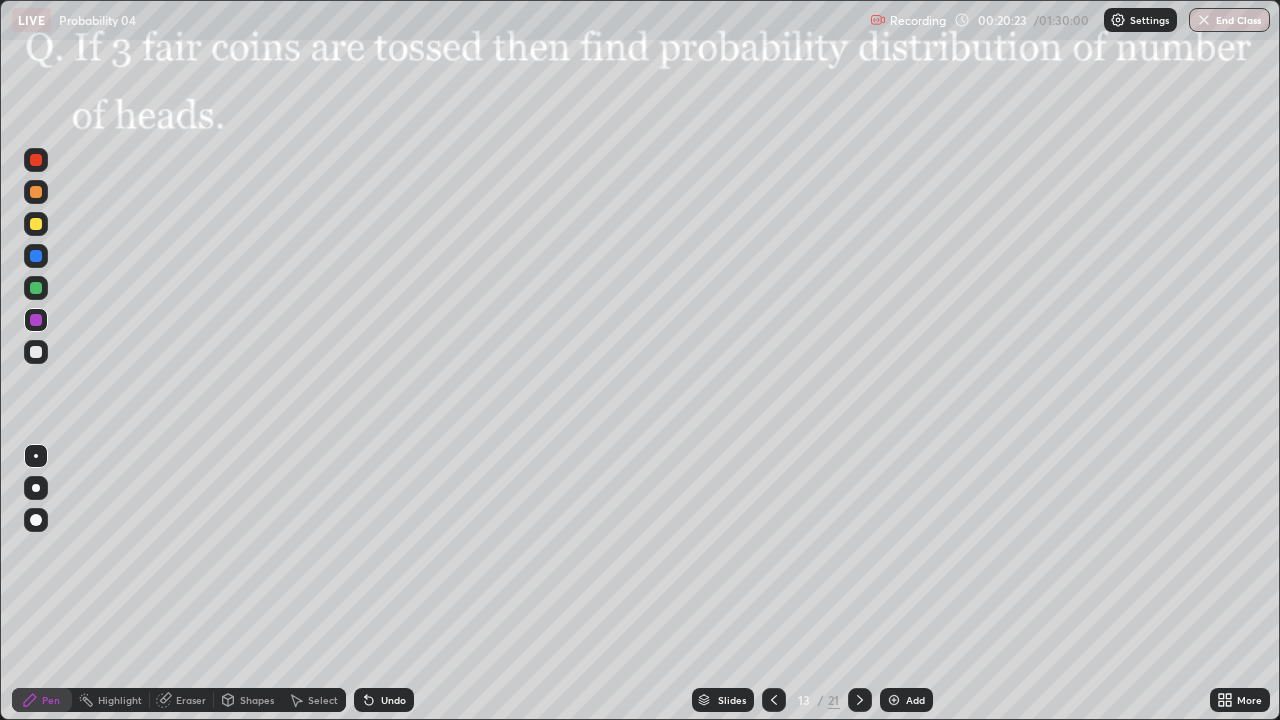 click on "Shapes" at bounding box center [257, 700] 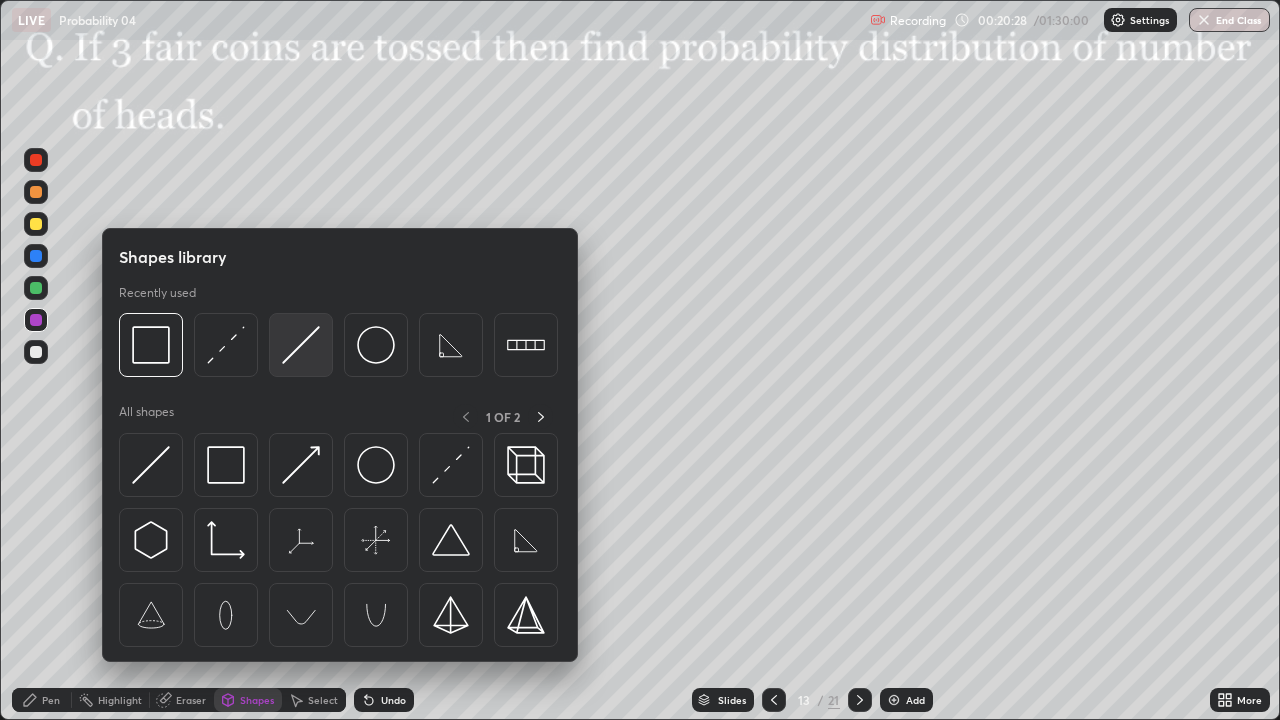 click at bounding box center (301, 345) 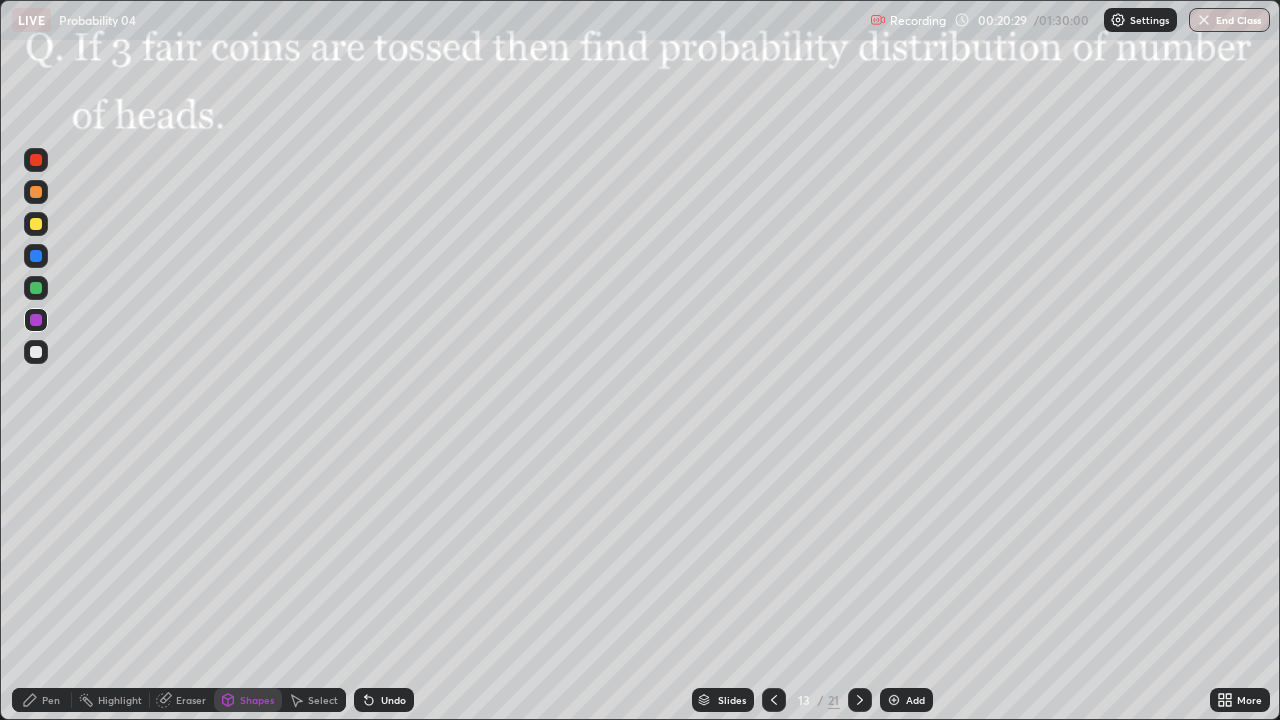 click at bounding box center [36, 192] 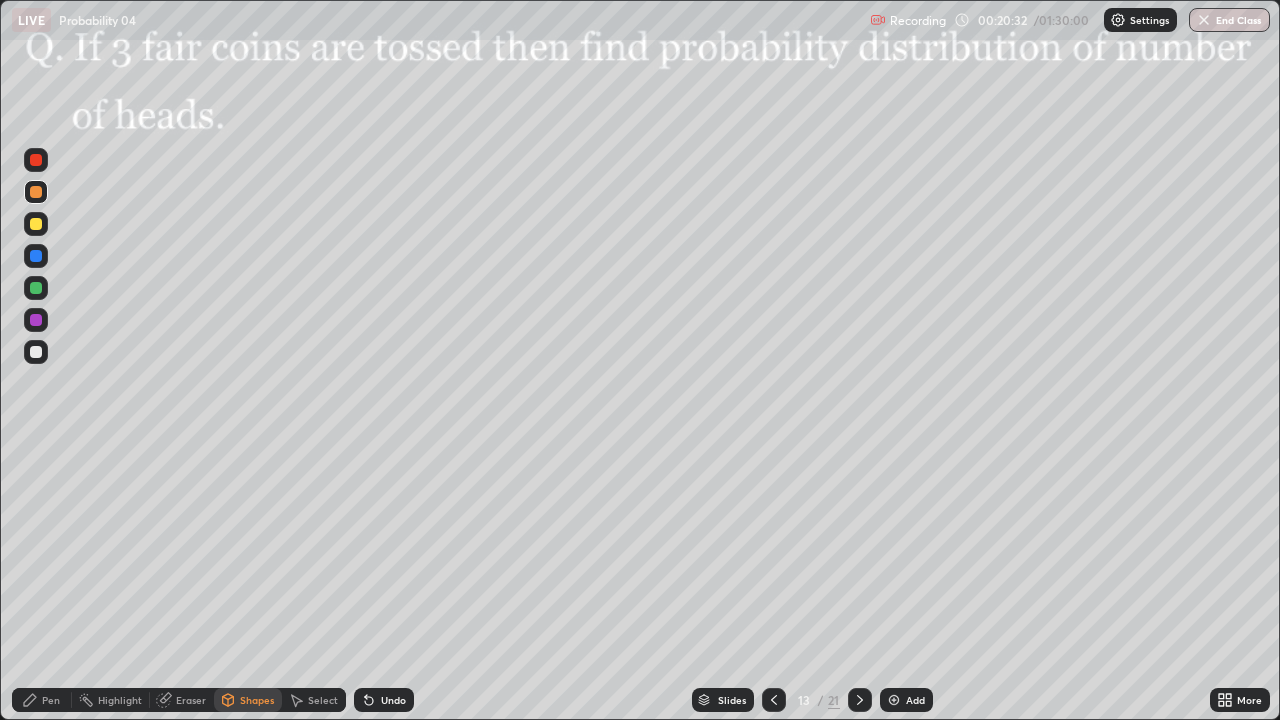 click on "Pen" at bounding box center (42, 700) 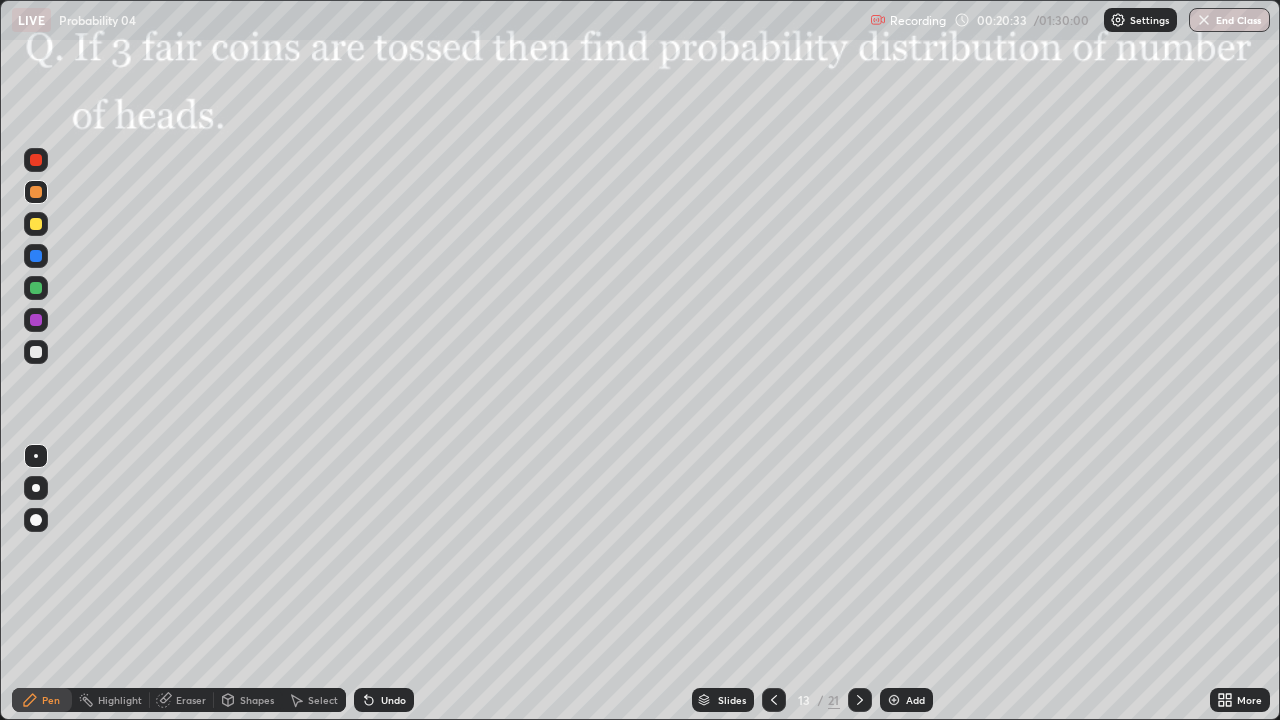click on "Shapes" at bounding box center (257, 700) 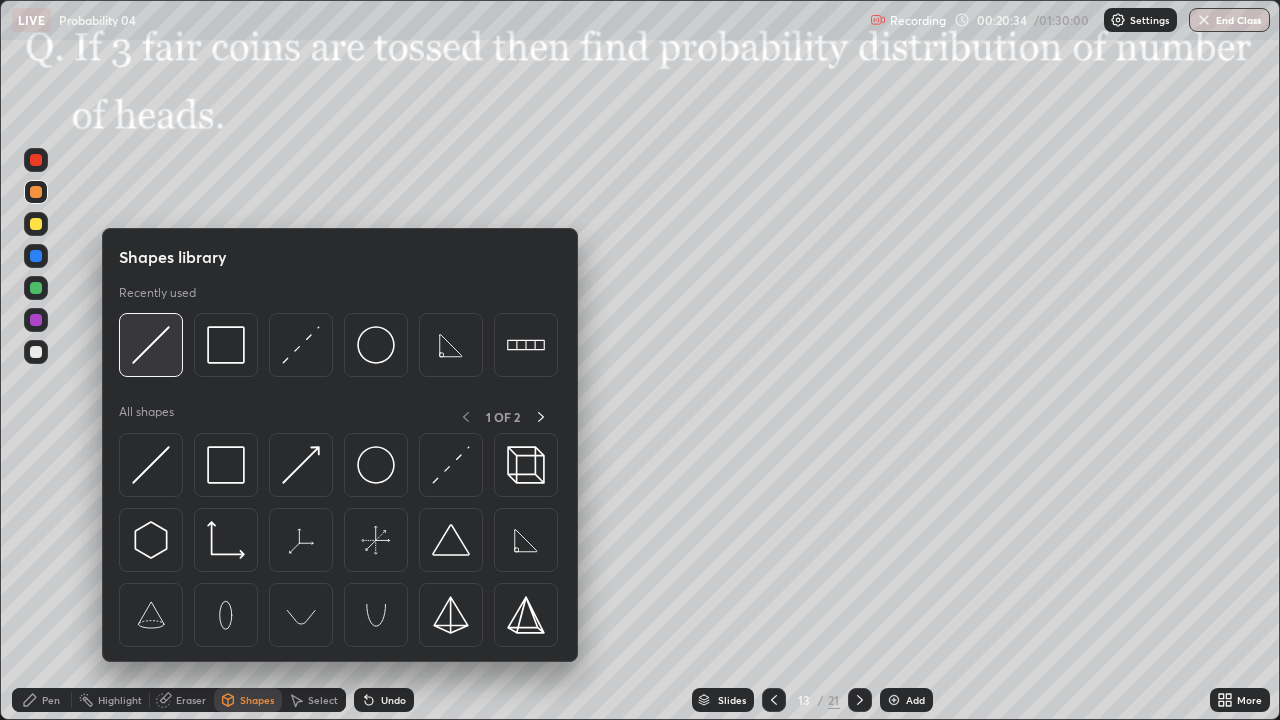 click at bounding box center (151, 345) 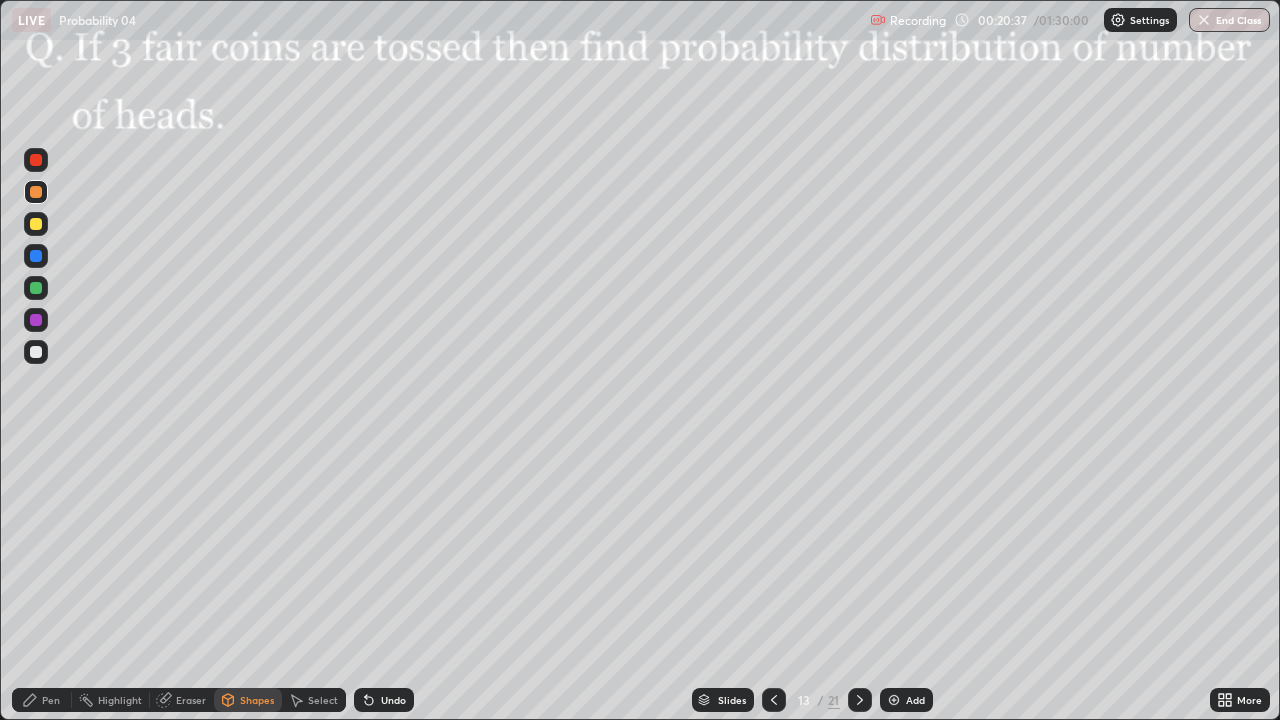 click at bounding box center [36, 320] 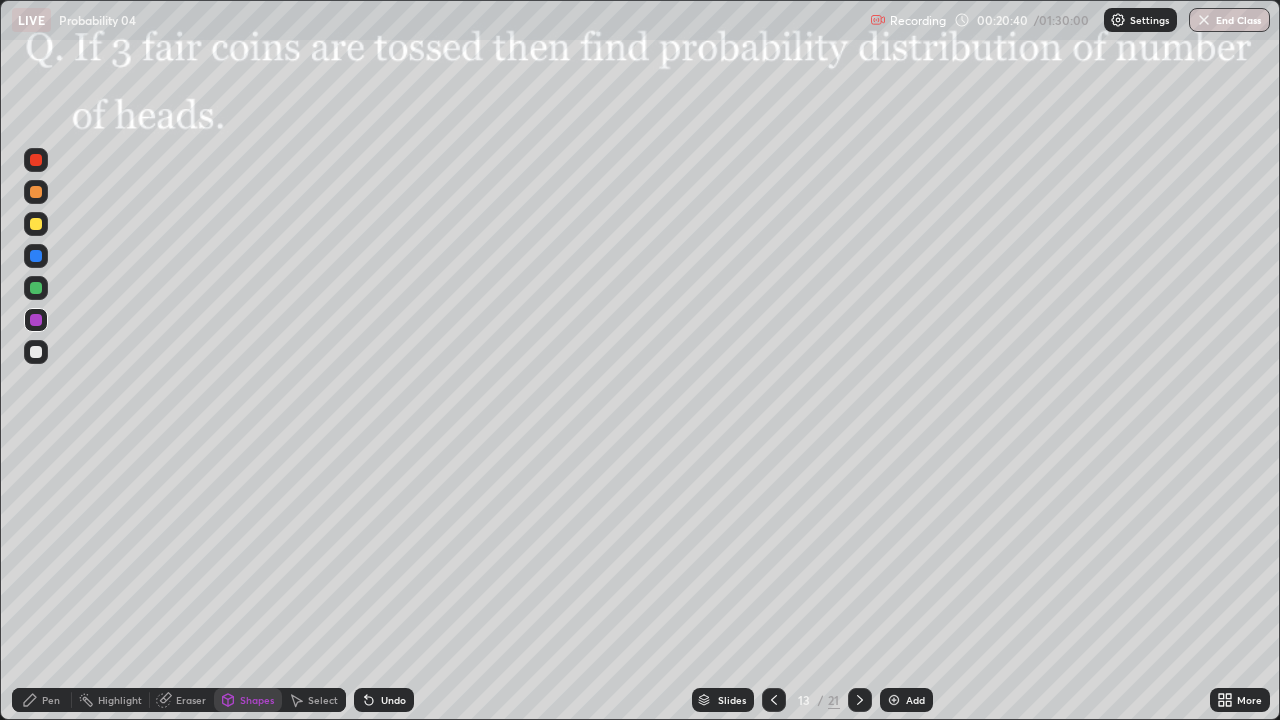 click on "Undo" at bounding box center [393, 700] 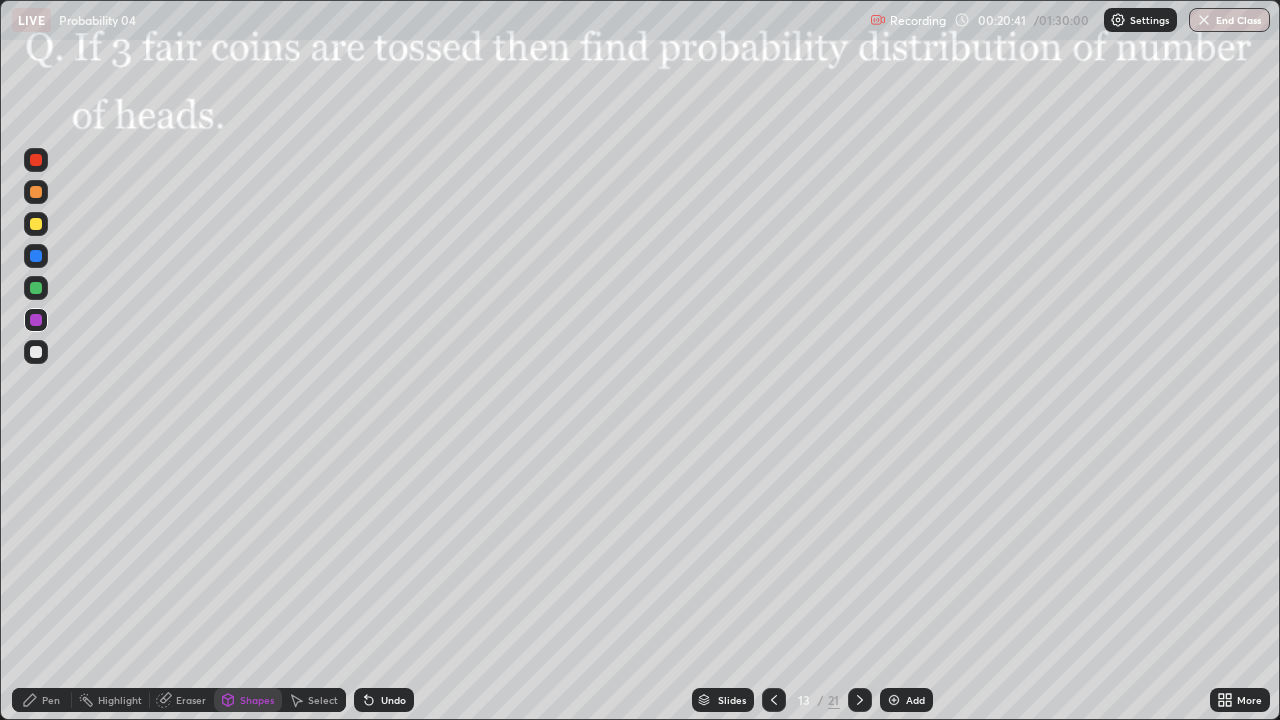 click on "Undo" at bounding box center (393, 700) 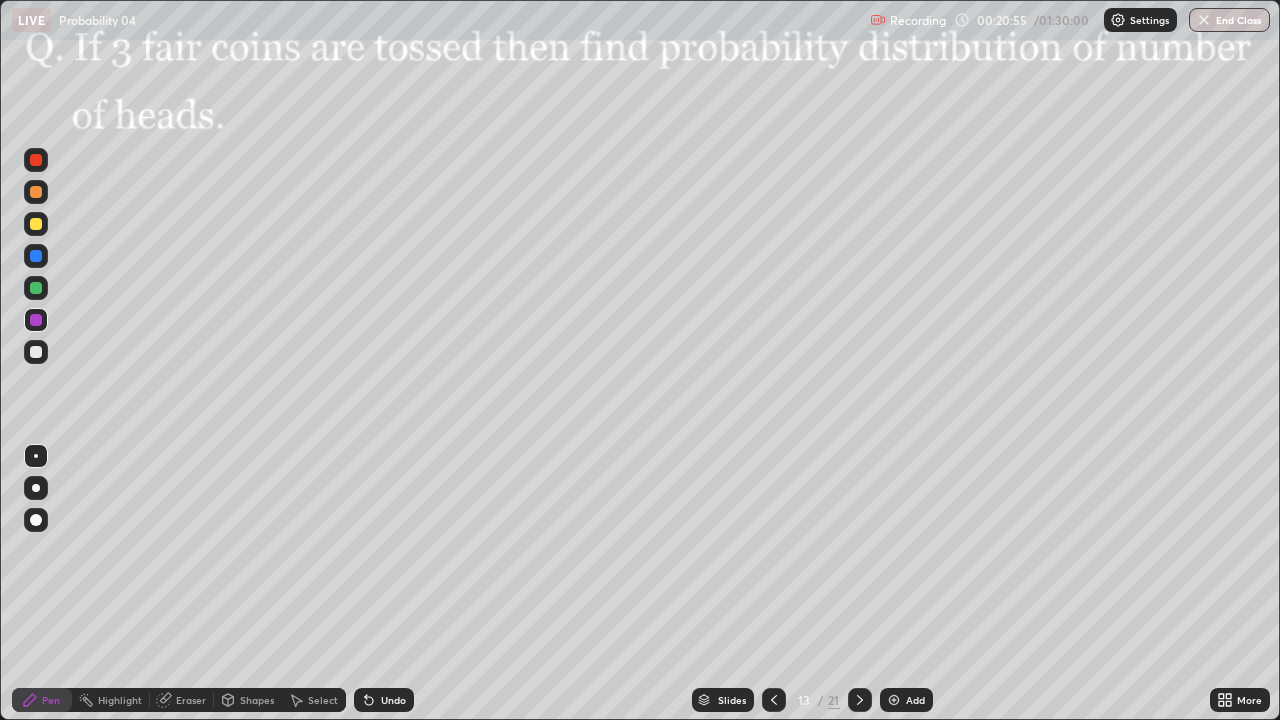 click at bounding box center (36, 256) 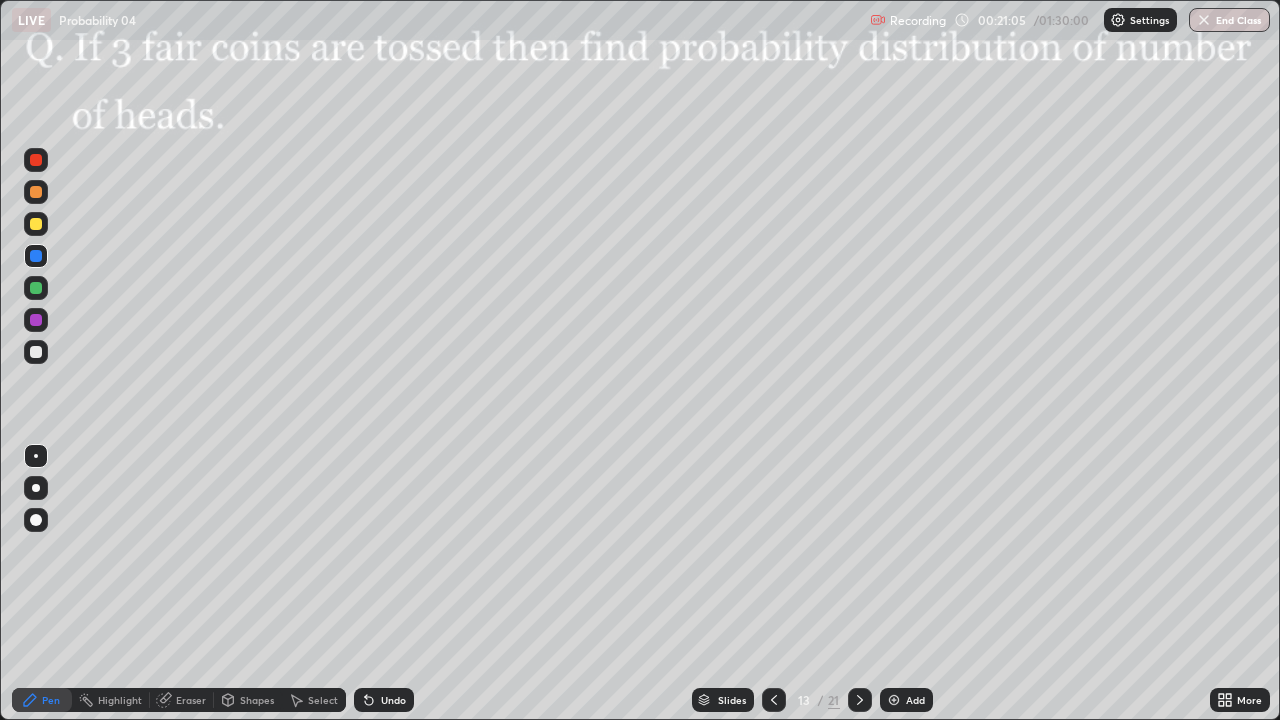 click at bounding box center (36, 288) 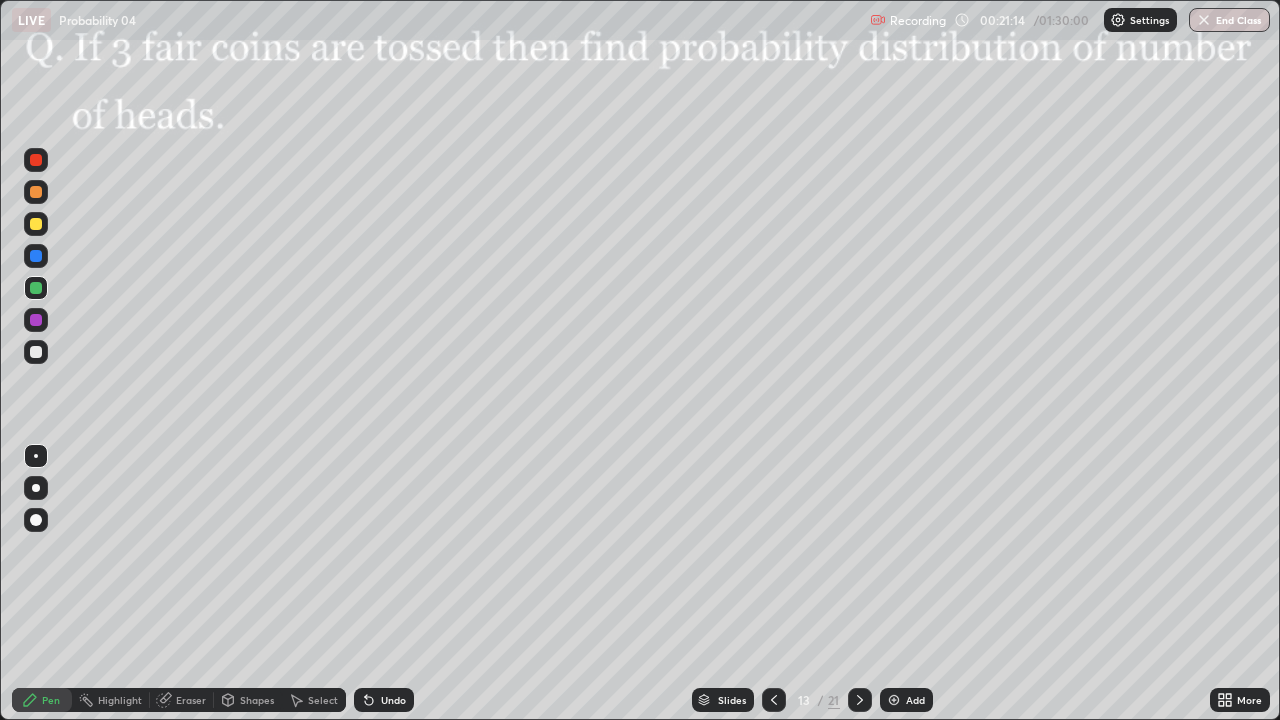 click at bounding box center (36, 256) 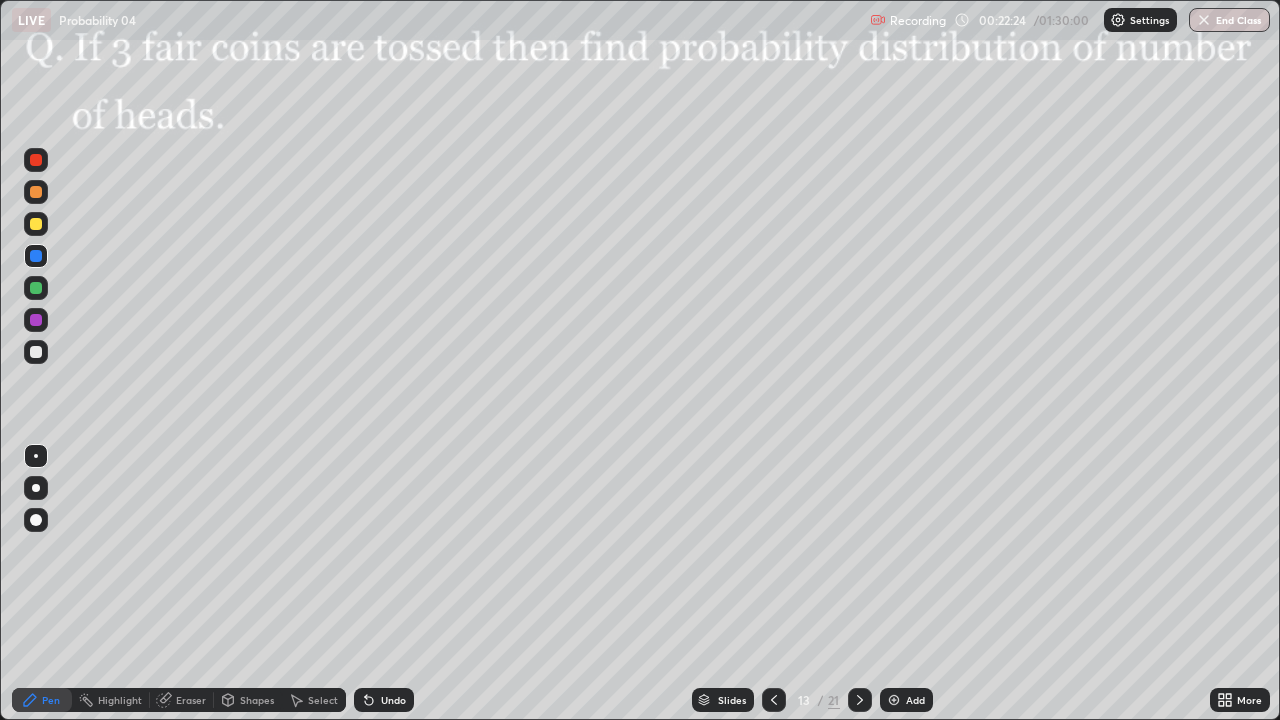 click at bounding box center [36, 352] 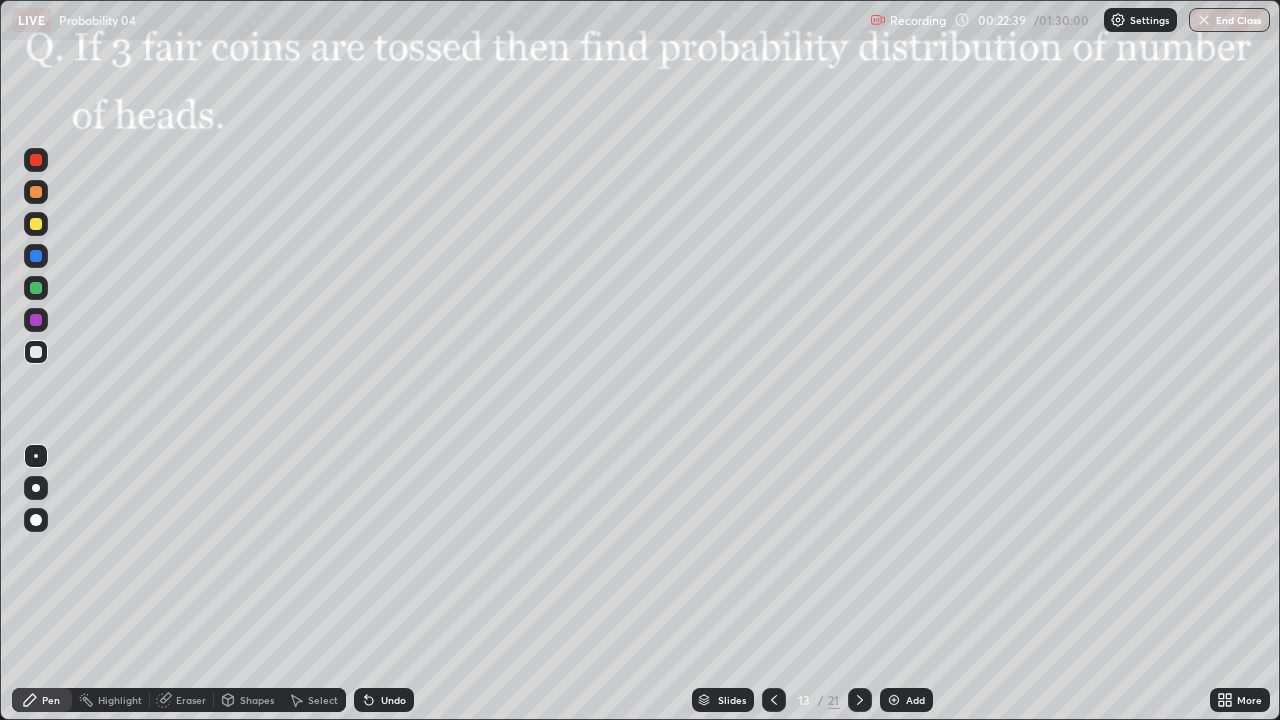 click on "Select" at bounding box center [323, 700] 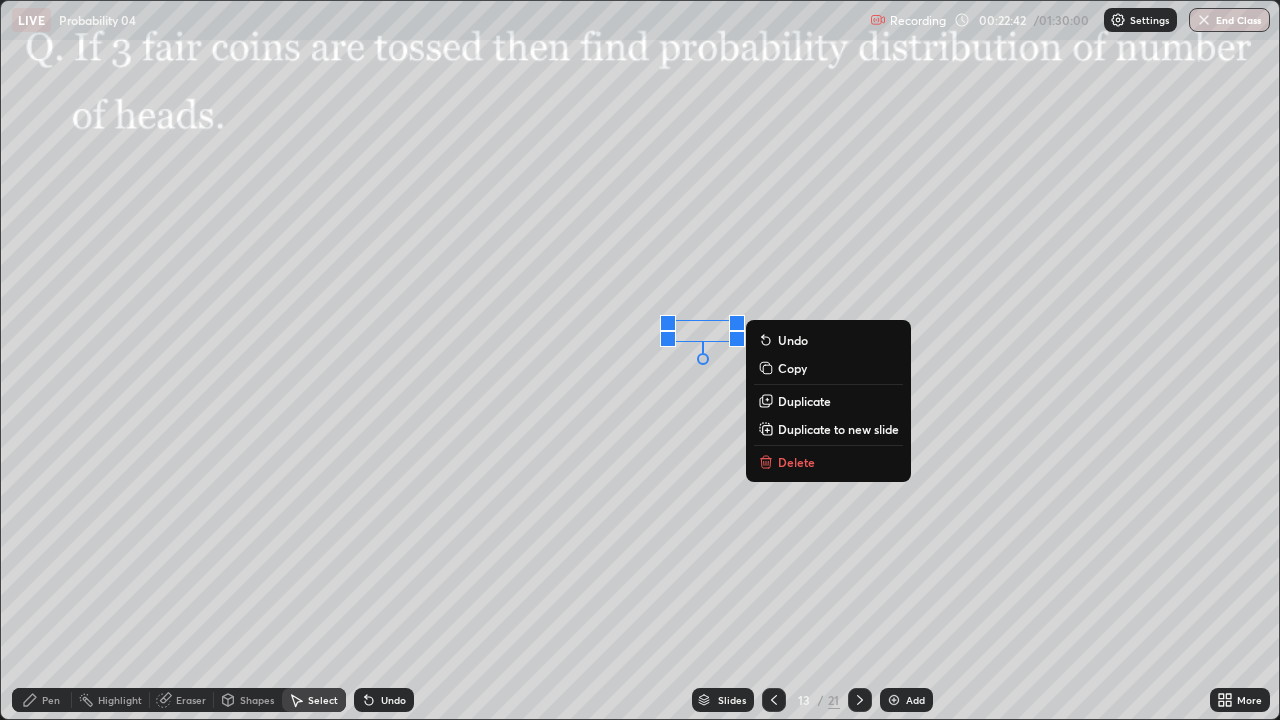click on "Pen" at bounding box center (51, 700) 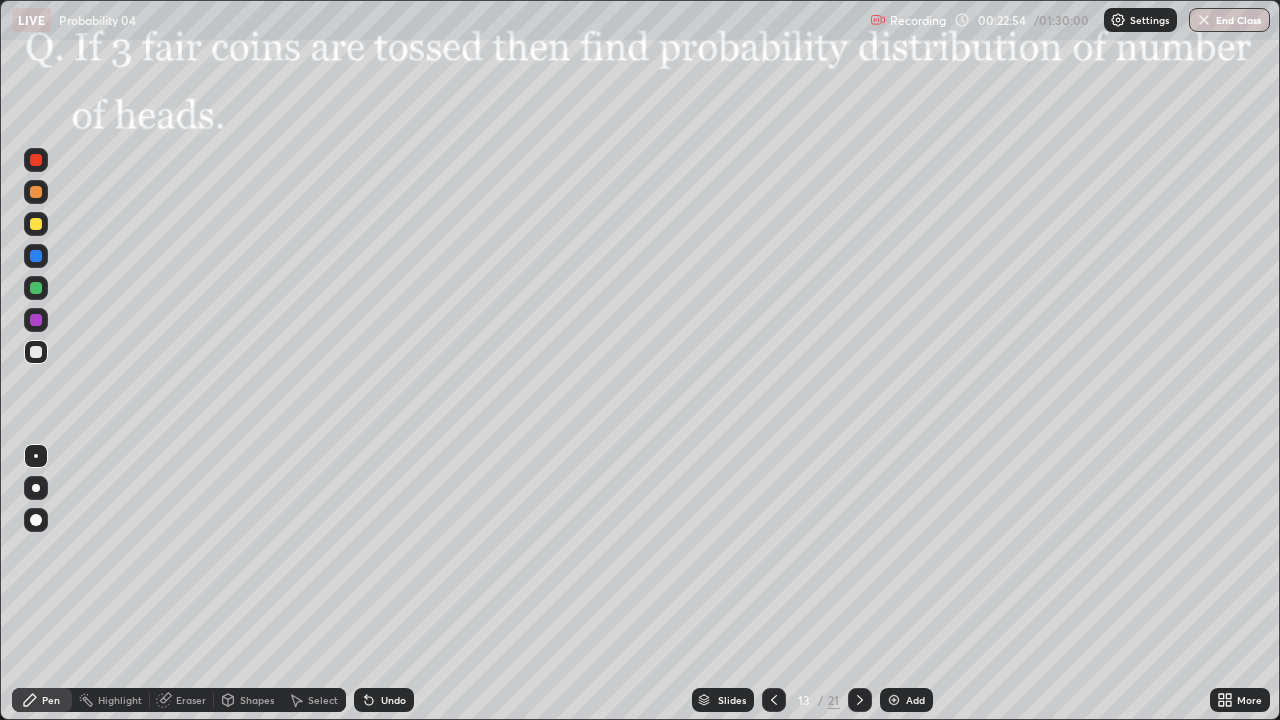 click at bounding box center [36, 256] 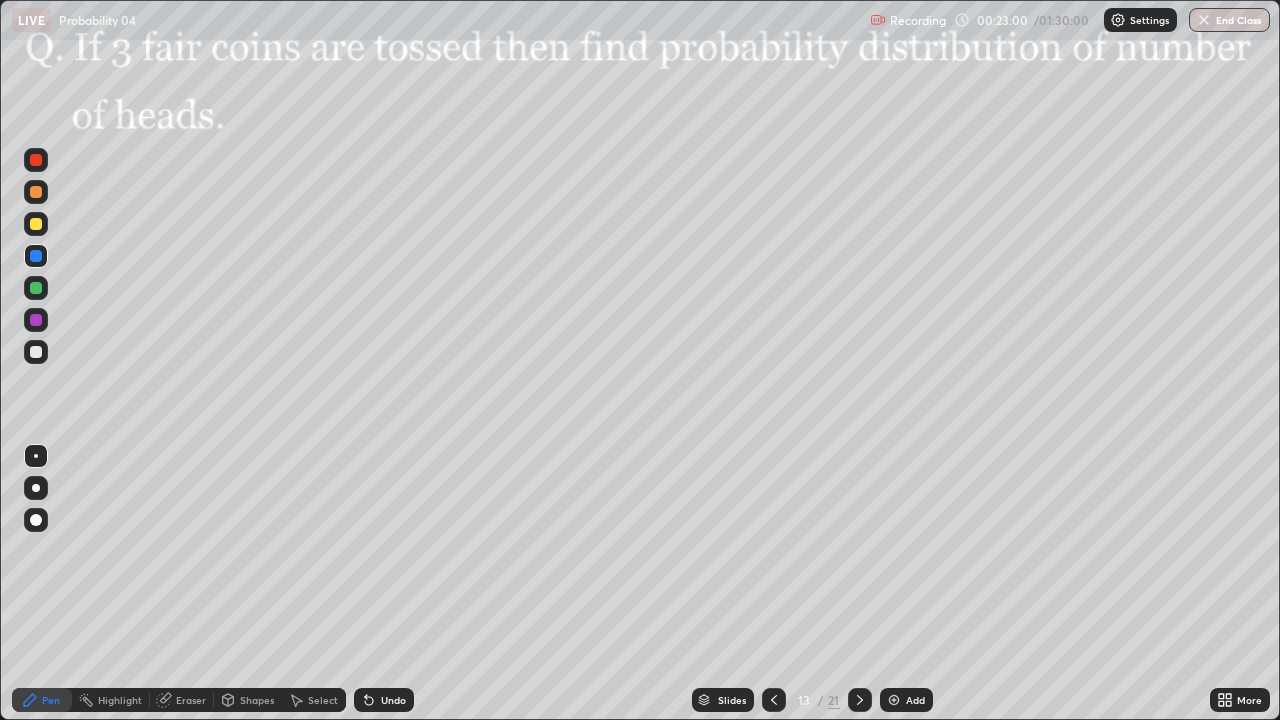 click at bounding box center [36, 256] 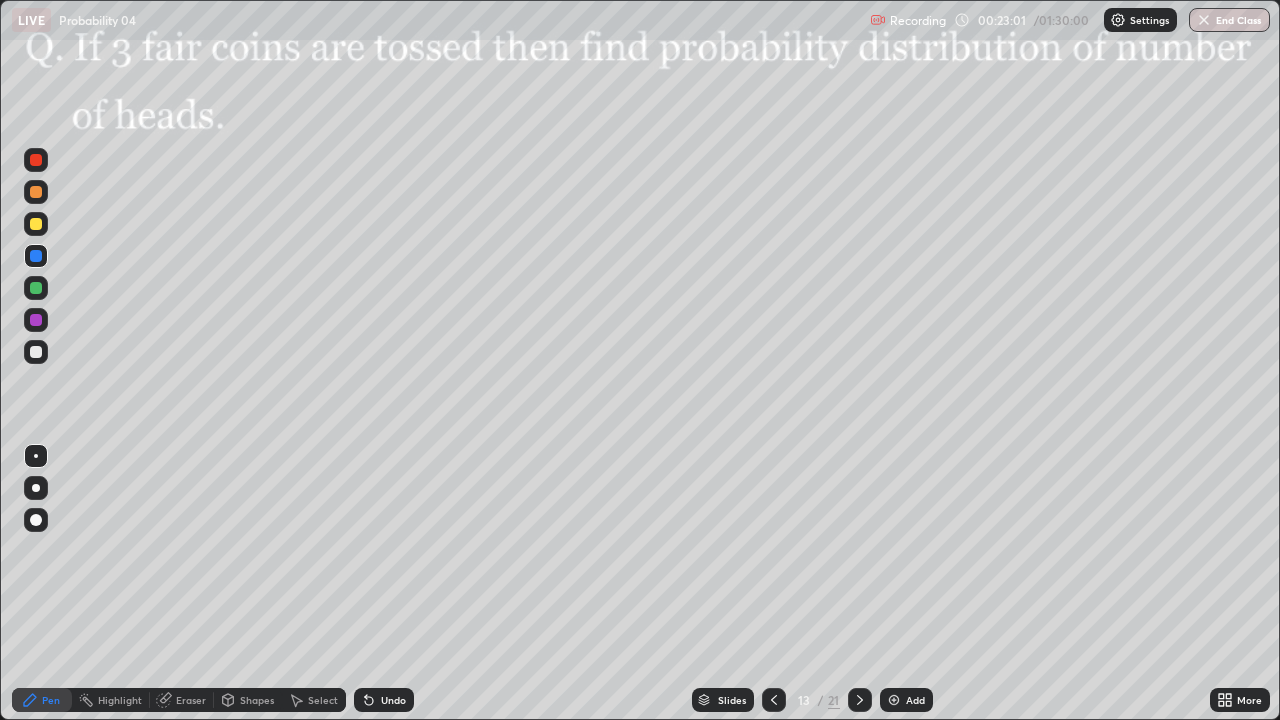 click at bounding box center (36, 352) 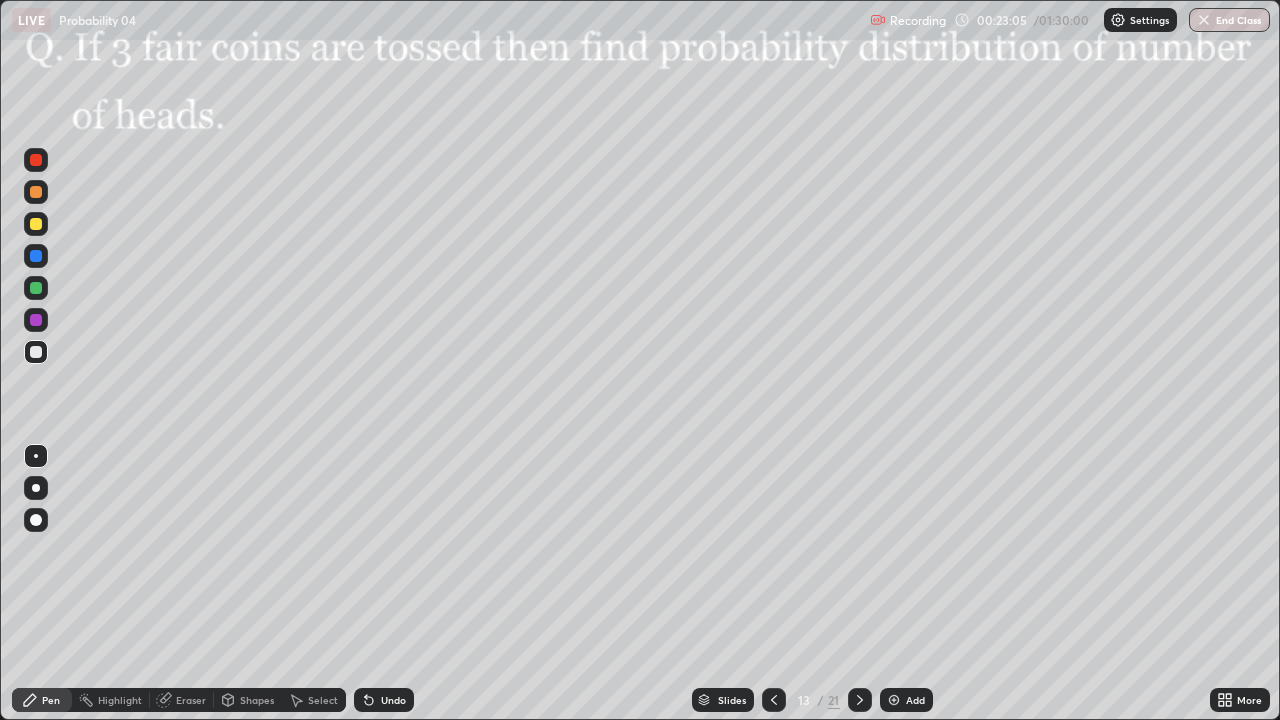 click on "Undo" at bounding box center [393, 700] 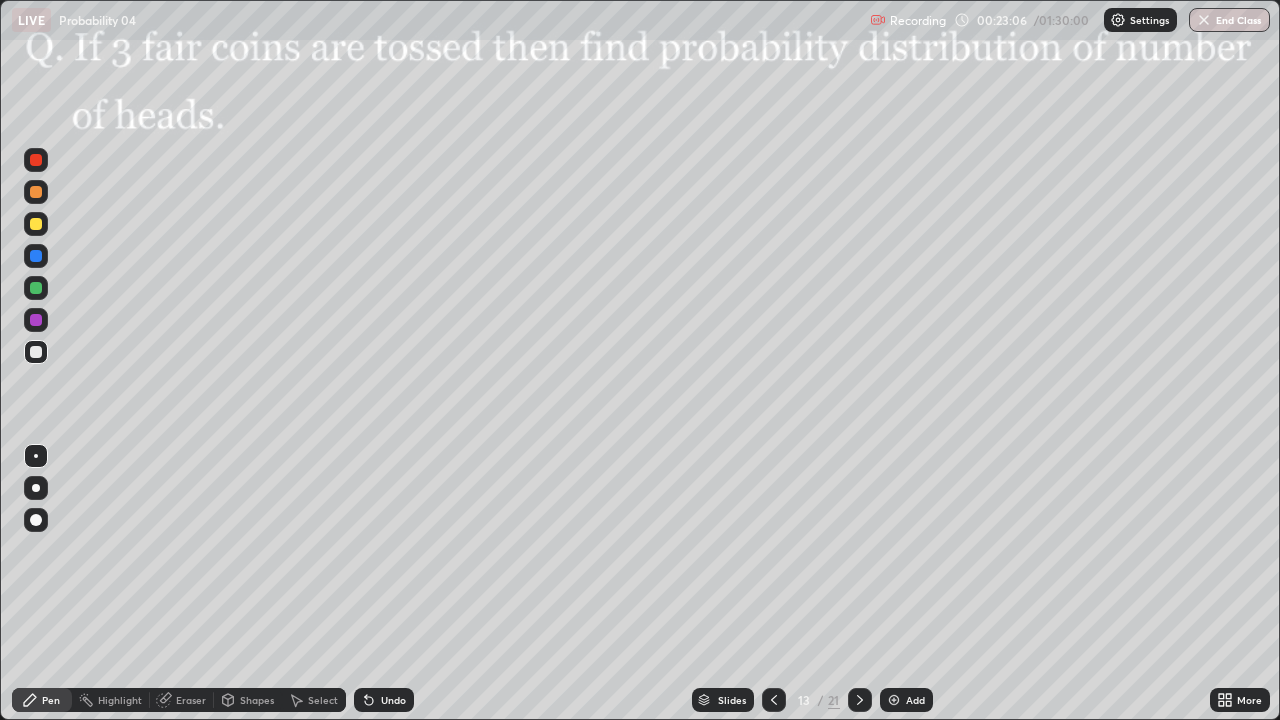 click at bounding box center (36, 256) 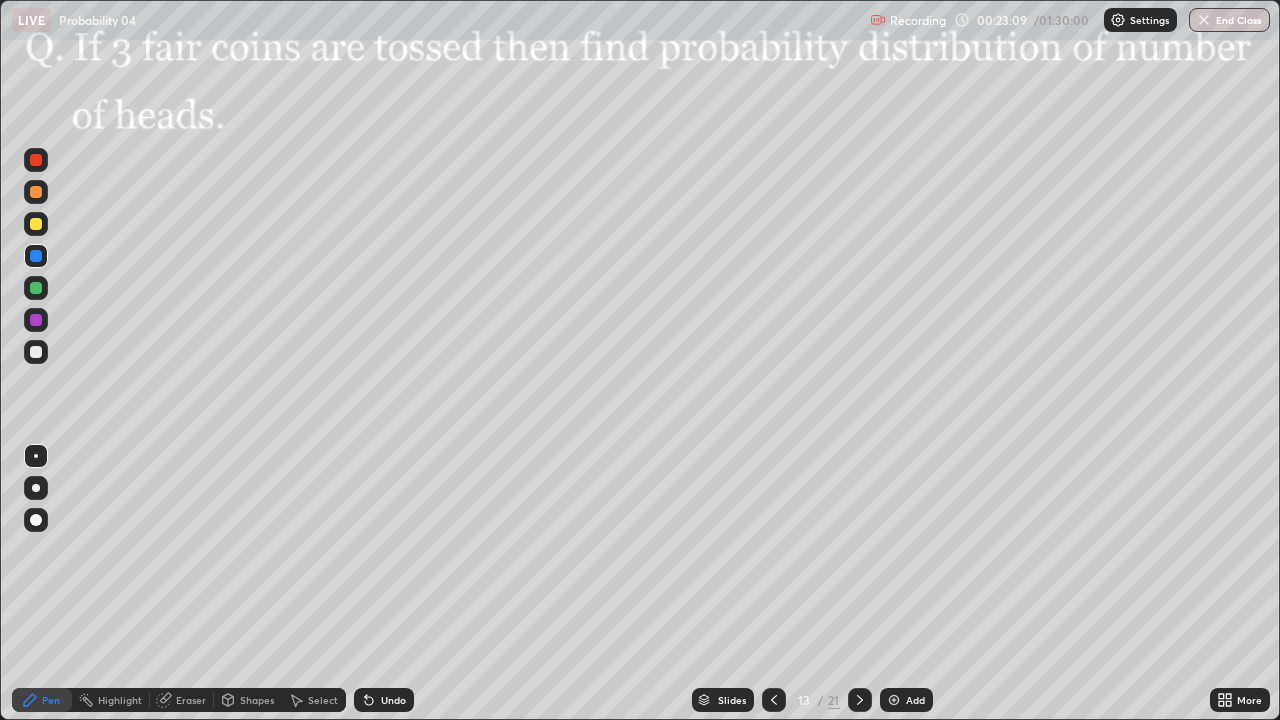 click on "Pen" at bounding box center [42, 700] 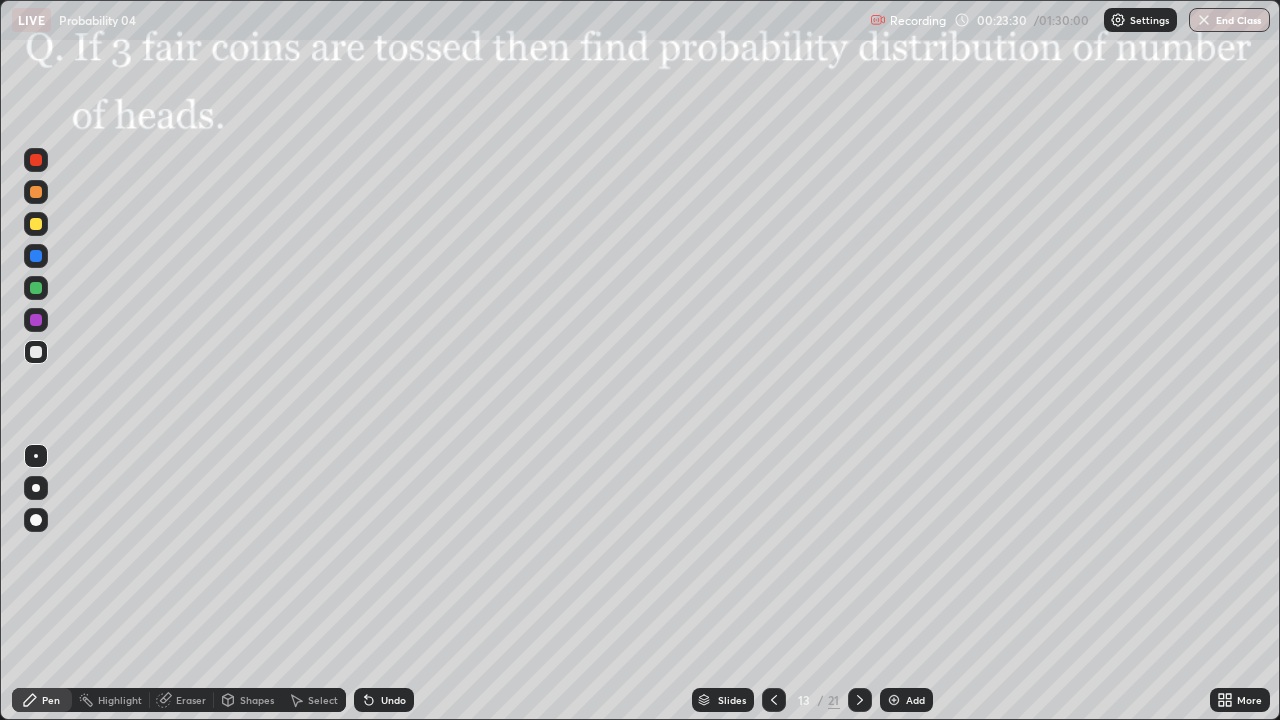 click at bounding box center [36, 256] 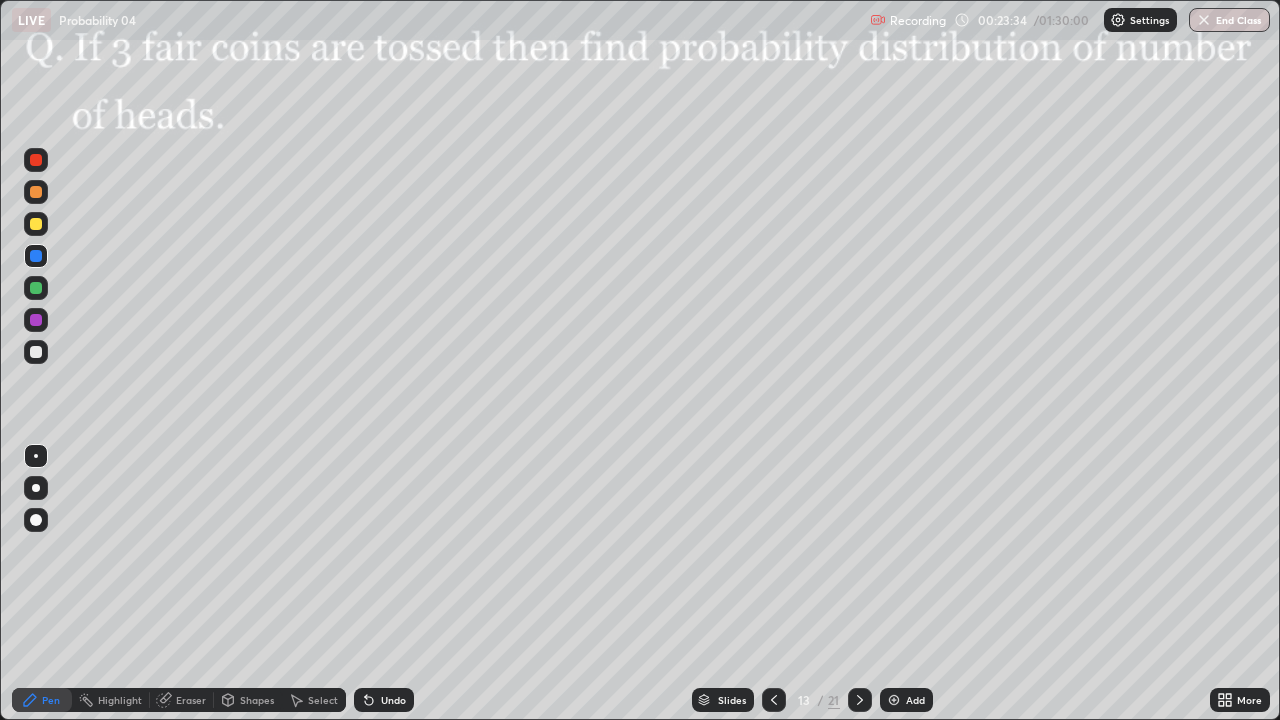 click at bounding box center [36, 352] 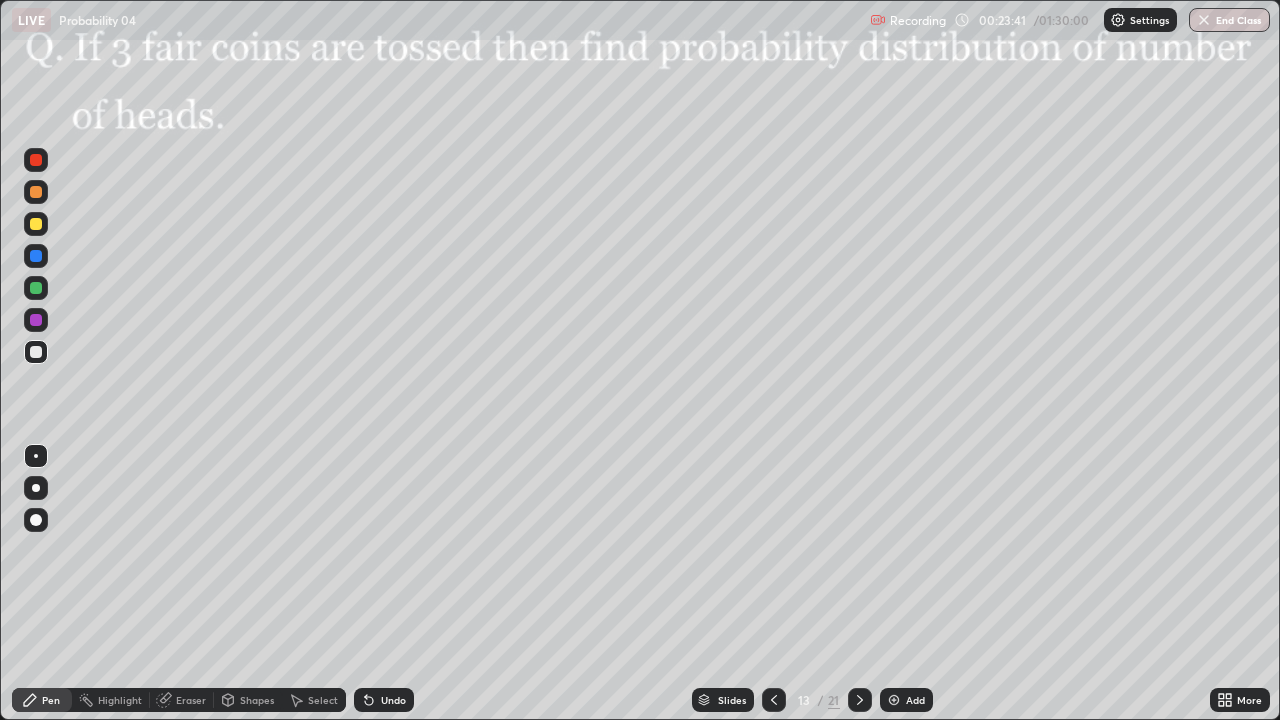 click at bounding box center [36, 256] 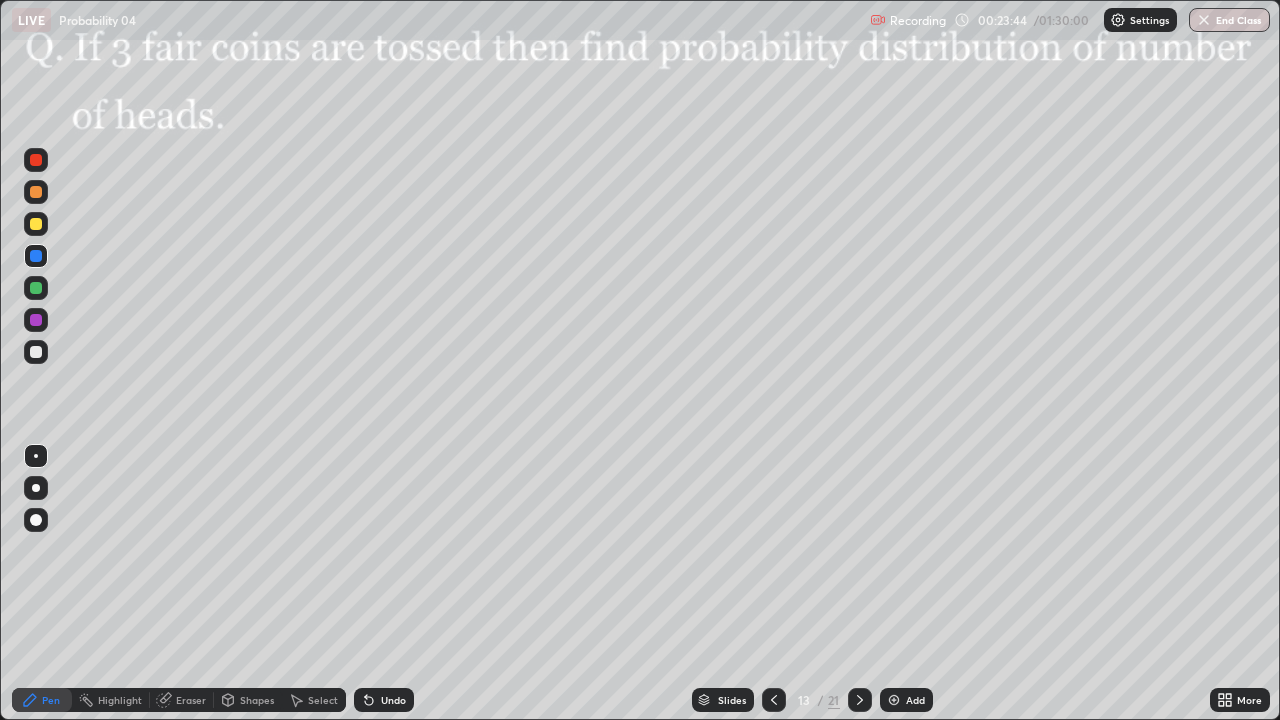 click at bounding box center [36, 320] 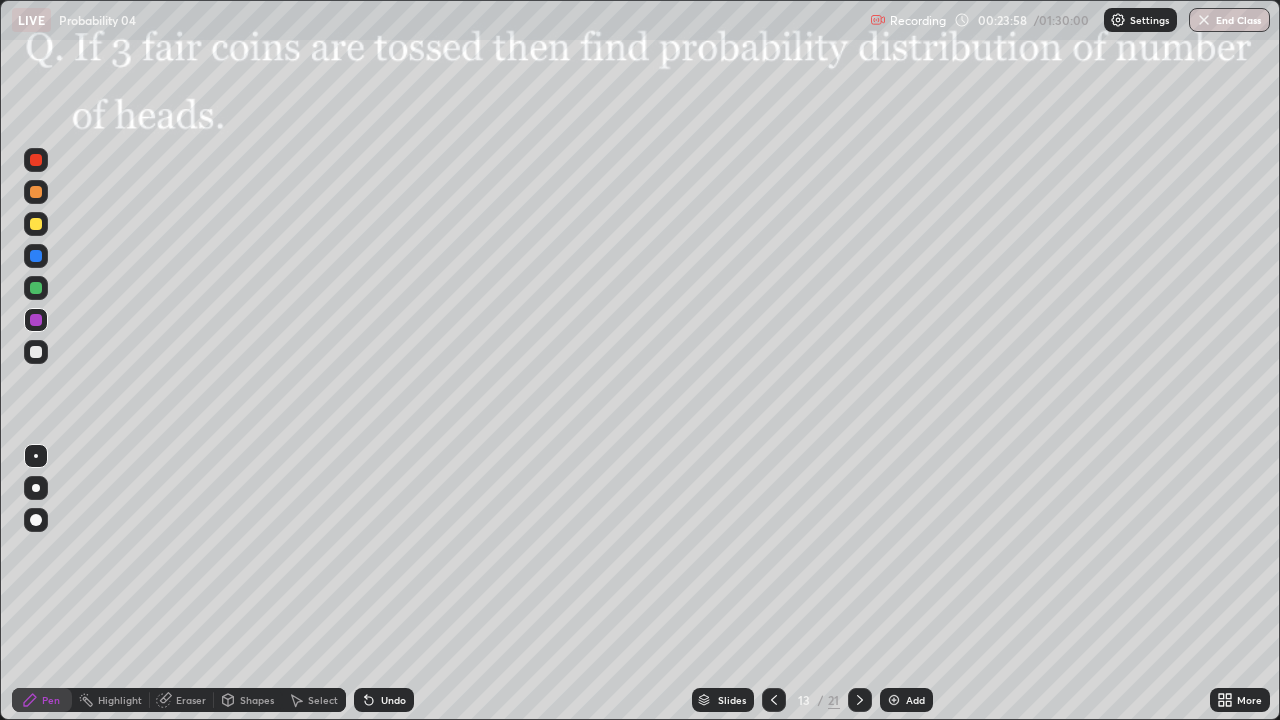 click at bounding box center (36, 224) 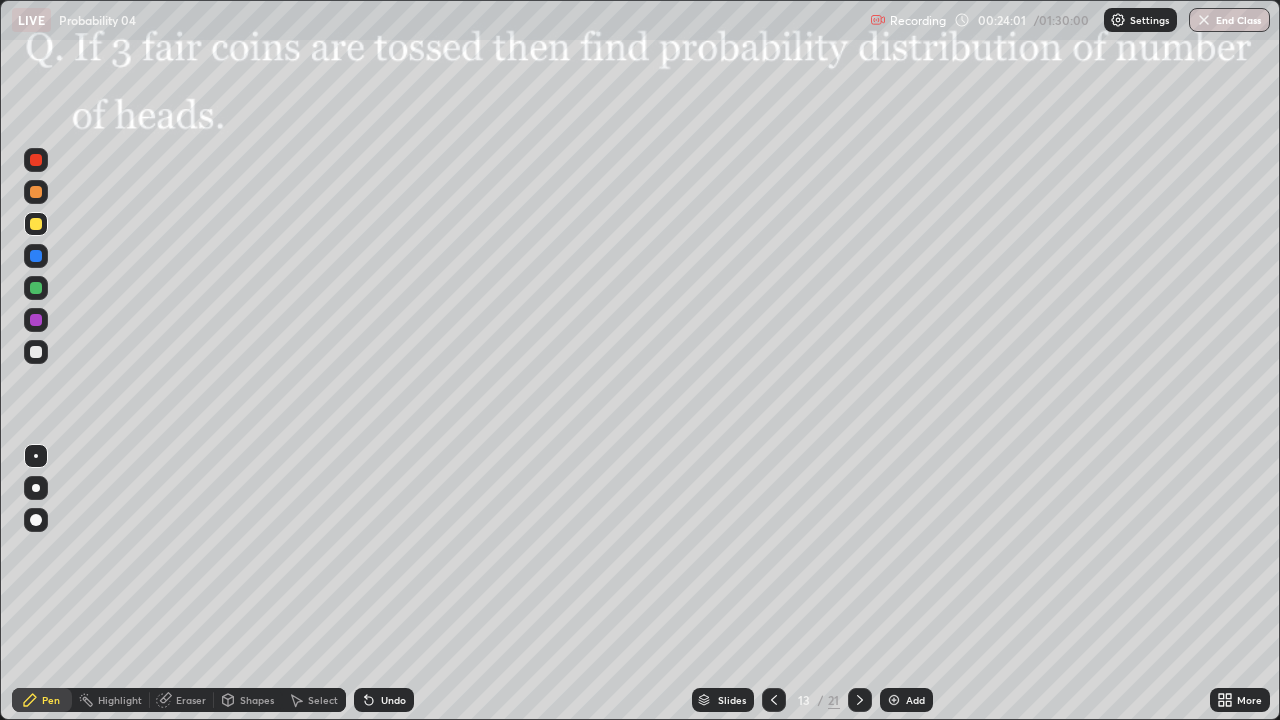 click 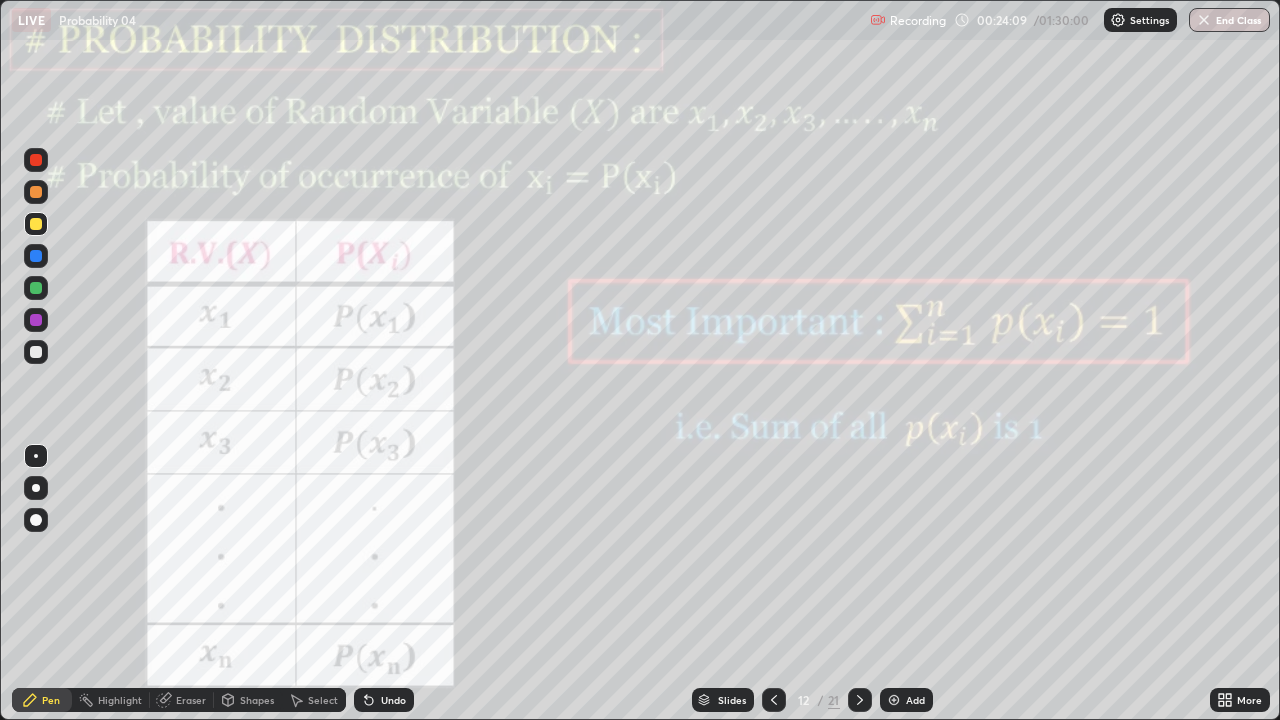 click 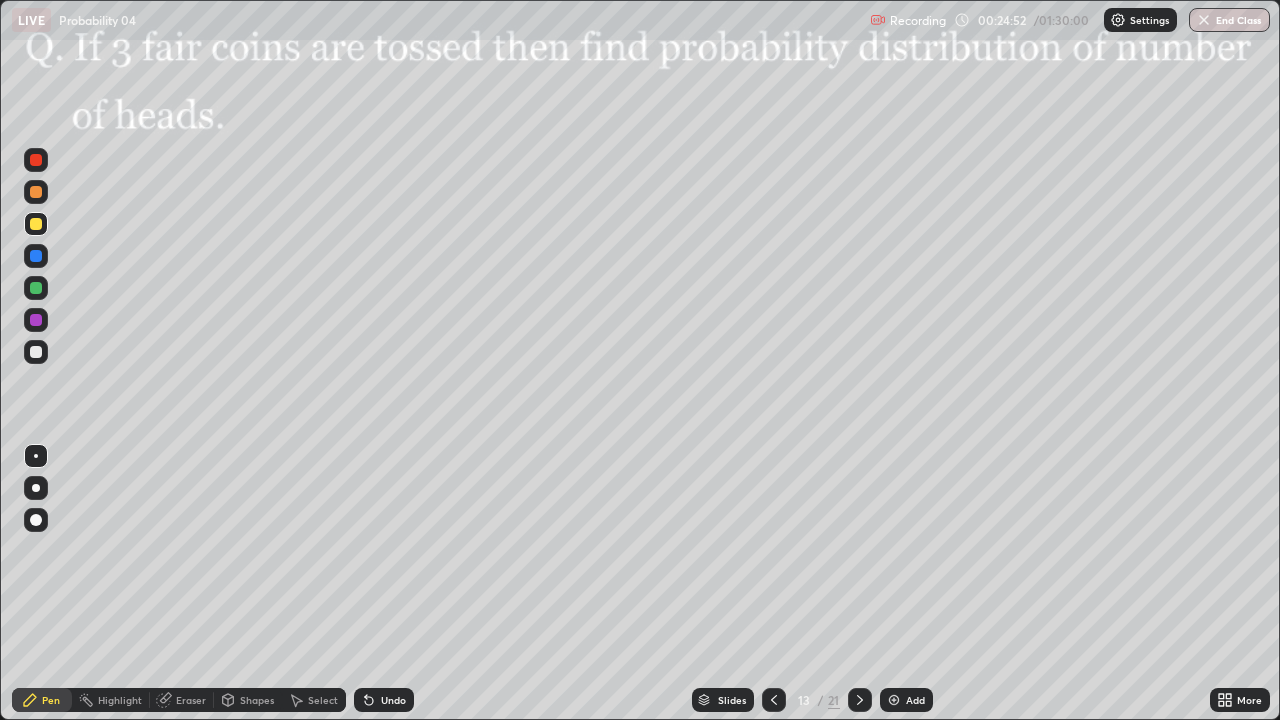 click 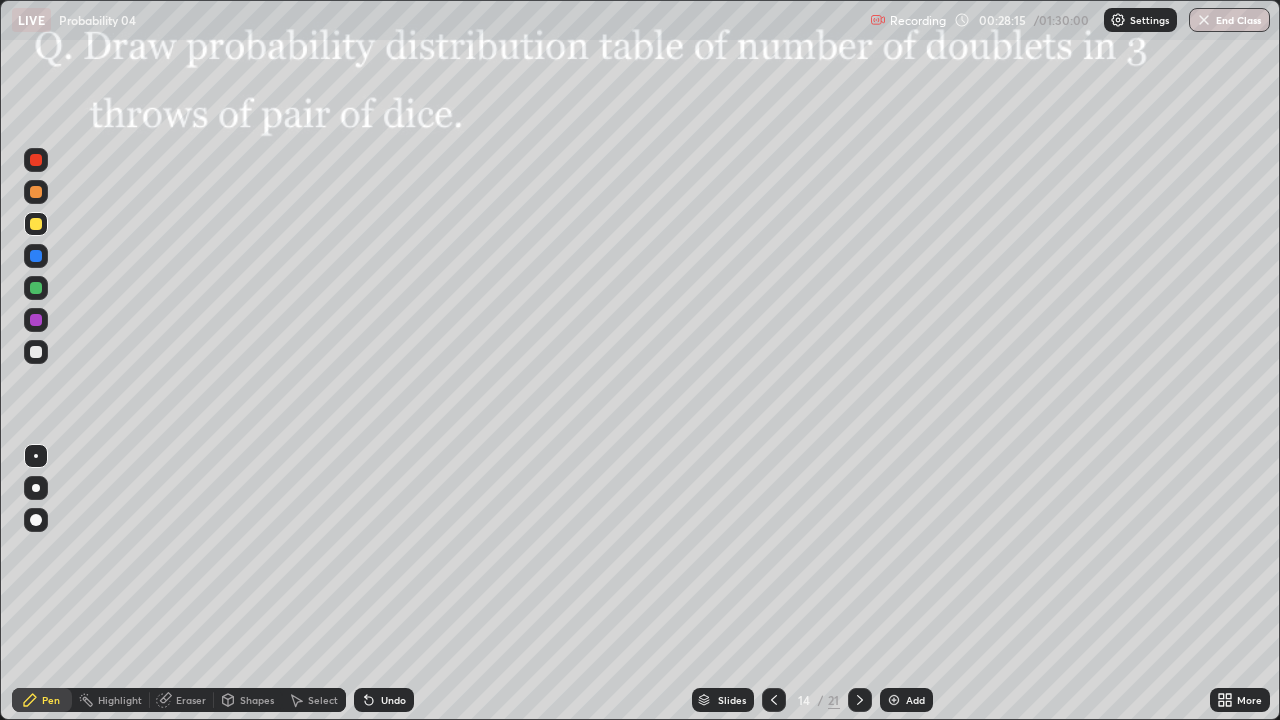 click at bounding box center [36, 256] 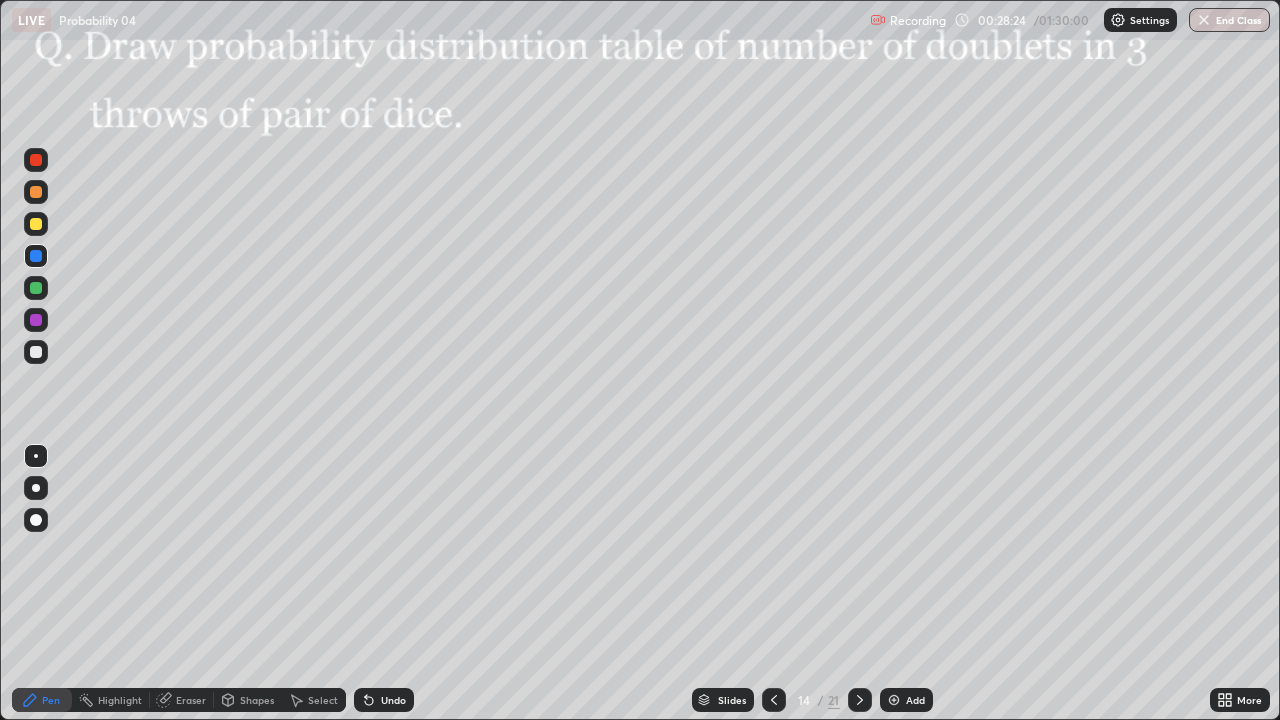 click at bounding box center (36, 224) 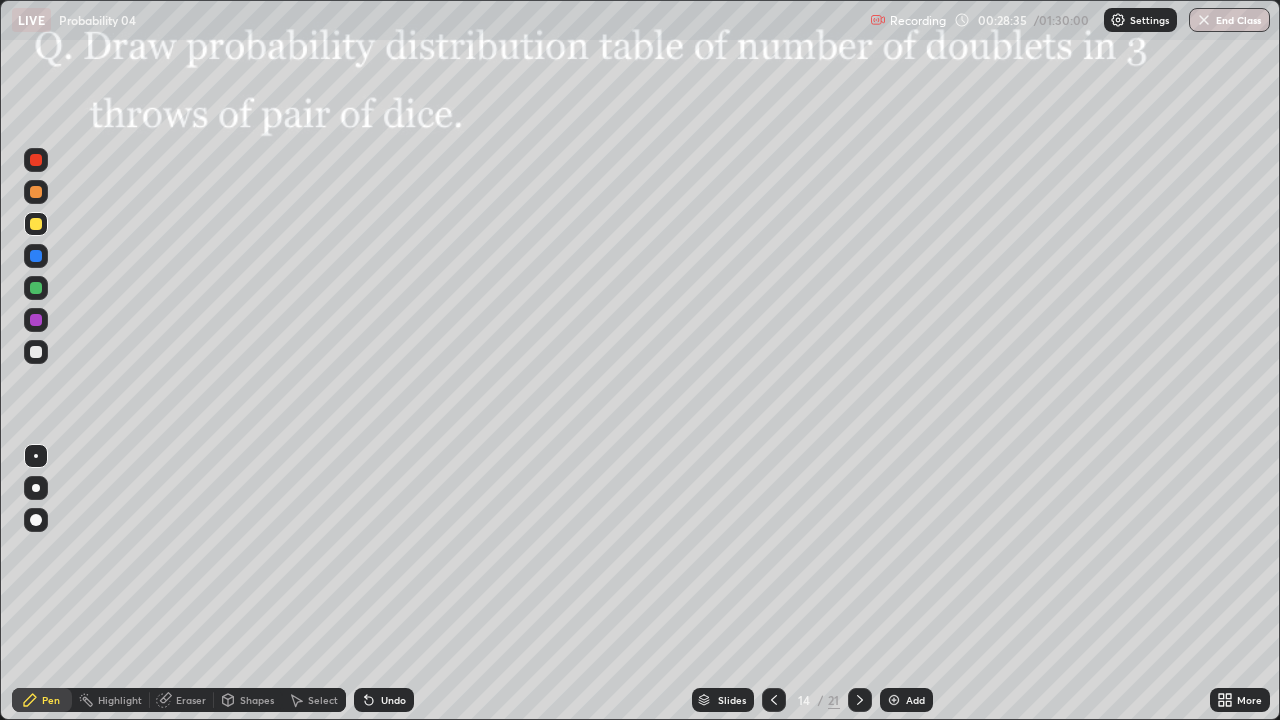 click on "Undo" at bounding box center (384, 700) 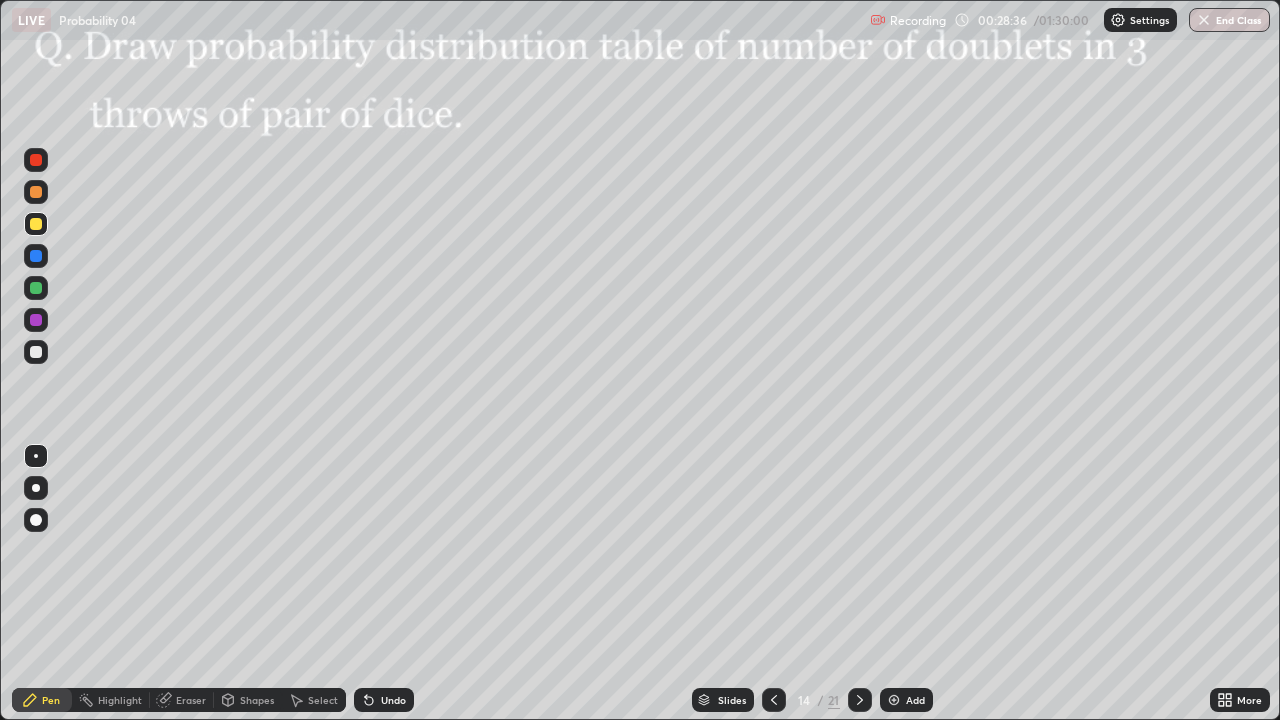 click on "Undo" at bounding box center (393, 700) 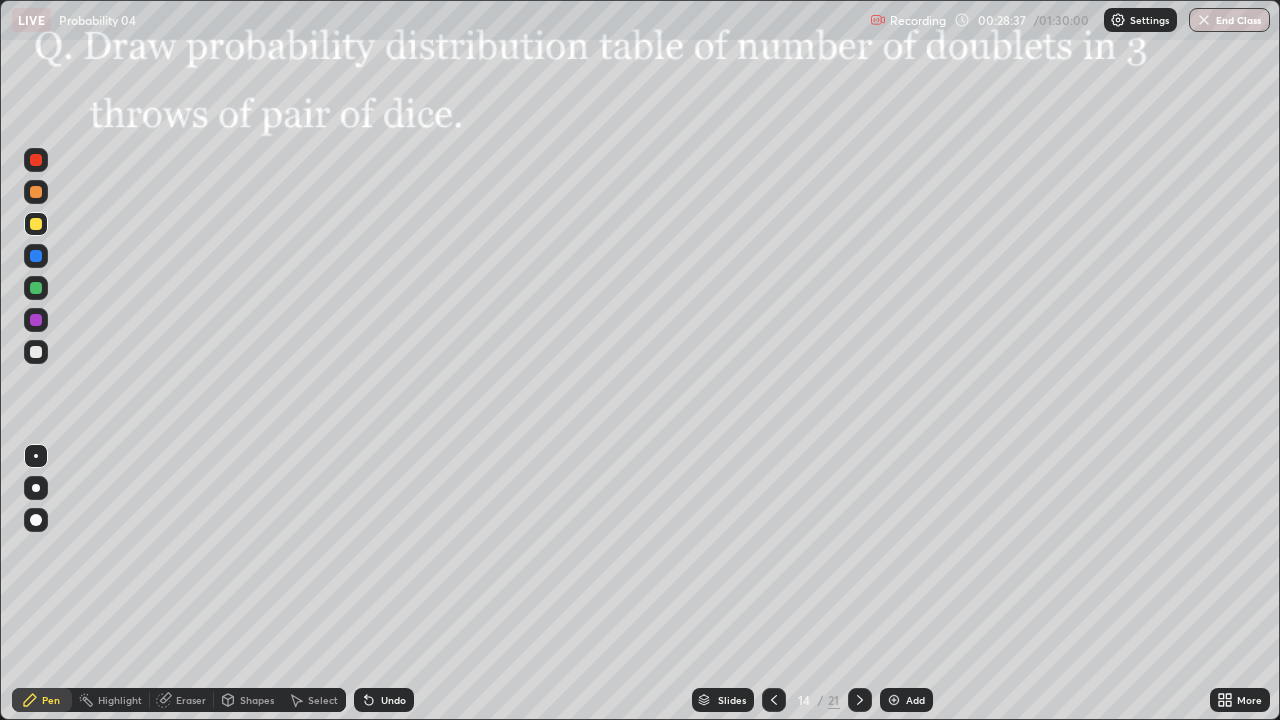 click on "Undo" at bounding box center (393, 700) 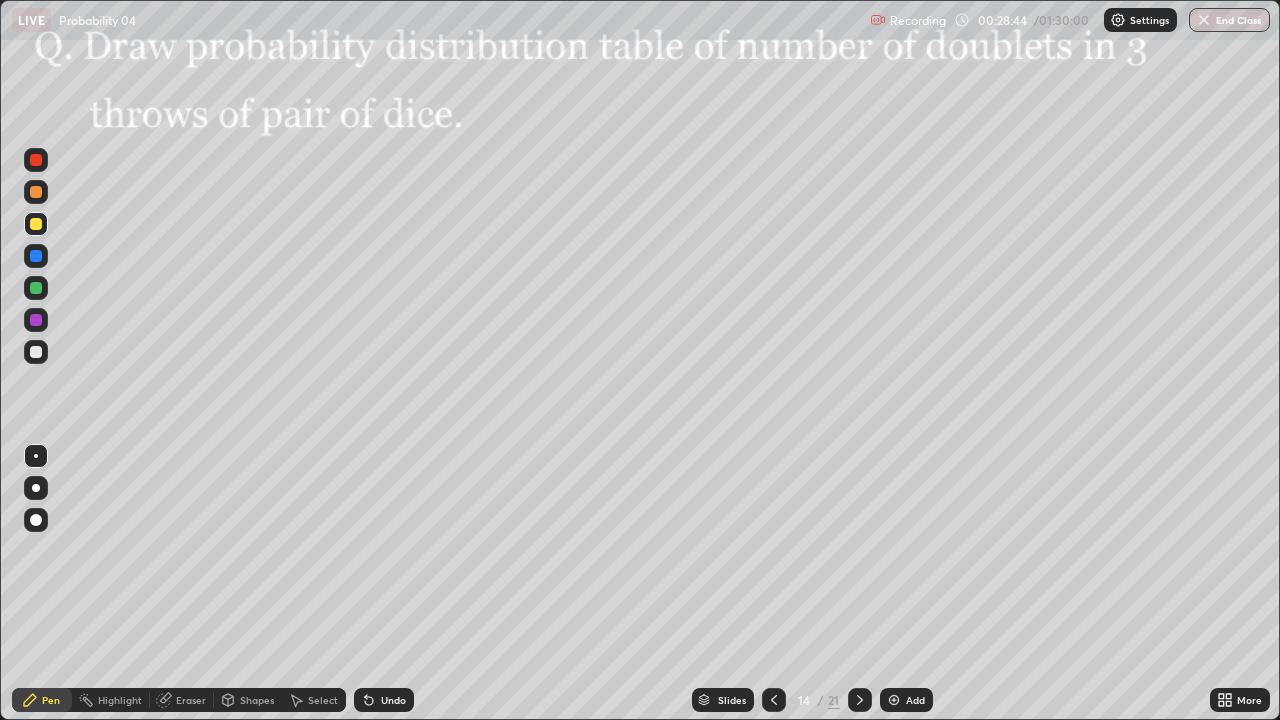 click at bounding box center [36, 320] 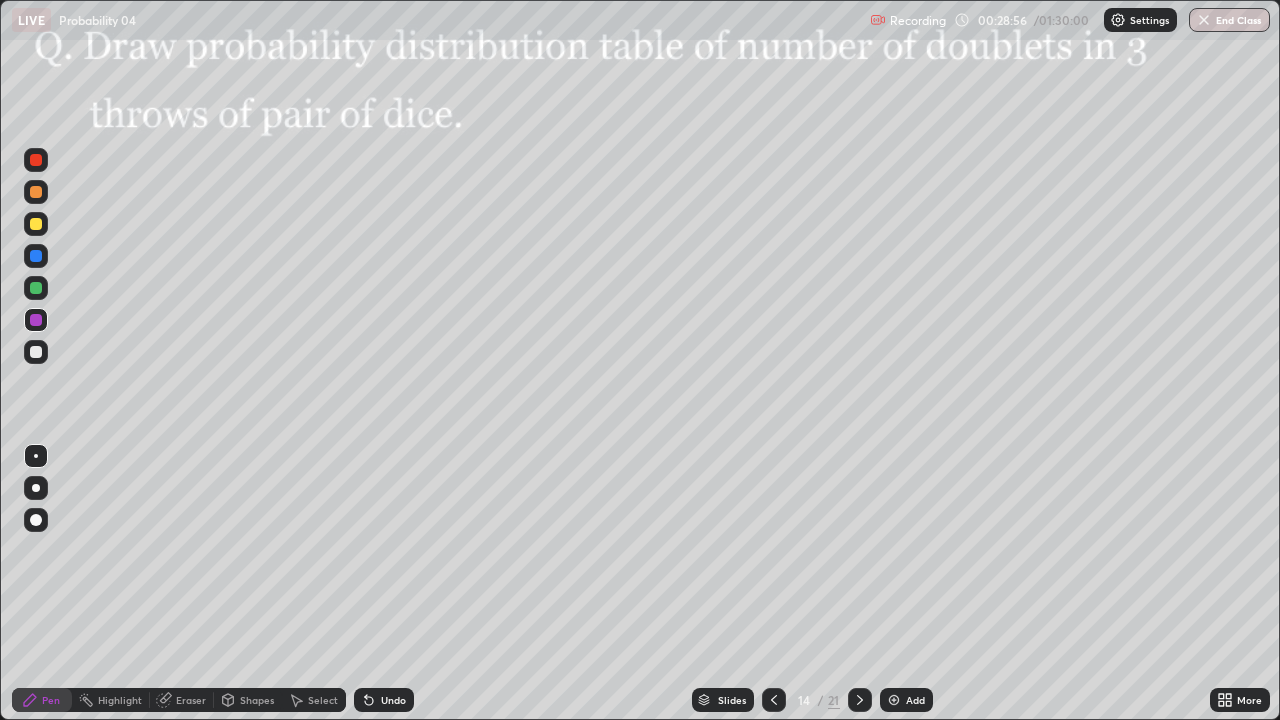 click on "Shapes" at bounding box center [257, 700] 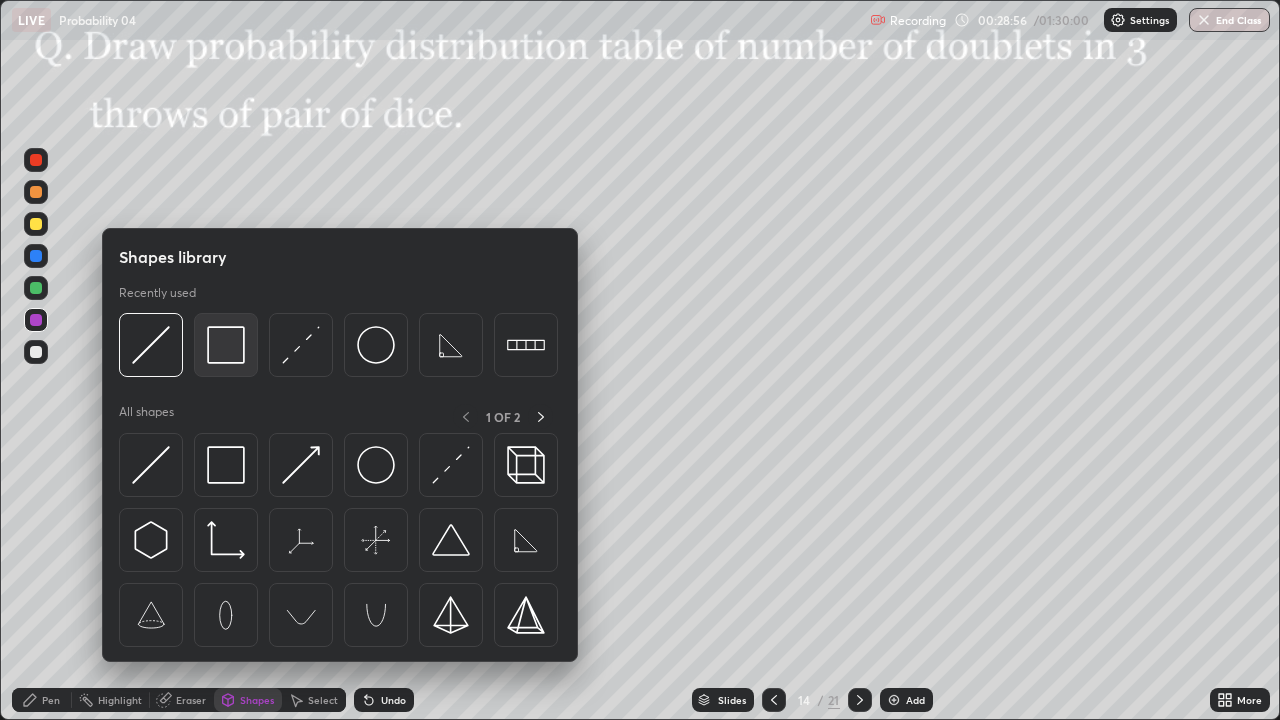 click at bounding box center [226, 345] 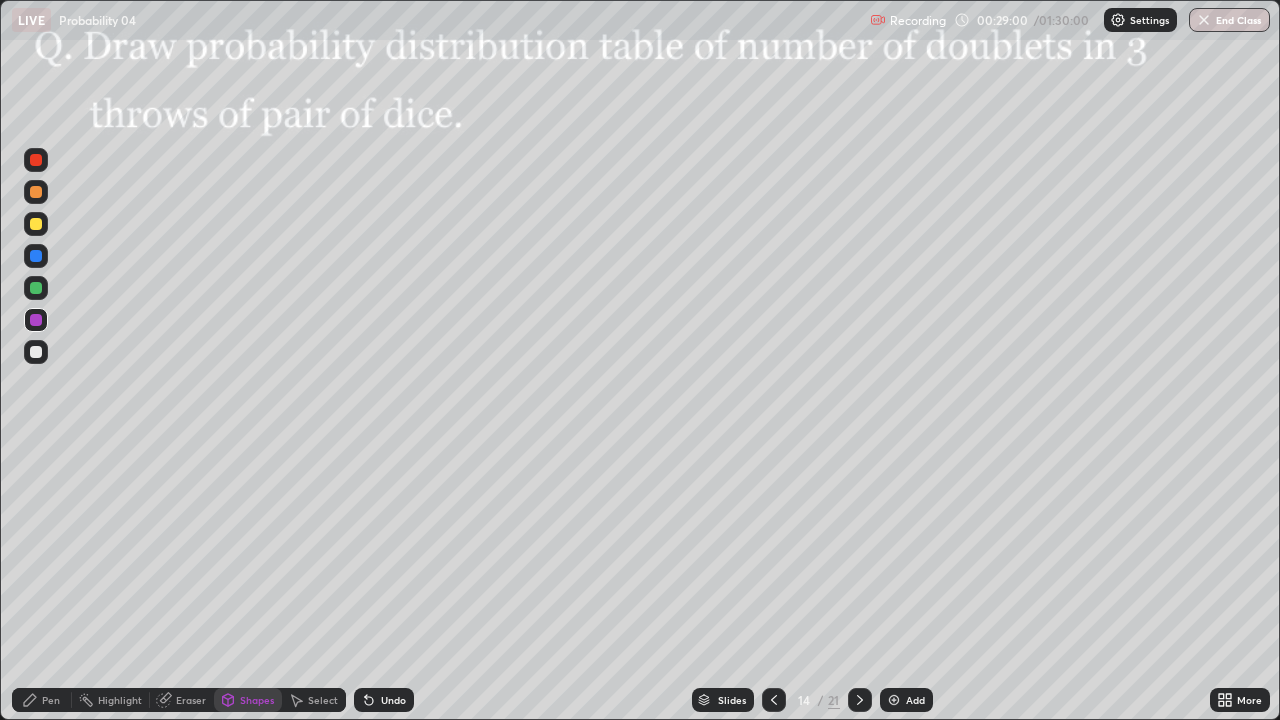 click on "Undo" at bounding box center (393, 700) 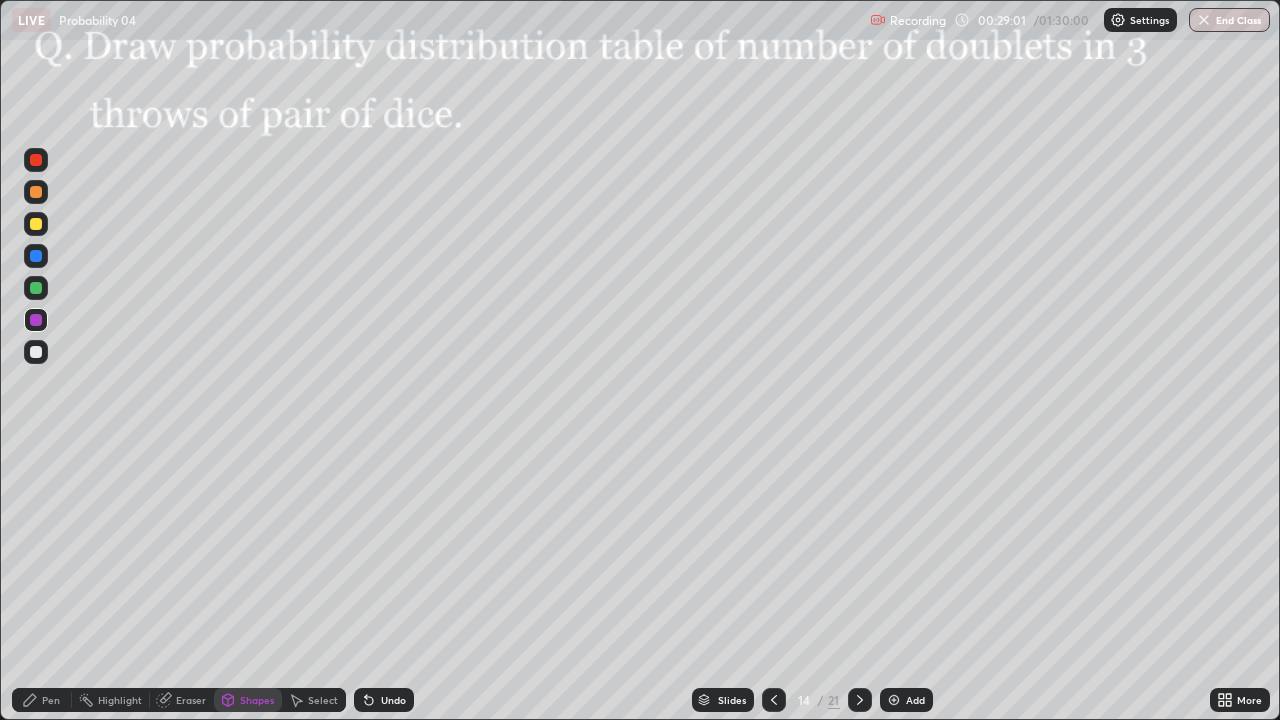 click on "Select" at bounding box center [323, 700] 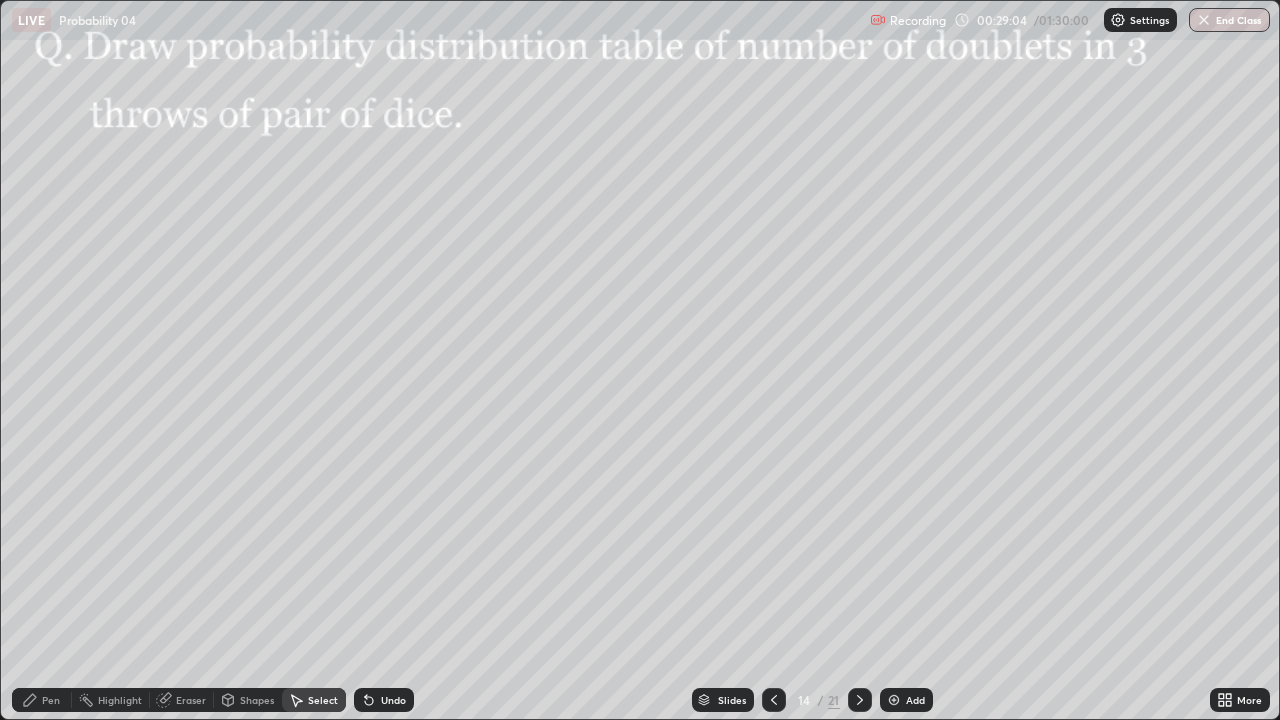 click on "Shapes" at bounding box center (257, 700) 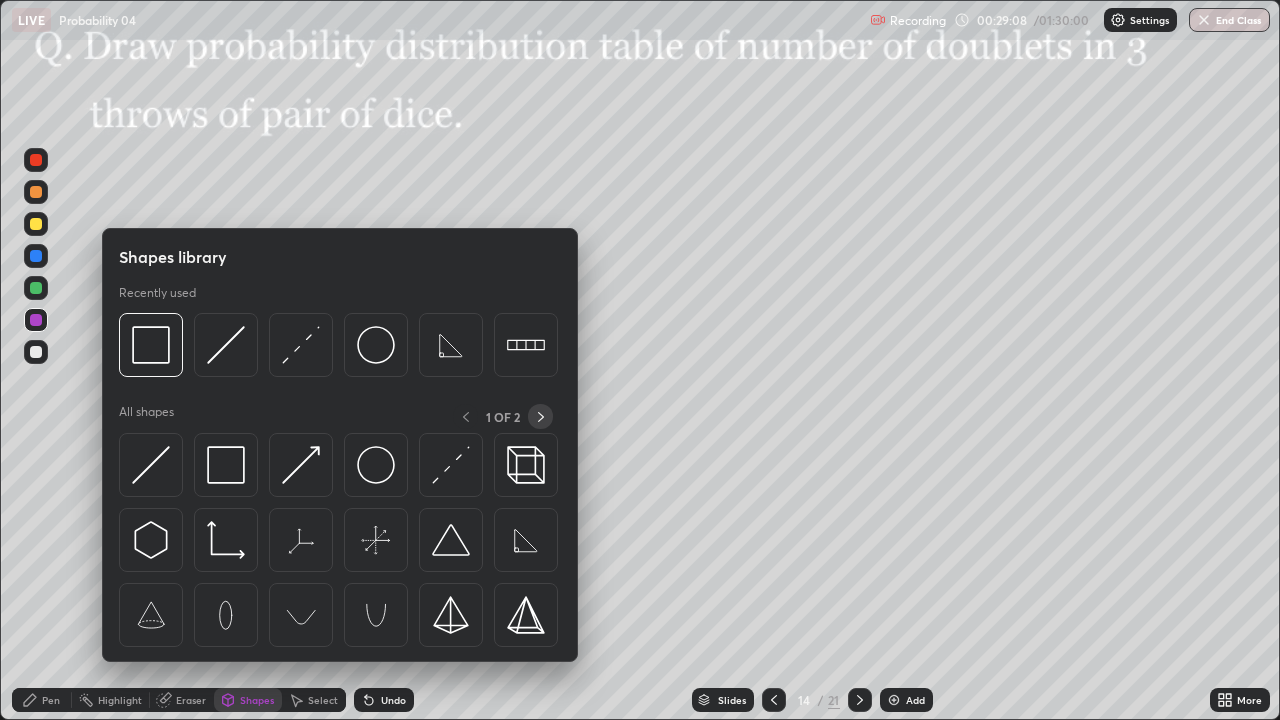 click 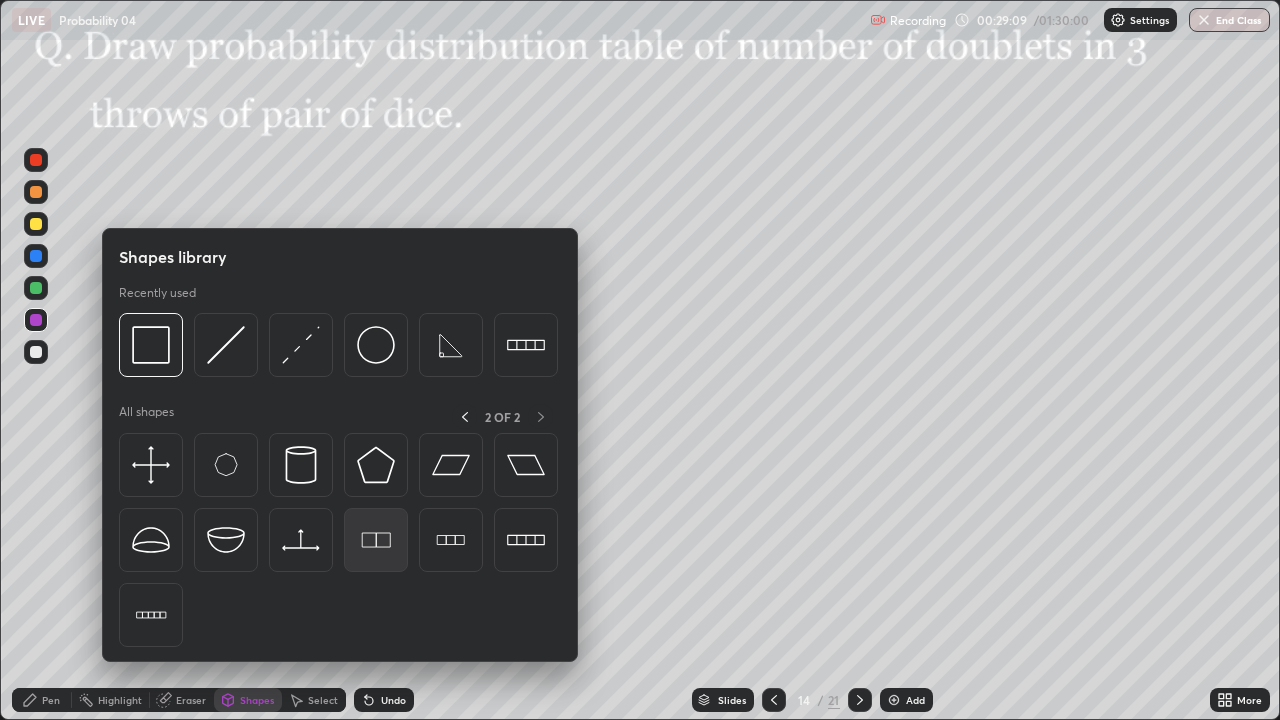 click at bounding box center [376, 540] 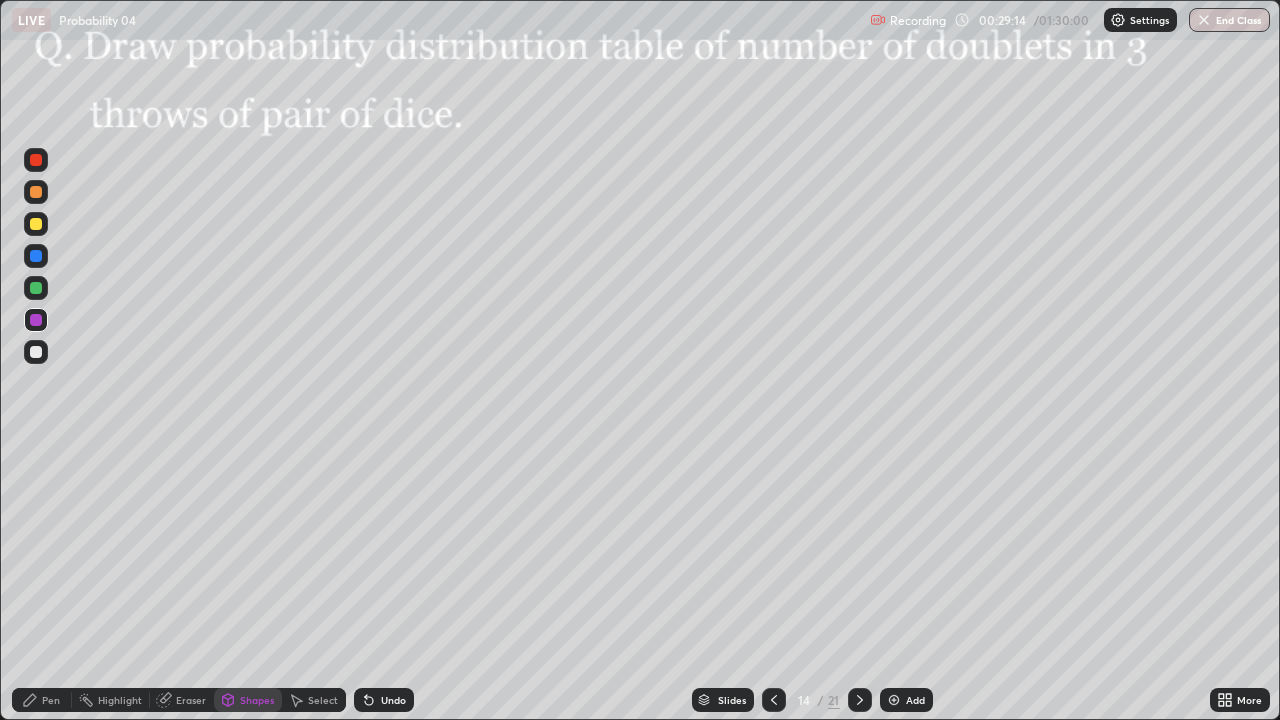 click on "Undo" at bounding box center (393, 700) 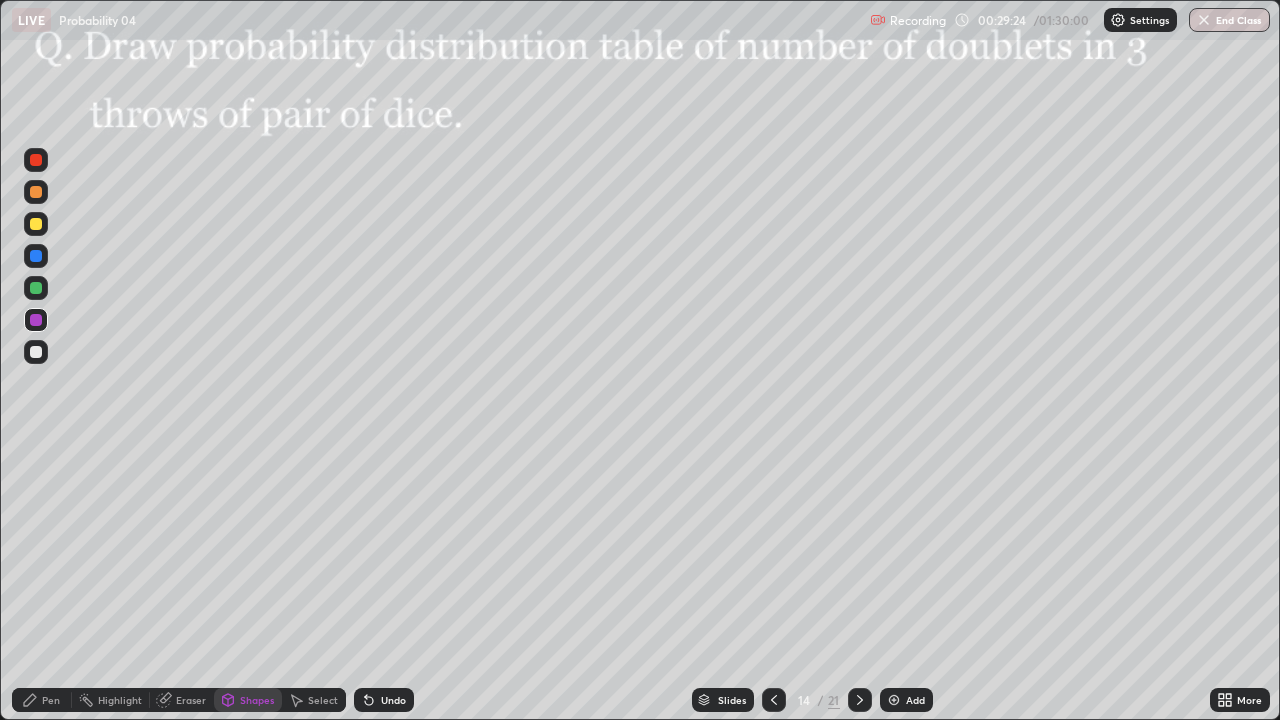 click on "Eraser" at bounding box center [191, 700] 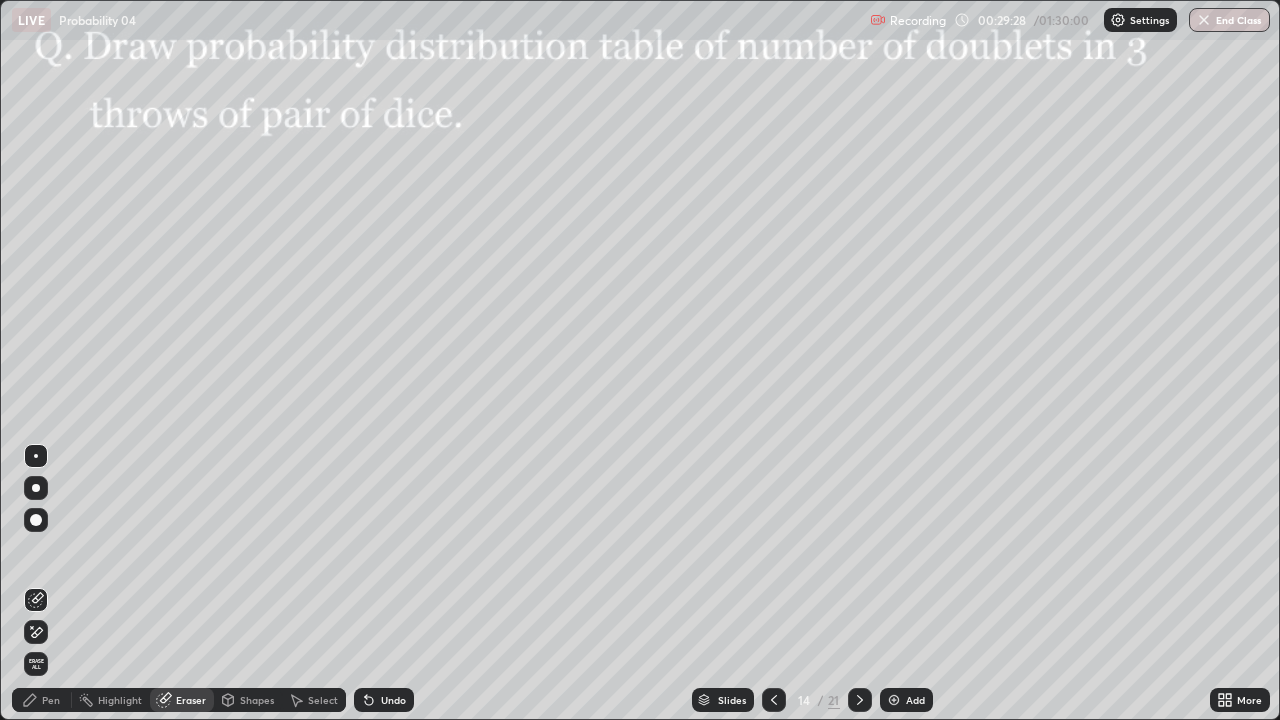 click on "Select" at bounding box center (314, 700) 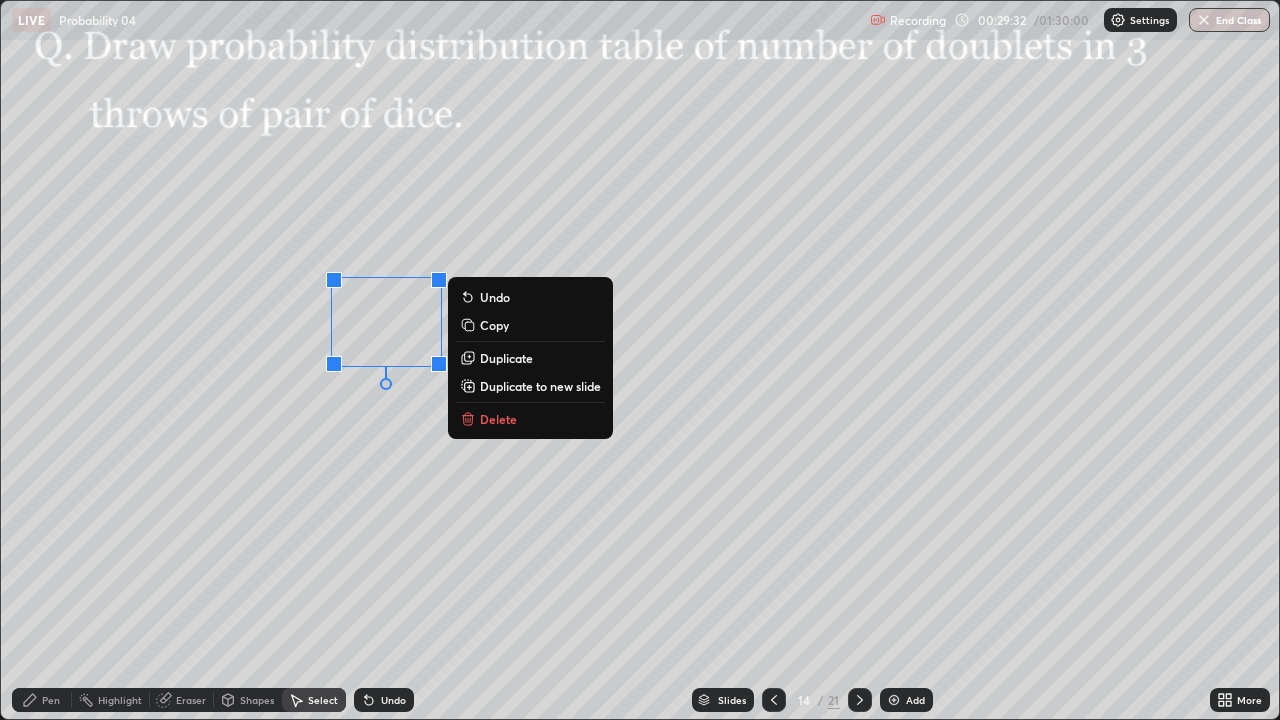 click on "0 ° Undo Copy Duplicate Duplicate to new slide Delete" at bounding box center (640, 360) 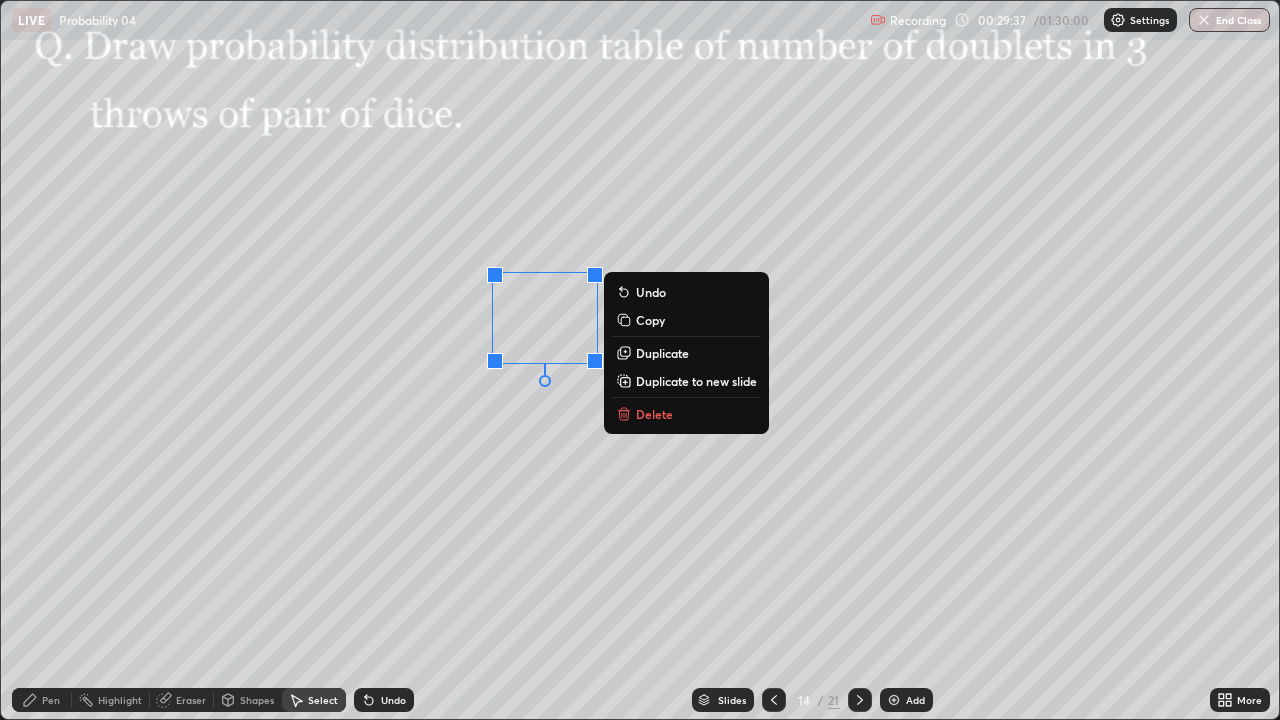 click on "0 ° Undo Copy Duplicate Duplicate to new slide Delete" at bounding box center [640, 360] 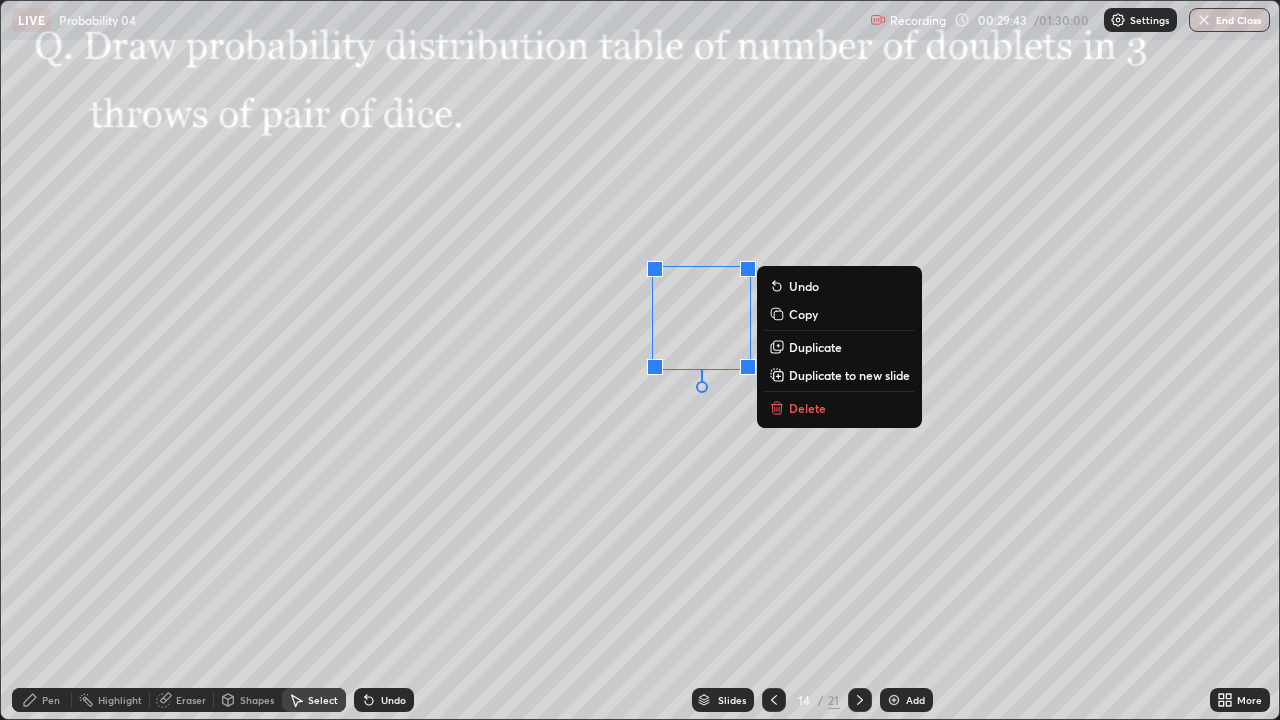 click on "0 ° Undo Copy Duplicate Duplicate to new slide Delete" at bounding box center (640, 360) 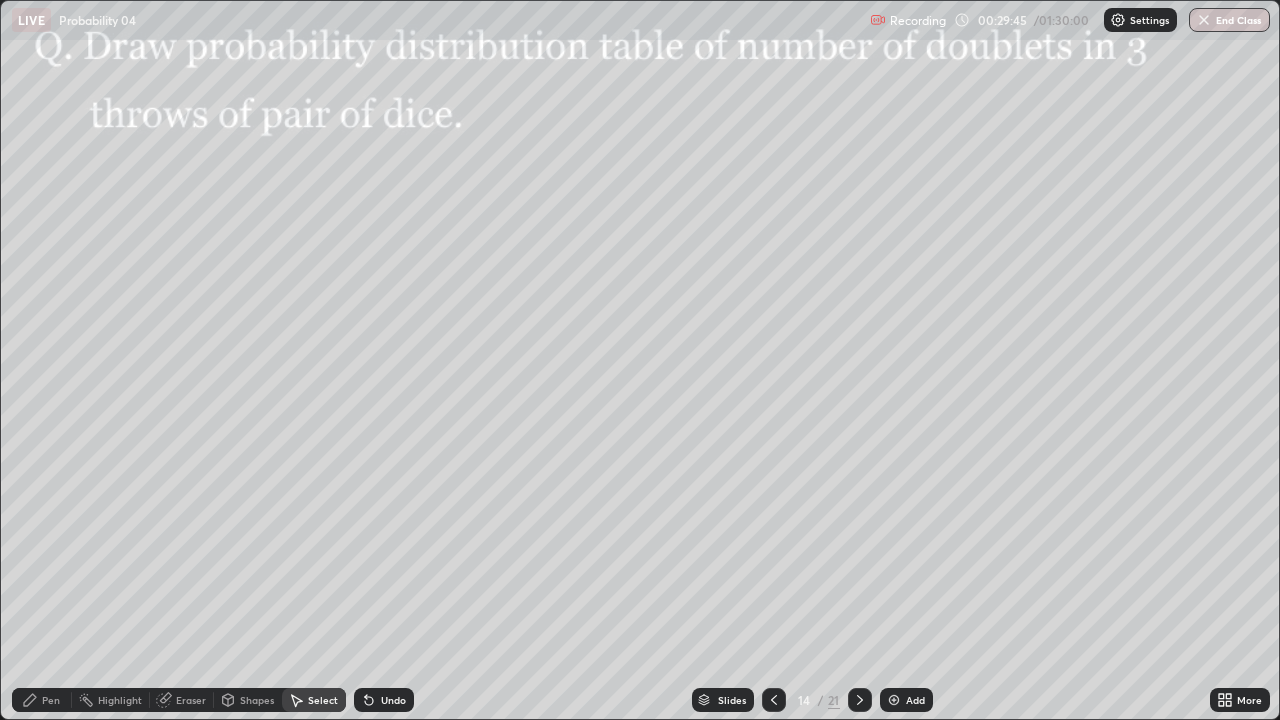click on "Pen" at bounding box center [42, 700] 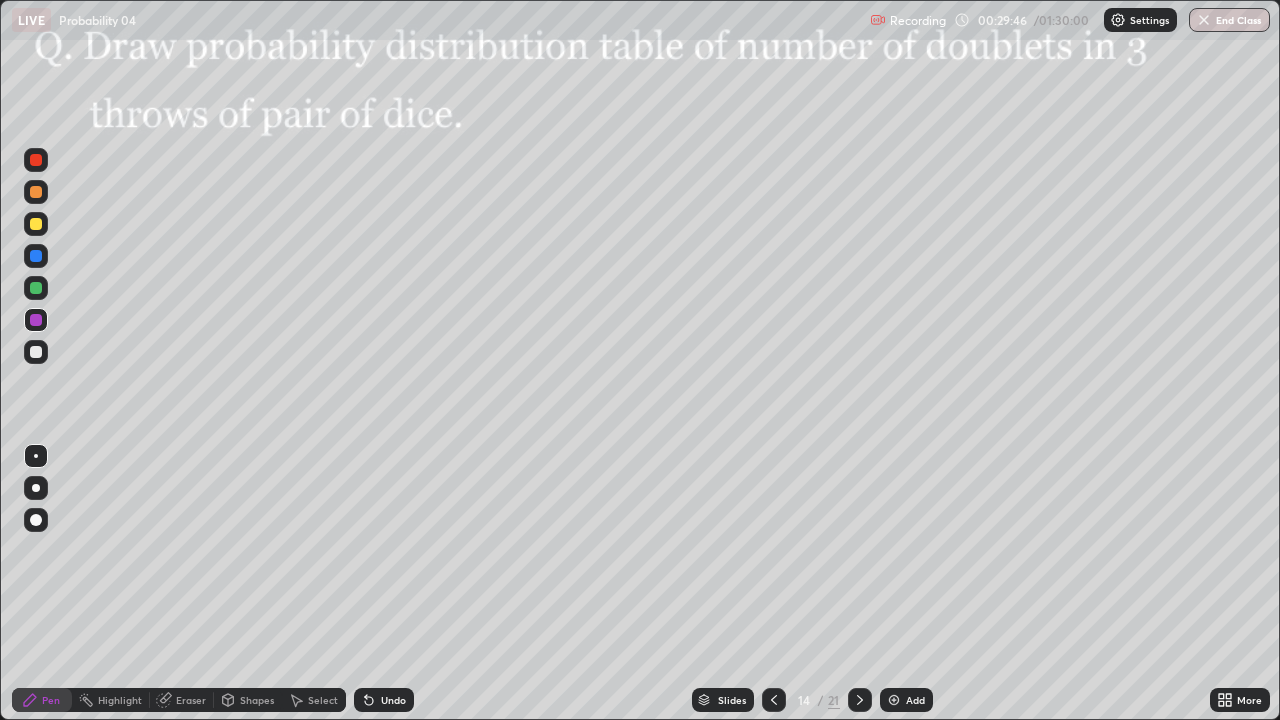 click at bounding box center [36, 224] 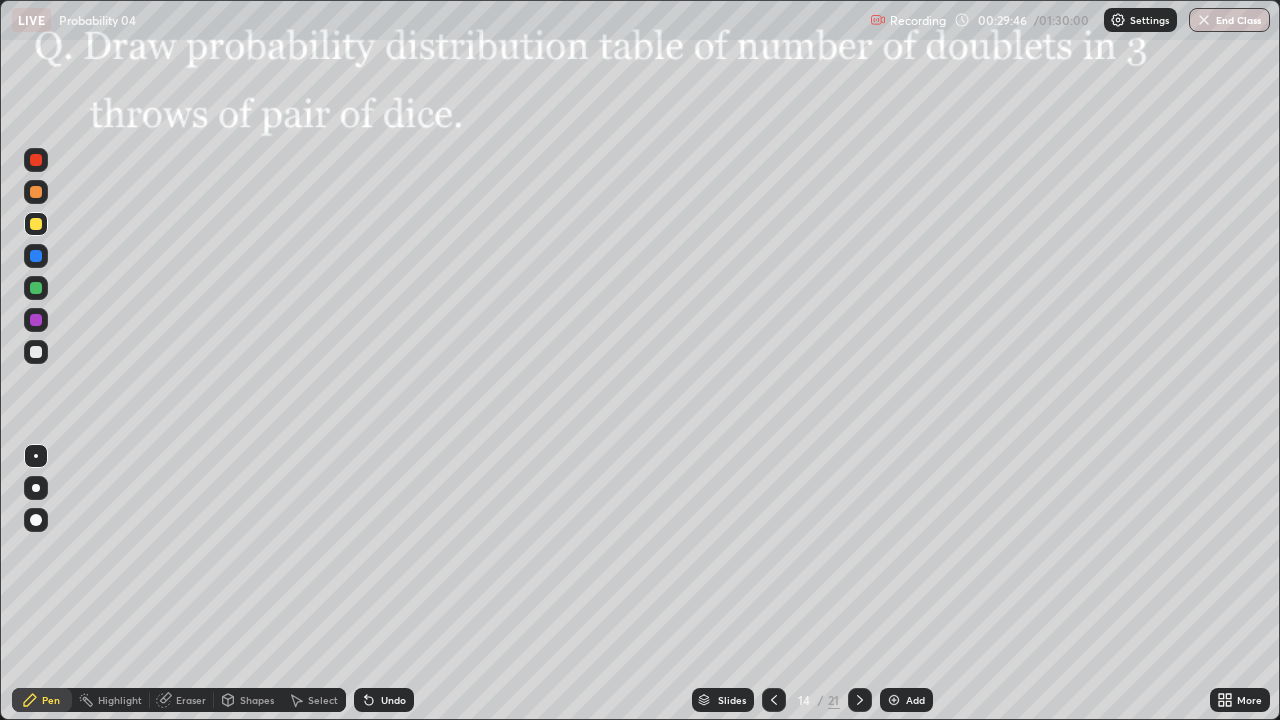click at bounding box center (36, 192) 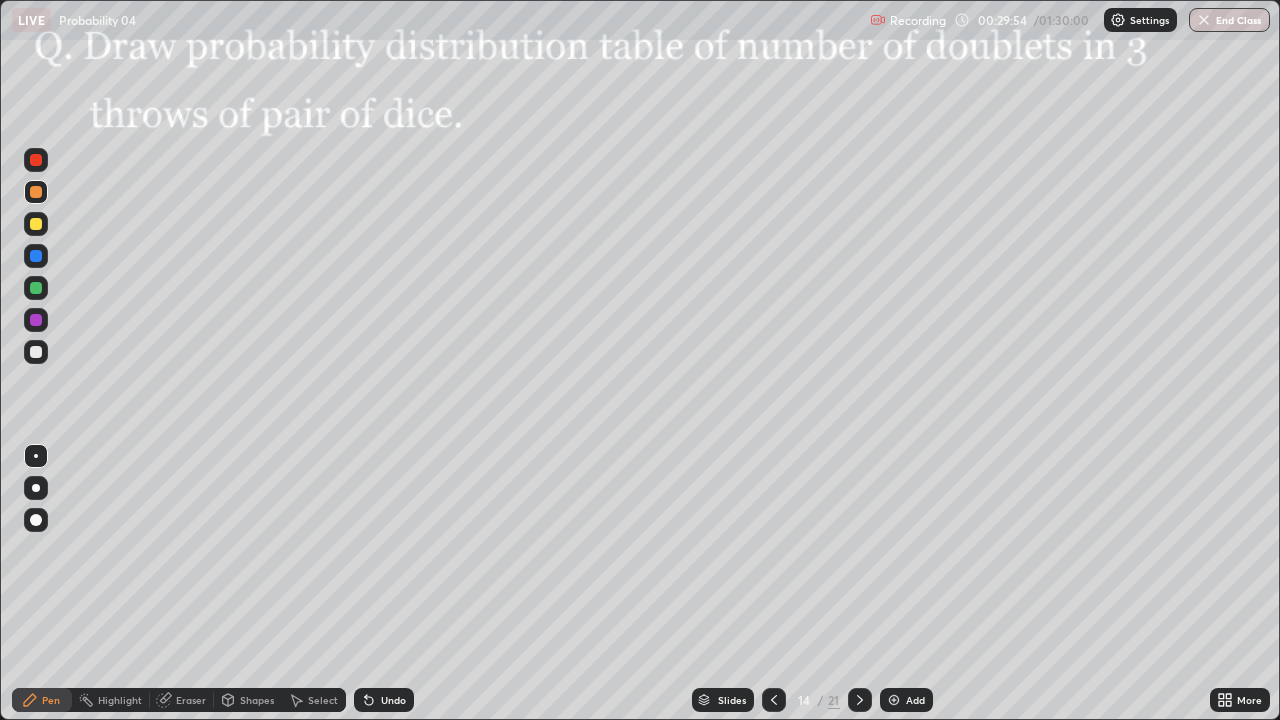 click at bounding box center (36, 288) 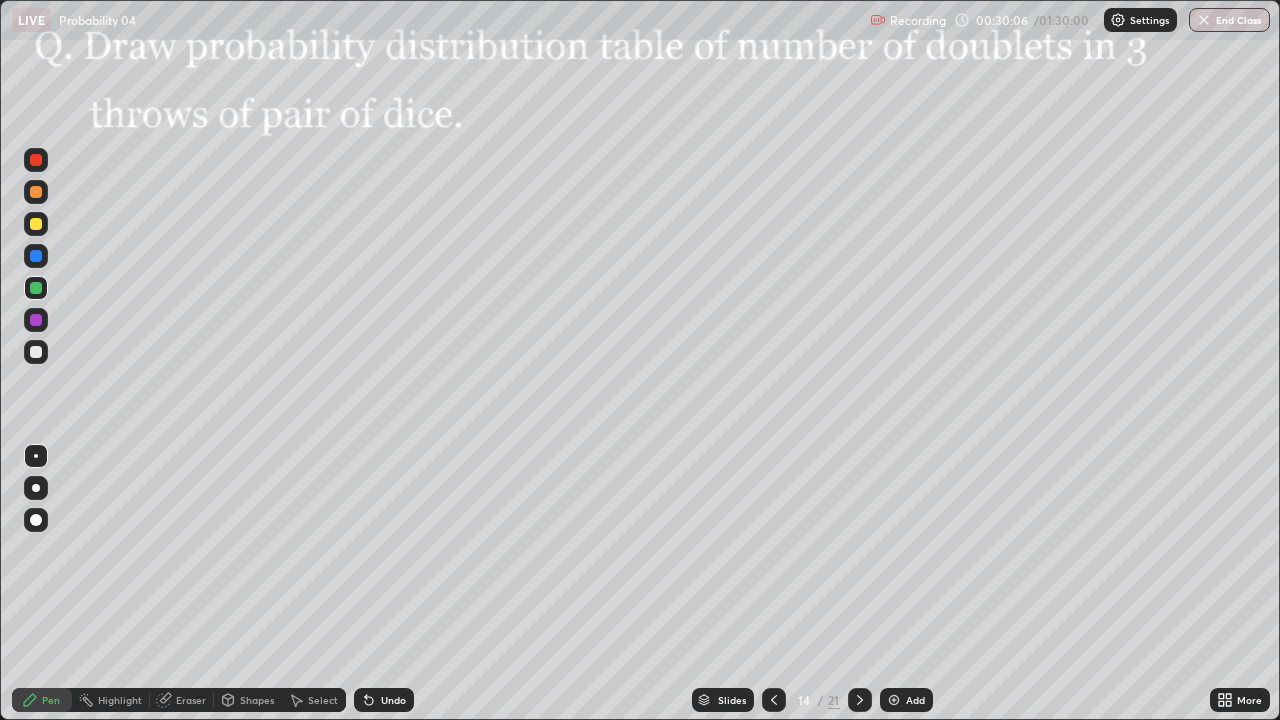 click at bounding box center (36, 256) 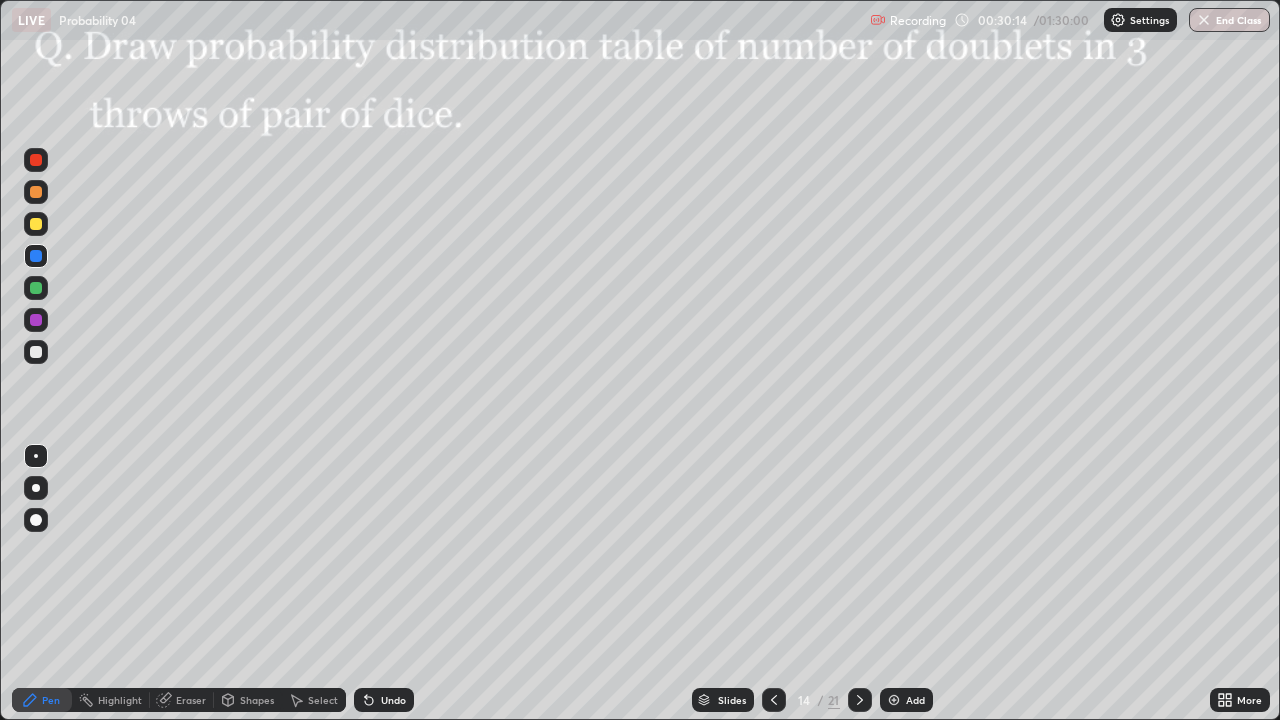 click on "Pen" at bounding box center (51, 700) 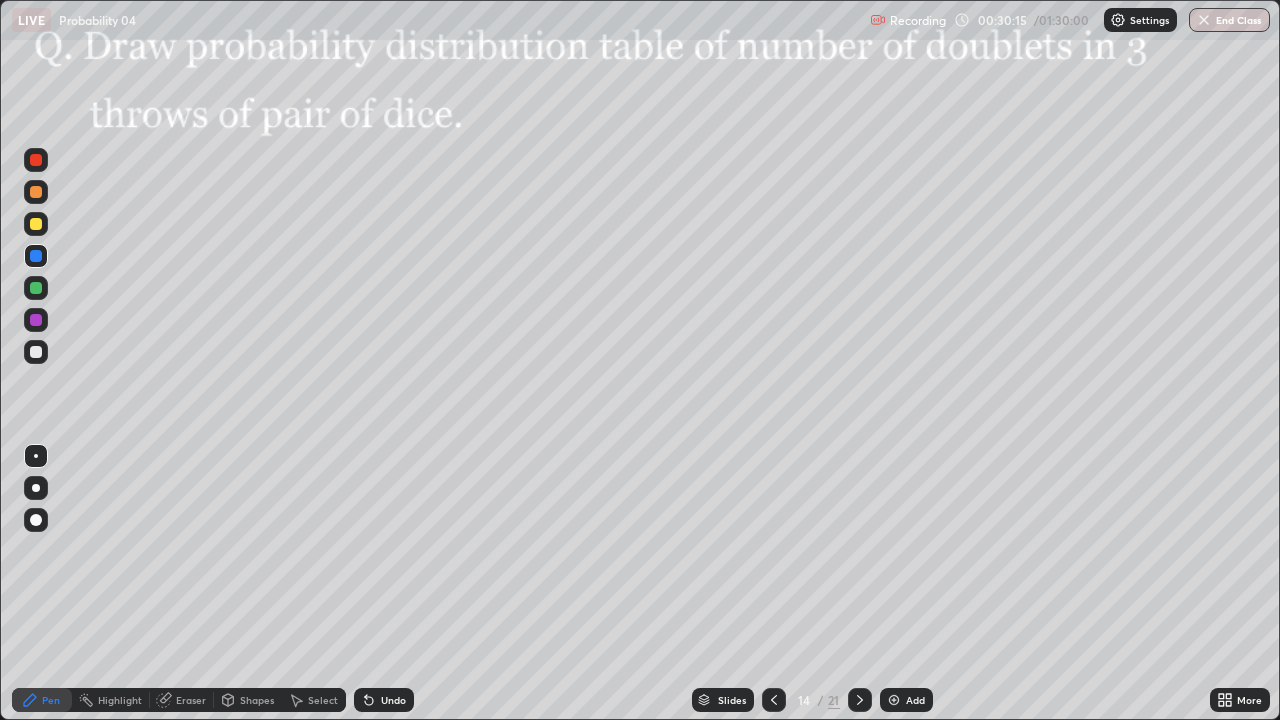 click at bounding box center (36, 320) 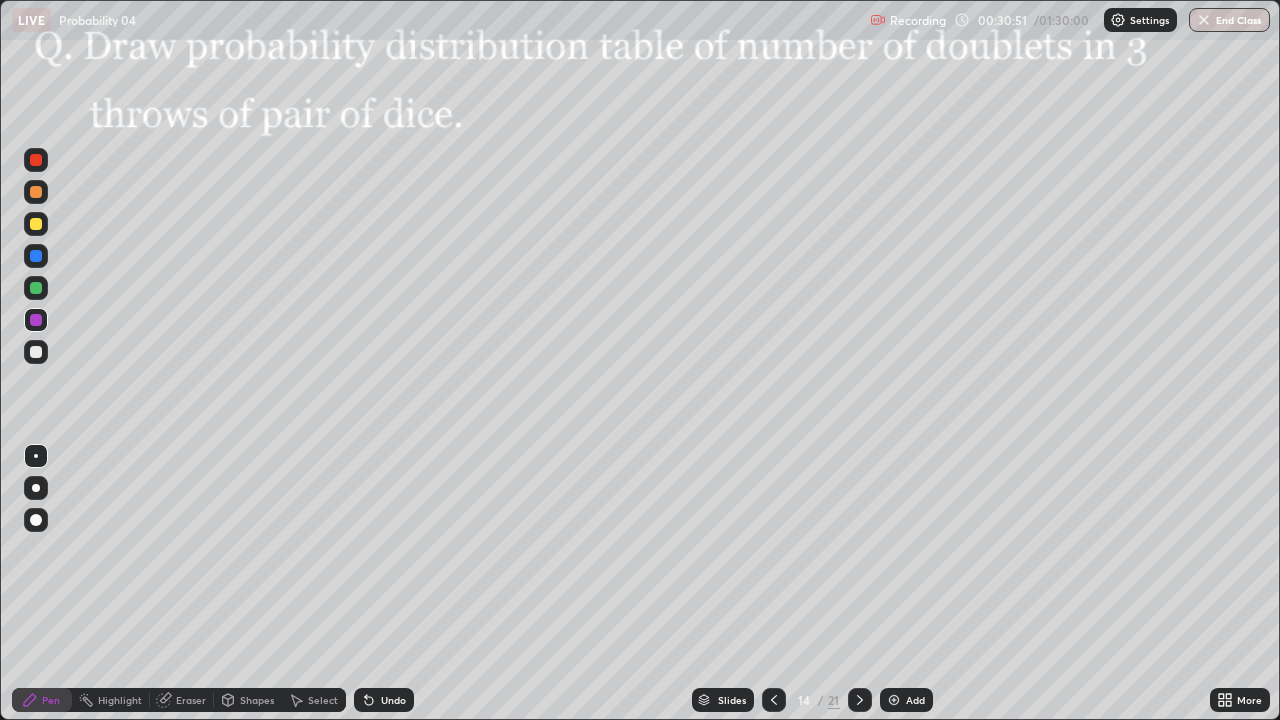 click on "Undo" at bounding box center [384, 700] 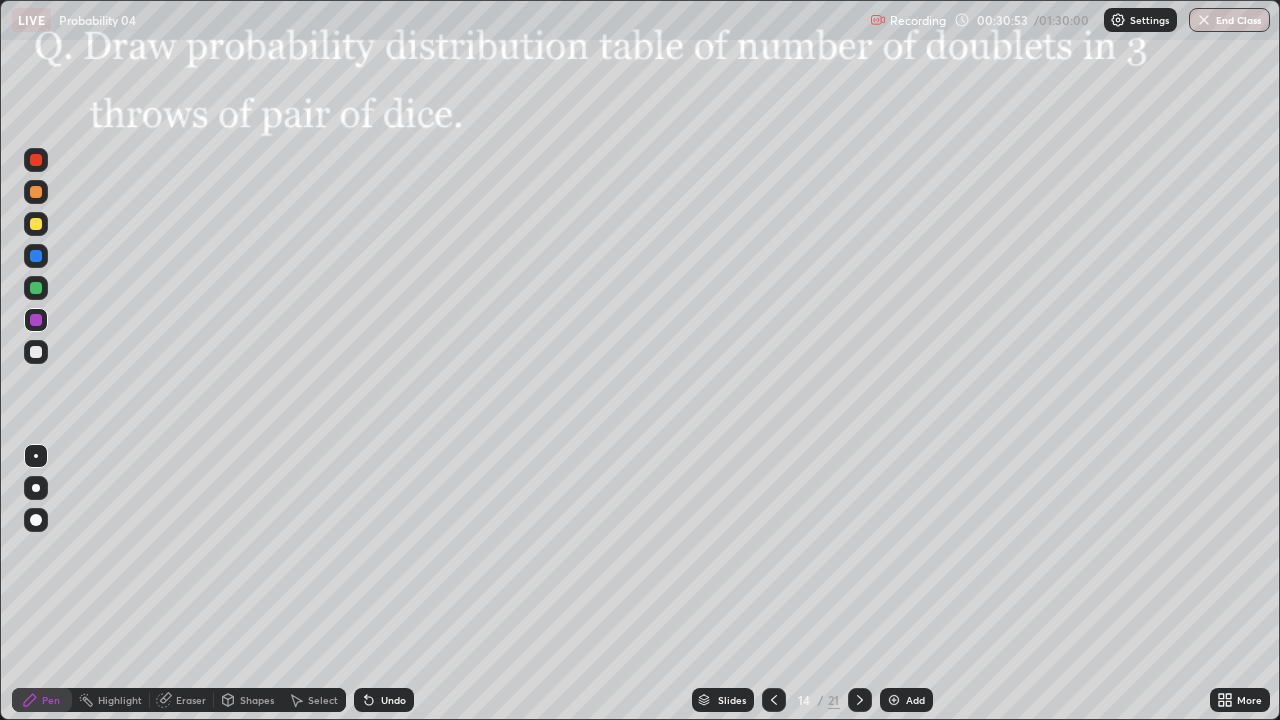 click on "Undo" at bounding box center [393, 700] 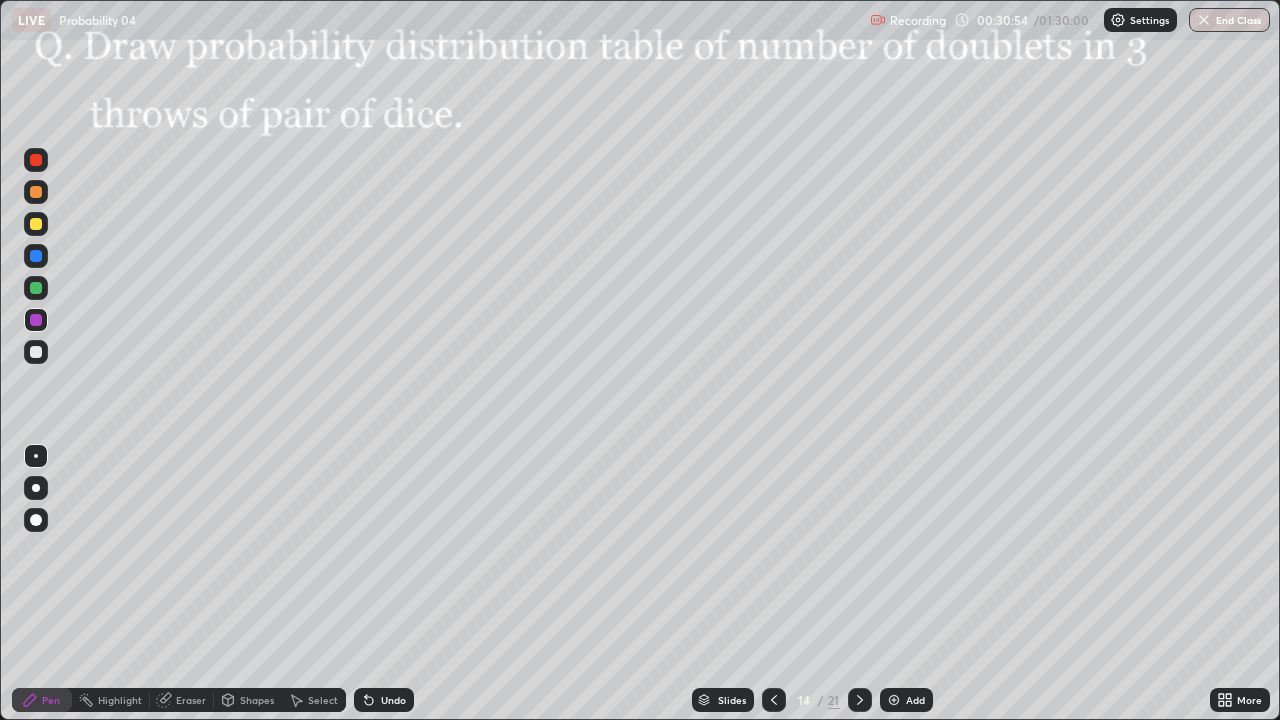 click on "Undo" at bounding box center [393, 700] 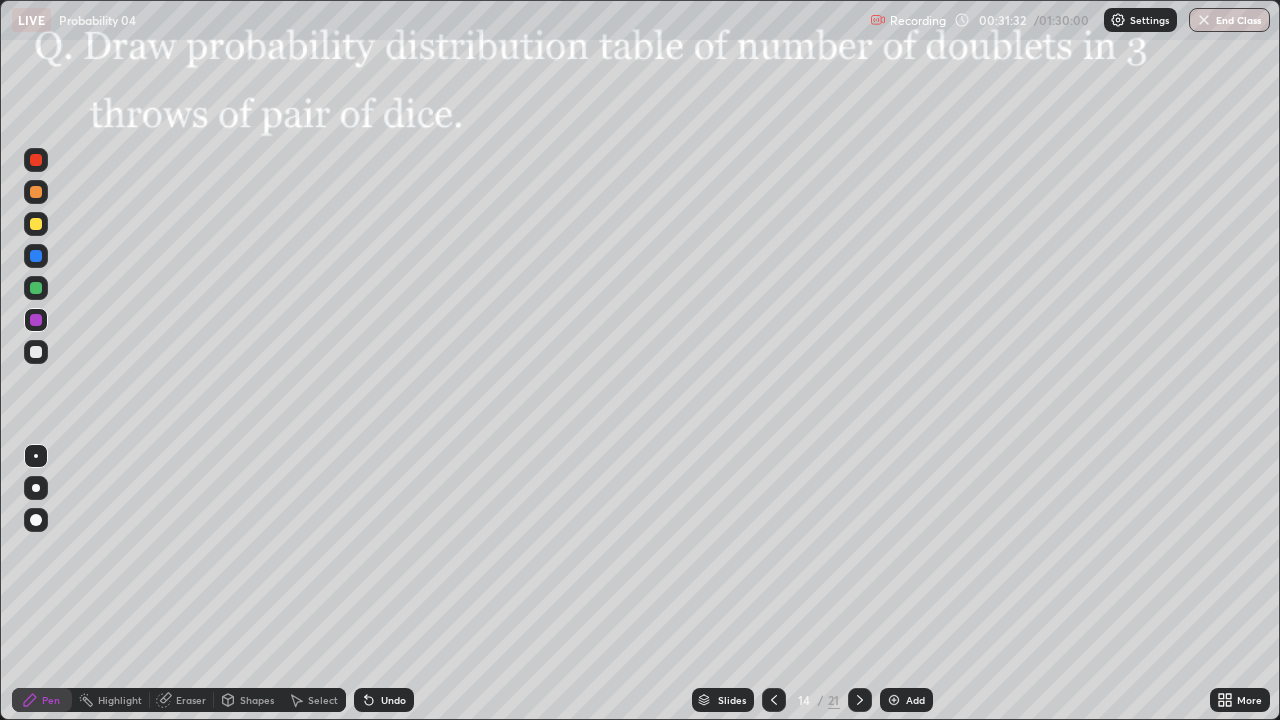 click on "Select" at bounding box center [323, 700] 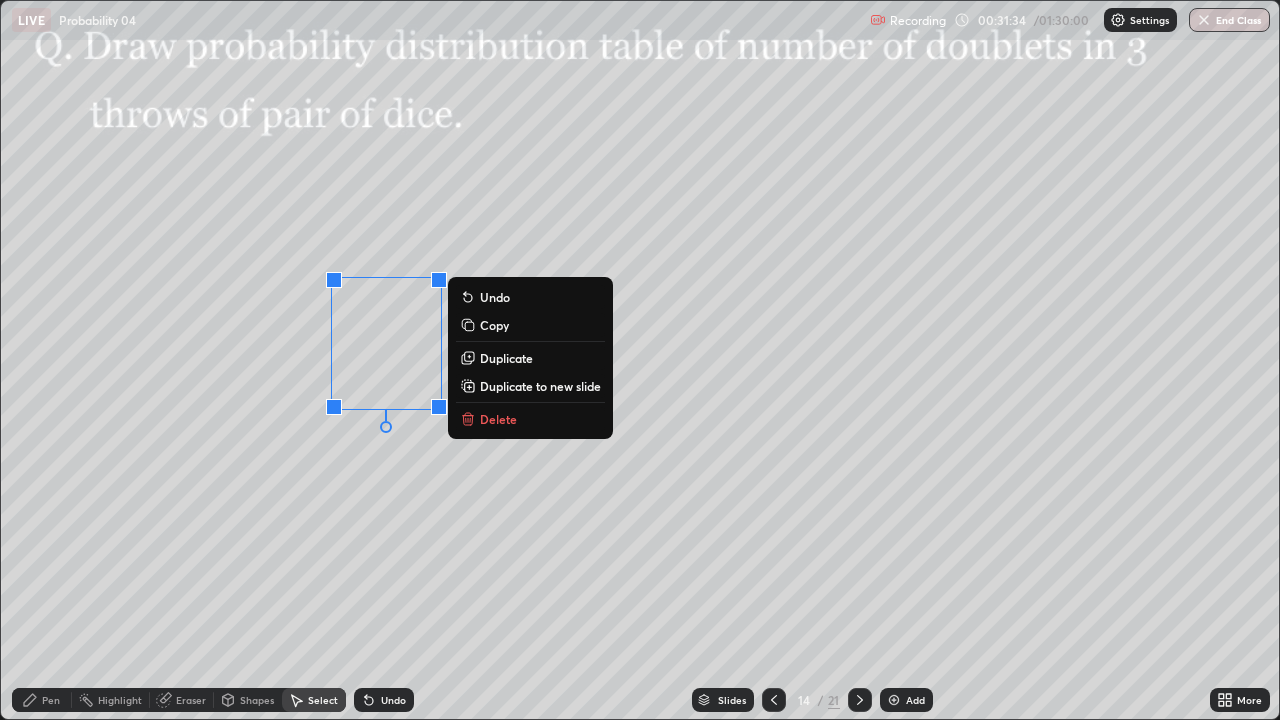 click on "0 ° Undo Copy Duplicate Duplicate to new slide Delete" at bounding box center [640, 360] 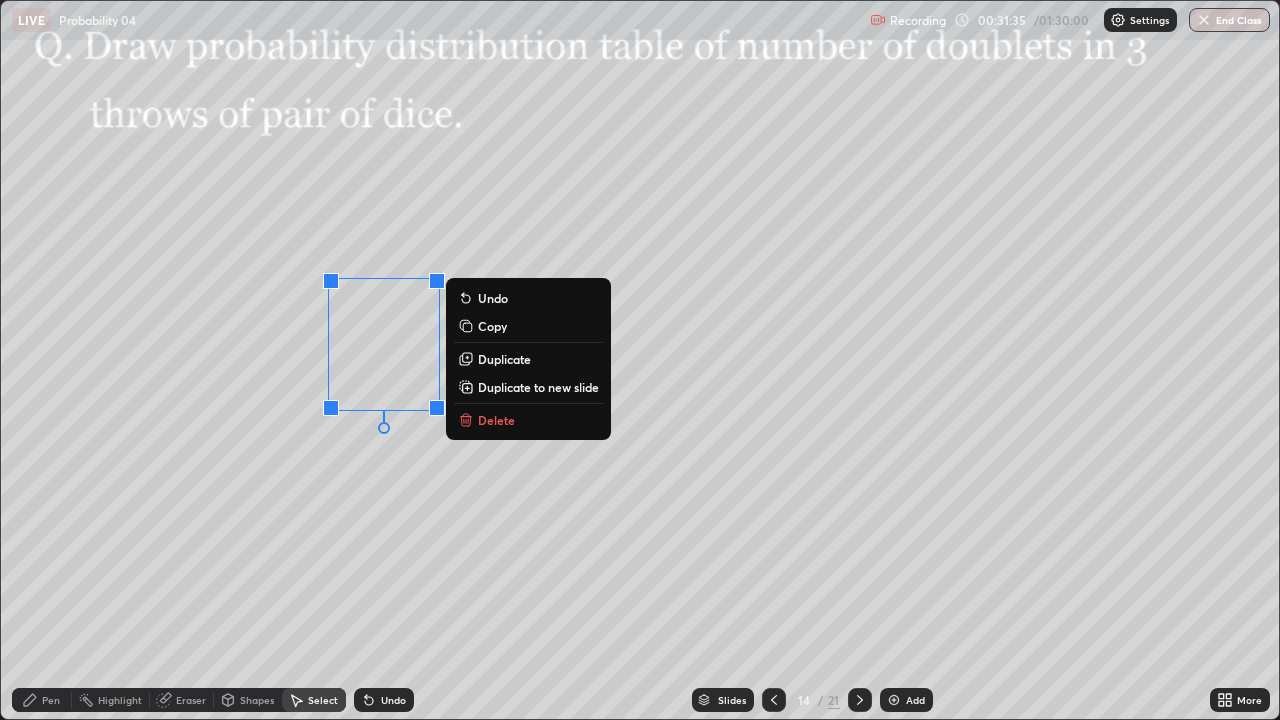 click on "0 ° Undo Copy Duplicate Duplicate to new slide Delete" at bounding box center (640, 360) 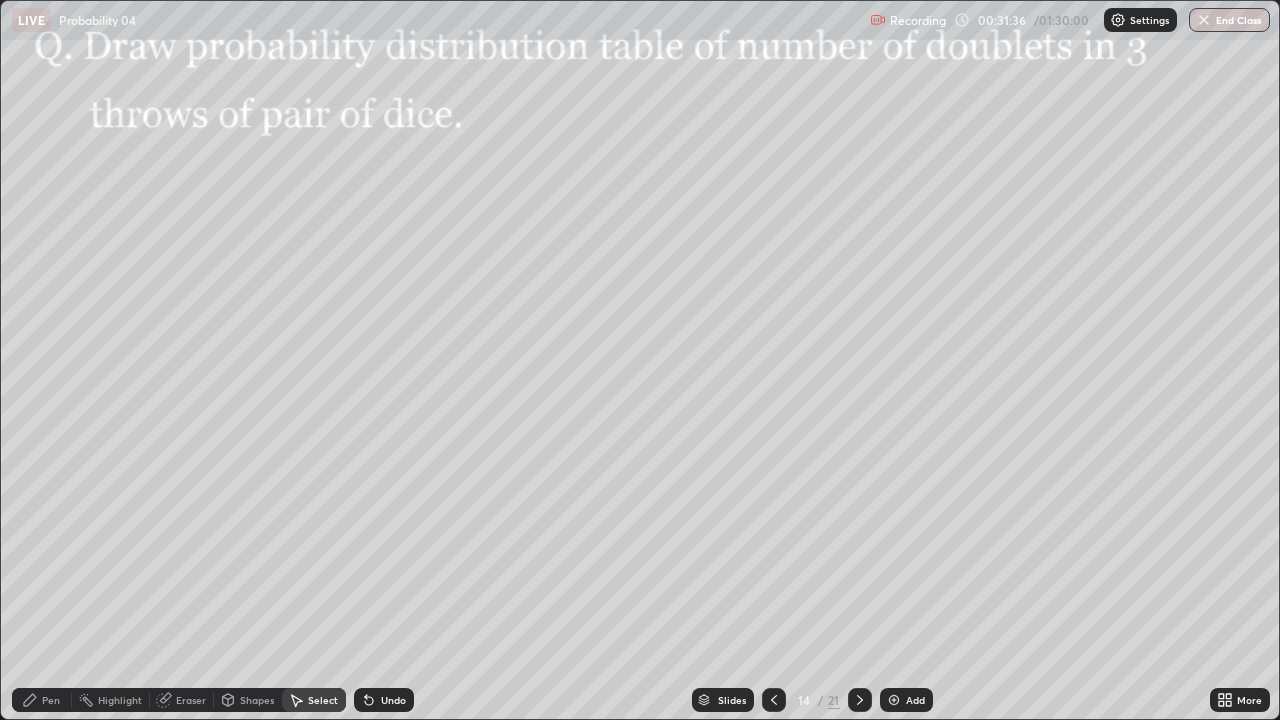 click on "Eraser" at bounding box center [191, 700] 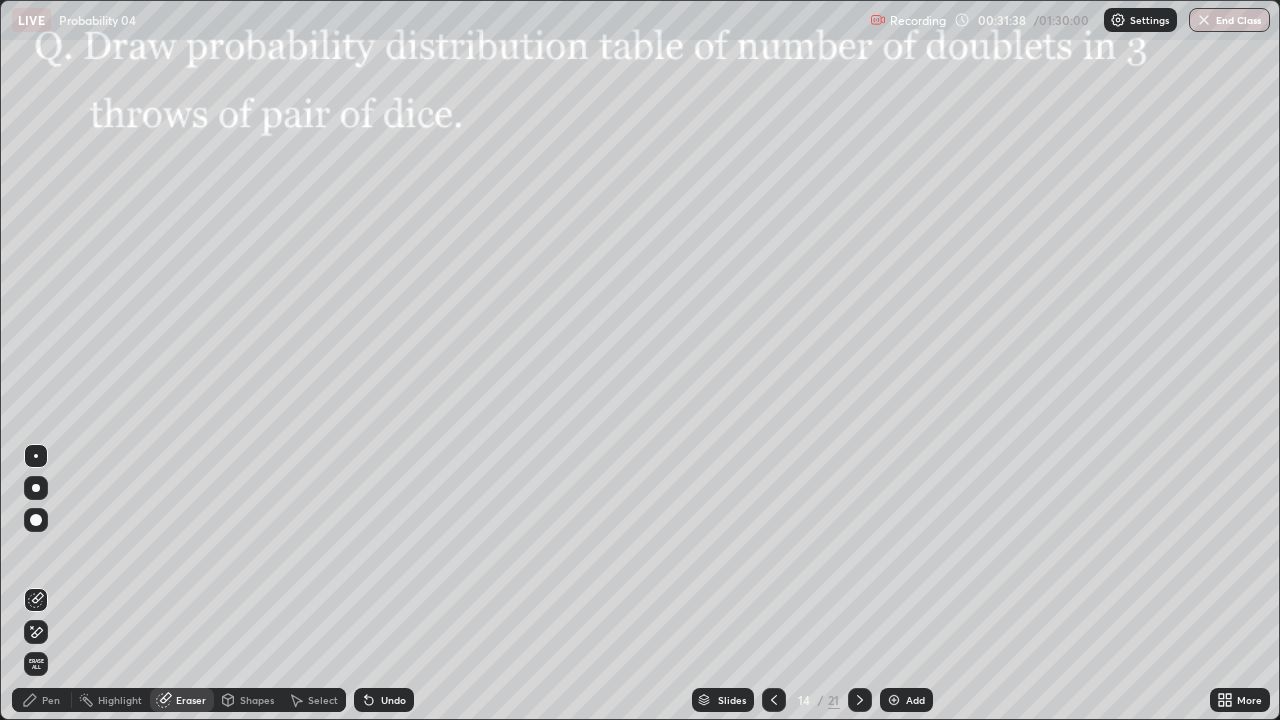click on "Pen" at bounding box center [51, 700] 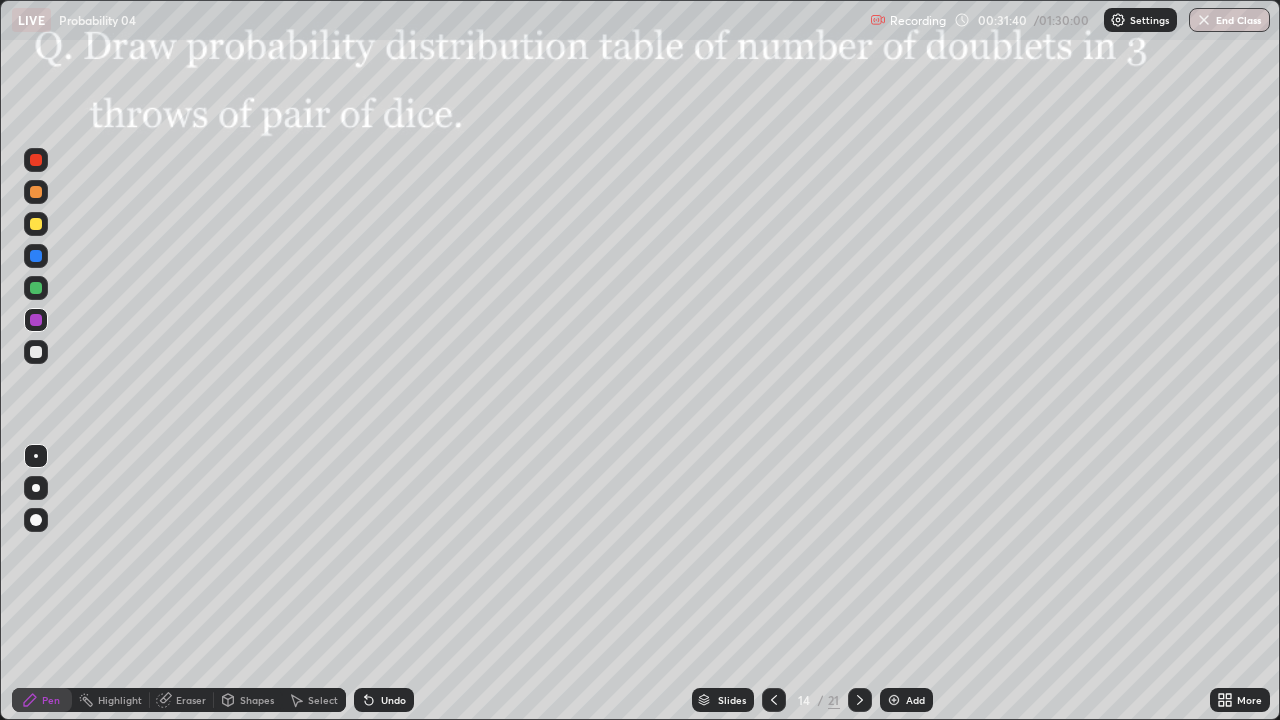 click at bounding box center [36, 288] 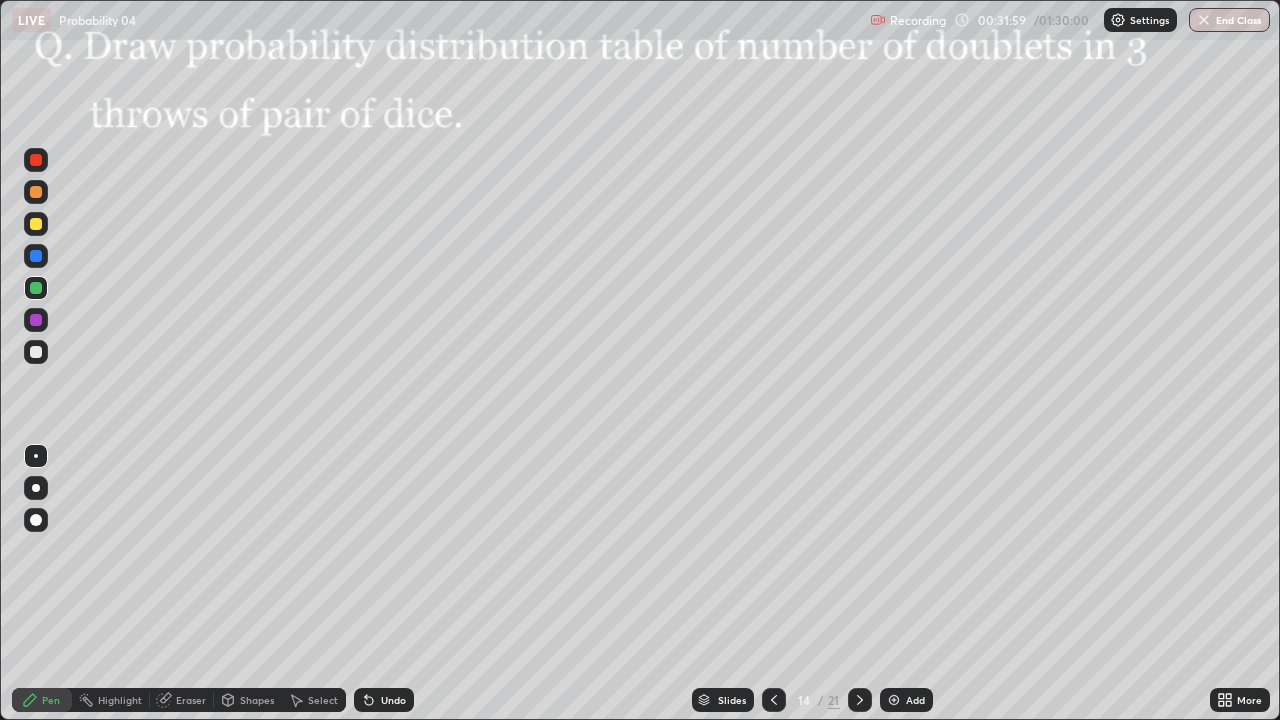 click at bounding box center (36, 320) 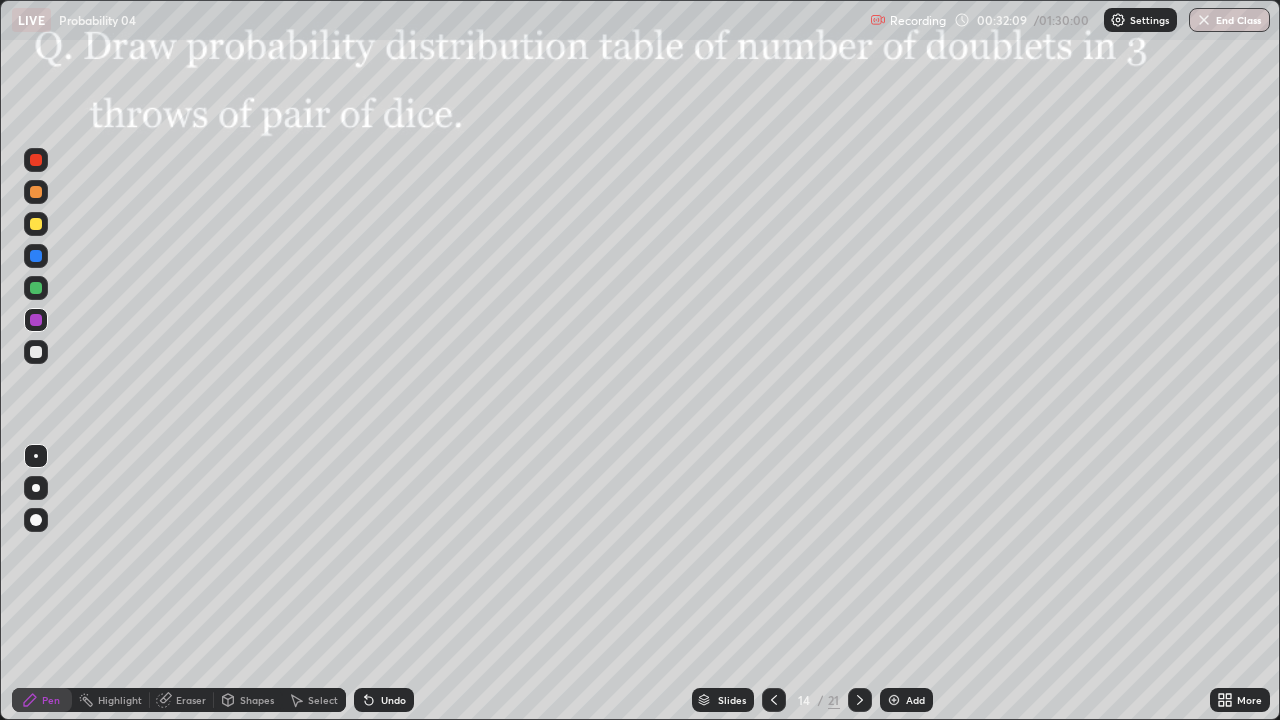 click at bounding box center (36, 288) 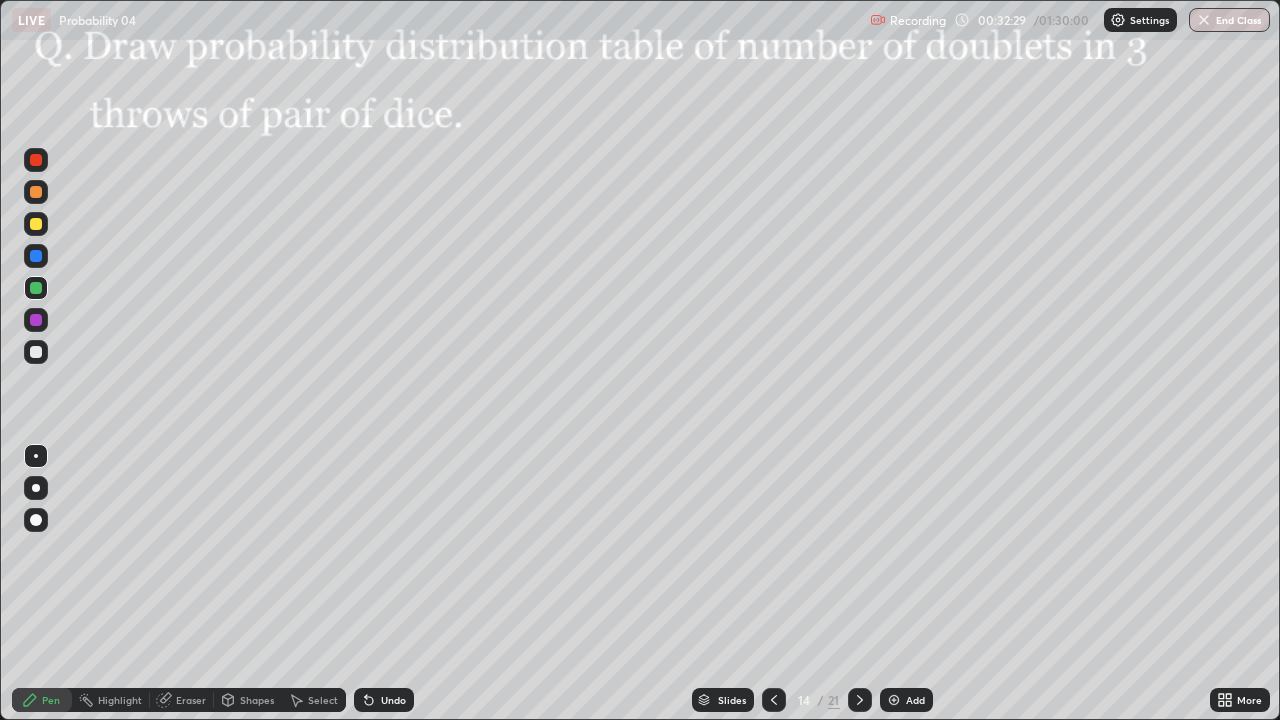 click at bounding box center [36, 192] 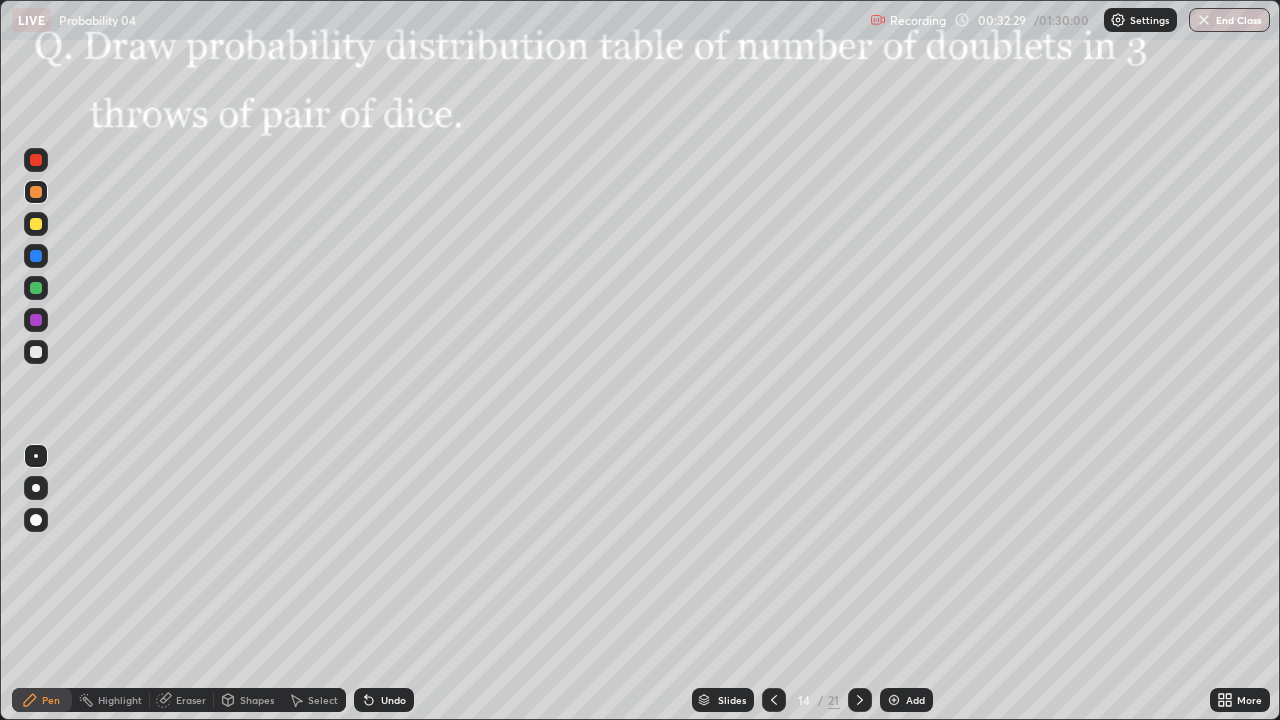 click on "Pen" at bounding box center (51, 700) 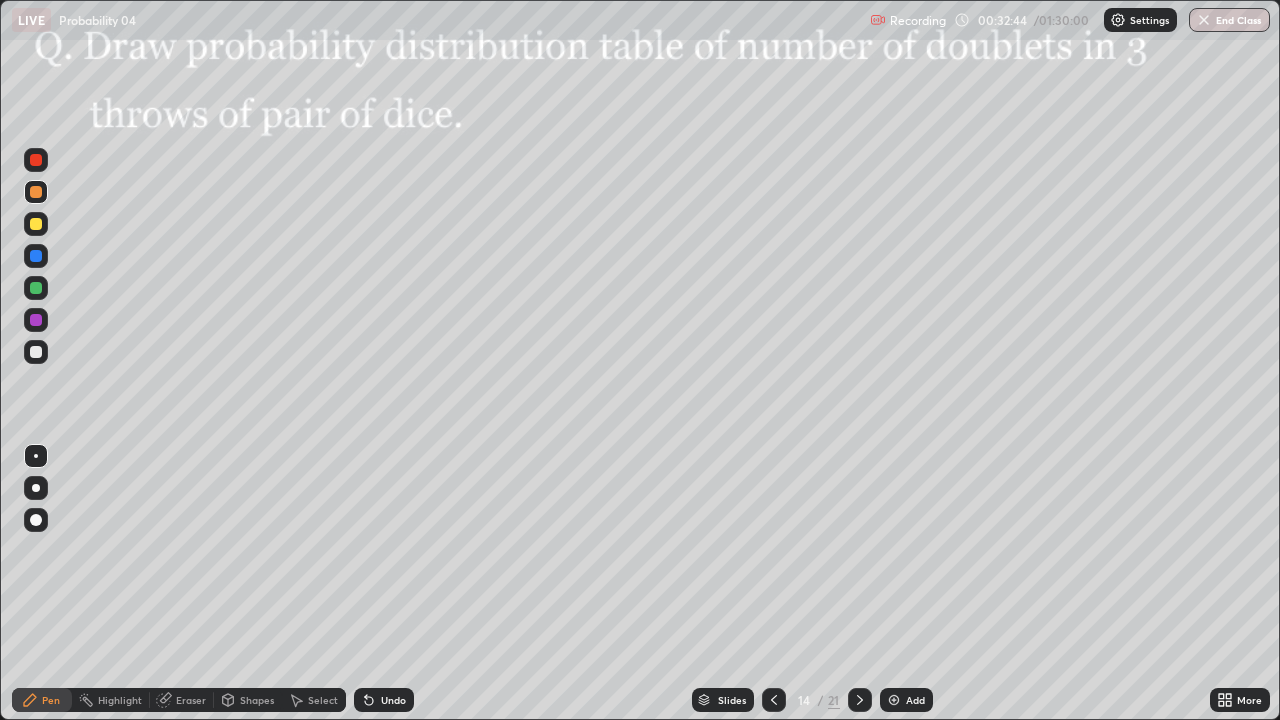 click at bounding box center (36, 256) 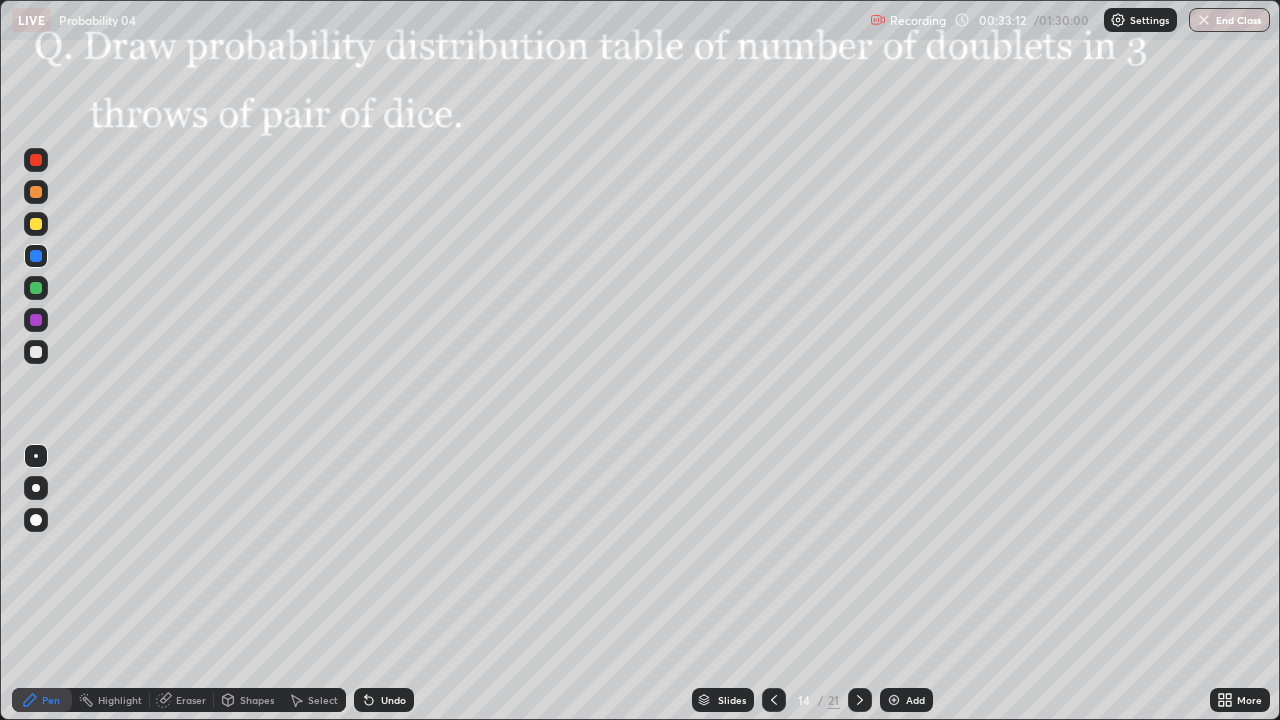 click at bounding box center (36, 192) 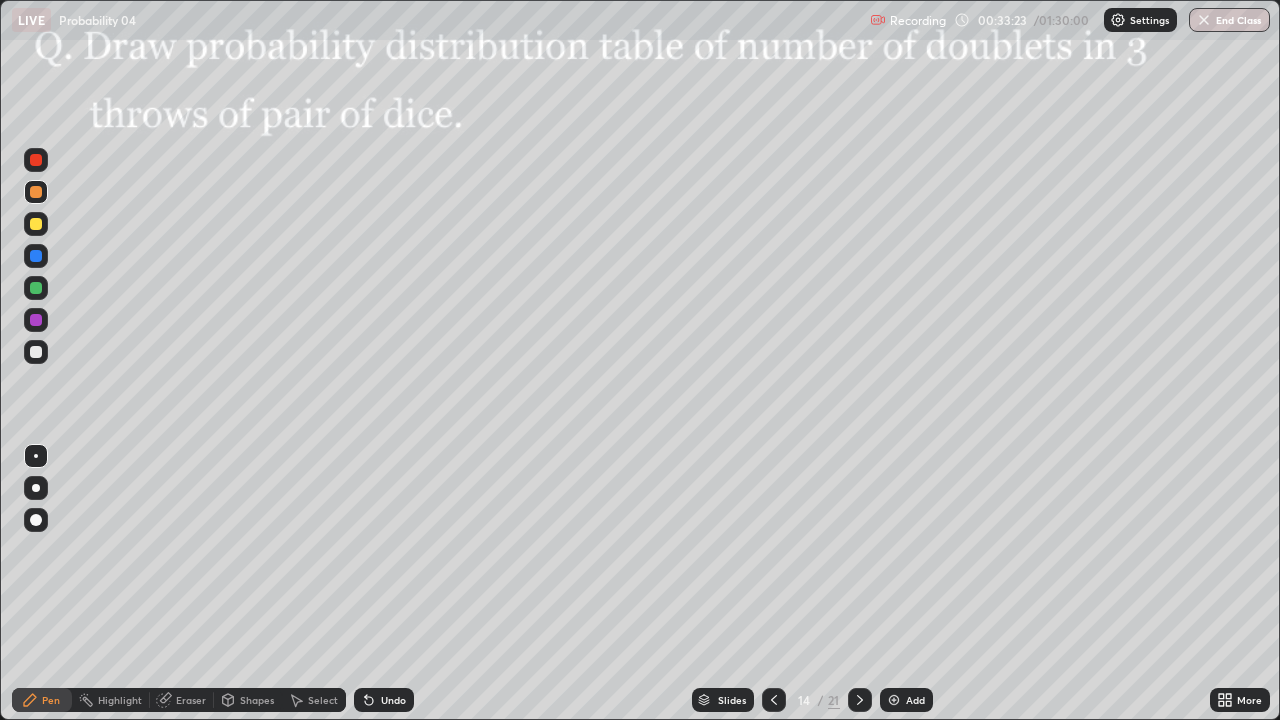 click at bounding box center [36, 352] 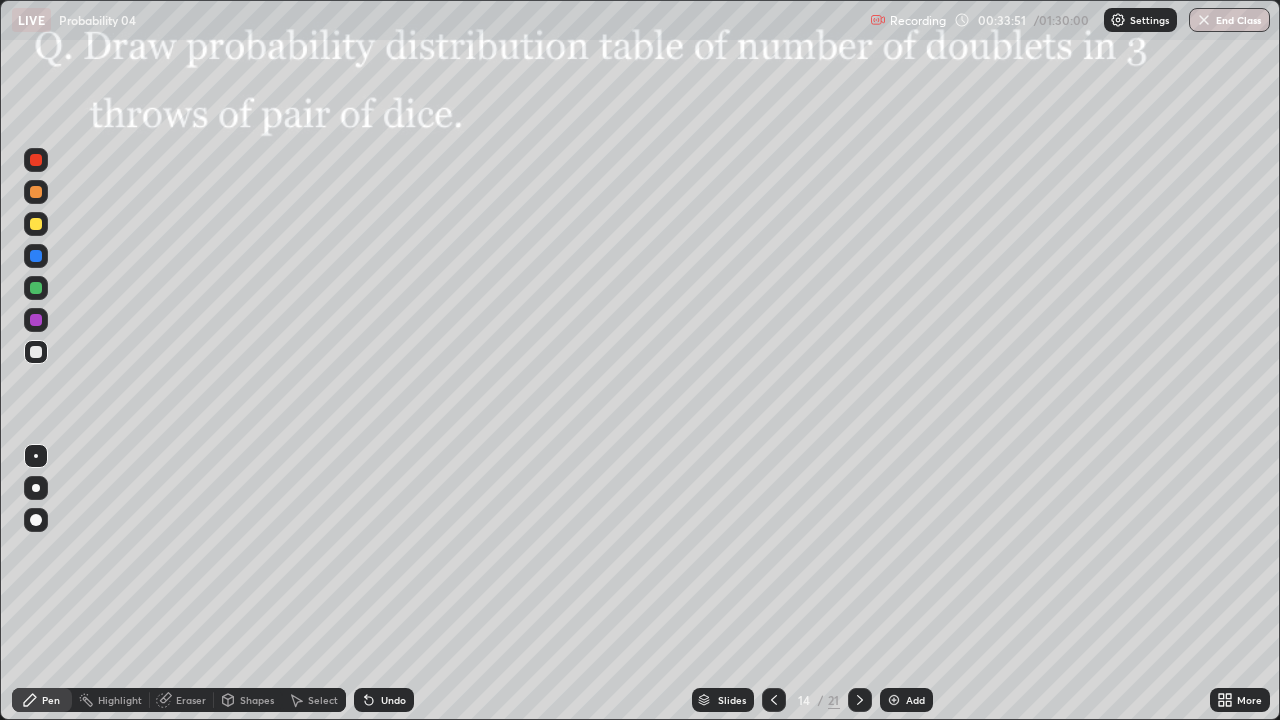 click at bounding box center (36, 352) 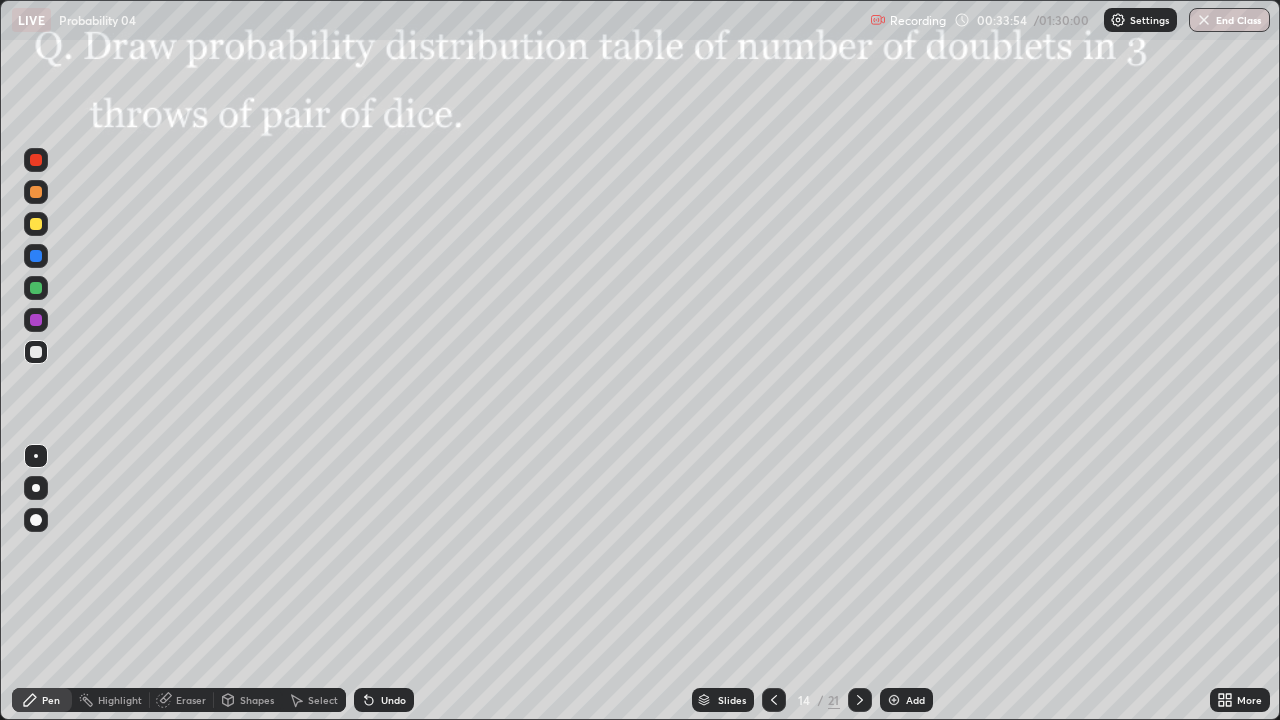 click at bounding box center [36, 352] 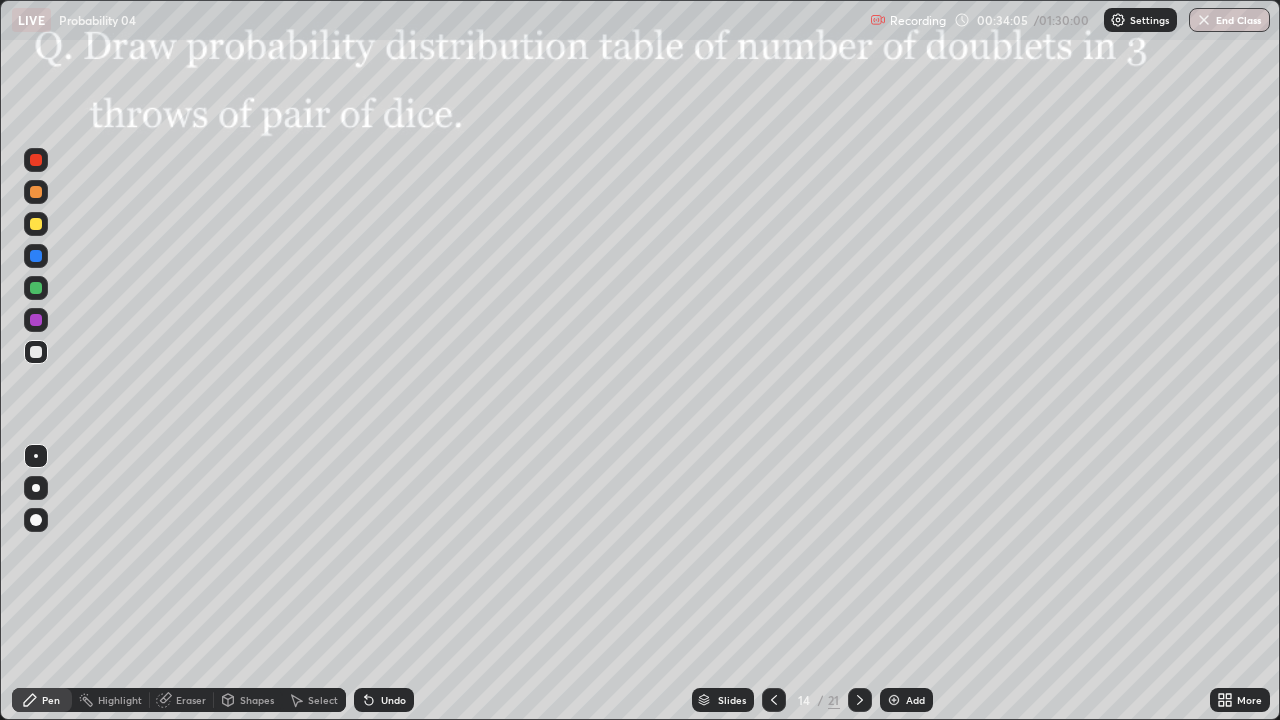 click at bounding box center (36, 288) 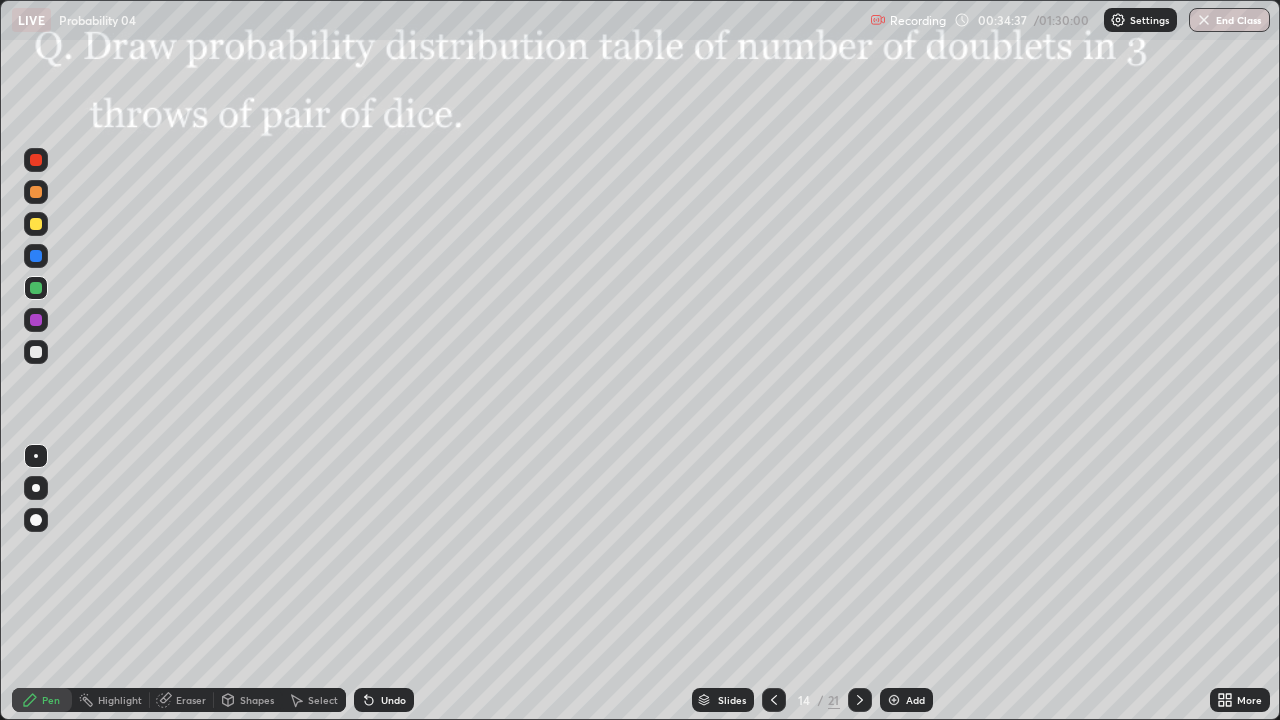 click at bounding box center (36, 352) 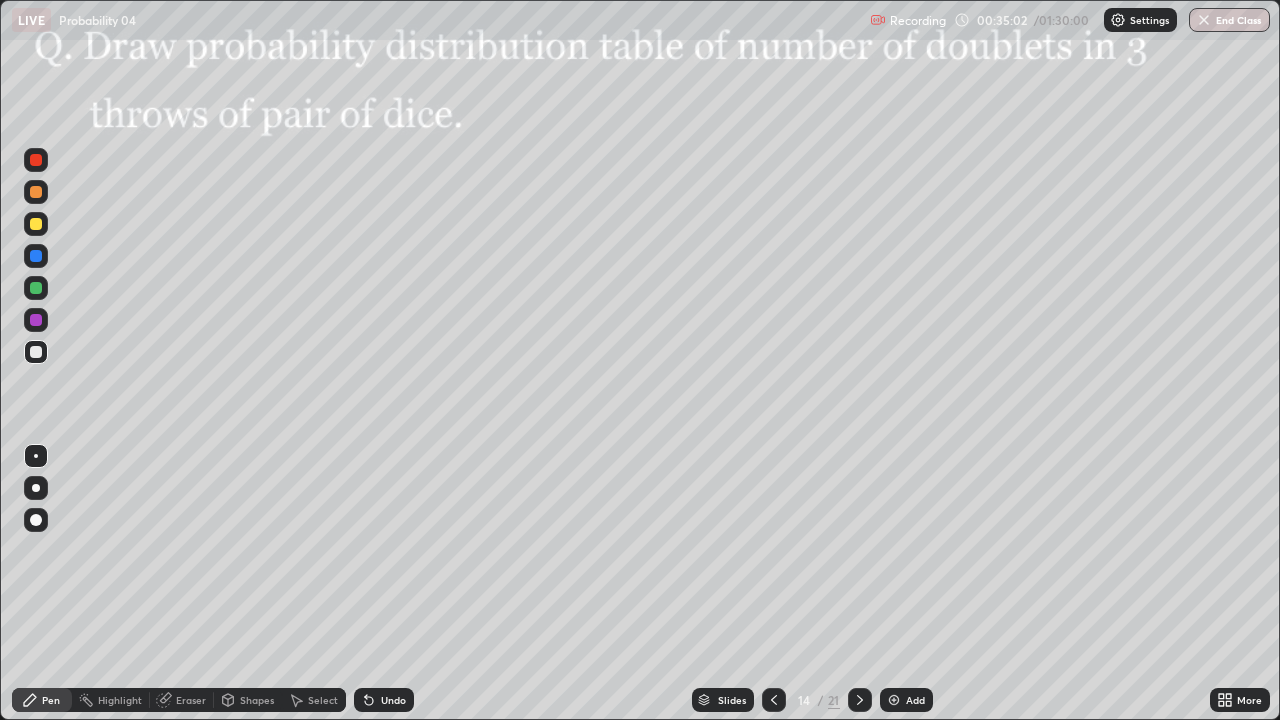 click at bounding box center [36, 320] 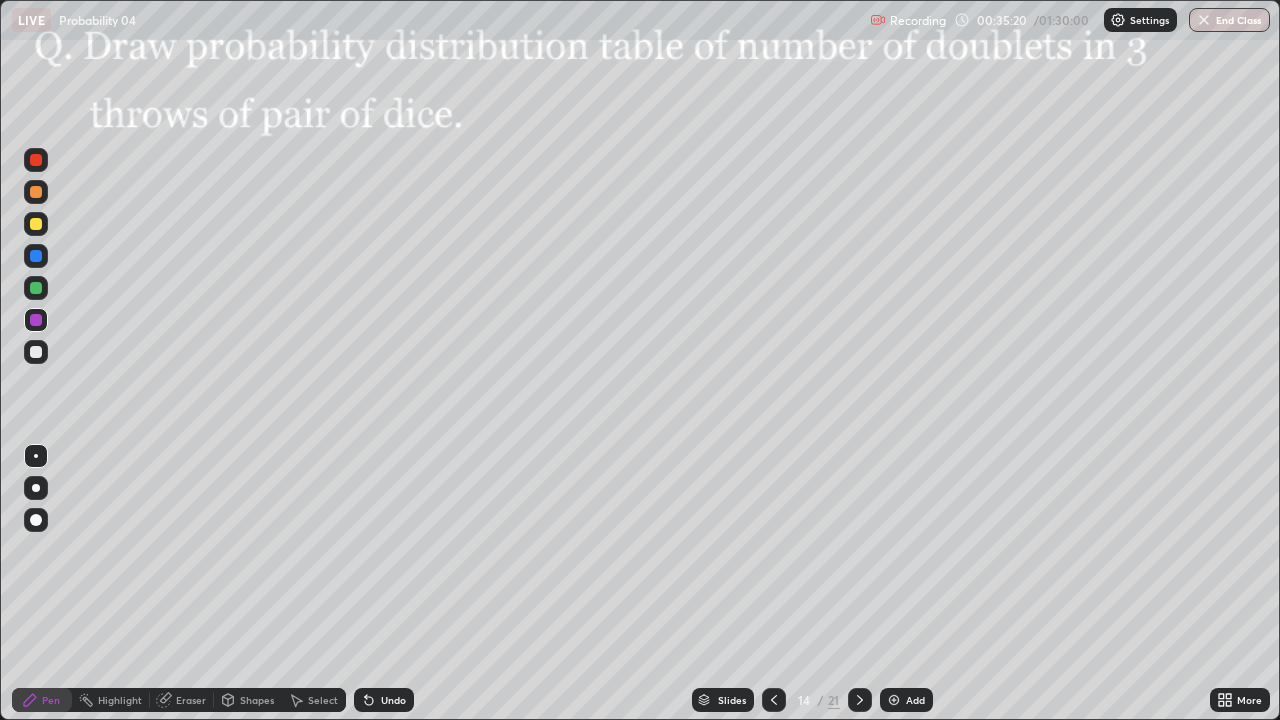 click at bounding box center [36, 352] 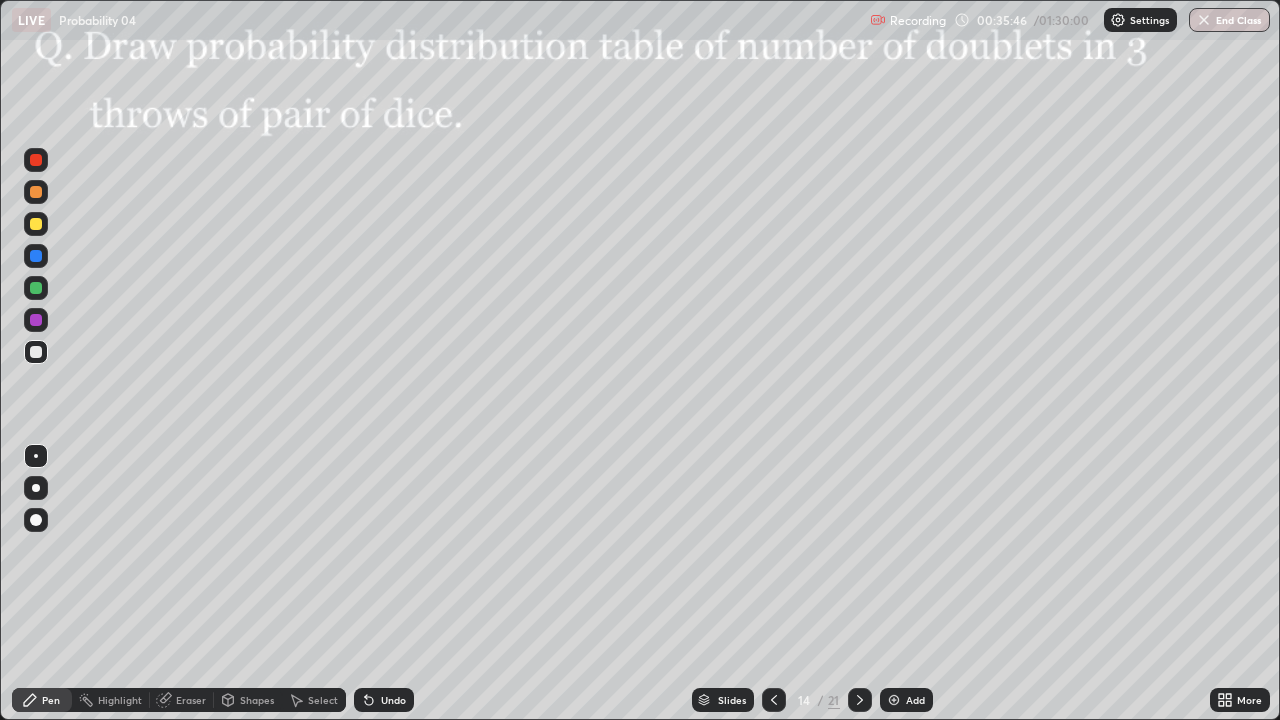 click at bounding box center [36, 192] 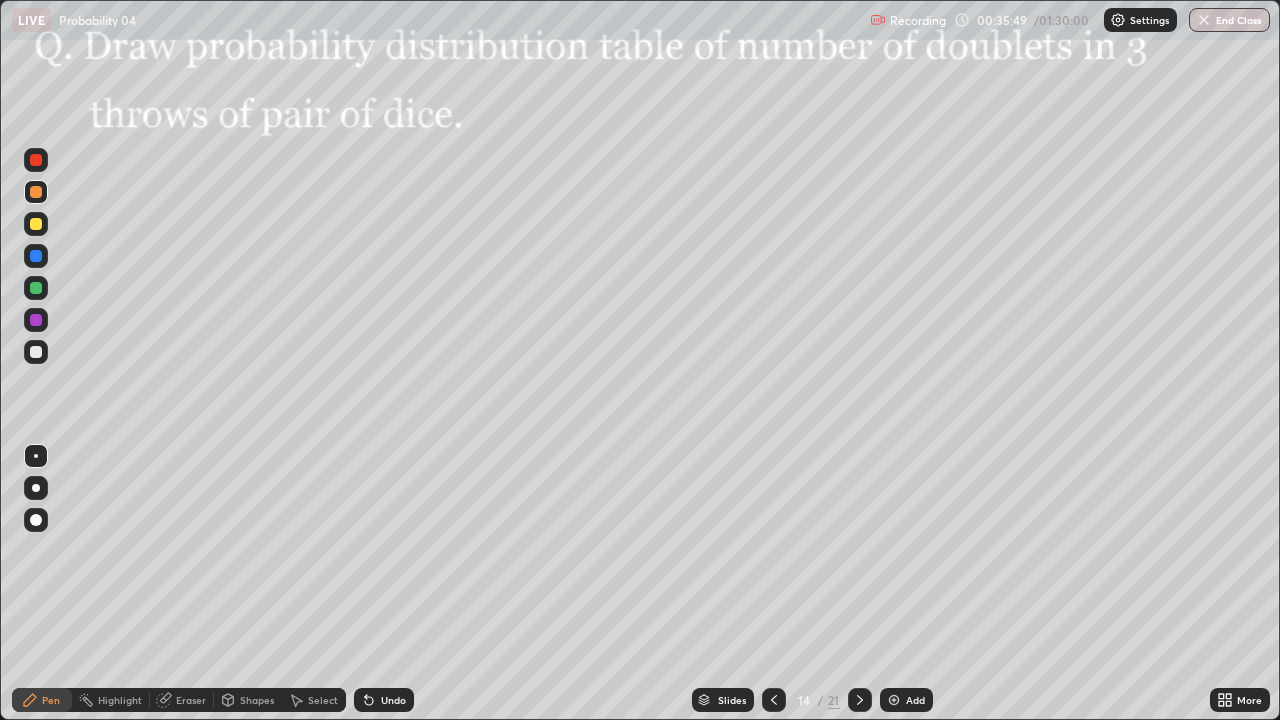 click on "Undo" at bounding box center [393, 700] 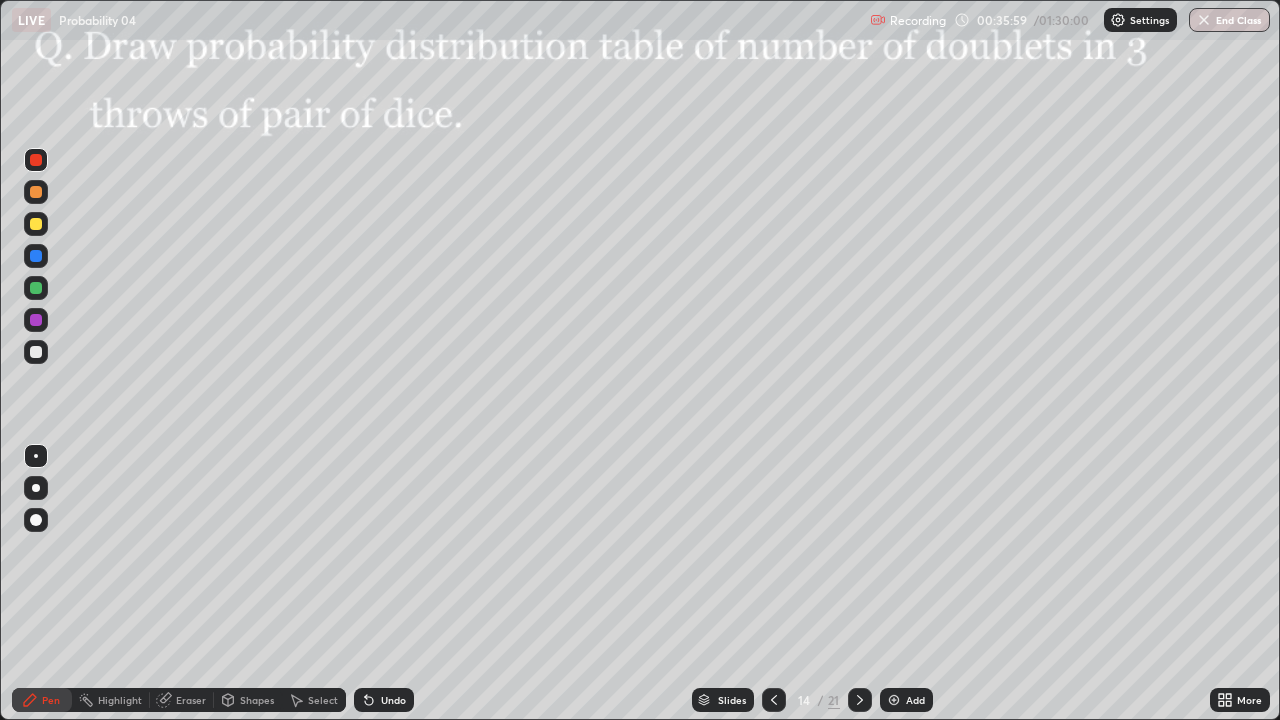 click at bounding box center [36, 352] 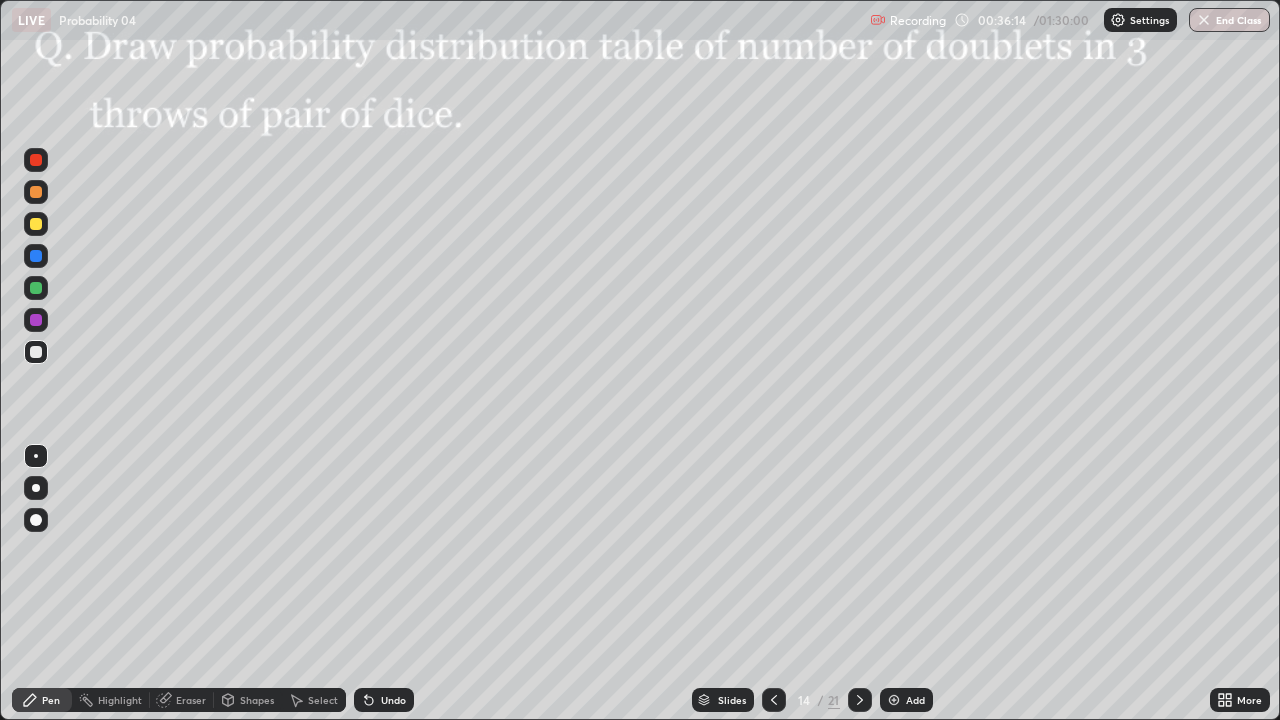 click at bounding box center (36, 224) 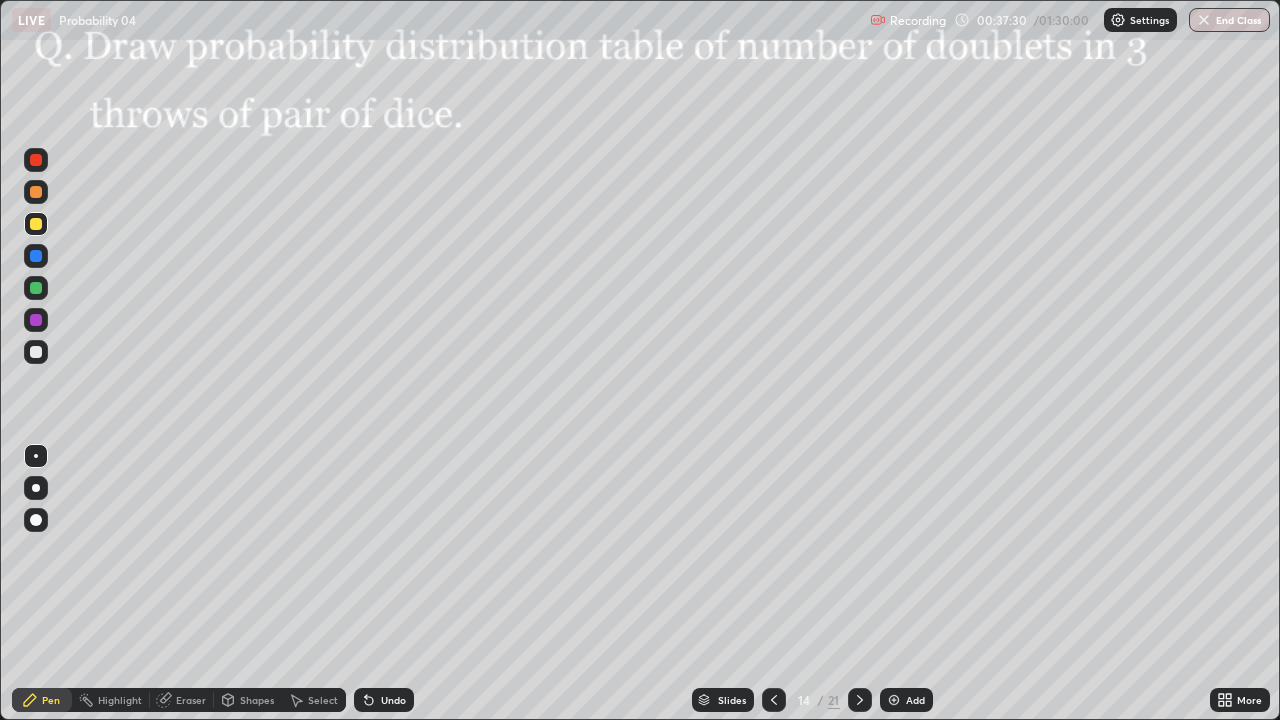 click 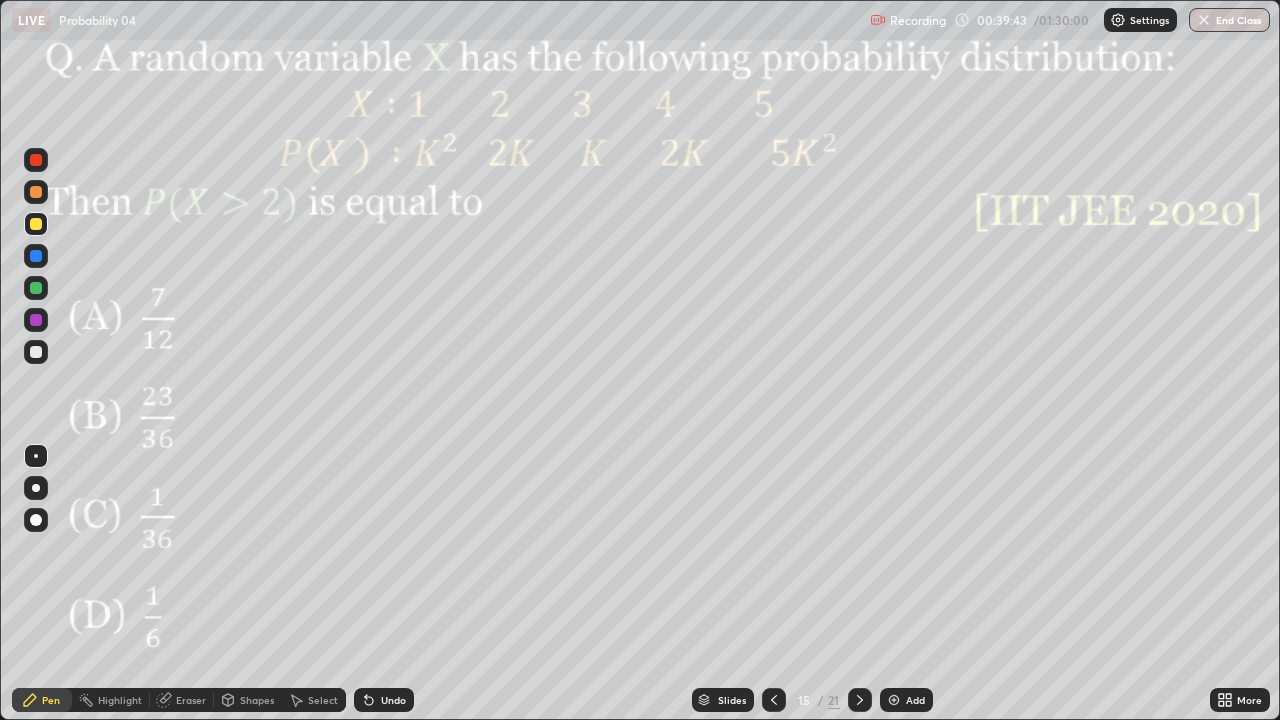click at bounding box center [36, 320] 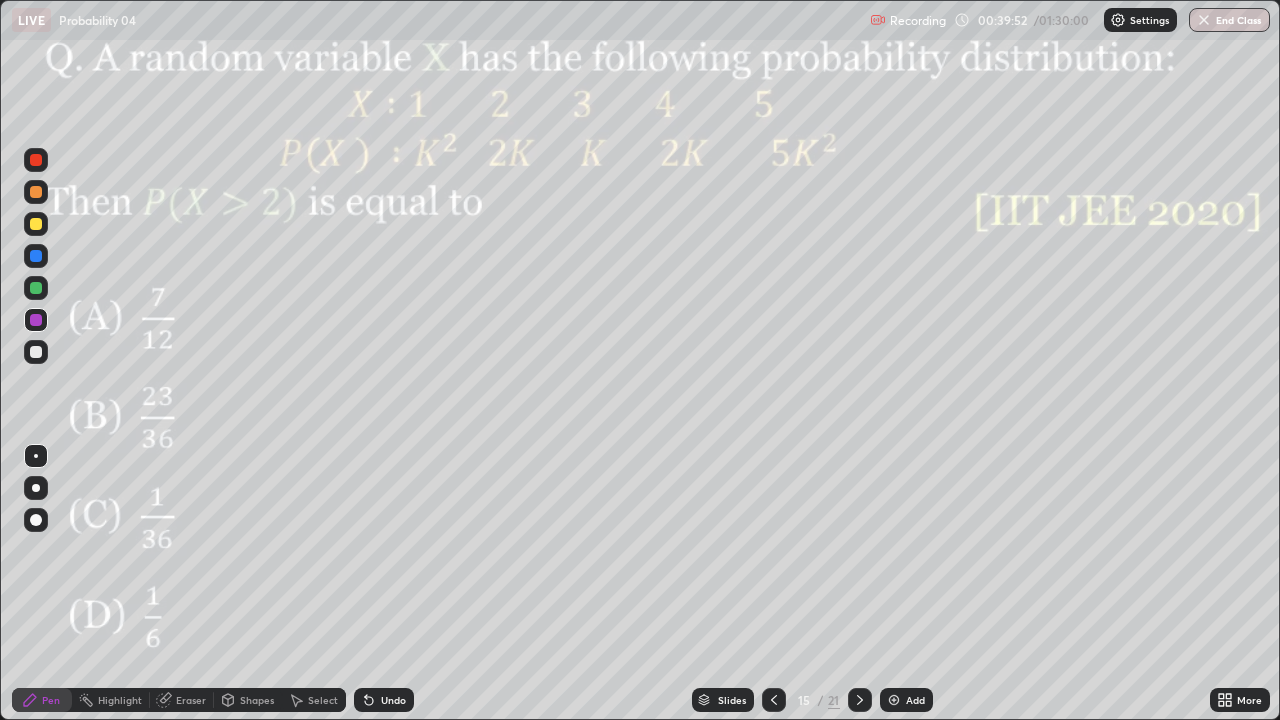 click on "Shapes" at bounding box center (257, 700) 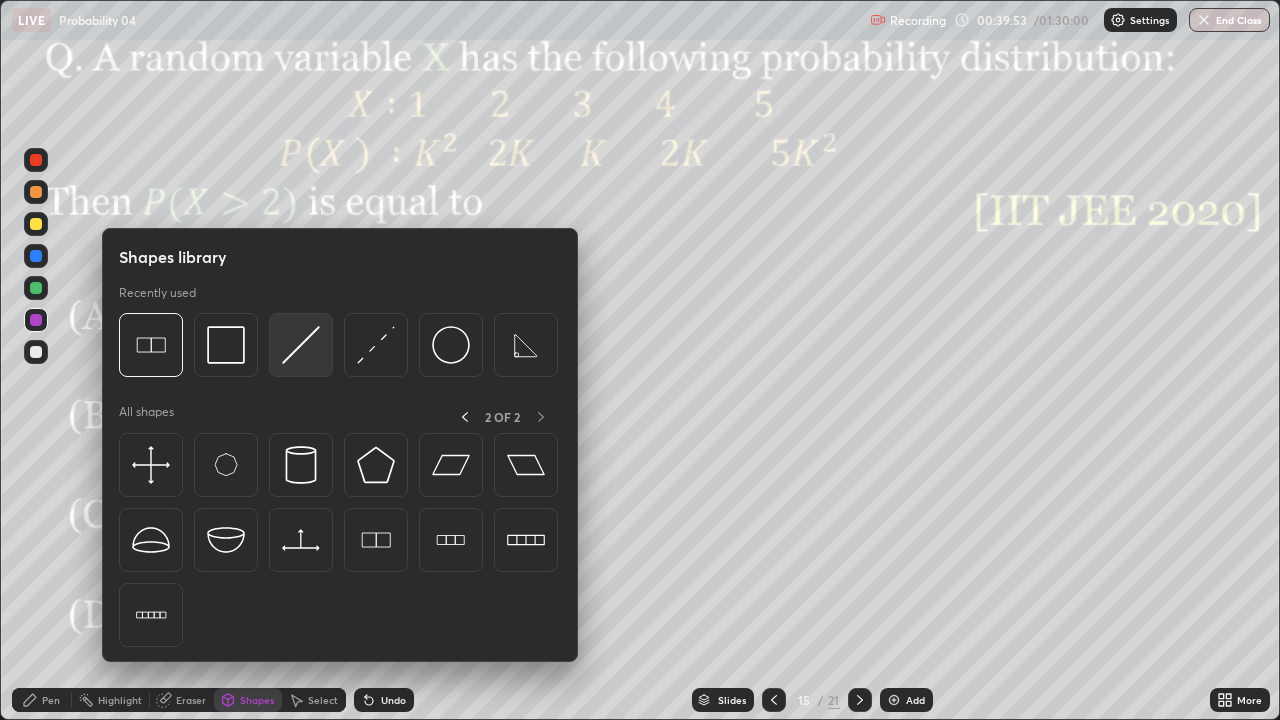 click at bounding box center [301, 345] 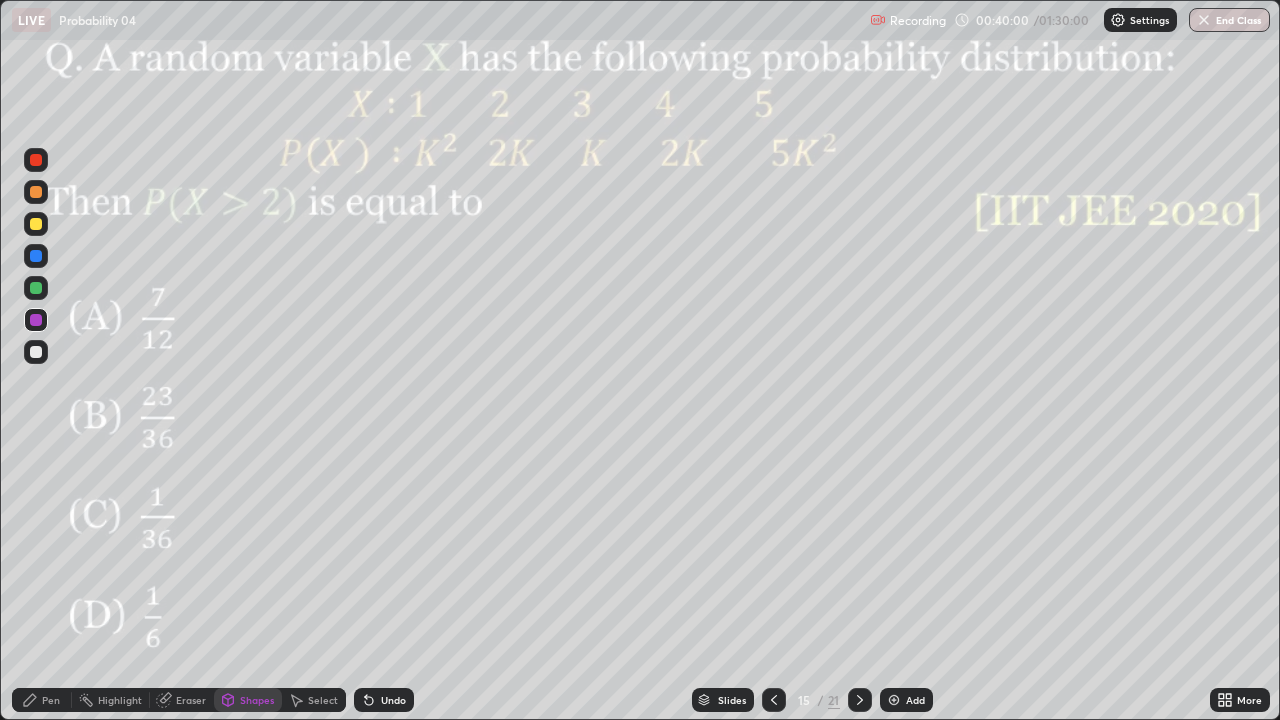 click at bounding box center [36, 256] 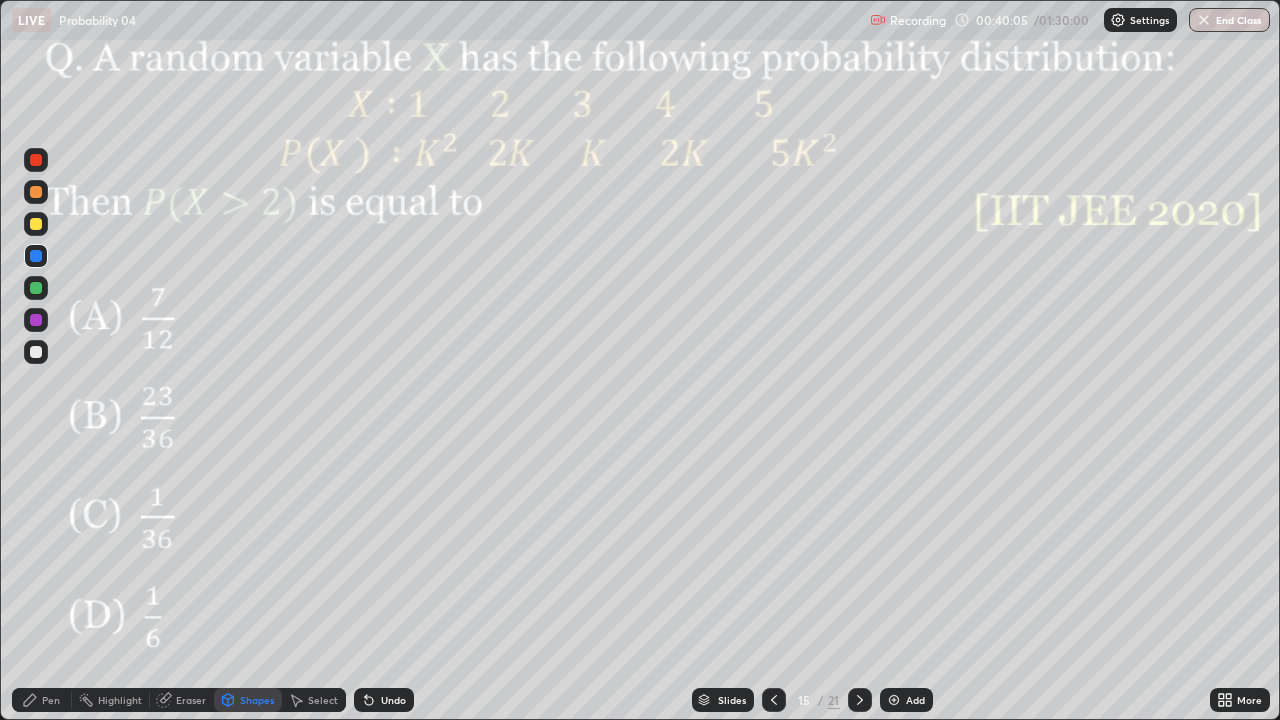 click on "Undo" at bounding box center (384, 700) 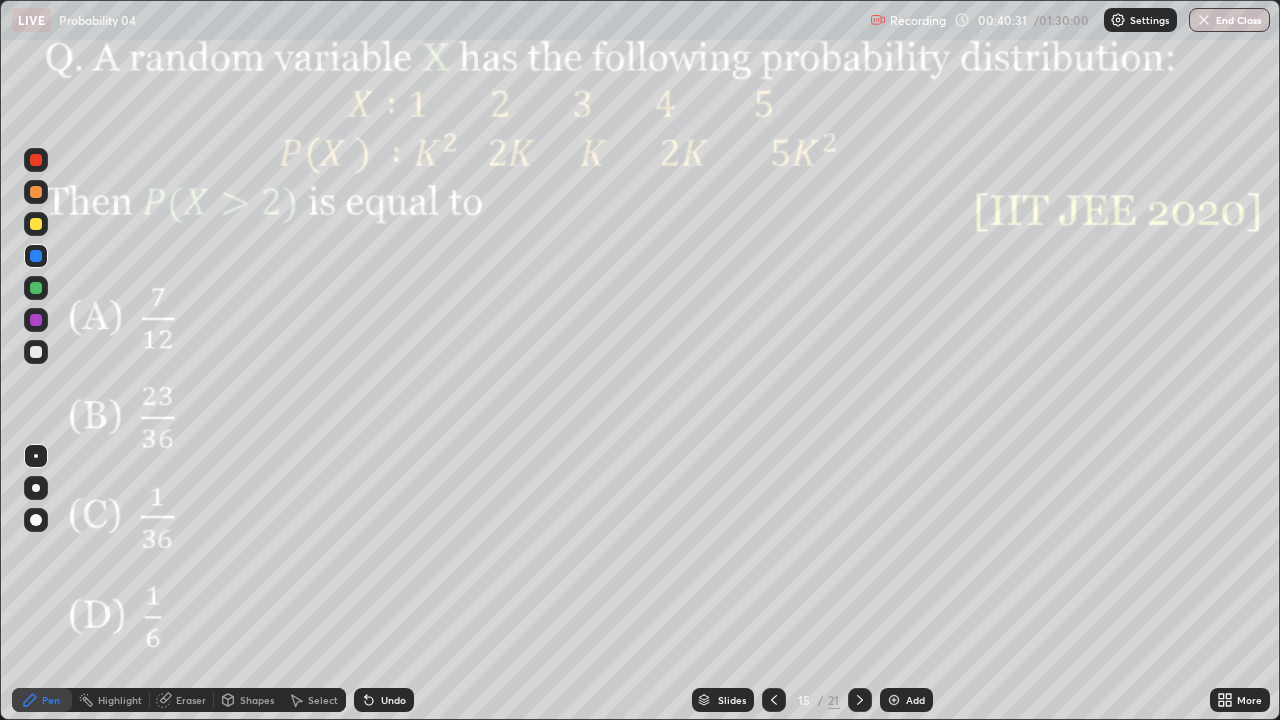 click at bounding box center (36, 192) 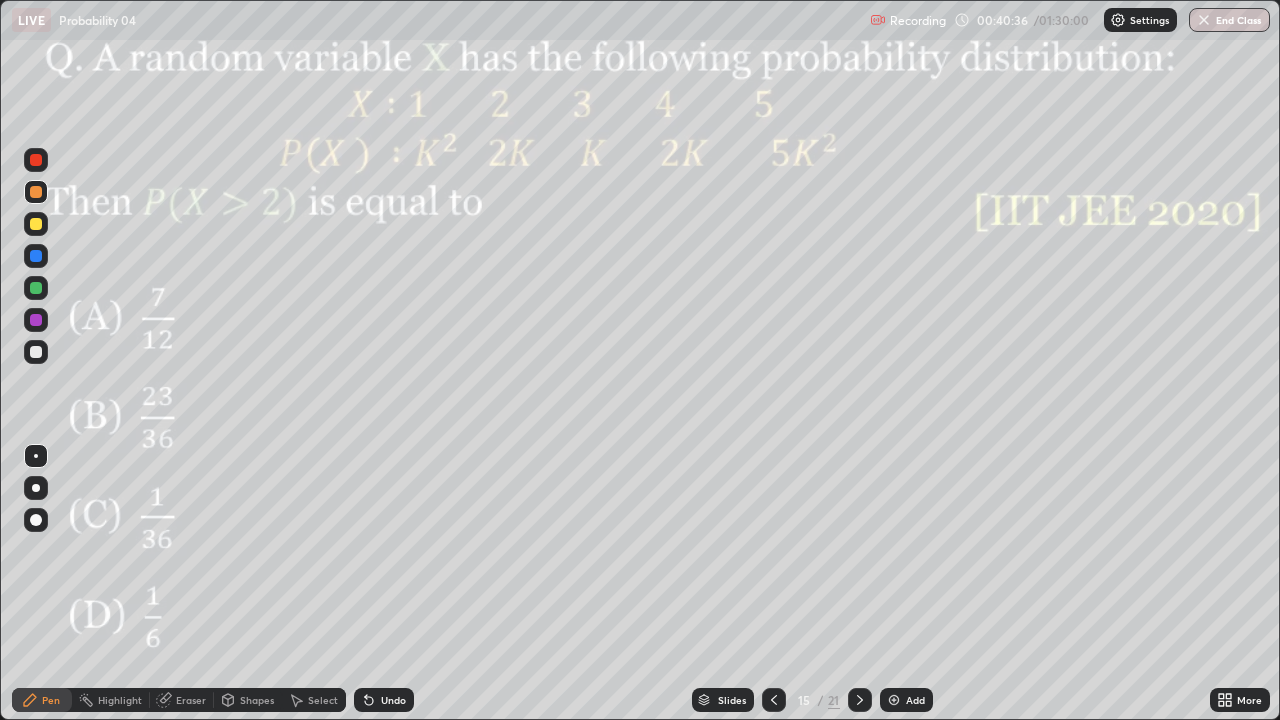 click 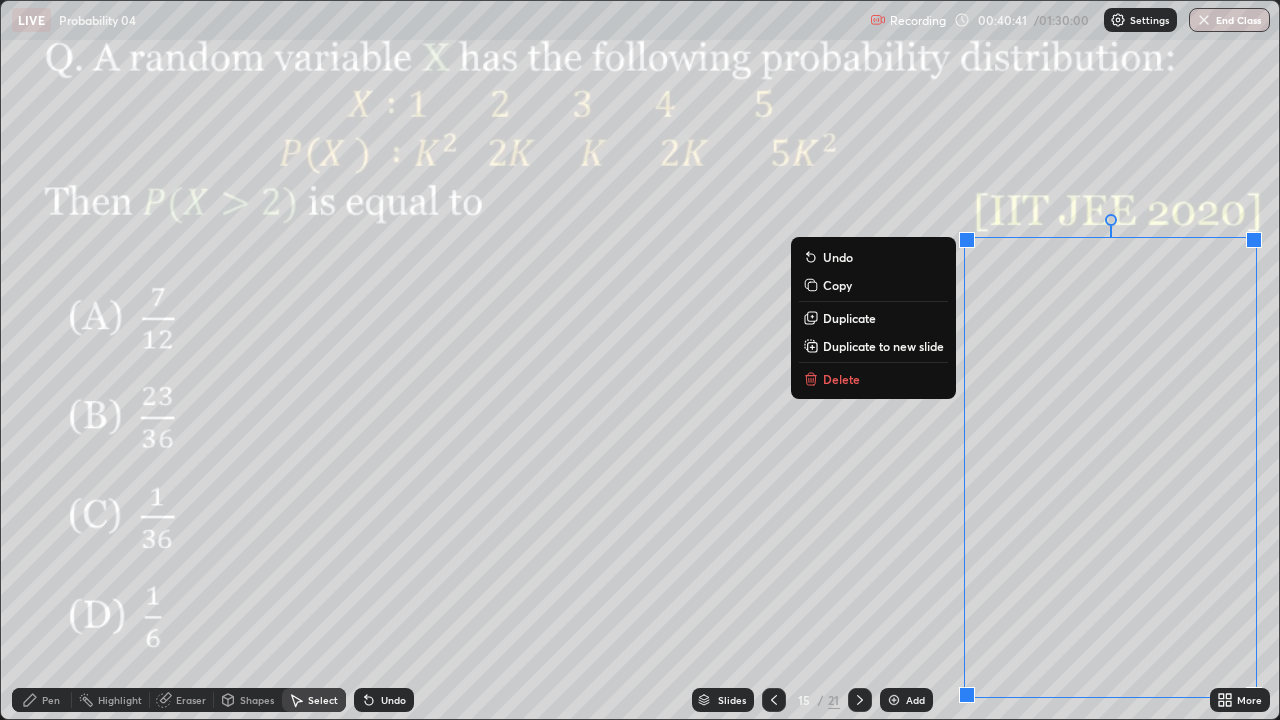 click on "0 ° Undo Copy Duplicate Duplicate to new slide Delete" at bounding box center (640, 360) 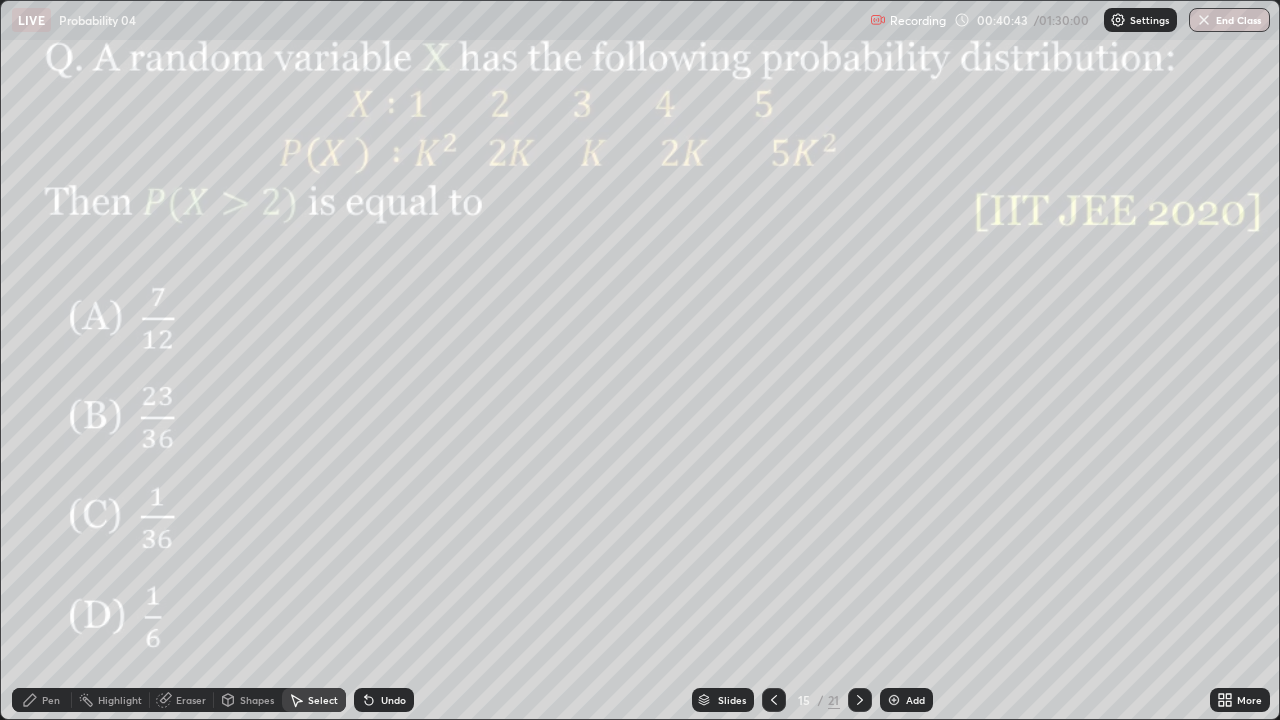 click on "Pen" at bounding box center [51, 700] 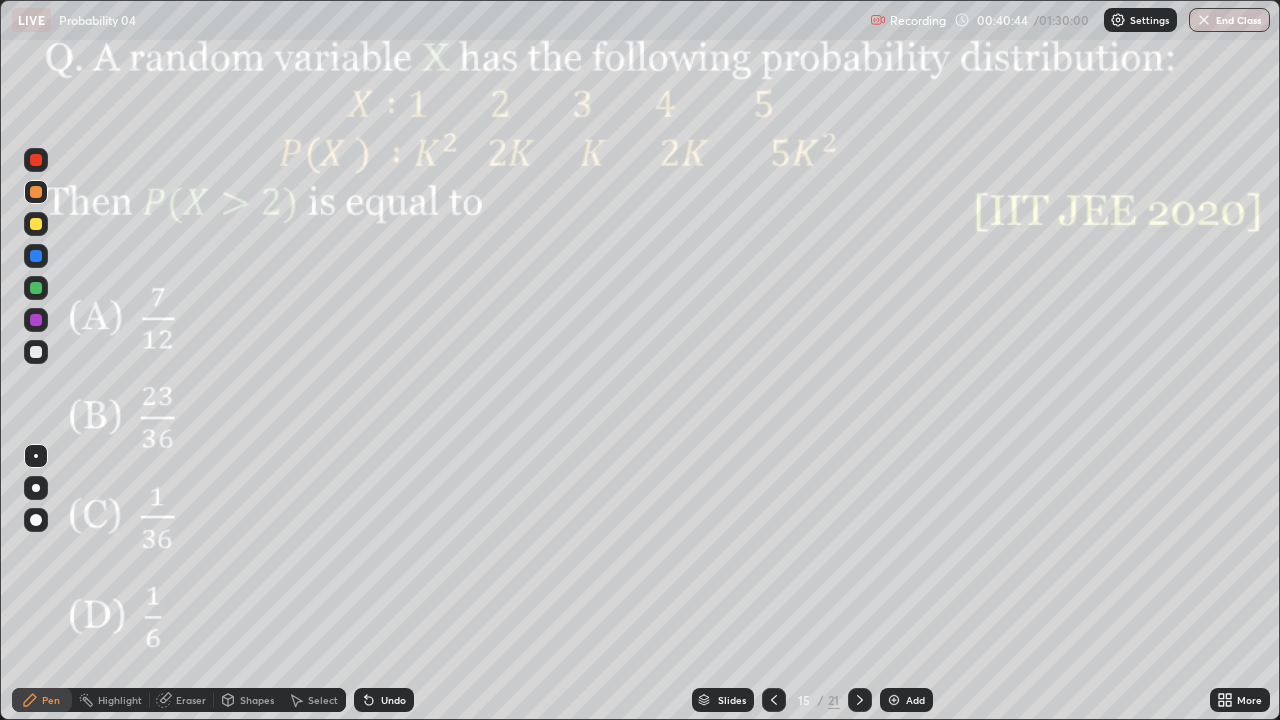 click at bounding box center (36, 320) 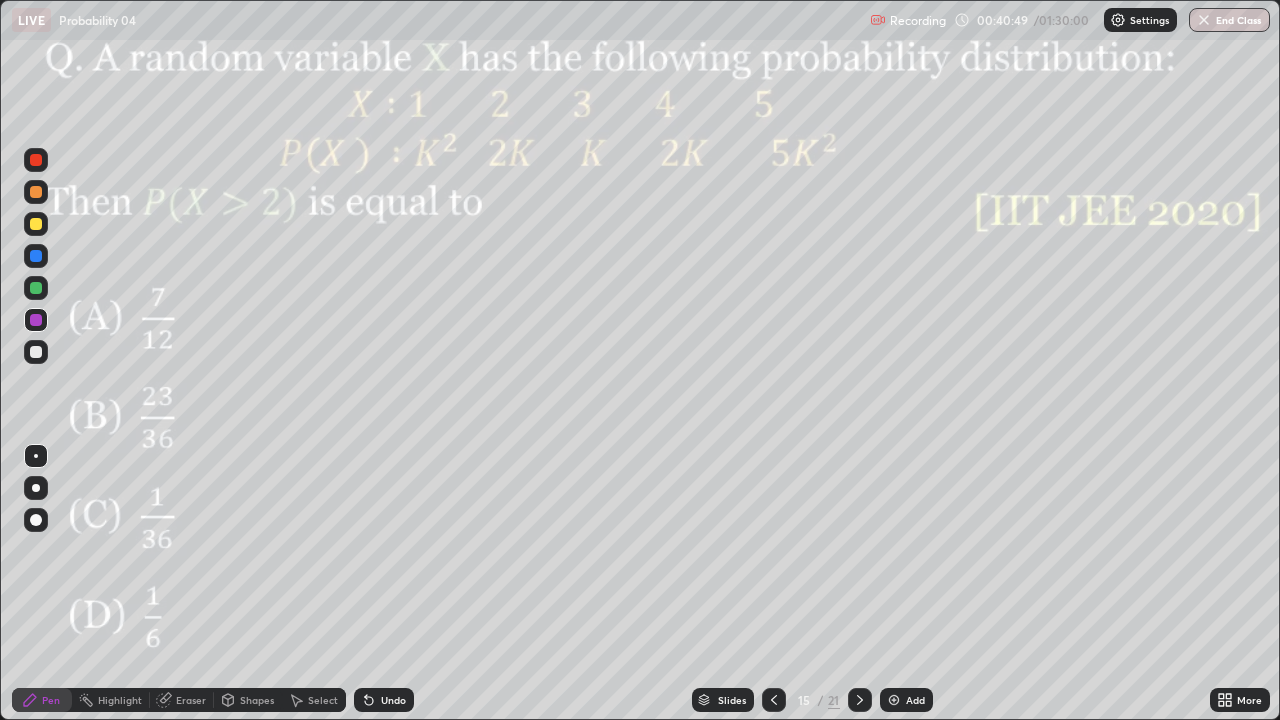 click at bounding box center [36, 192] 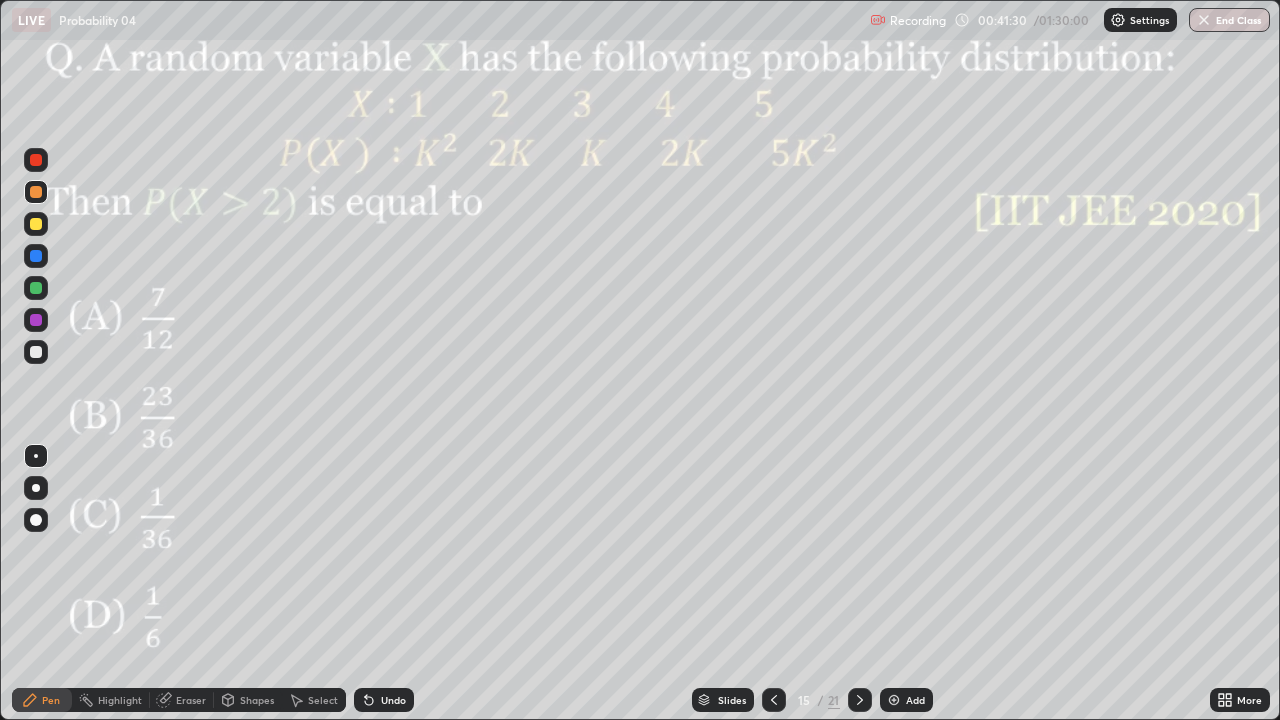click on "Undo" at bounding box center [393, 700] 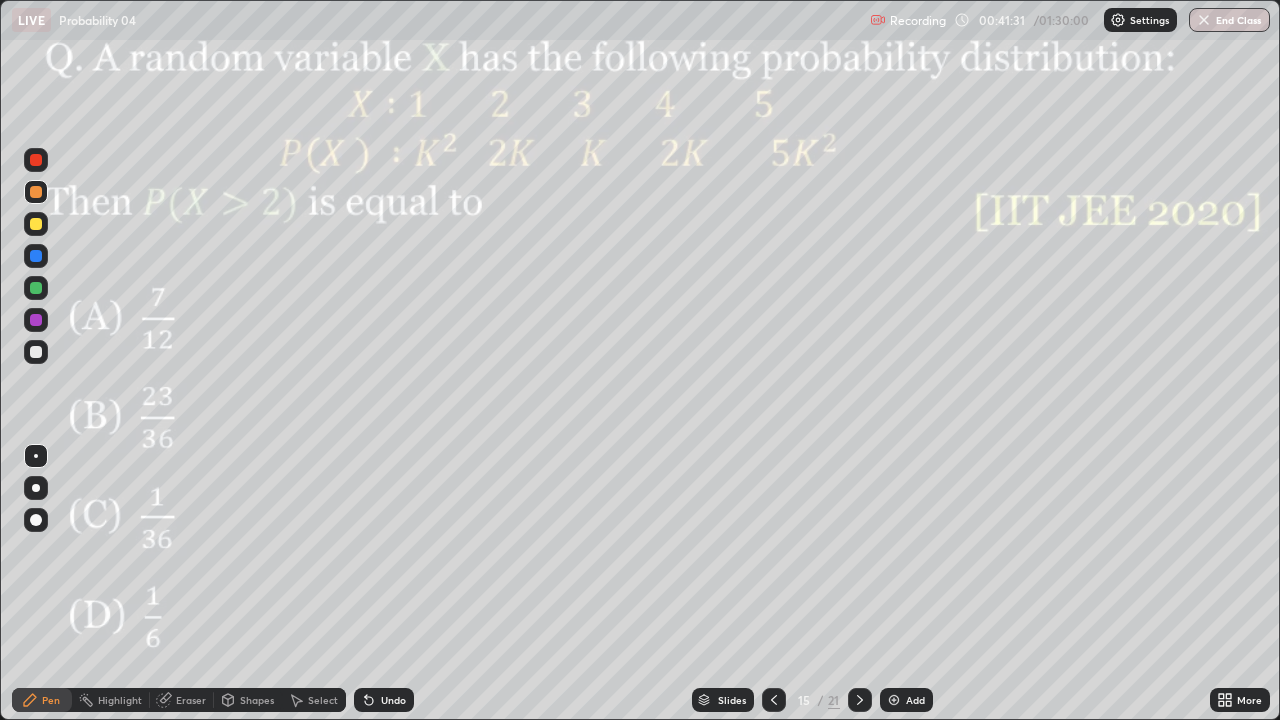 click on "Undo" at bounding box center (393, 700) 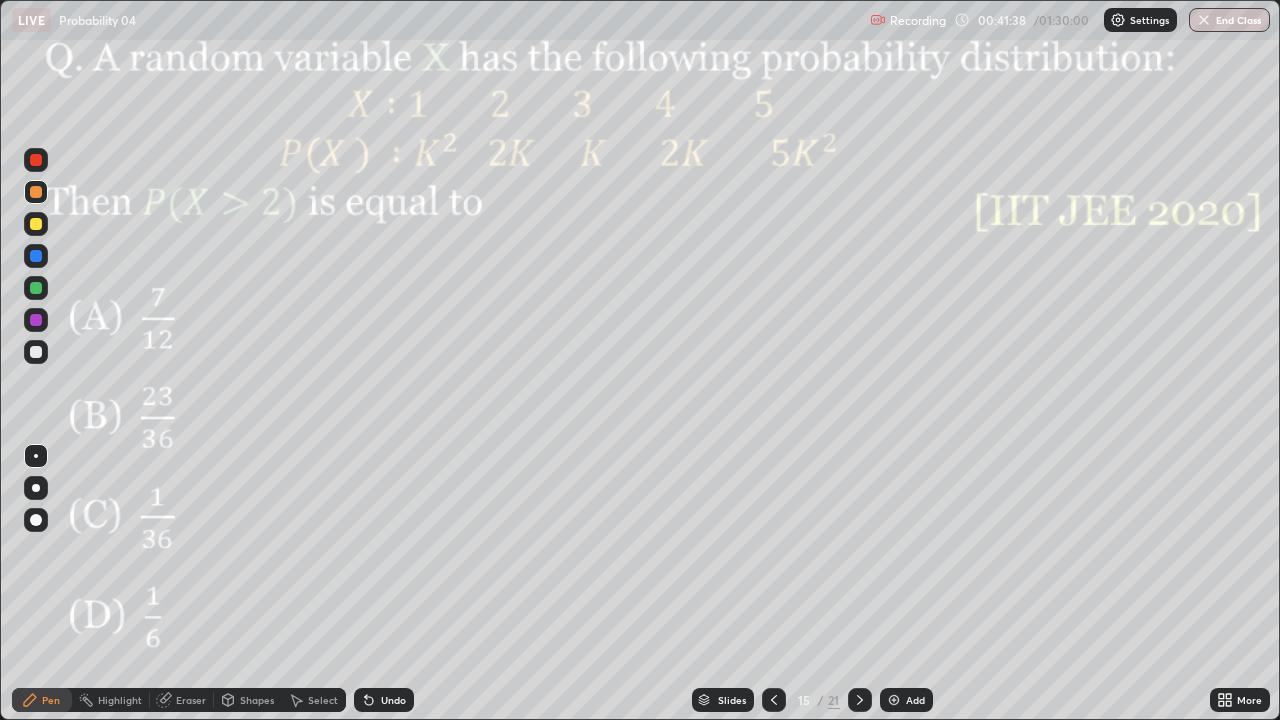 click at bounding box center (36, 256) 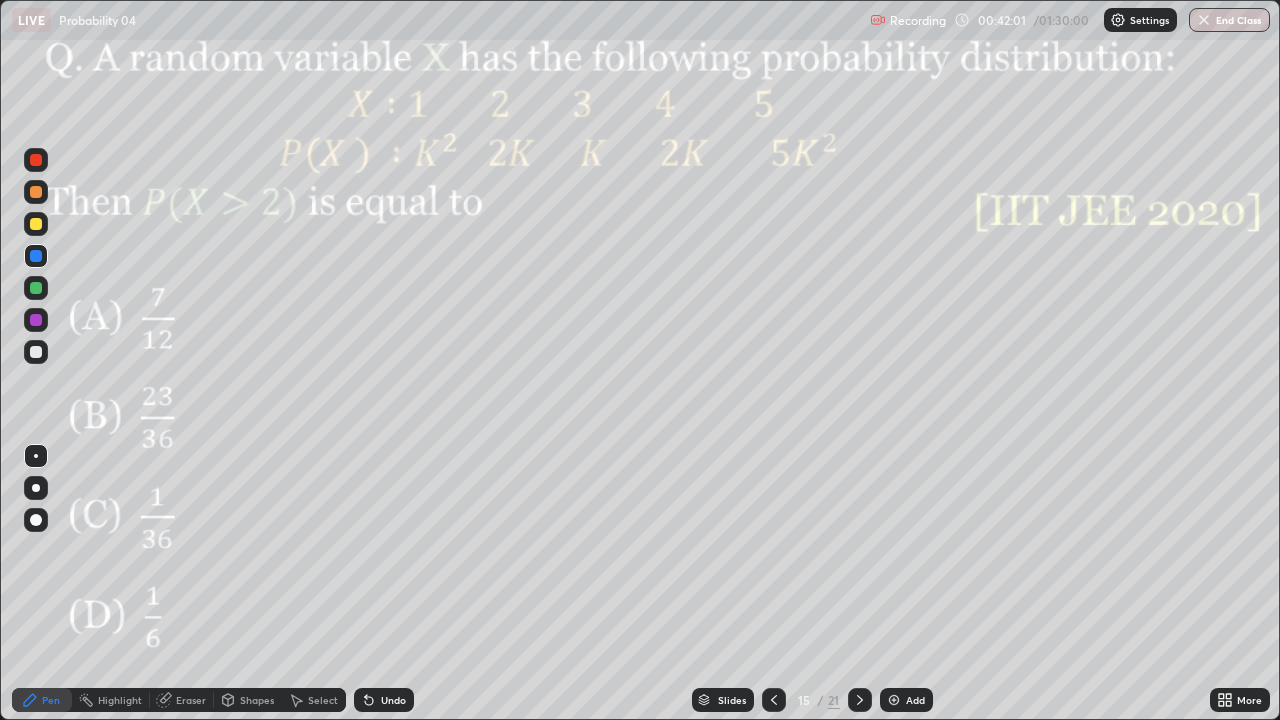 click at bounding box center [36, 288] 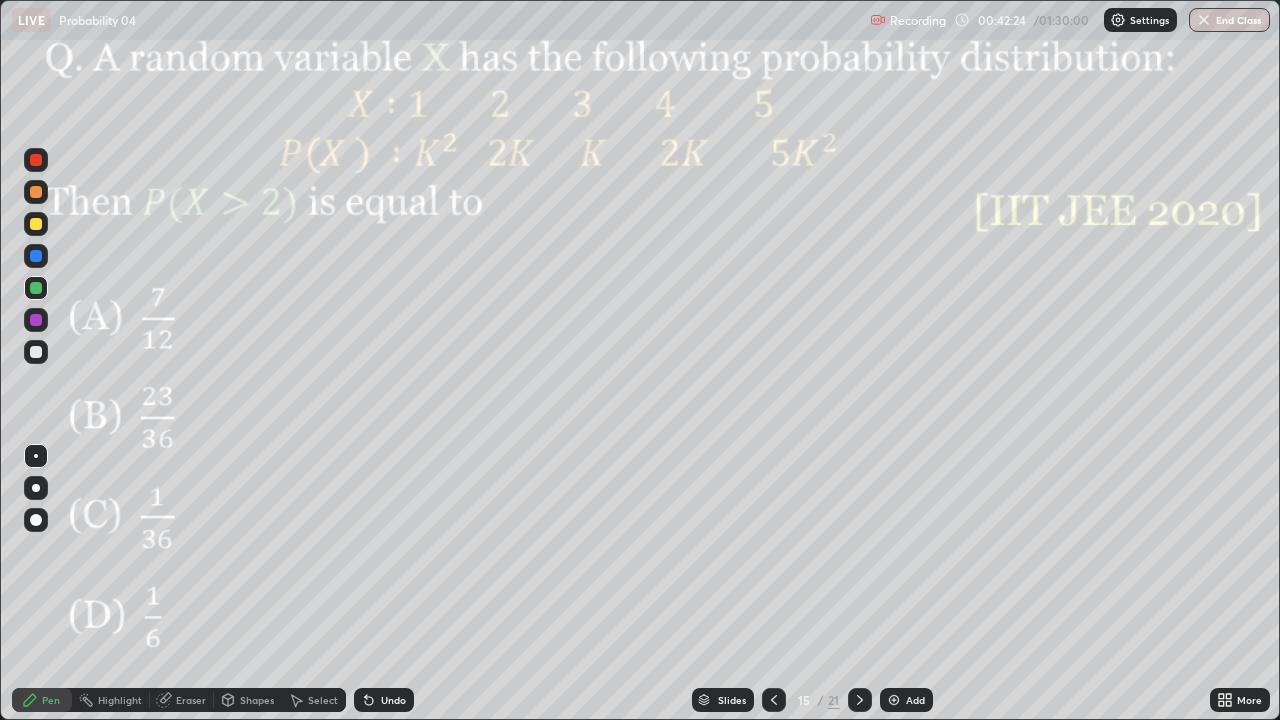 click at bounding box center [36, 320] 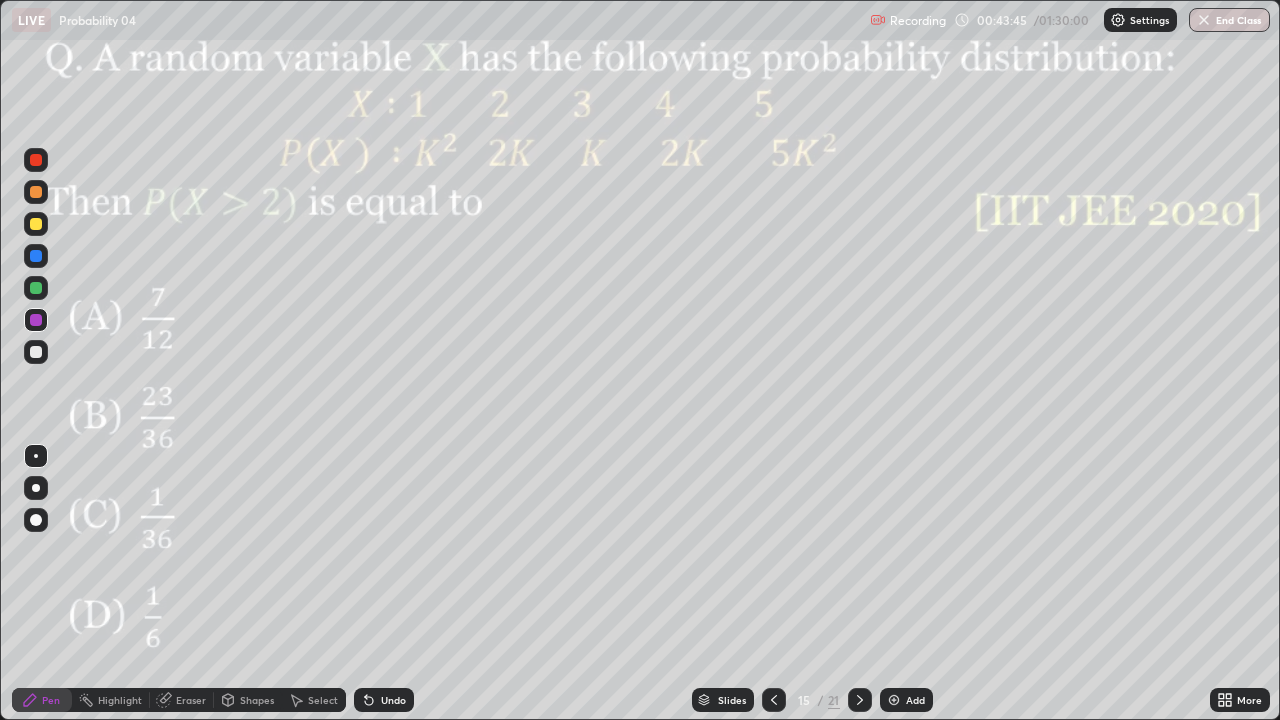 click 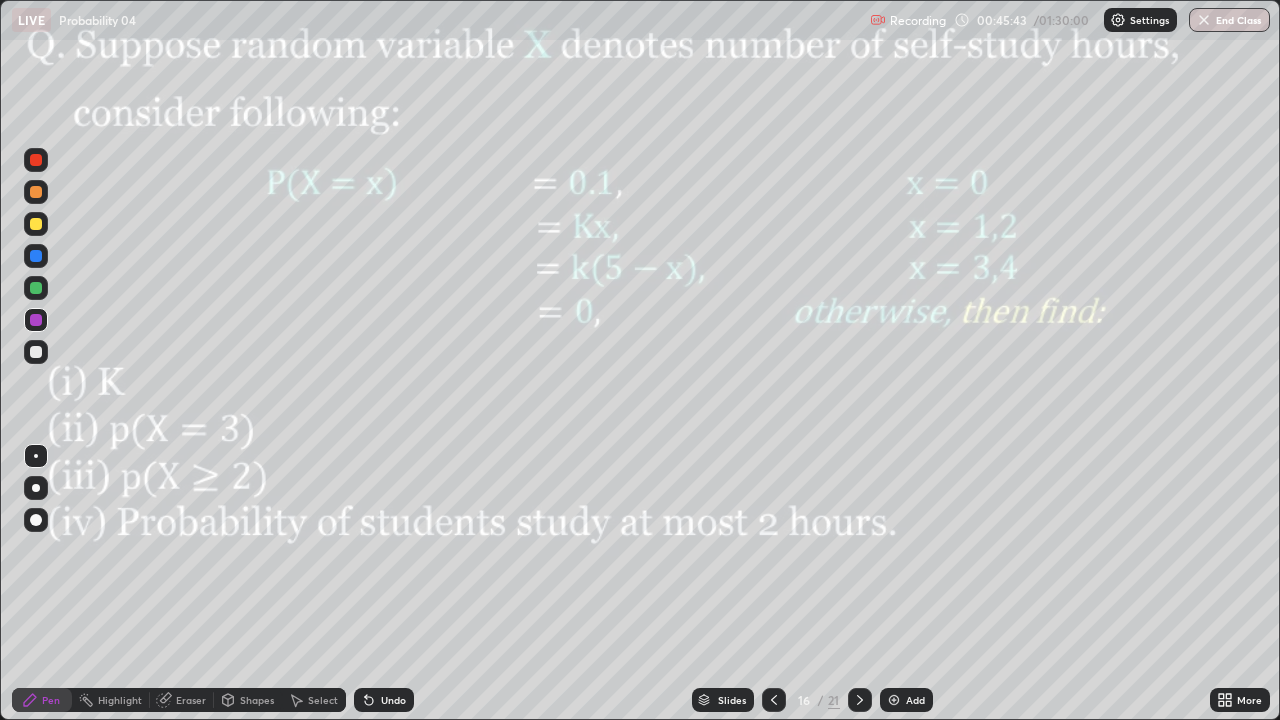 click on "Shapes" at bounding box center (257, 700) 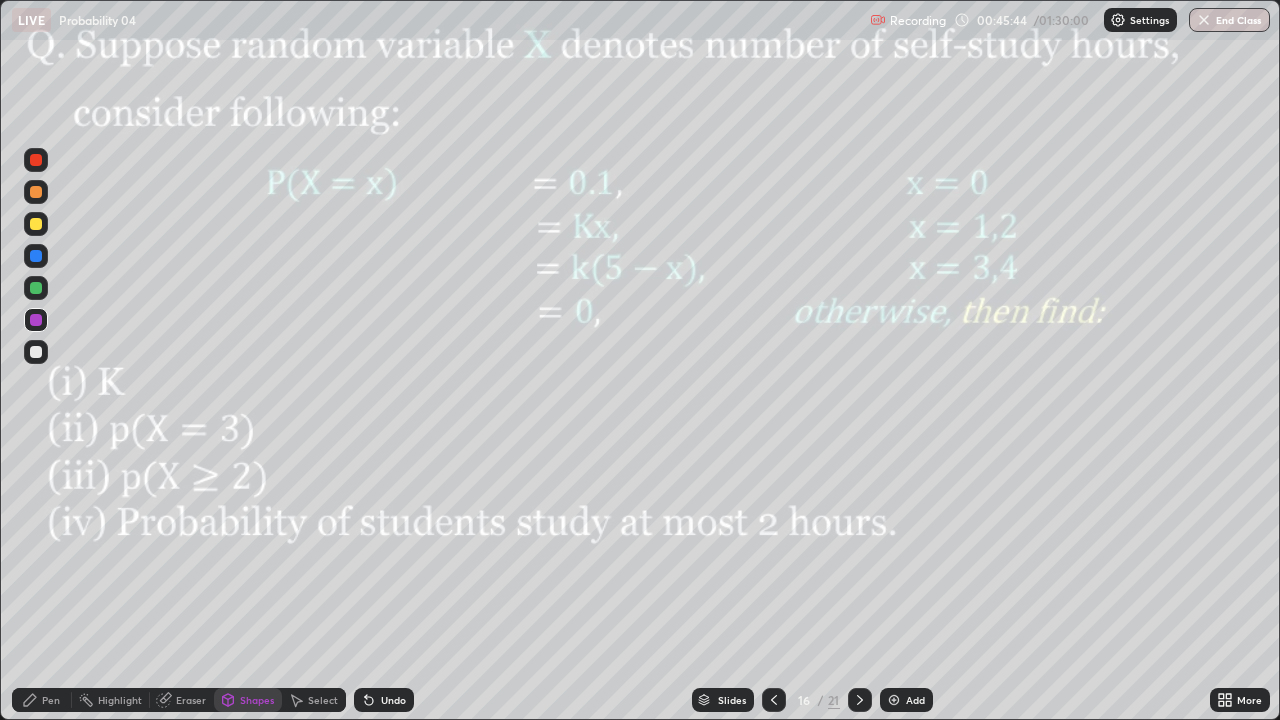 click at bounding box center [36, 320] 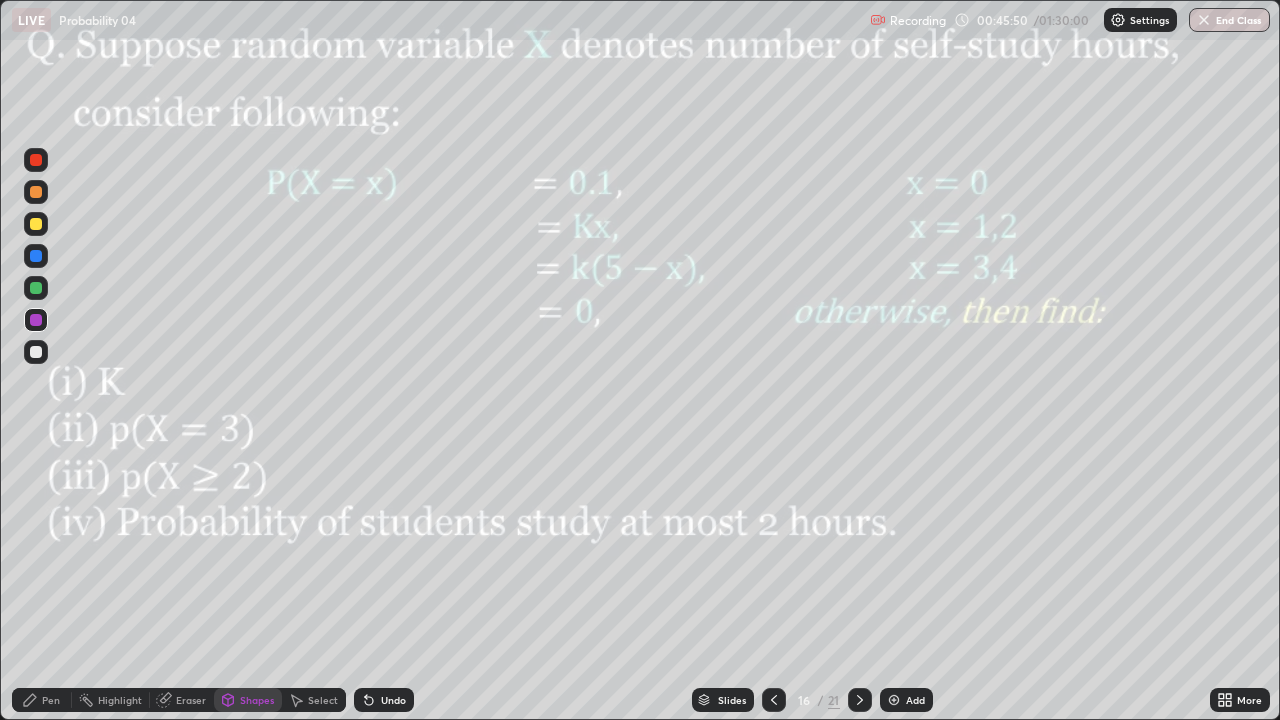 click on "Undo" at bounding box center (393, 700) 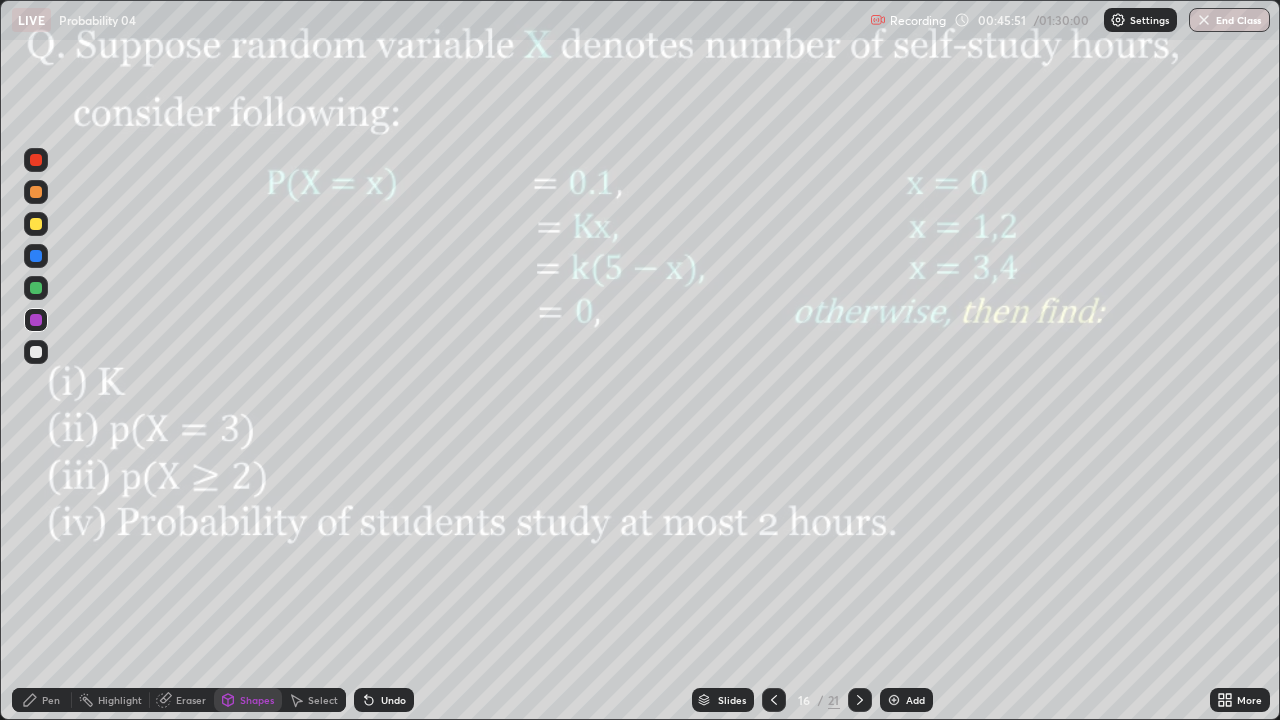click on "Pen" at bounding box center (51, 700) 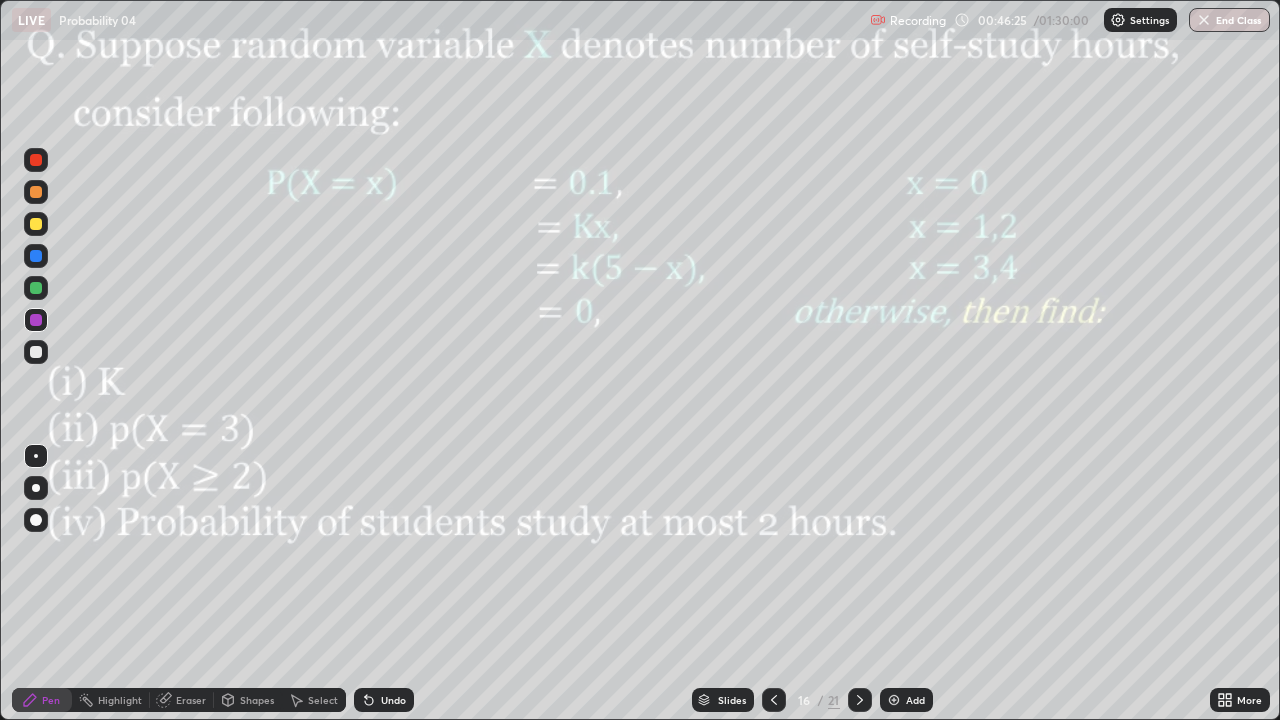 click at bounding box center (36, 256) 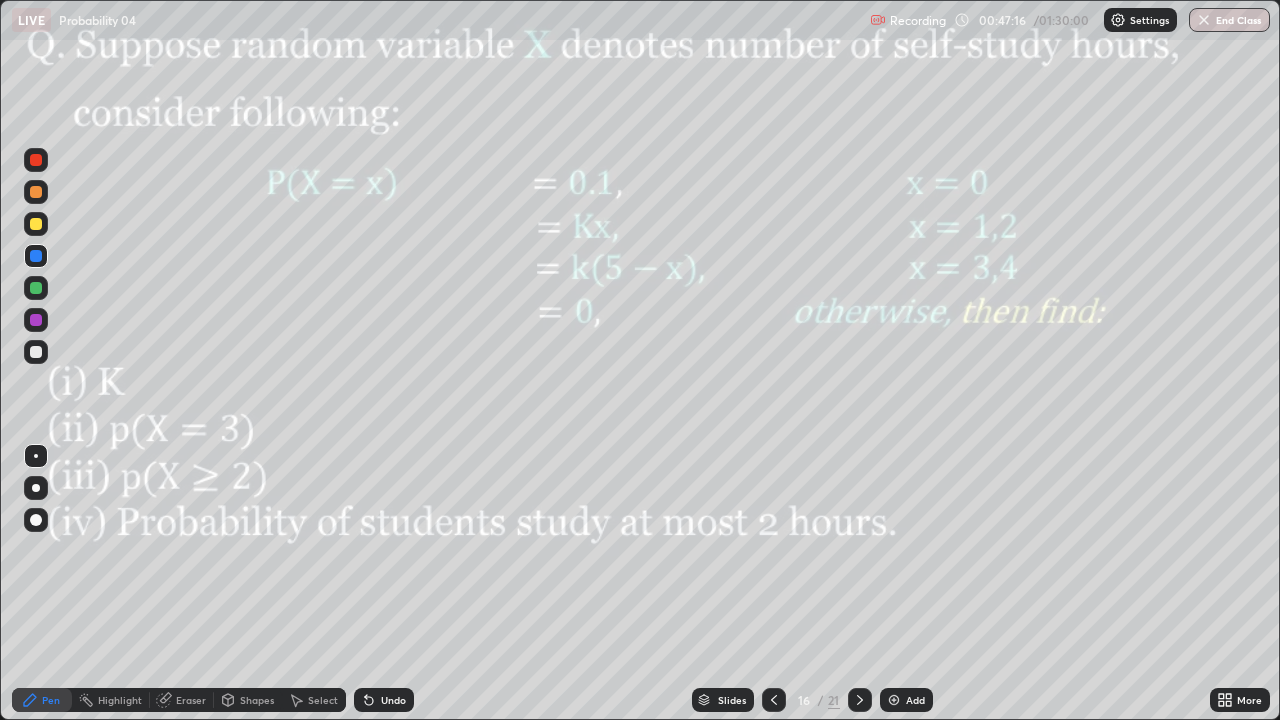 click at bounding box center (36, 192) 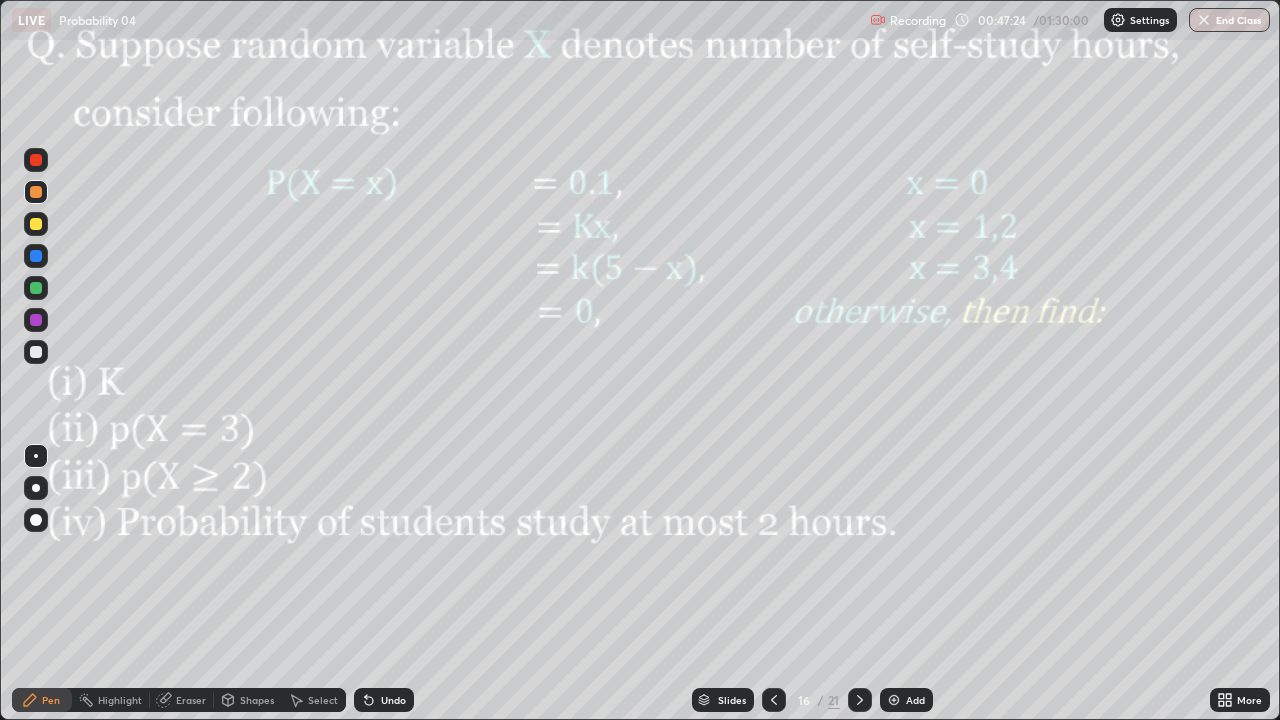 click on "Undo" at bounding box center (384, 700) 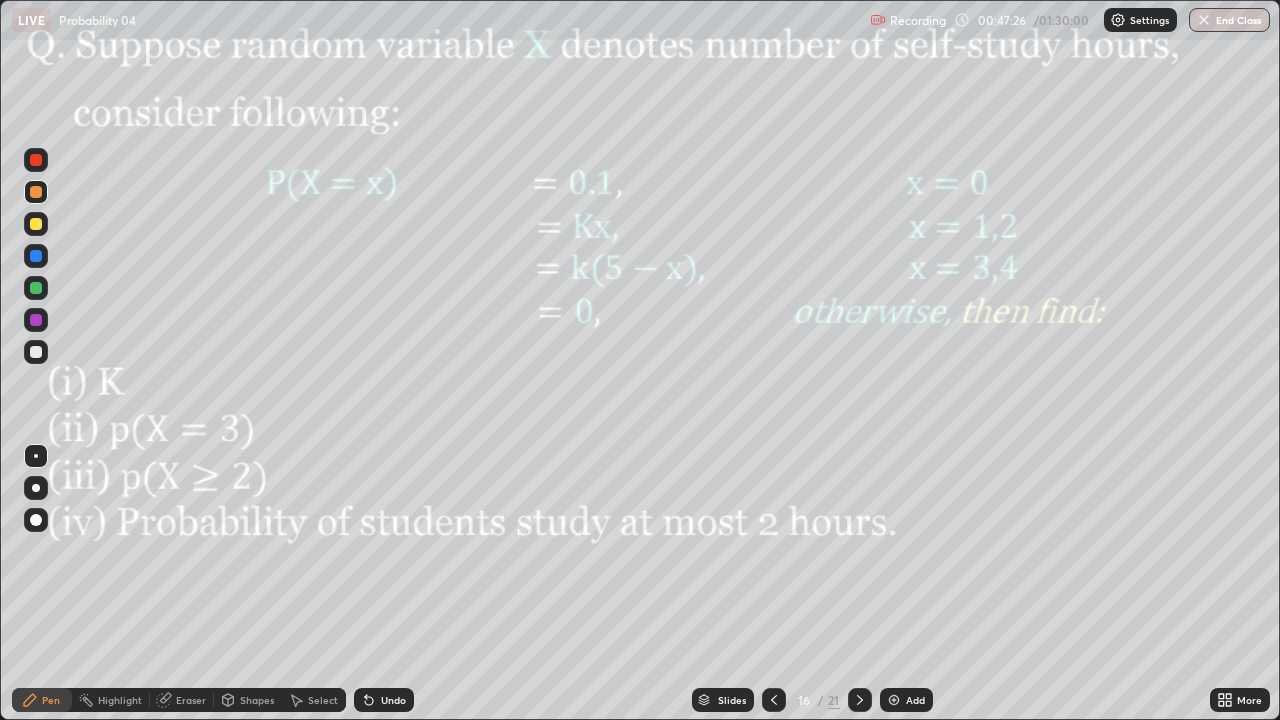 click on "Undo" at bounding box center (393, 700) 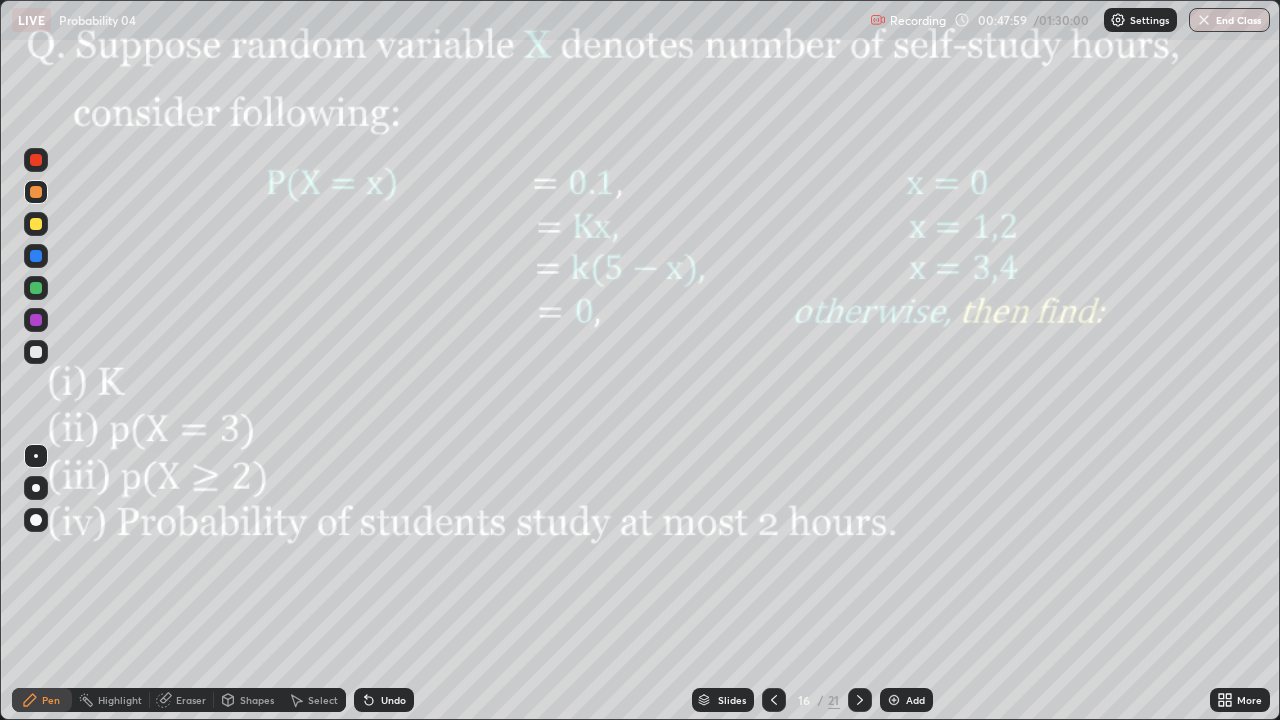 click on "Slides 16 / 21 Add" at bounding box center [812, 700] 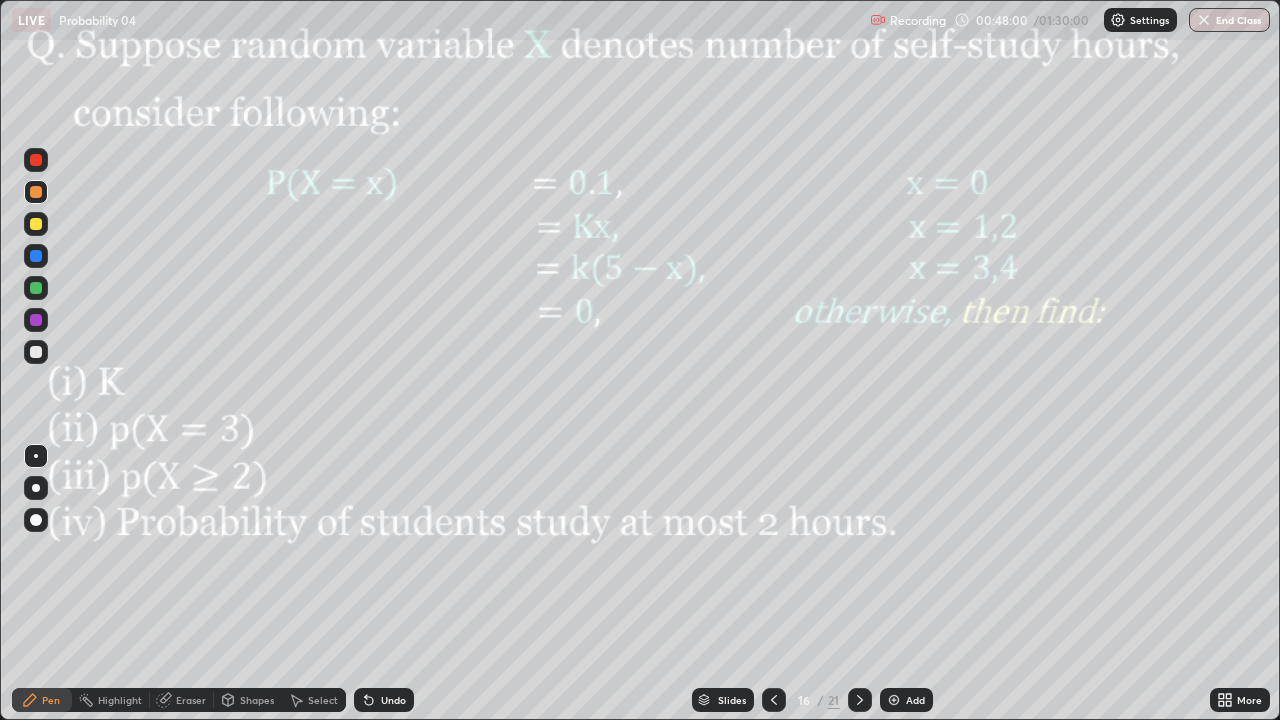 click on "Slides 16 / 21 Add" at bounding box center (812, 700) 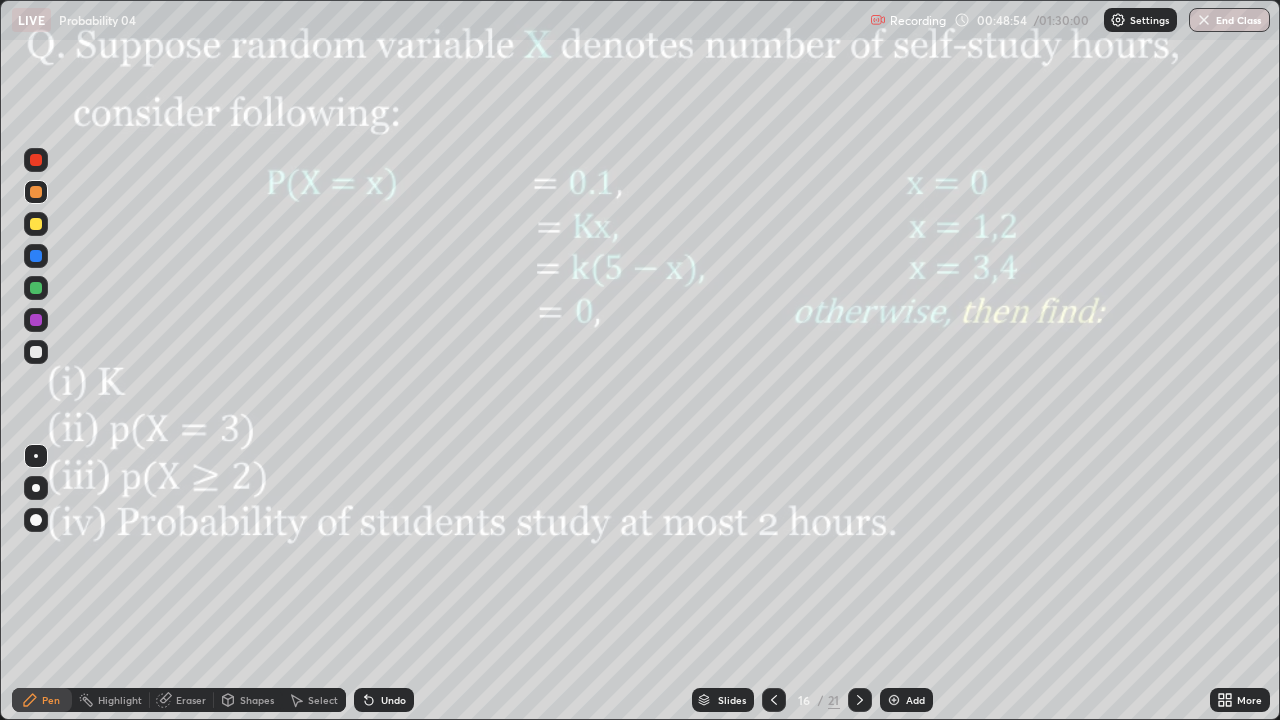 click on "Undo" at bounding box center (393, 700) 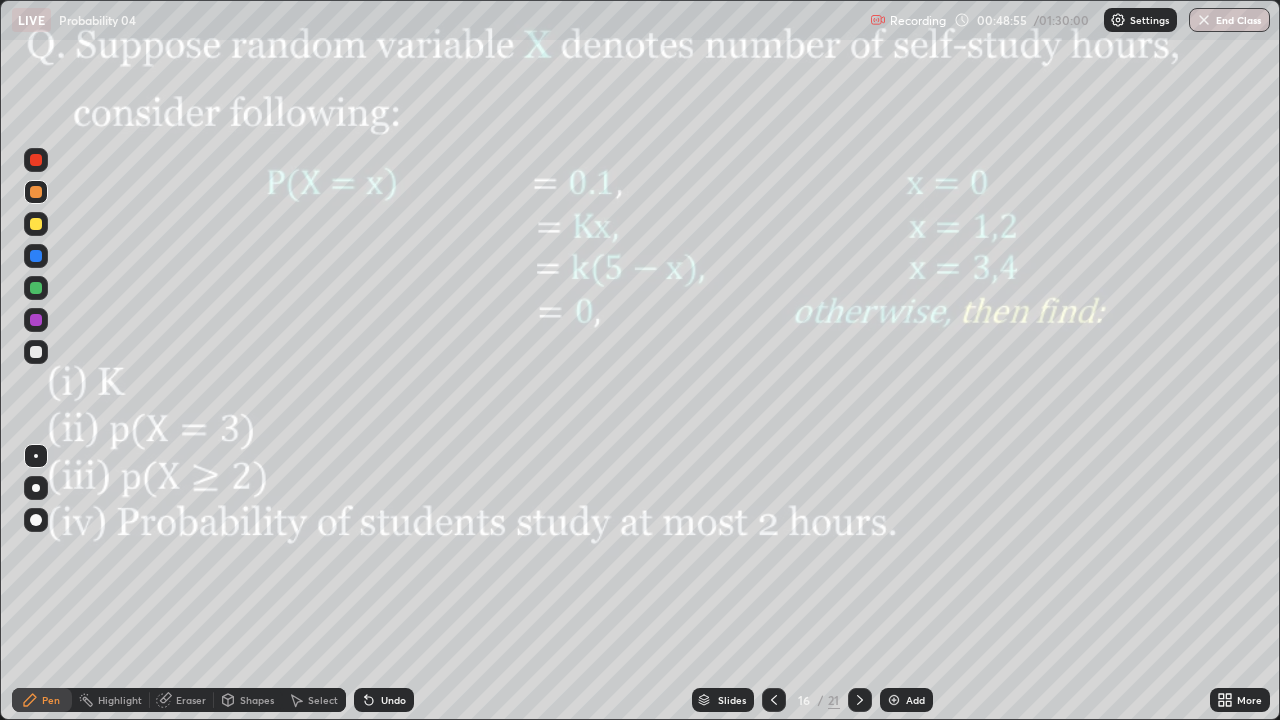 click on "Undo" at bounding box center (393, 700) 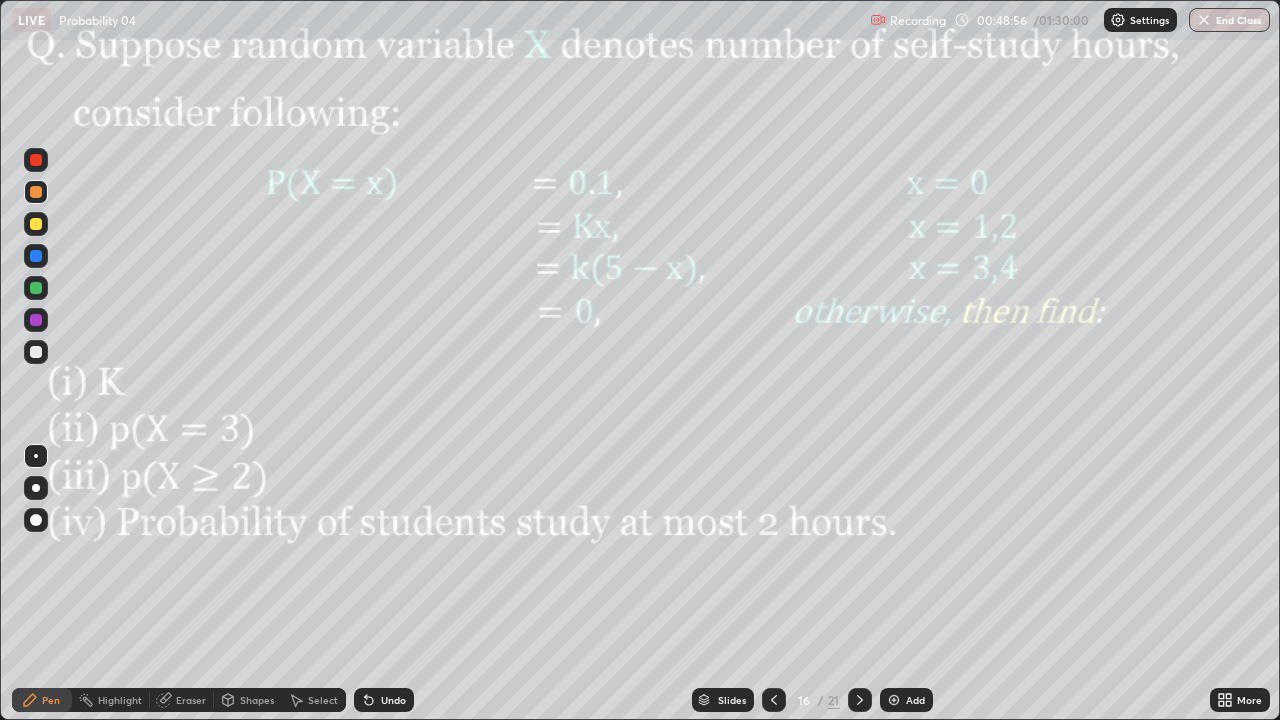 click on "Undo" at bounding box center [384, 700] 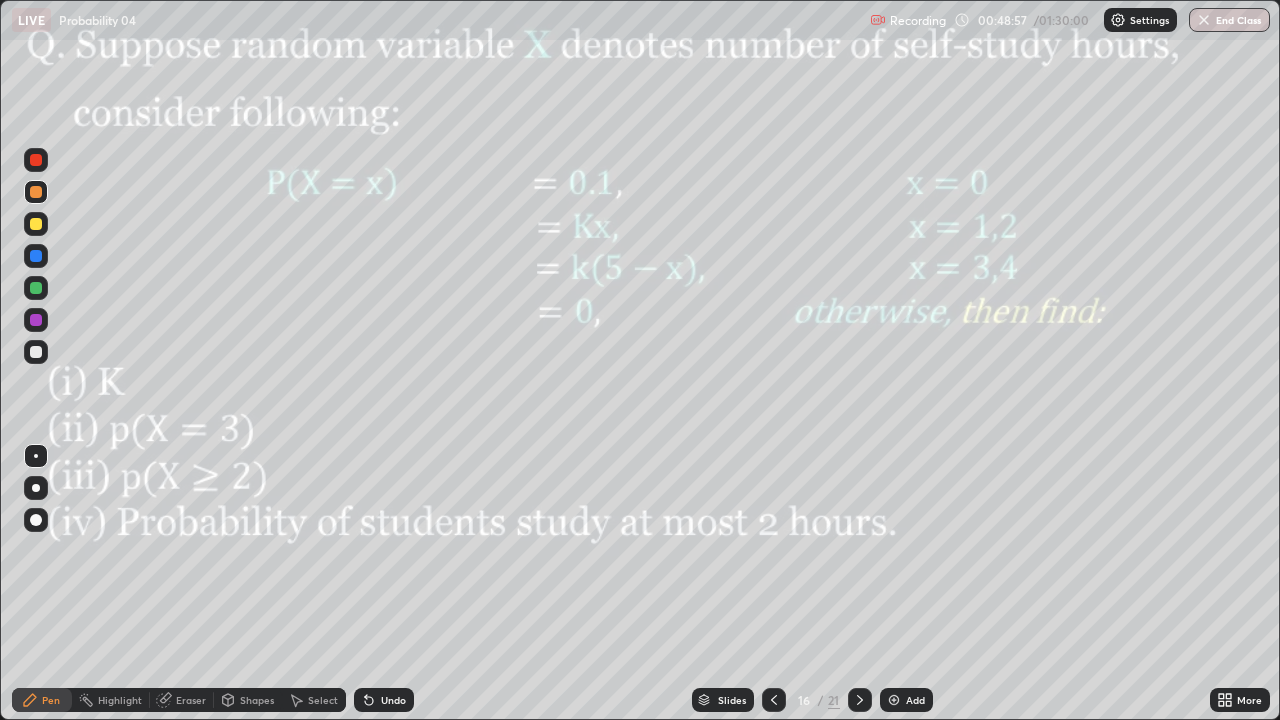 click on "Undo" at bounding box center [384, 700] 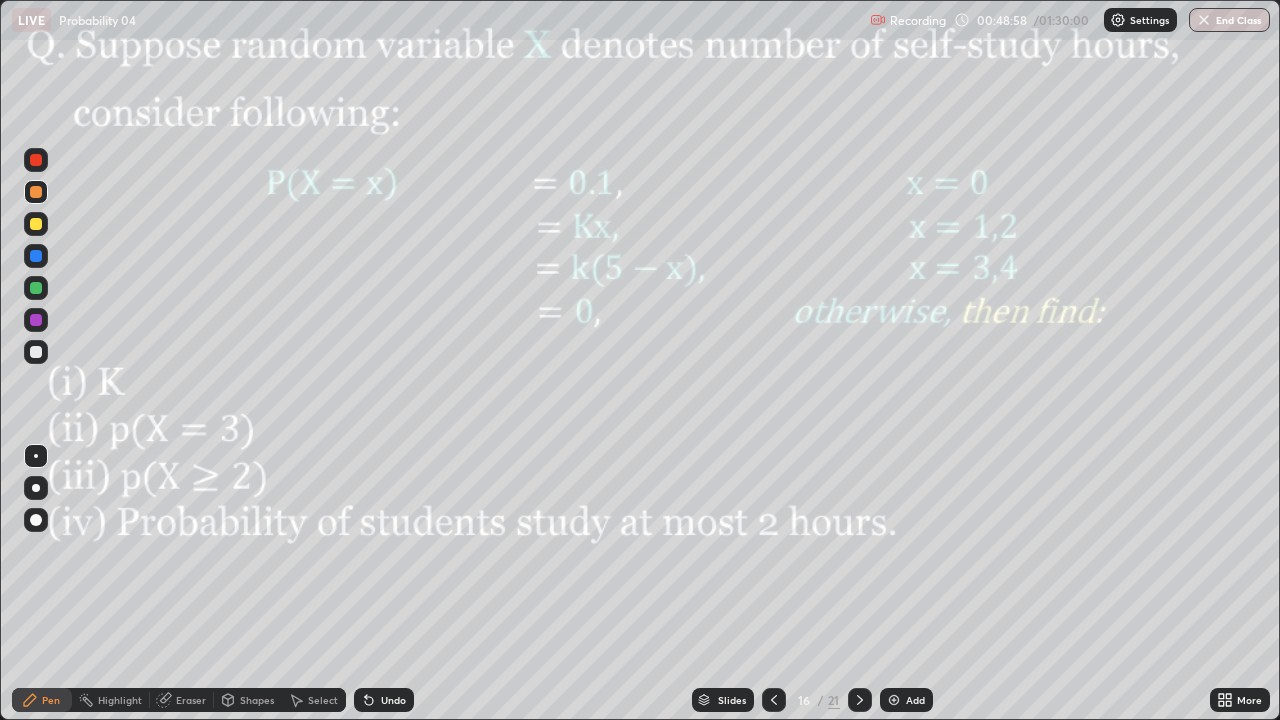 click on "Undo" at bounding box center [384, 700] 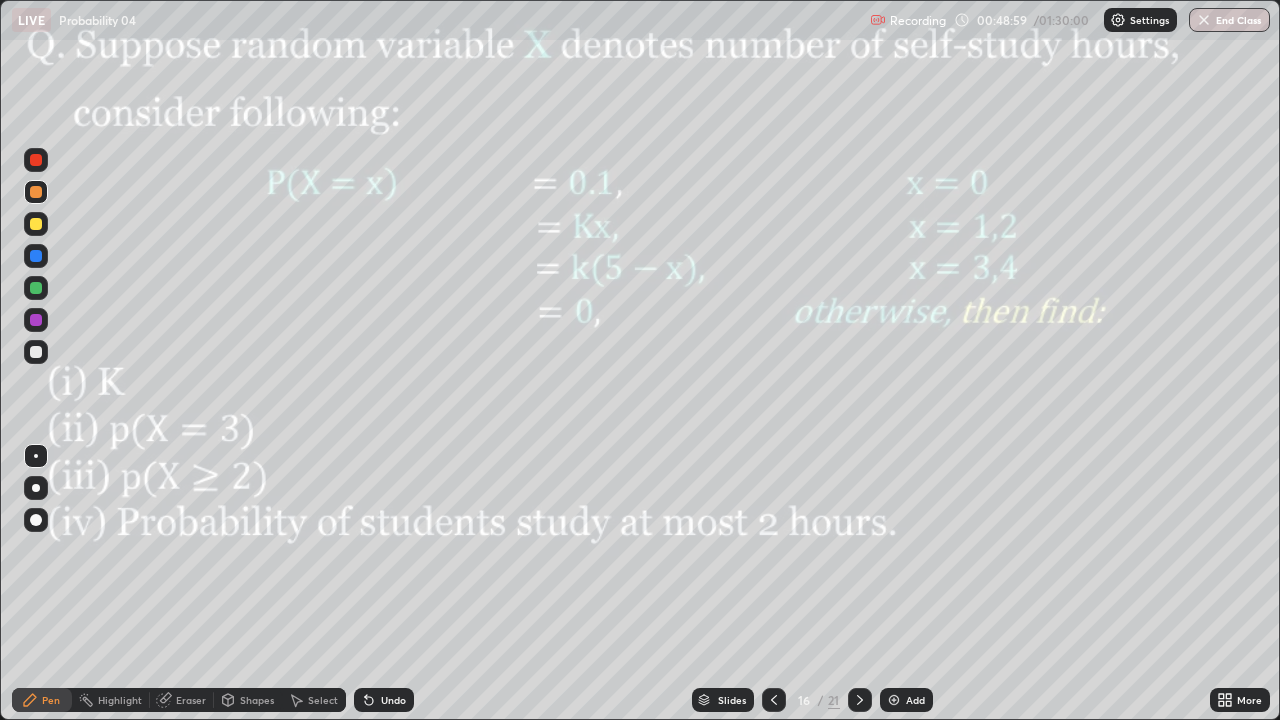 click on "Undo" at bounding box center [384, 700] 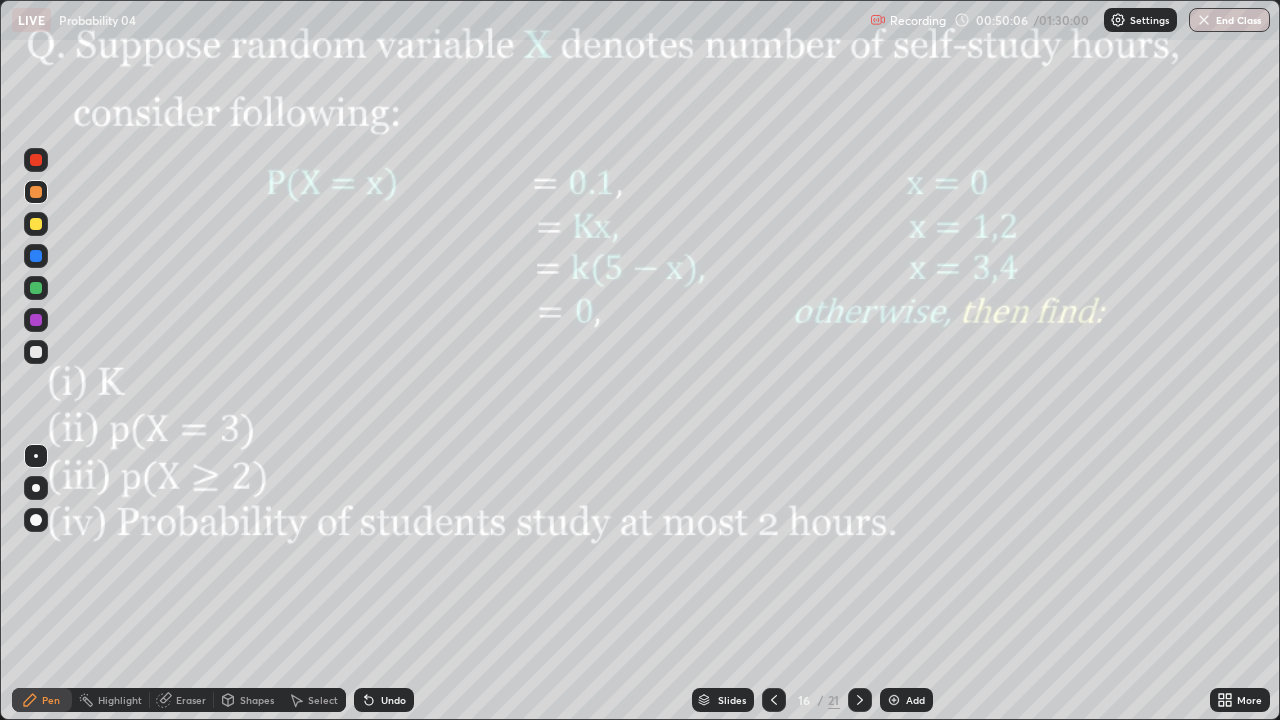 click at bounding box center (36, 320) 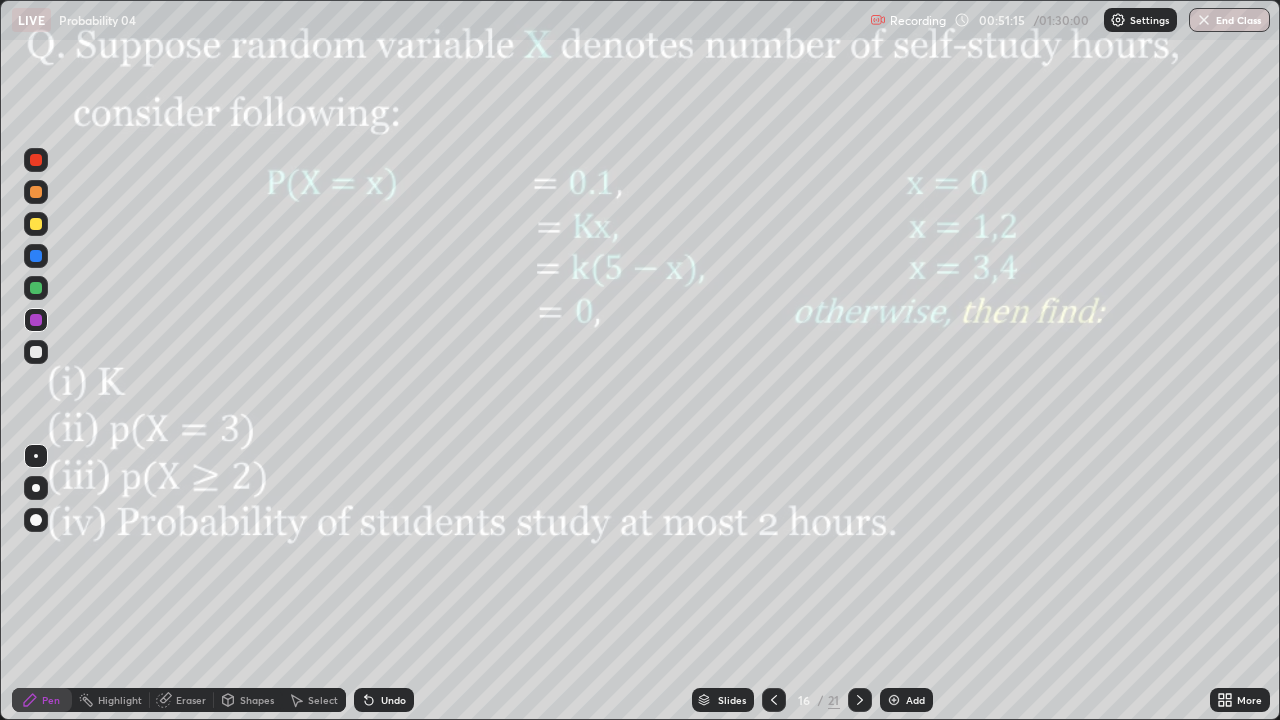 click 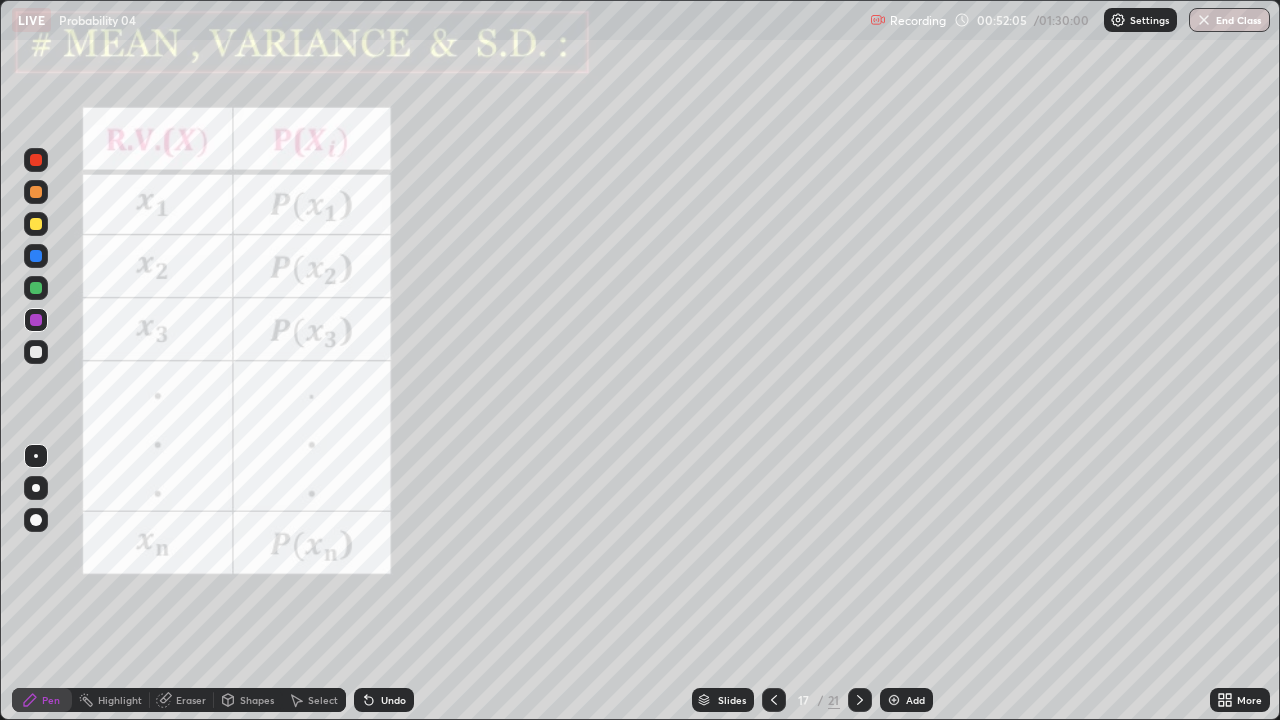 click at bounding box center (36, 160) 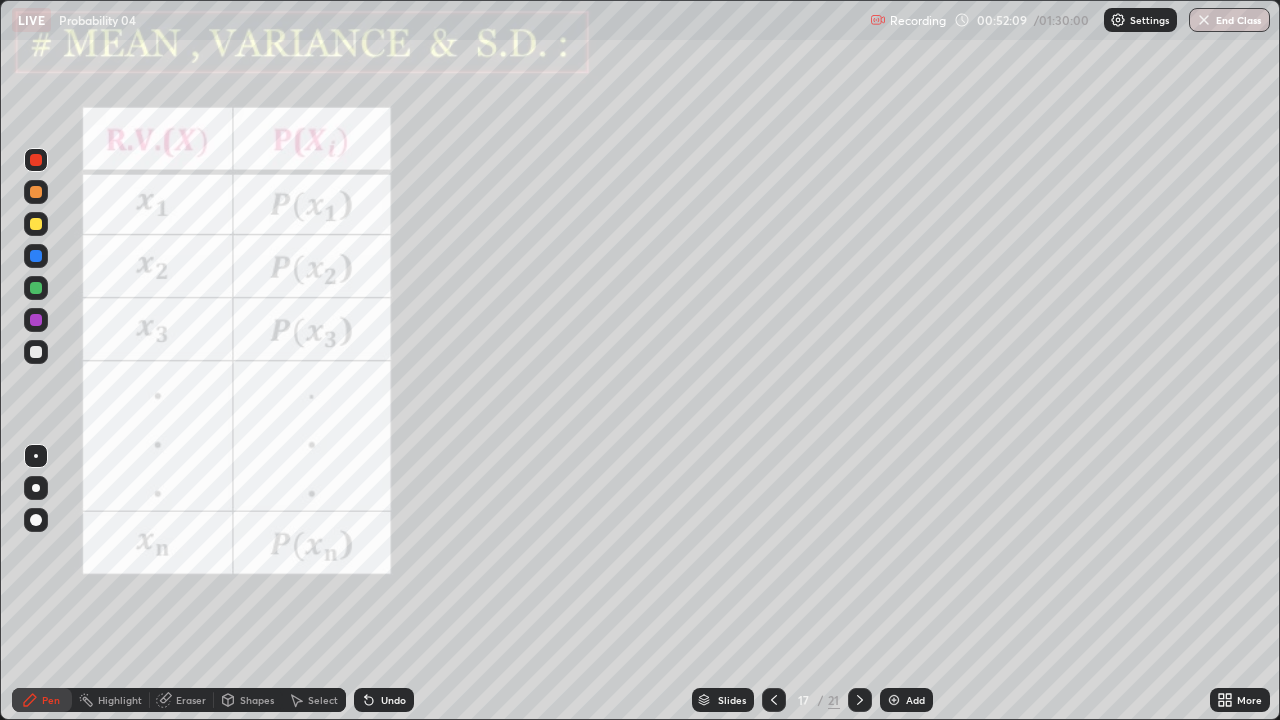 click at bounding box center (36, 224) 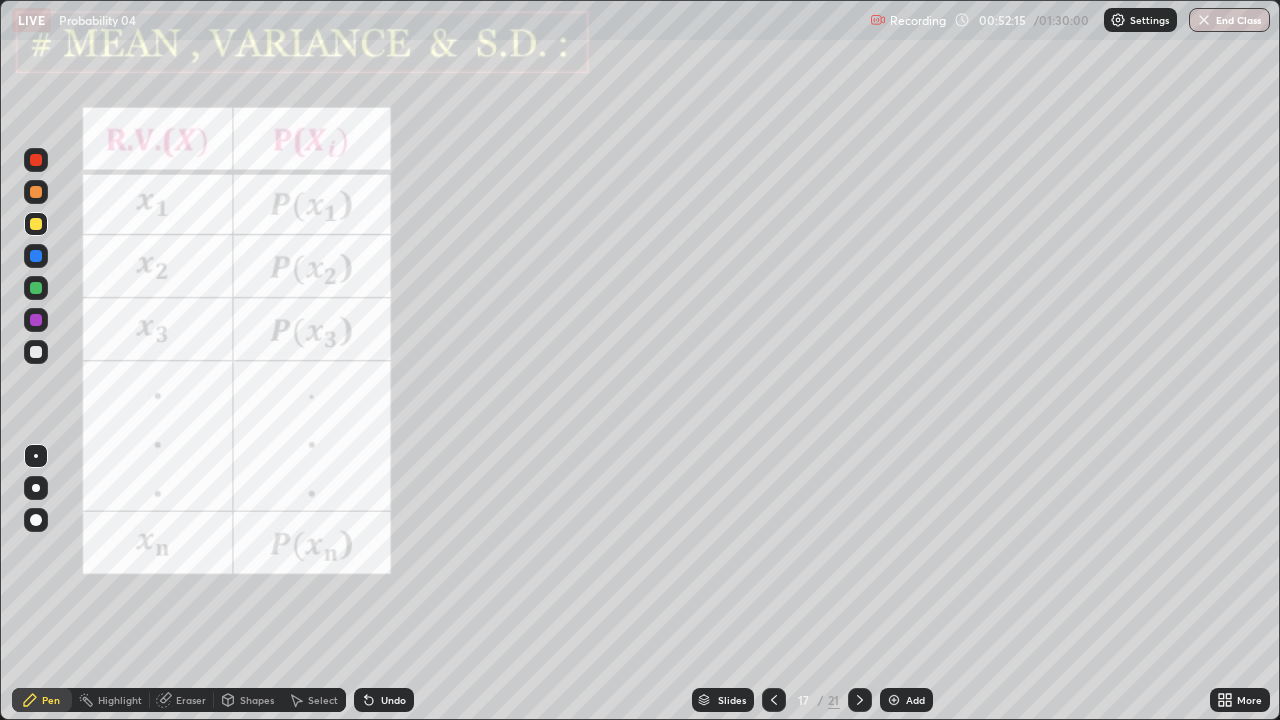 click at bounding box center (36, 288) 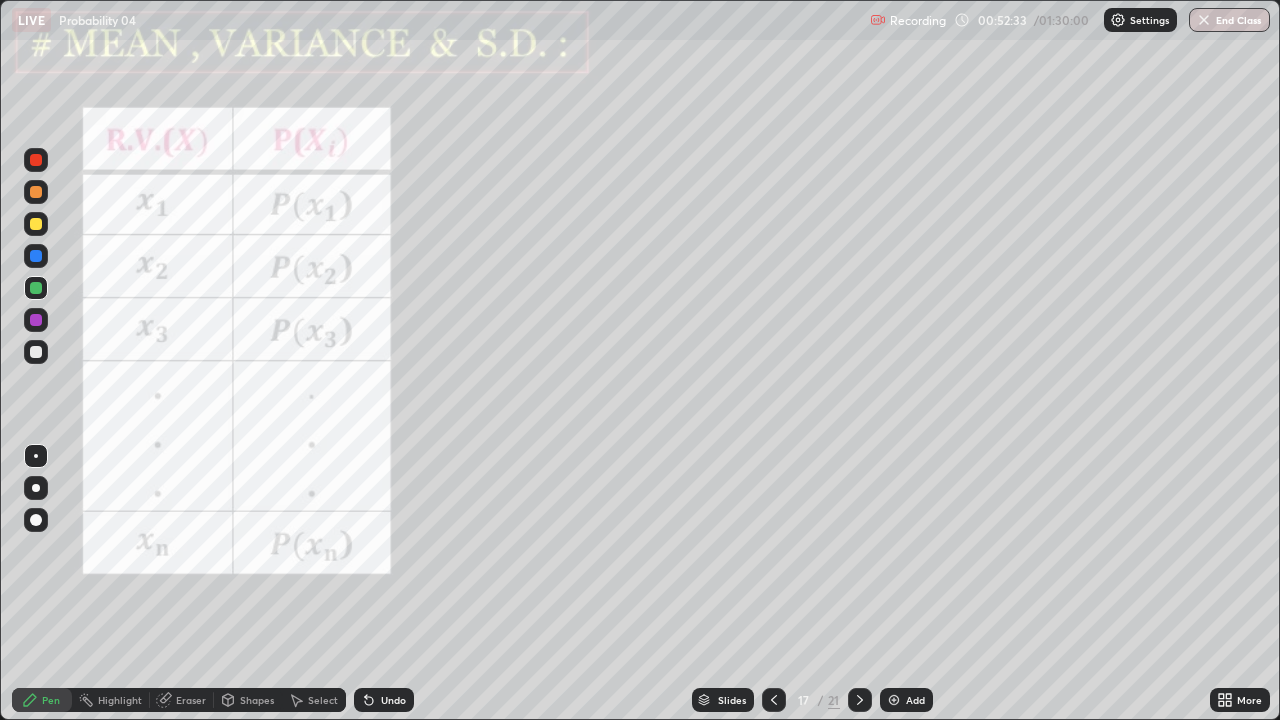 click on "Undo" at bounding box center (393, 700) 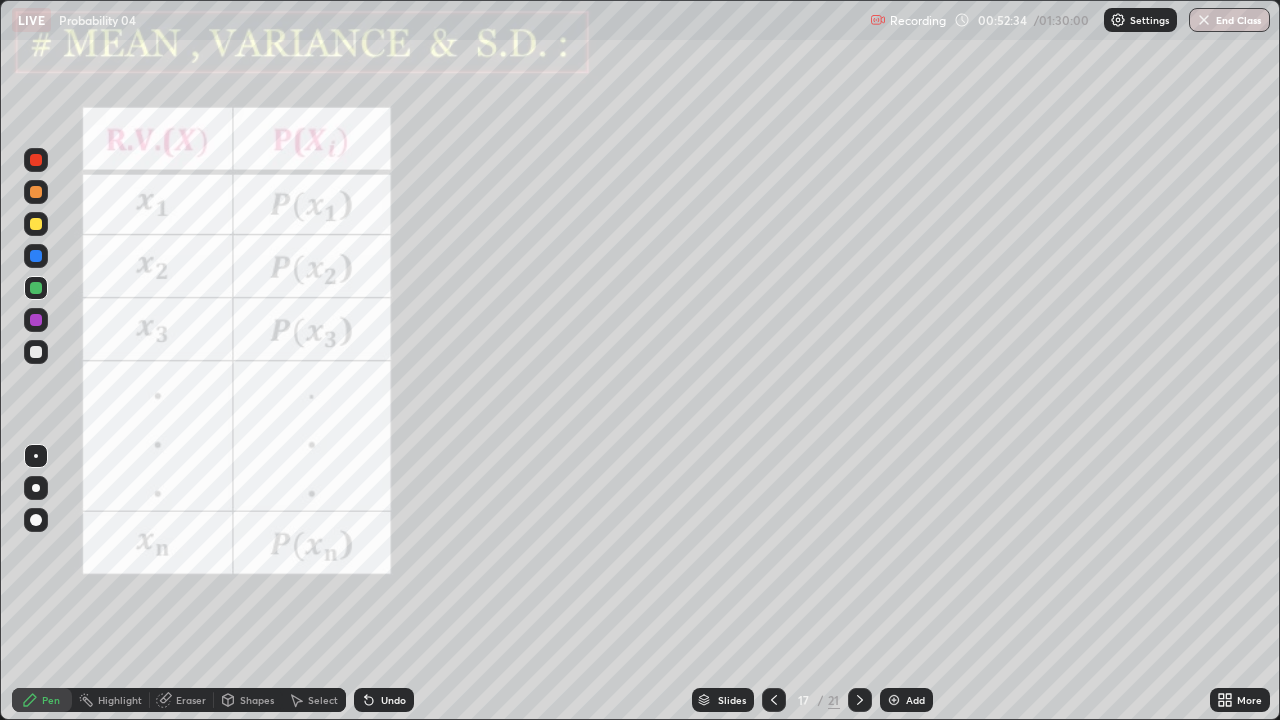 click on "Undo" at bounding box center (393, 700) 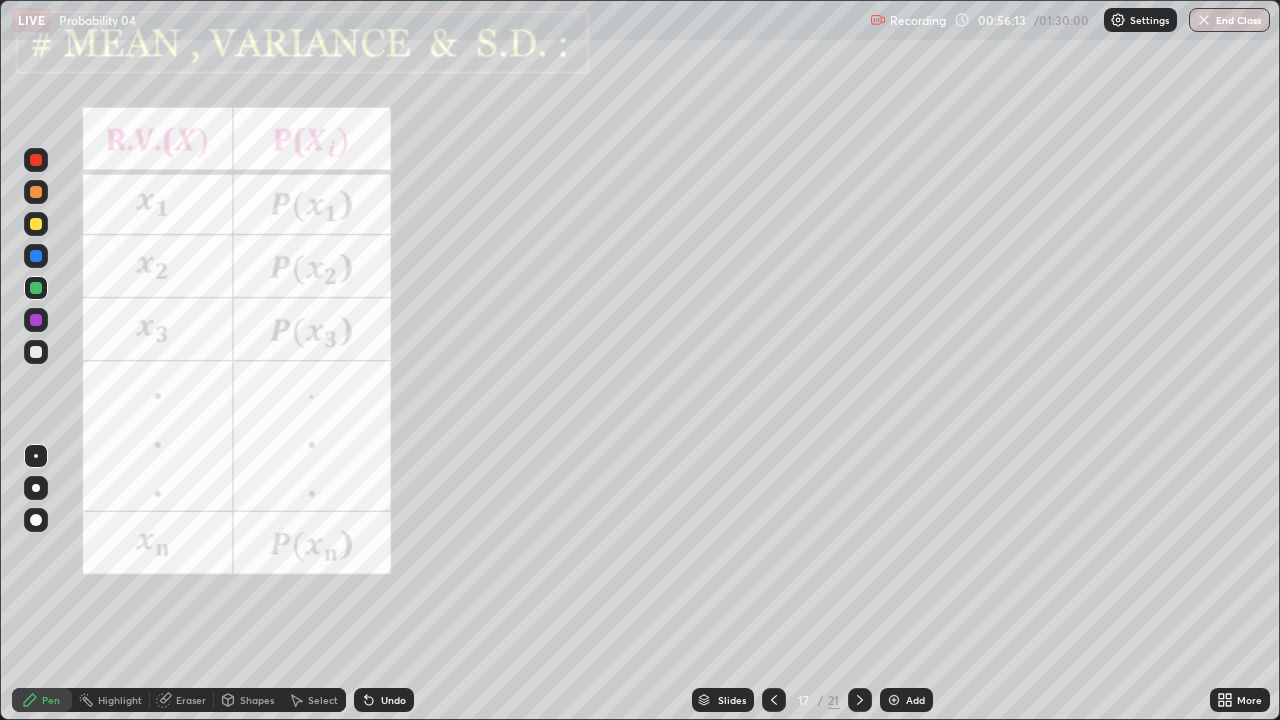 click at bounding box center (36, 320) 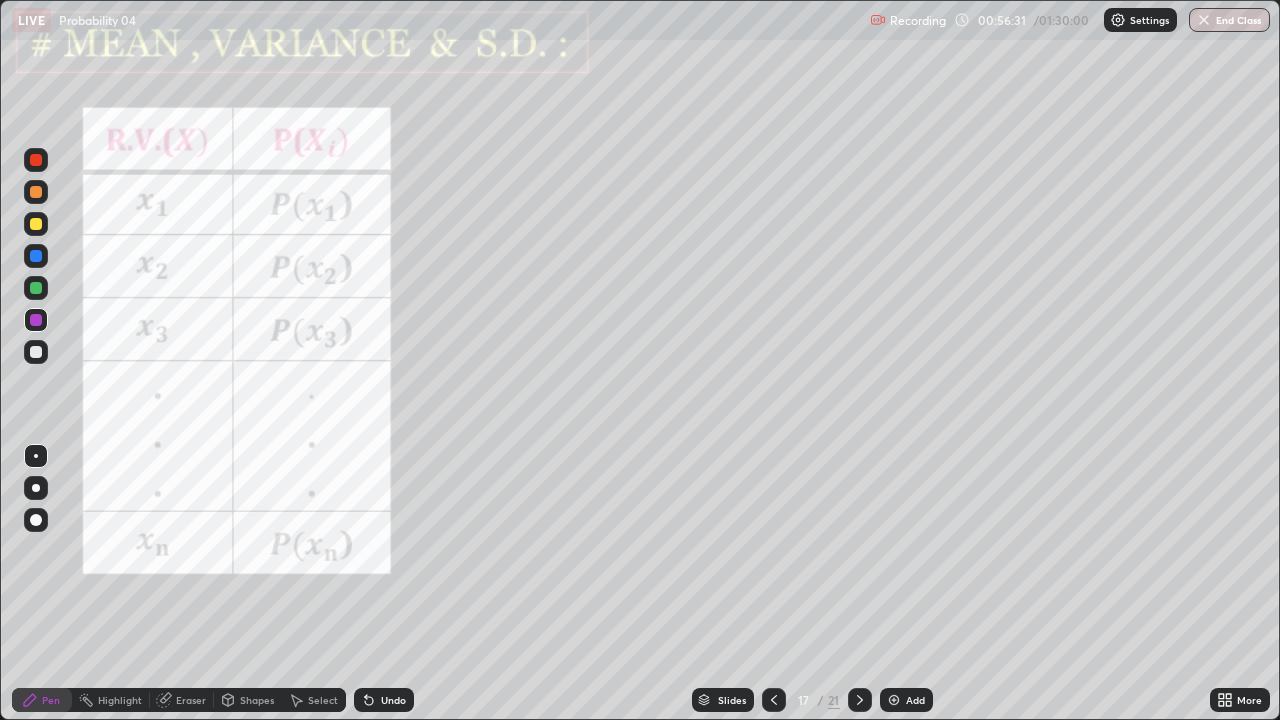 click on "Undo" at bounding box center [393, 700] 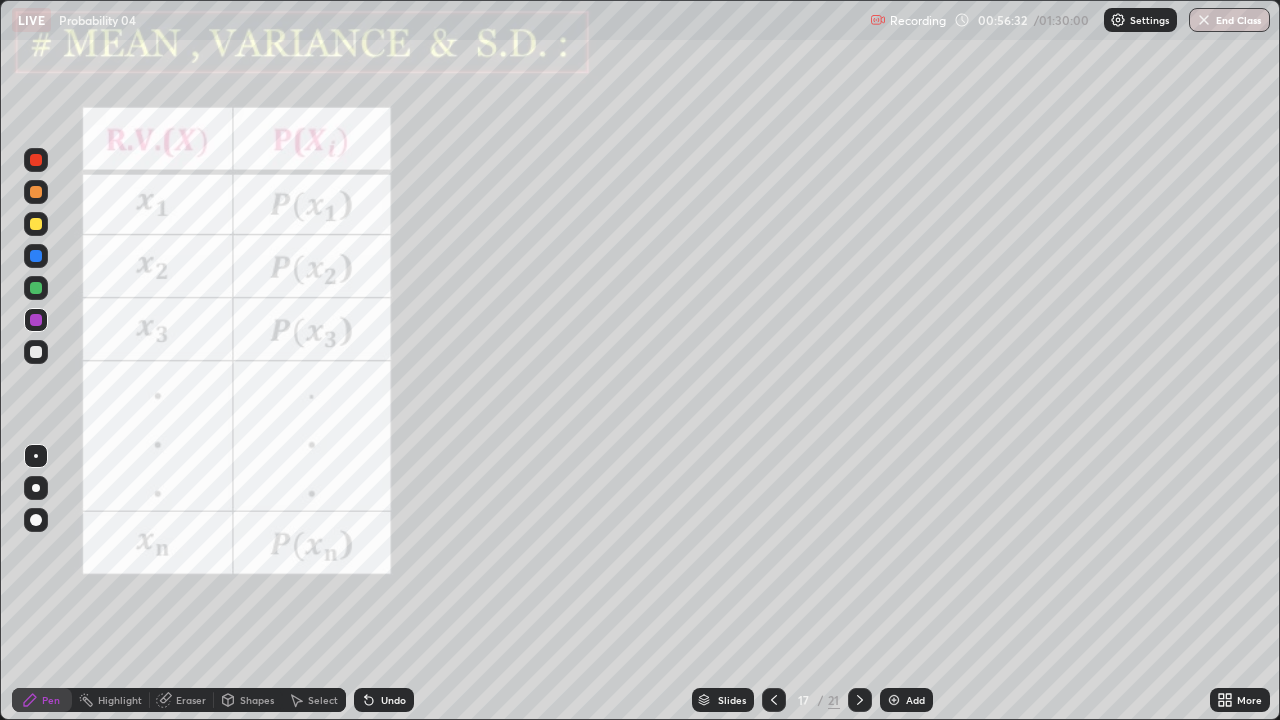 click on "Undo" at bounding box center (384, 700) 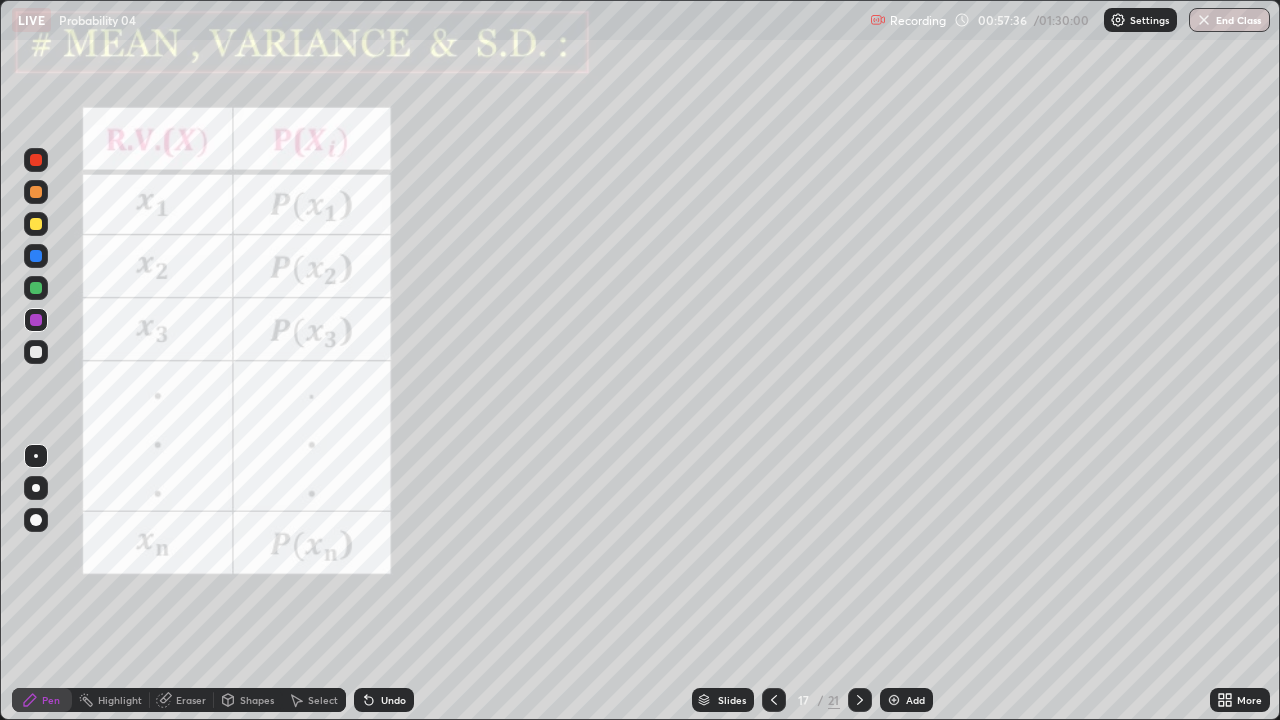 click on "Eraser" at bounding box center (191, 700) 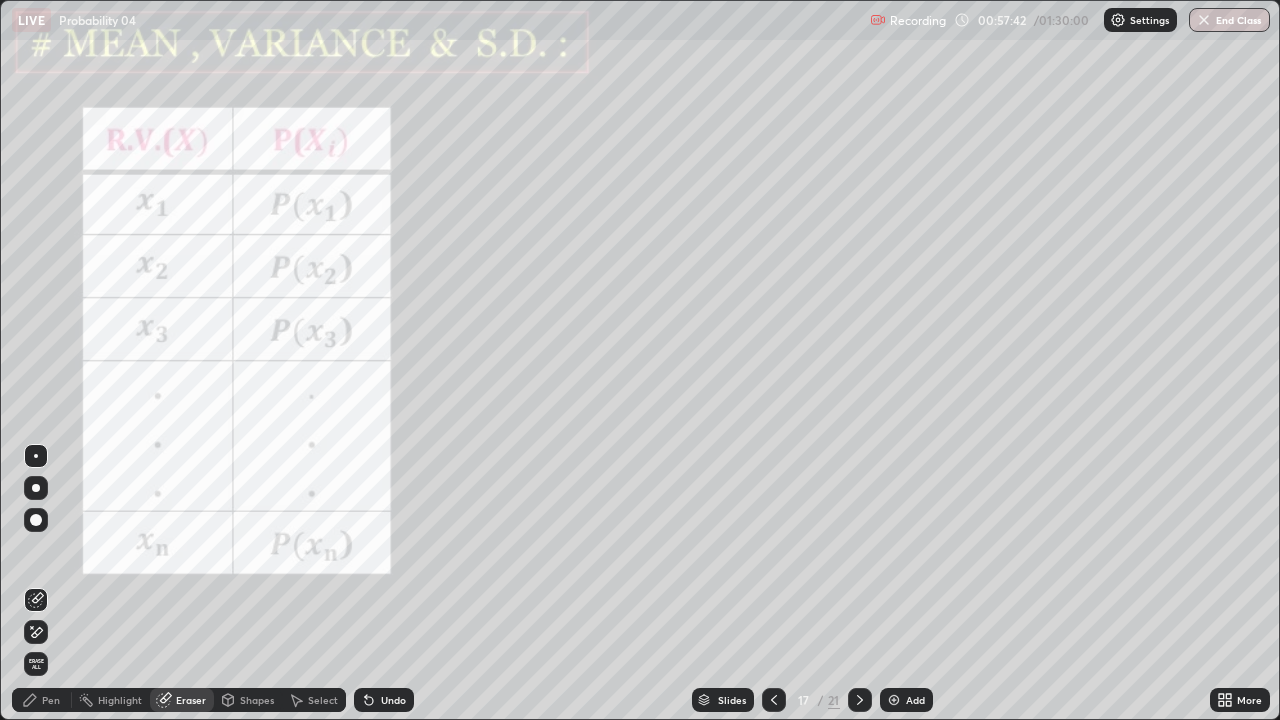 click on "Eraser" at bounding box center (191, 700) 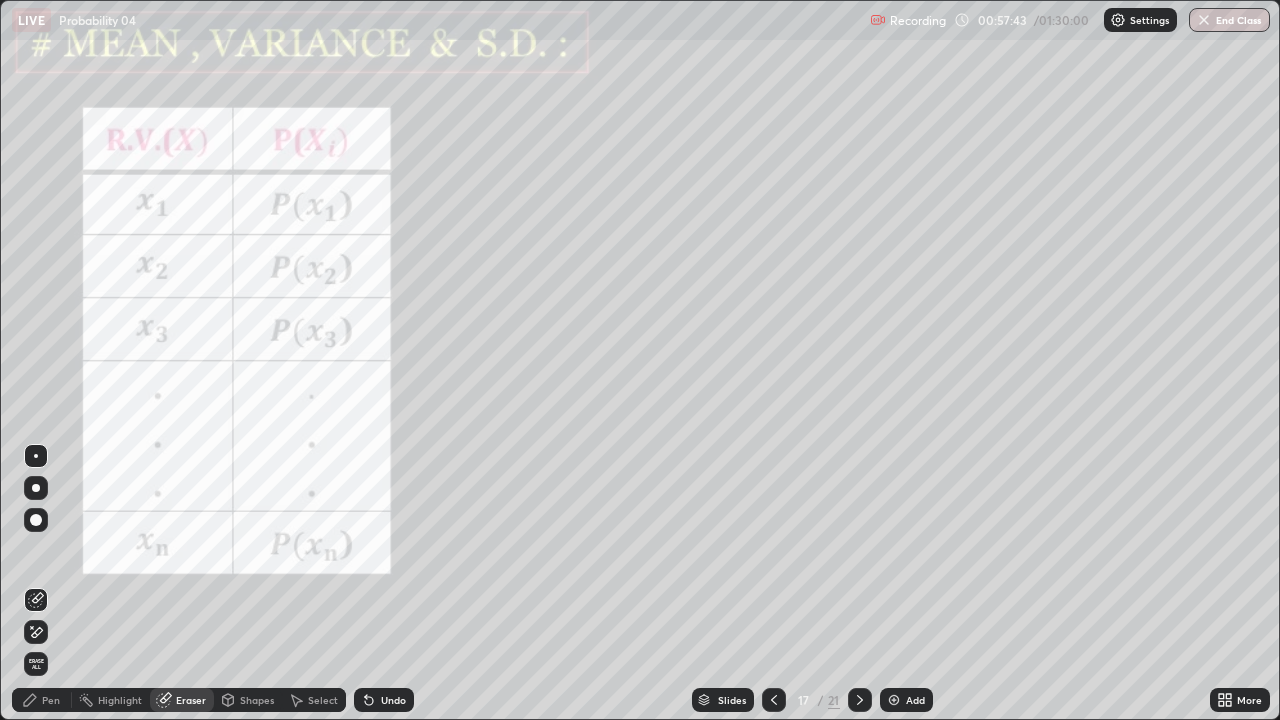 click 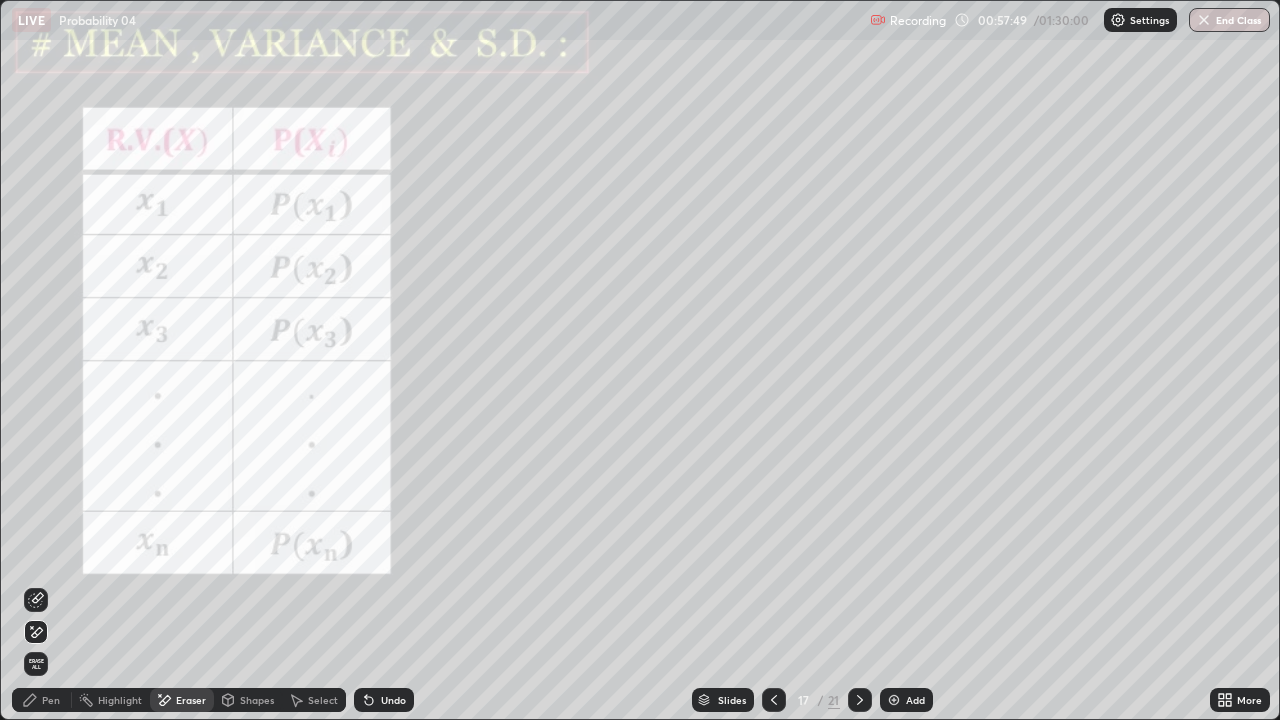 click on "Pen" at bounding box center (42, 700) 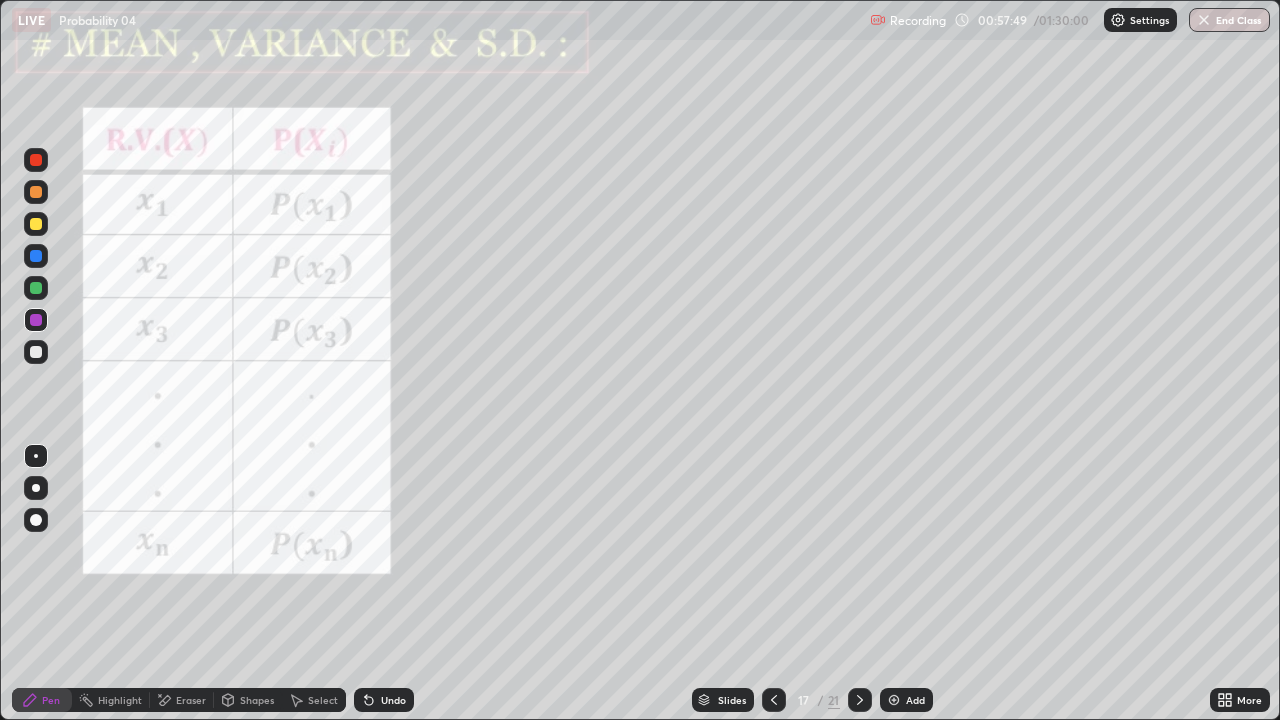 click at bounding box center [36, 320] 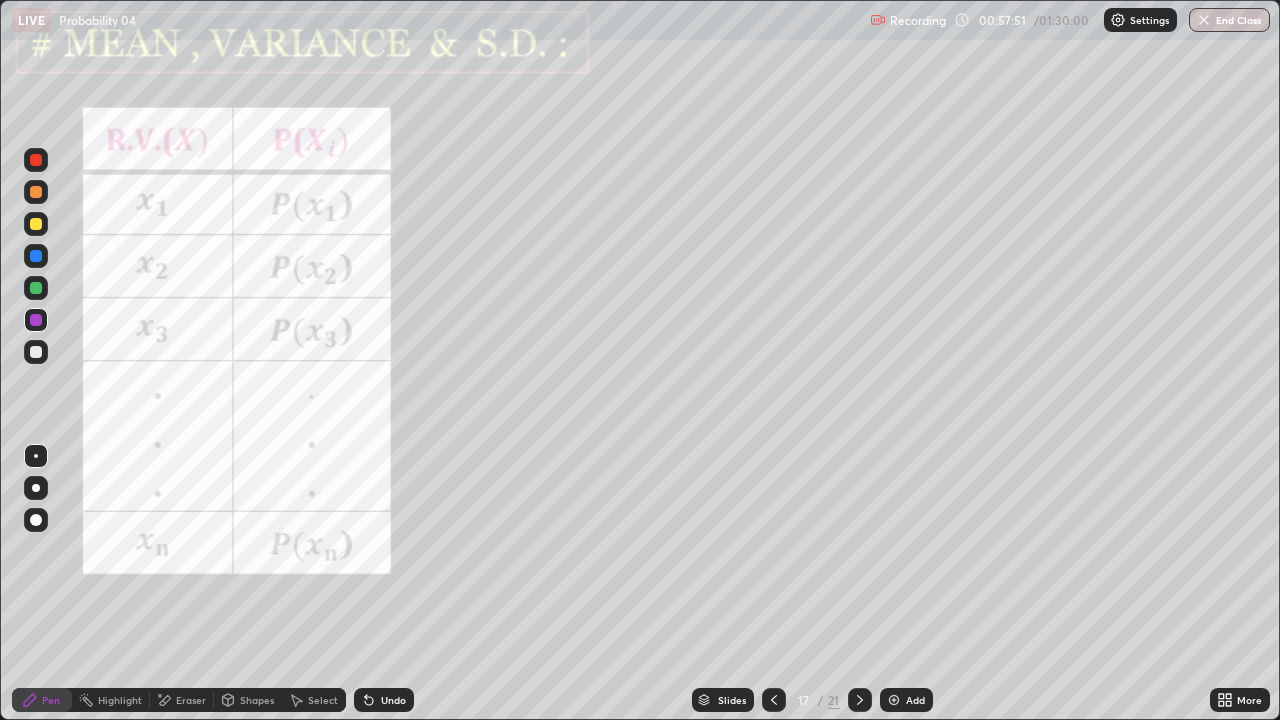 click at bounding box center (36, 160) 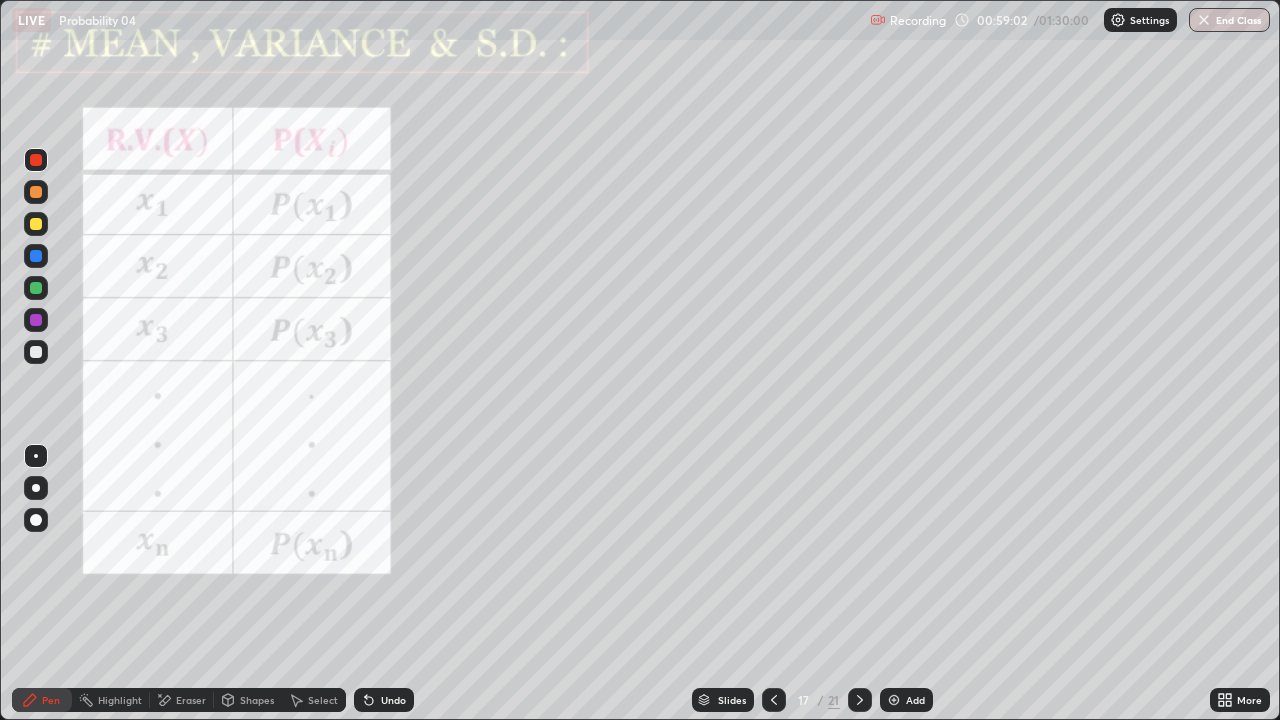 click at bounding box center (36, 320) 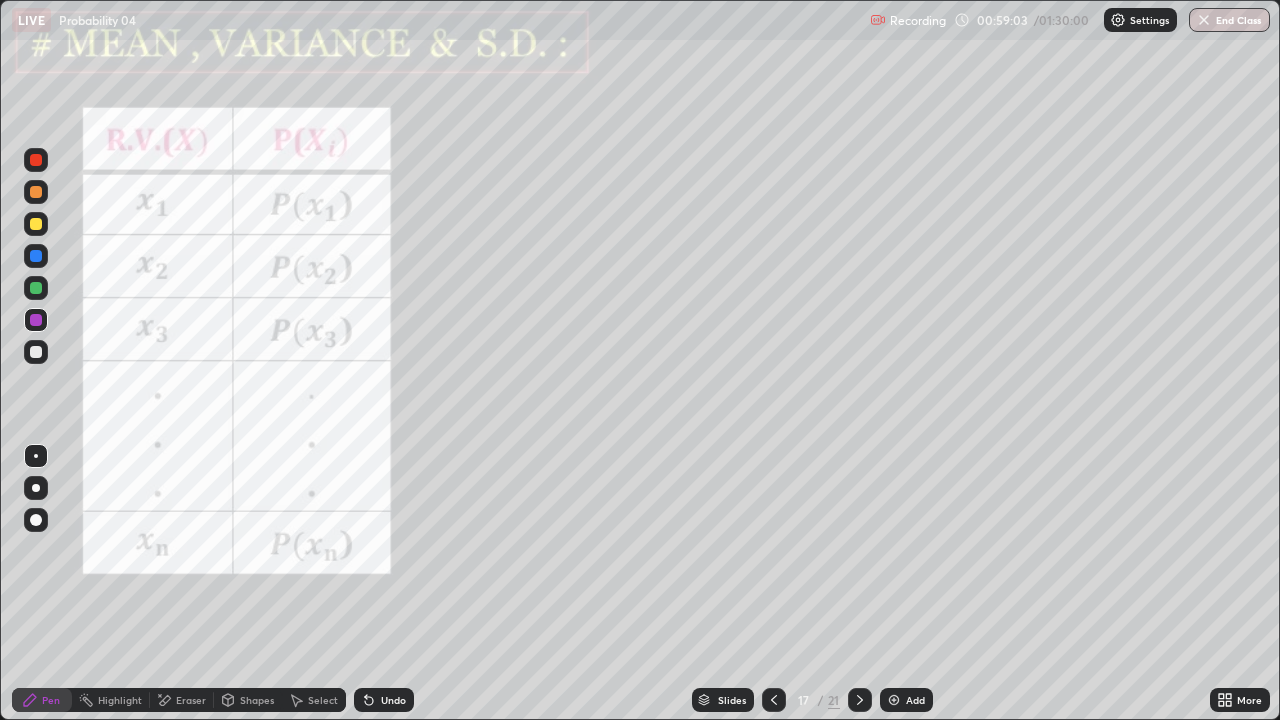 click at bounding box center (36, 160) 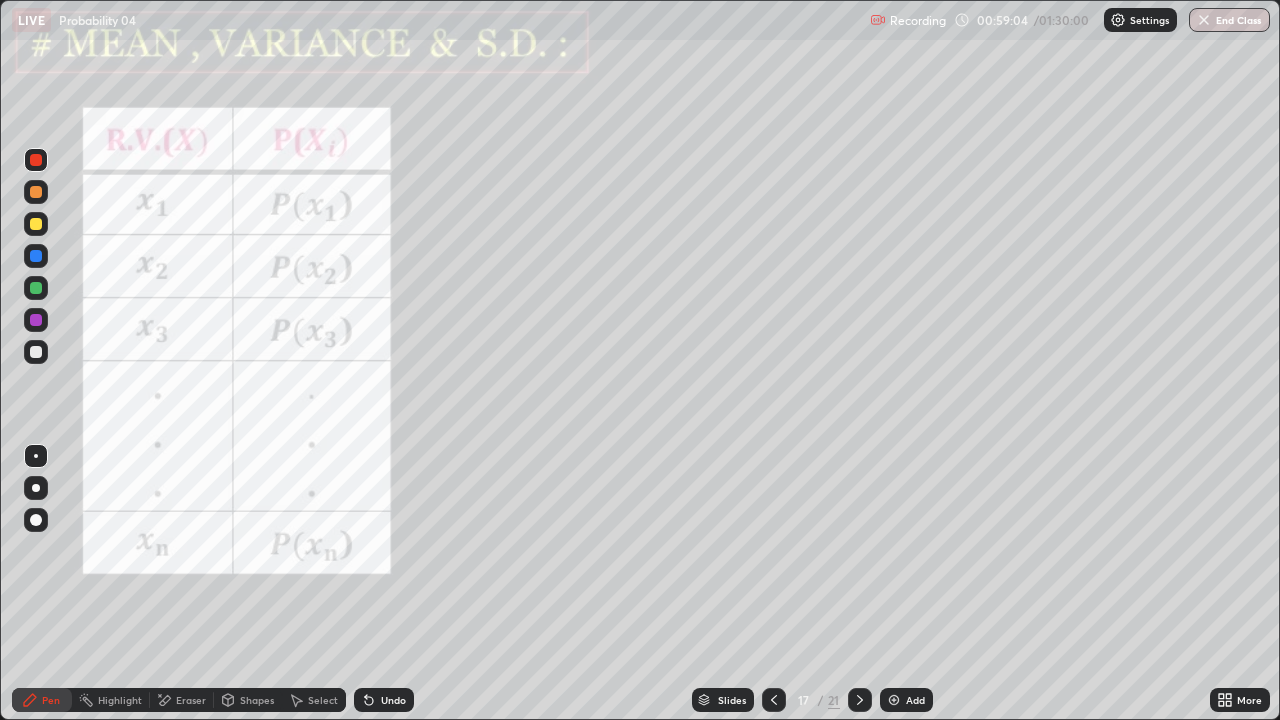 click at bounding box center (36, 320) 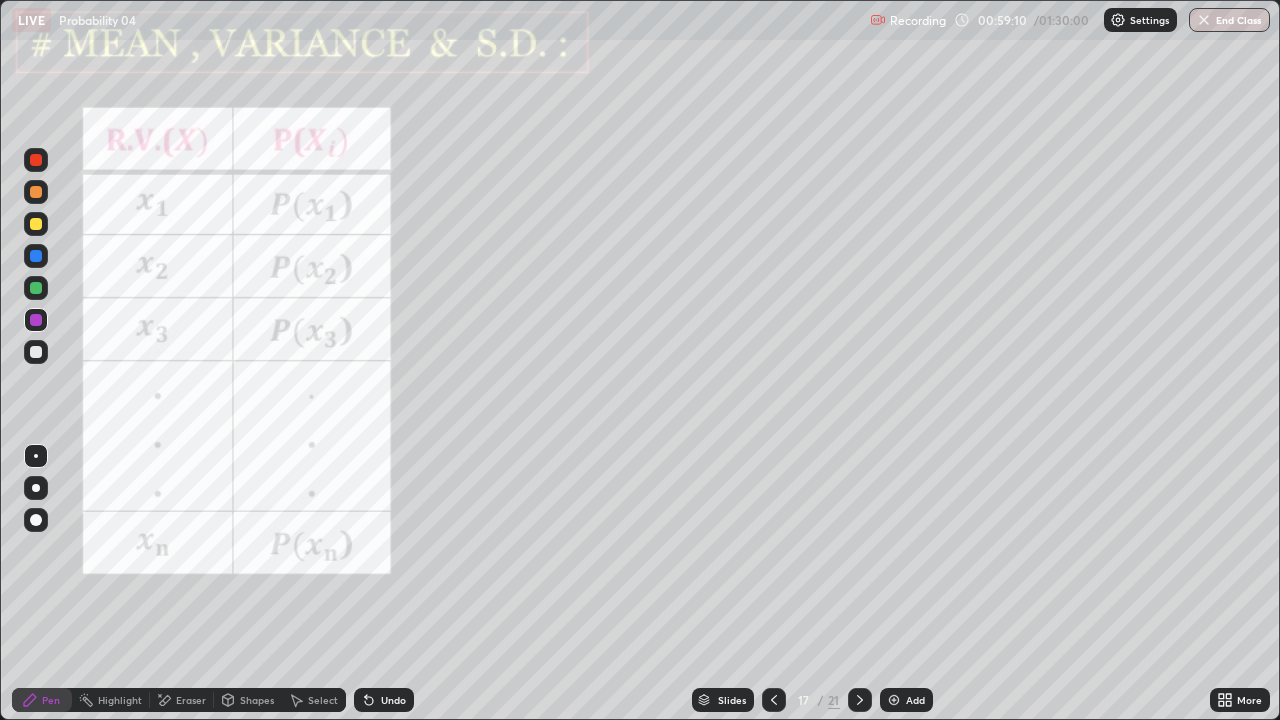 click at bounding box center (36, 288) 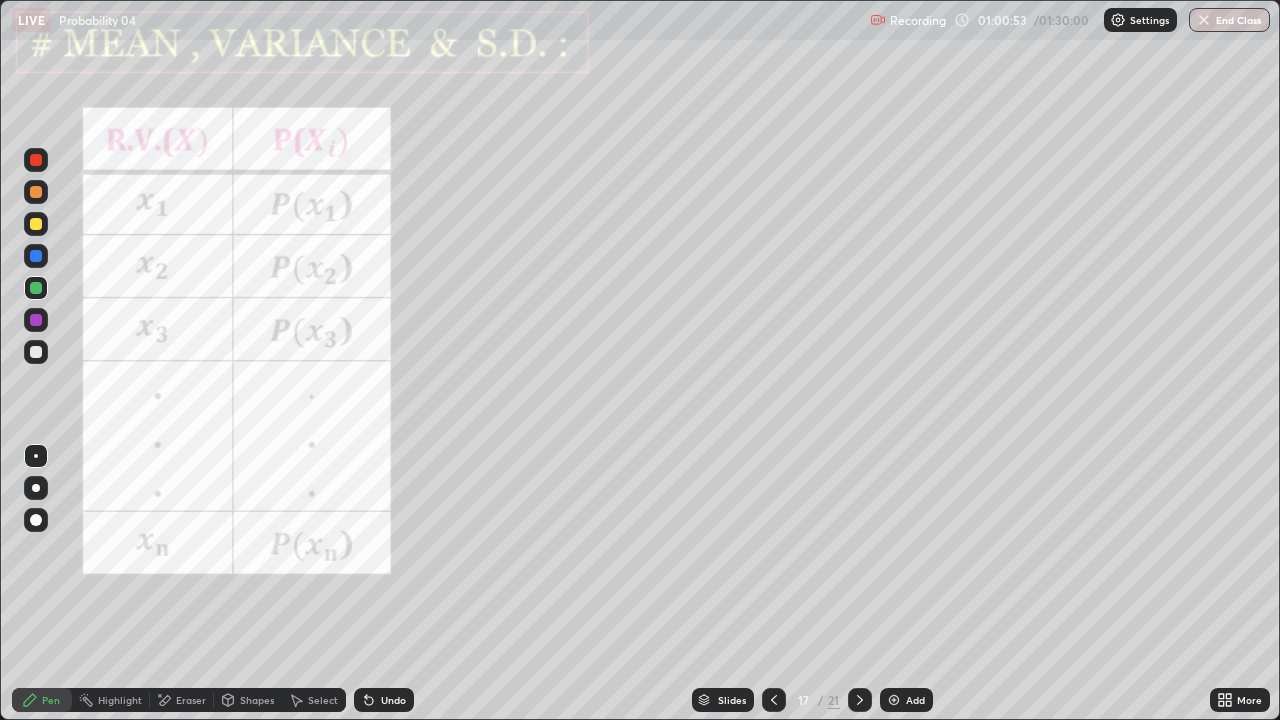 click 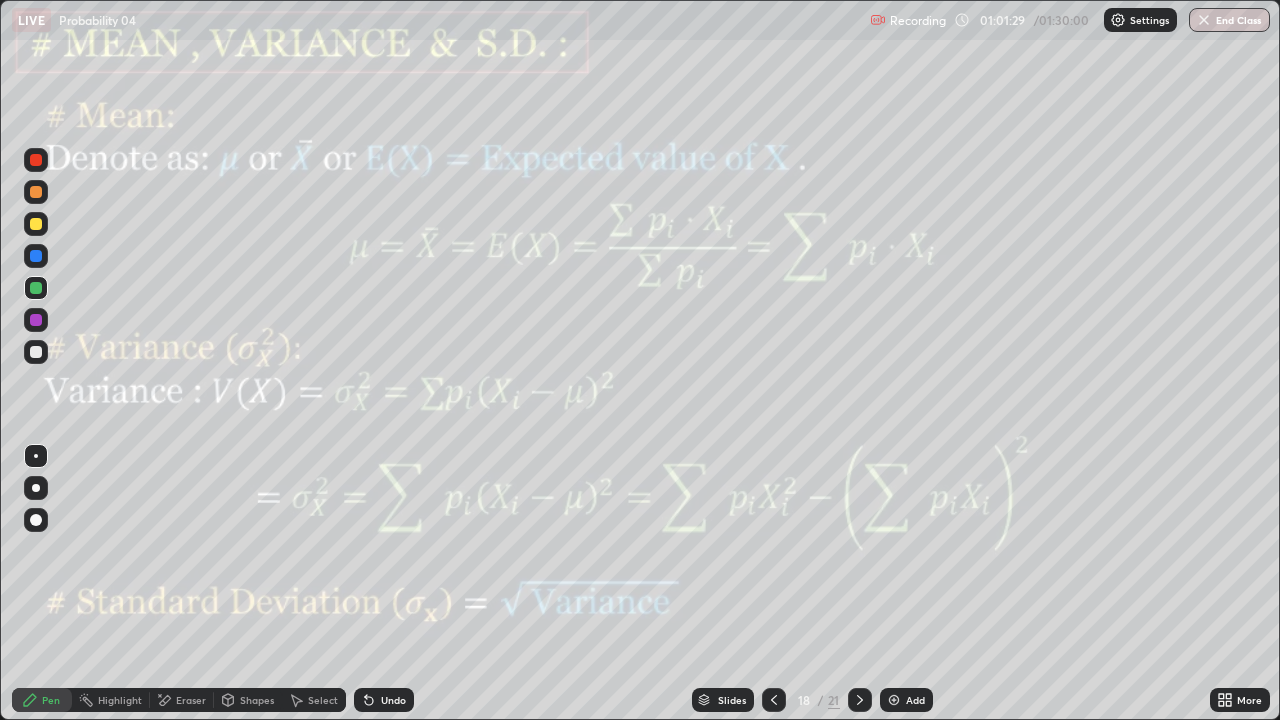 click 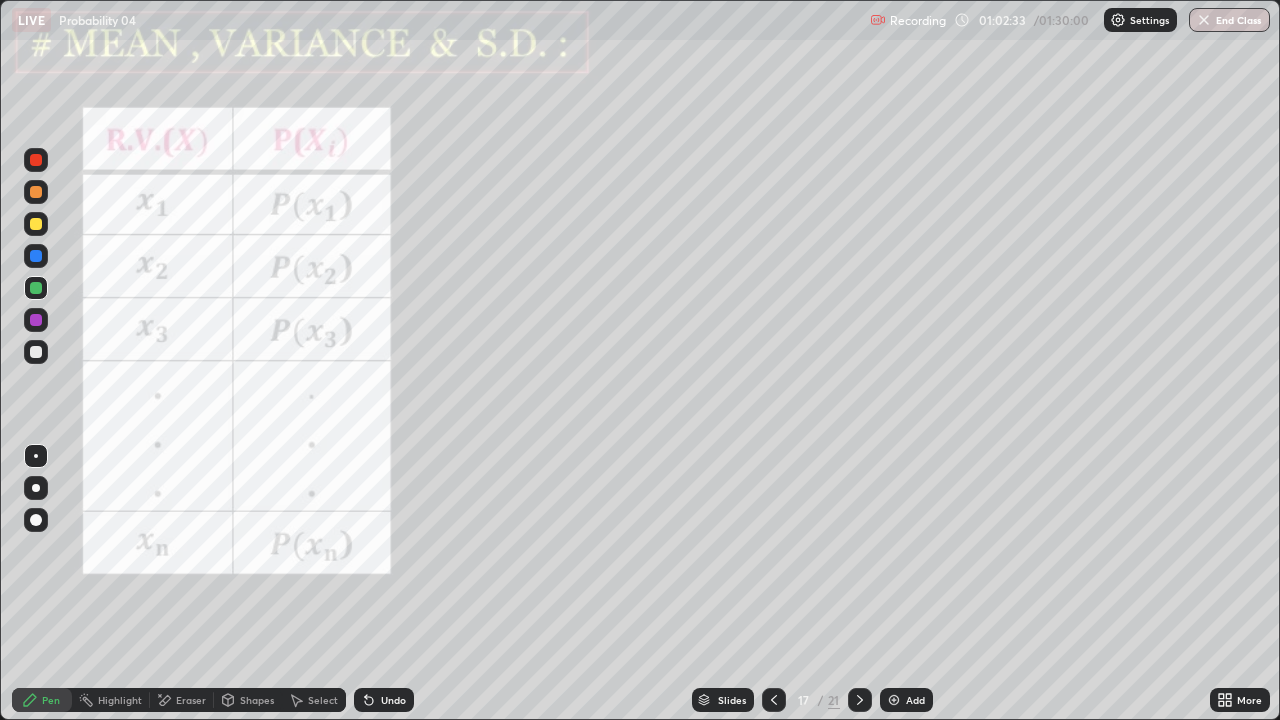 click at bounding box center (860, 700) 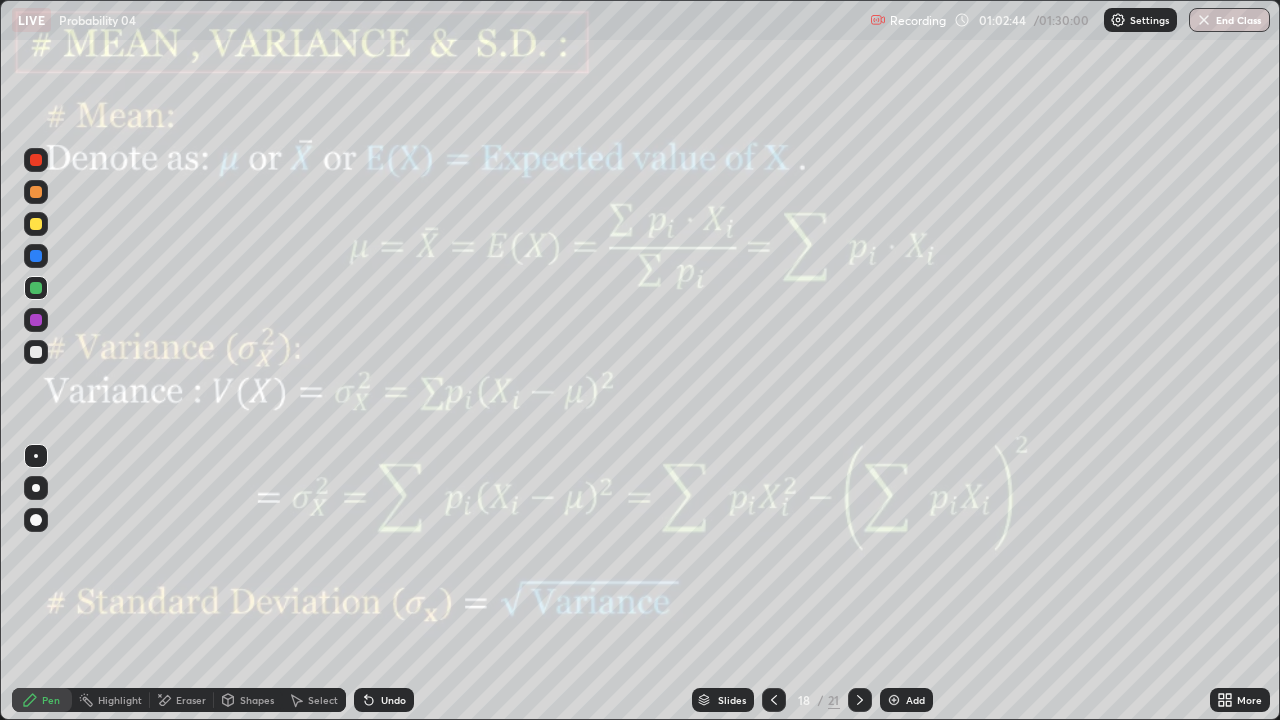 click 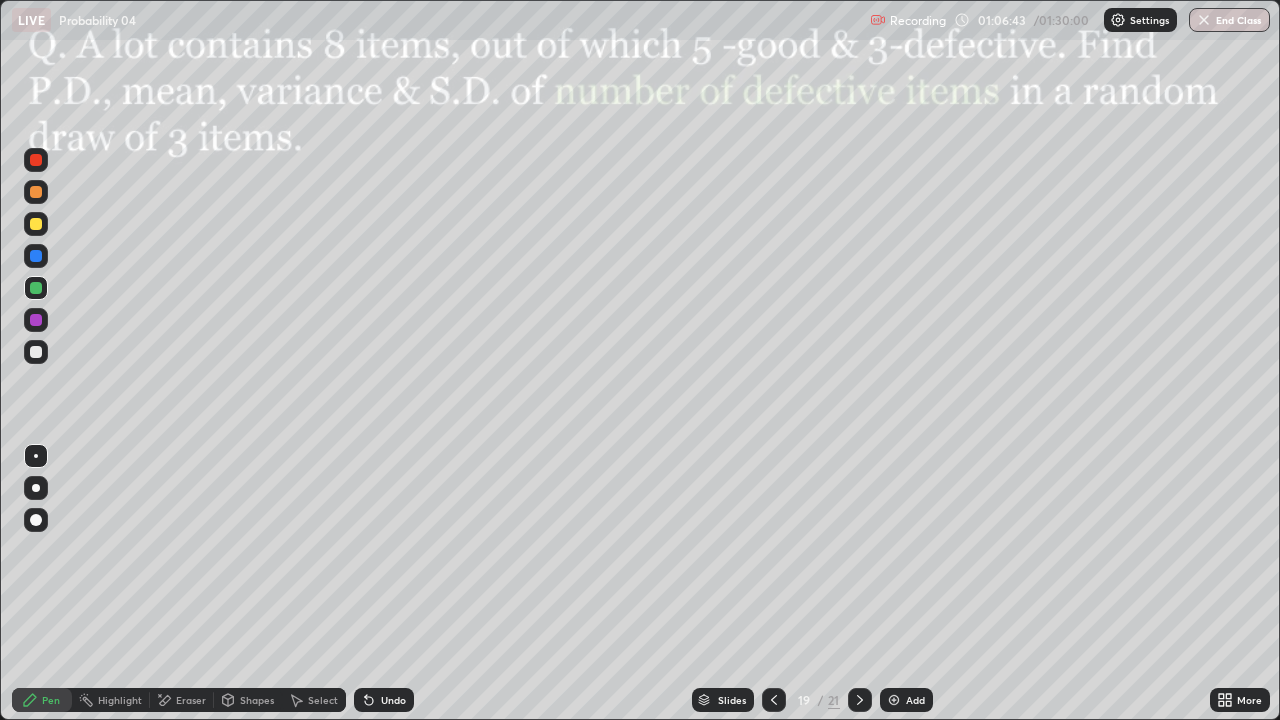click at bounding box center (36, 320) 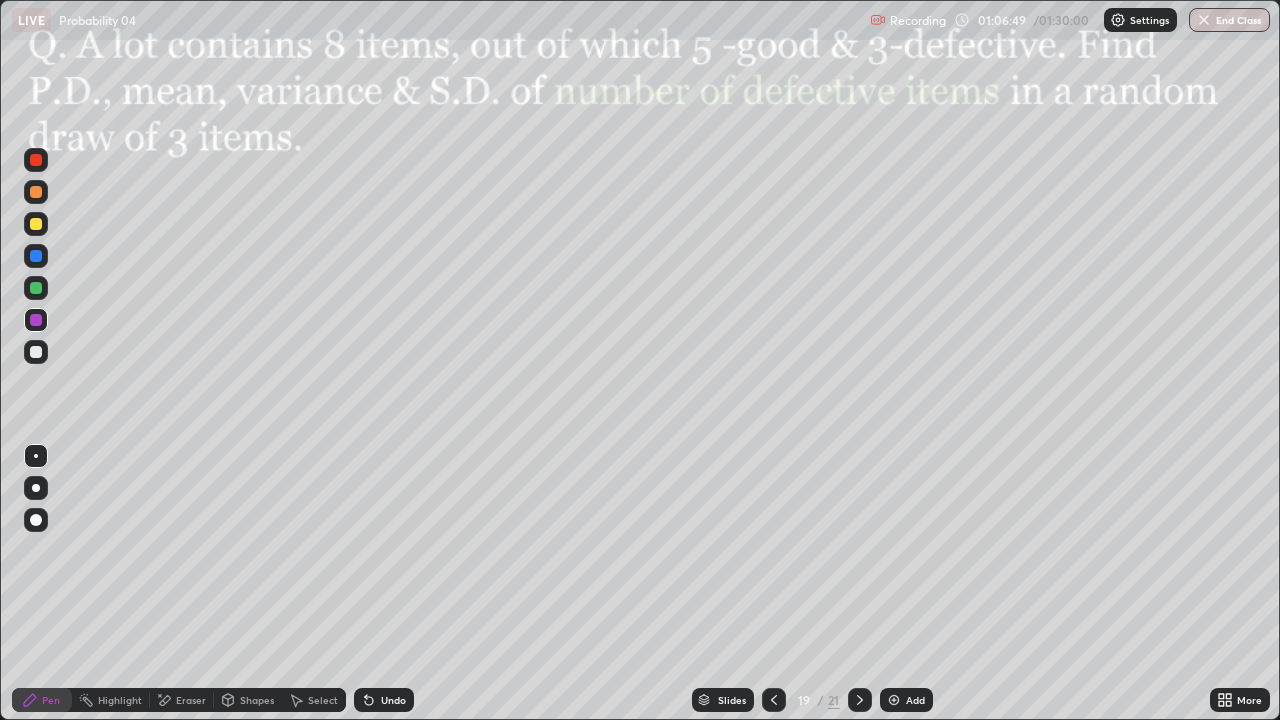 click at bounding box center [36, 256] 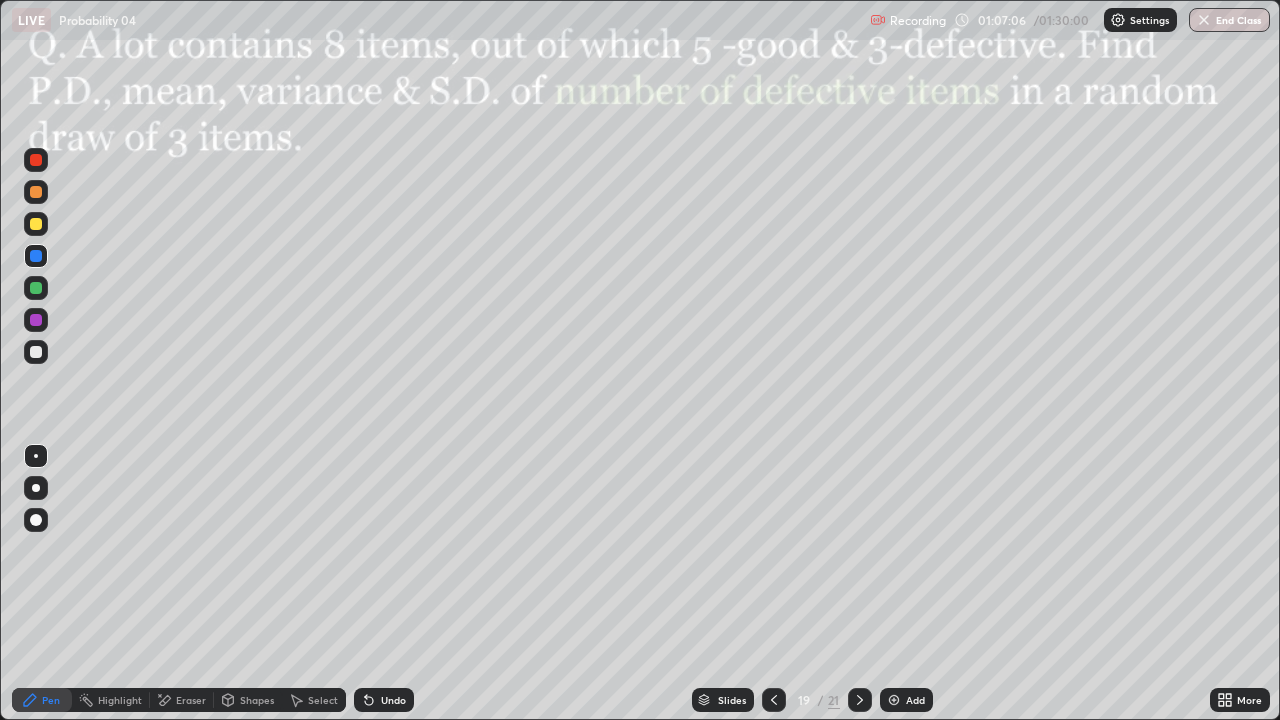 click at bounding box center (36, 288) 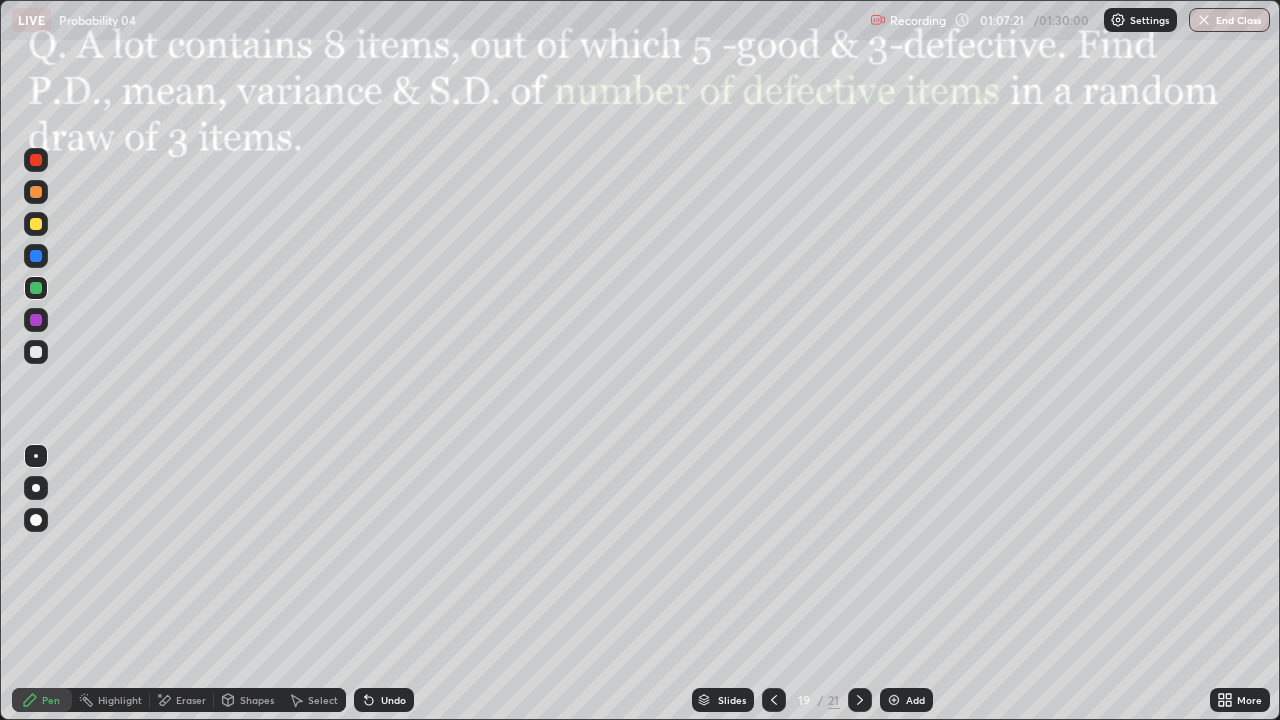 click at bounding box center (36, 256) 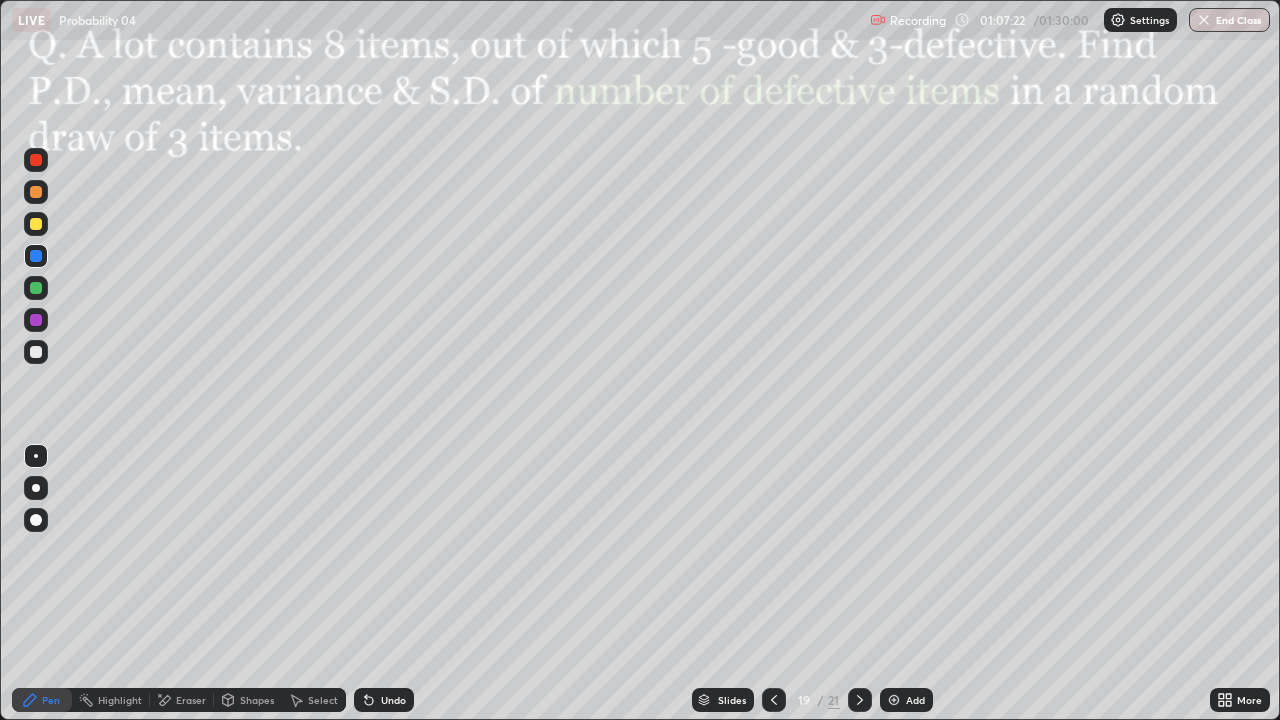 click at bounding box center (36, 288) 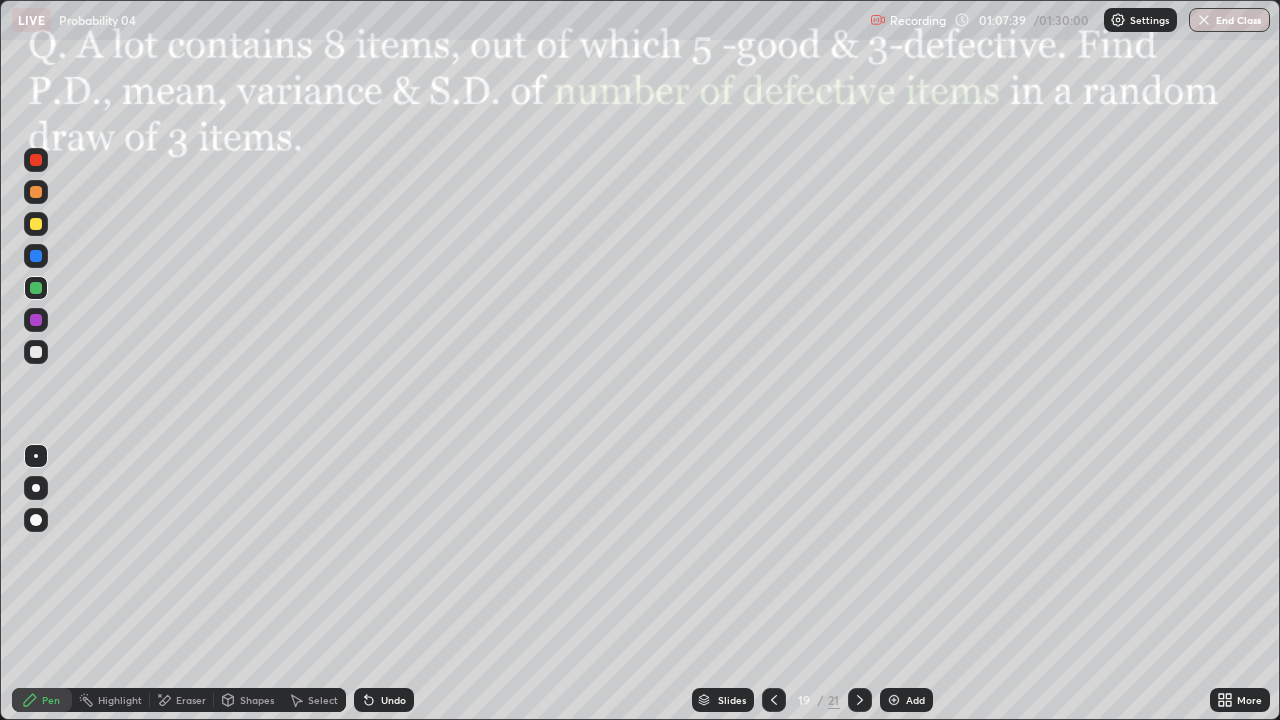 click at bounding box center (36, 320) 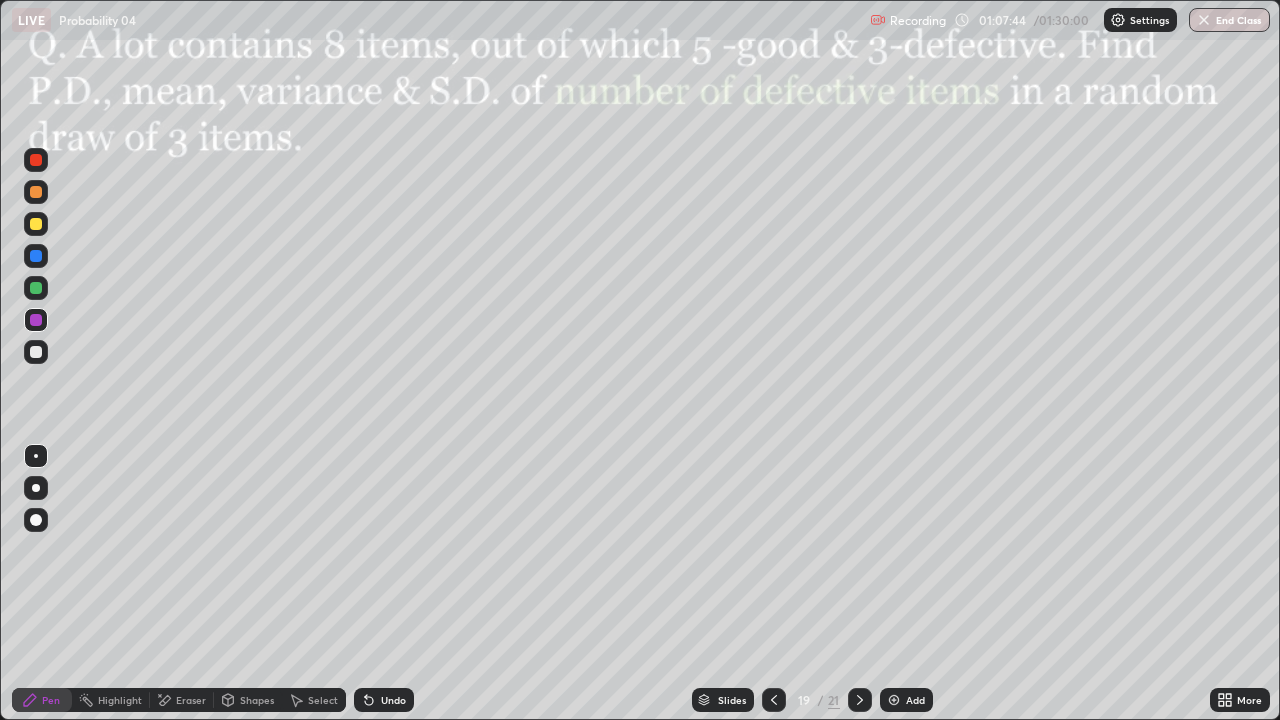 click on "Select" at bounding box center (323, 700) 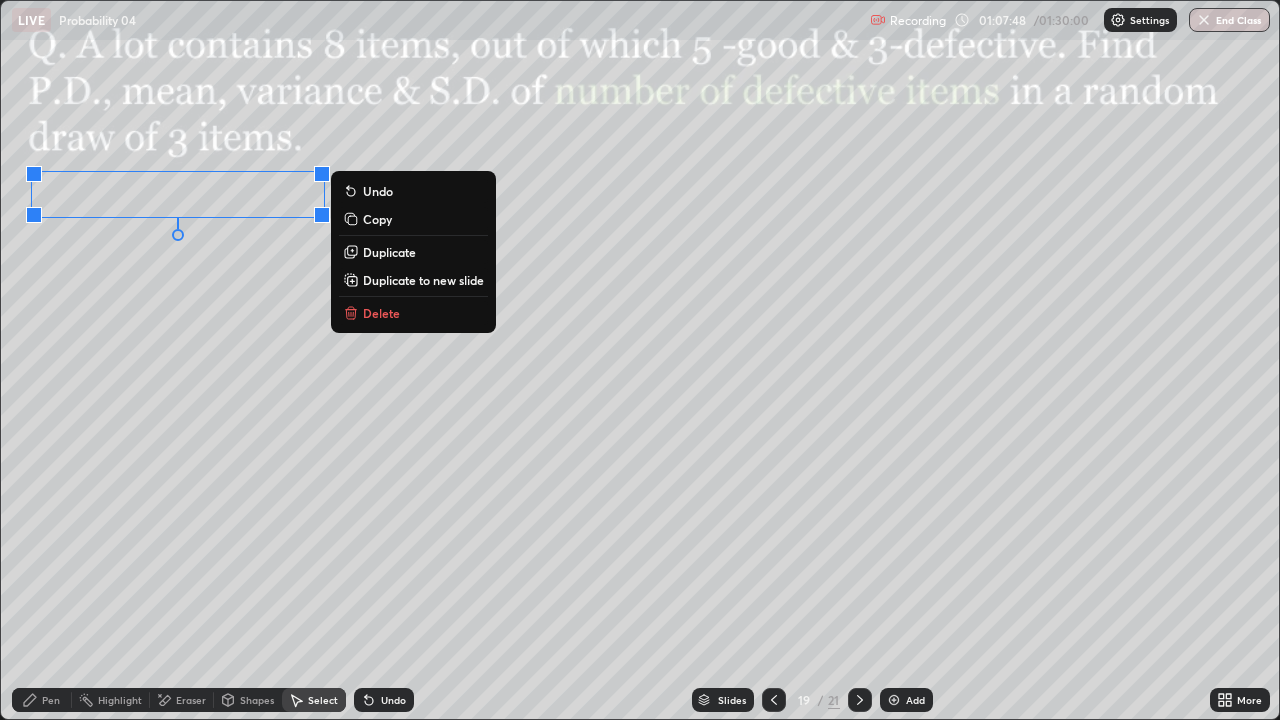 click on "Select" at bounding box center [323, 700] 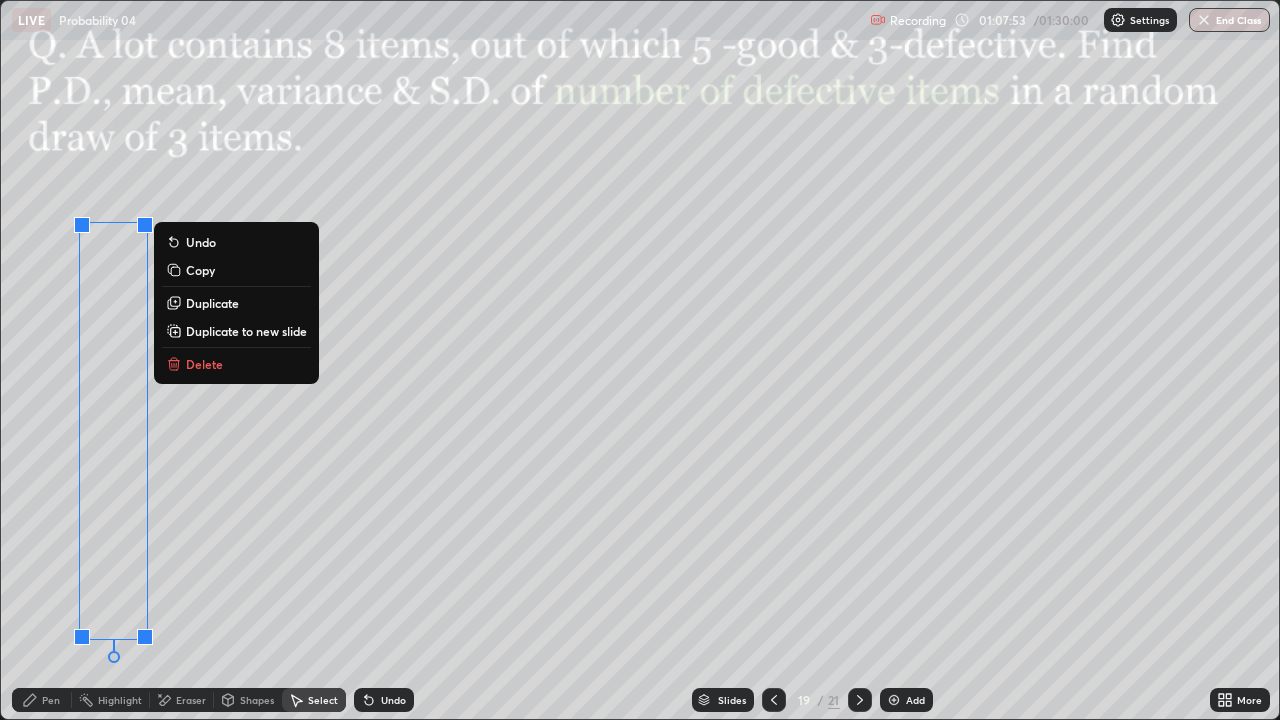 click on "0 ° Undo Copy Duplicate Duplicate to new slide Delete" at bounding box center (640, 360) 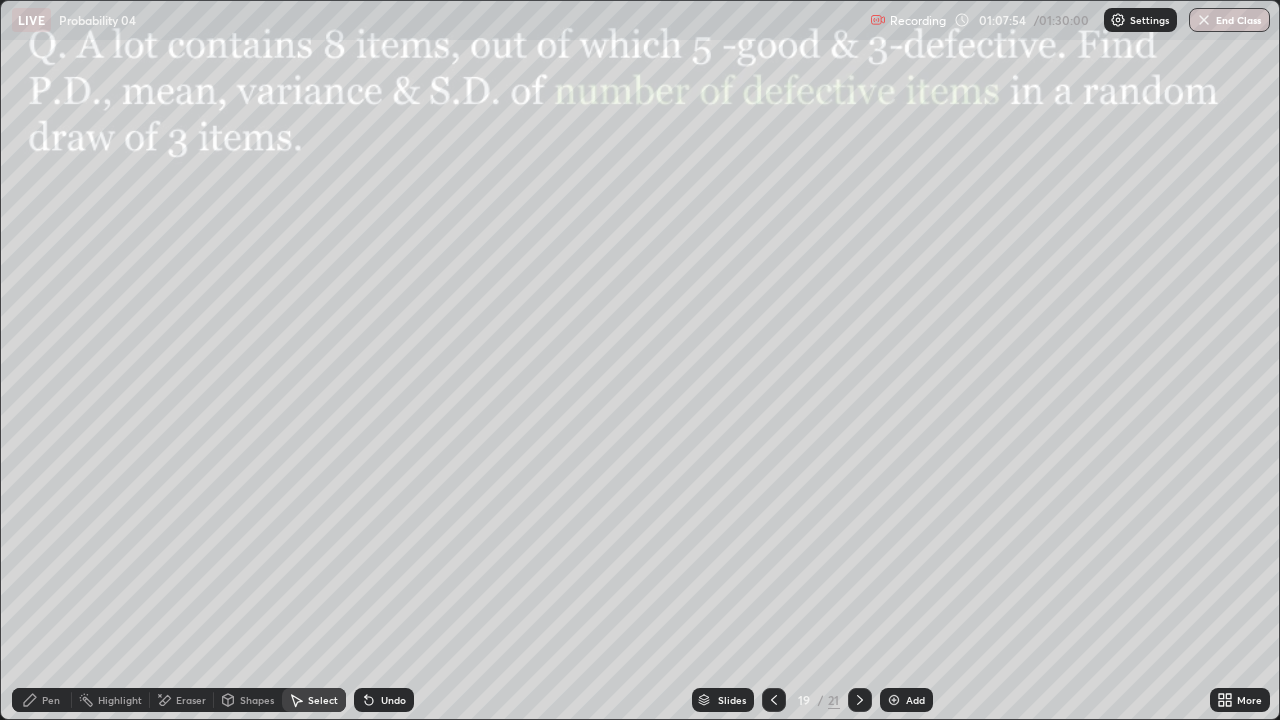 click on "Pen" at bounding box center (42, 700) 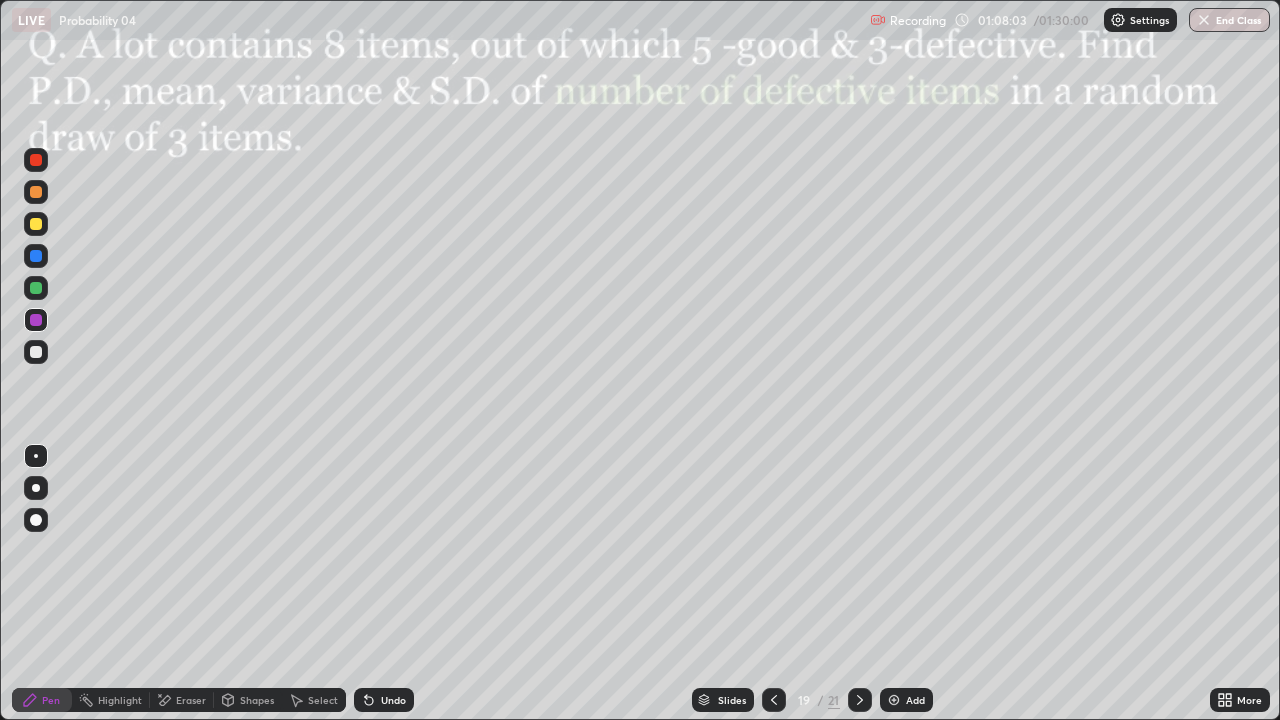 click on "Select" at bounding box center [323, 700] 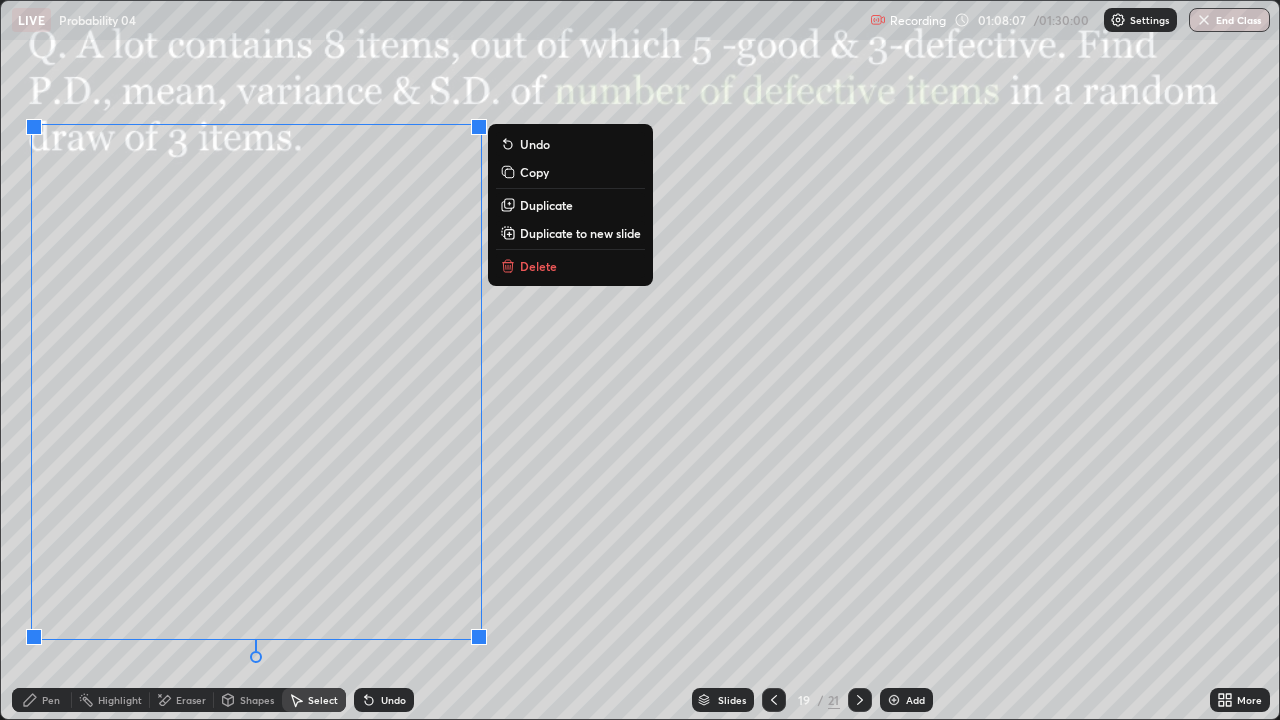 click on "0 ° Undo Copy Duplicate Duplicate to new slide Delete" at bounding box center [640, 360] 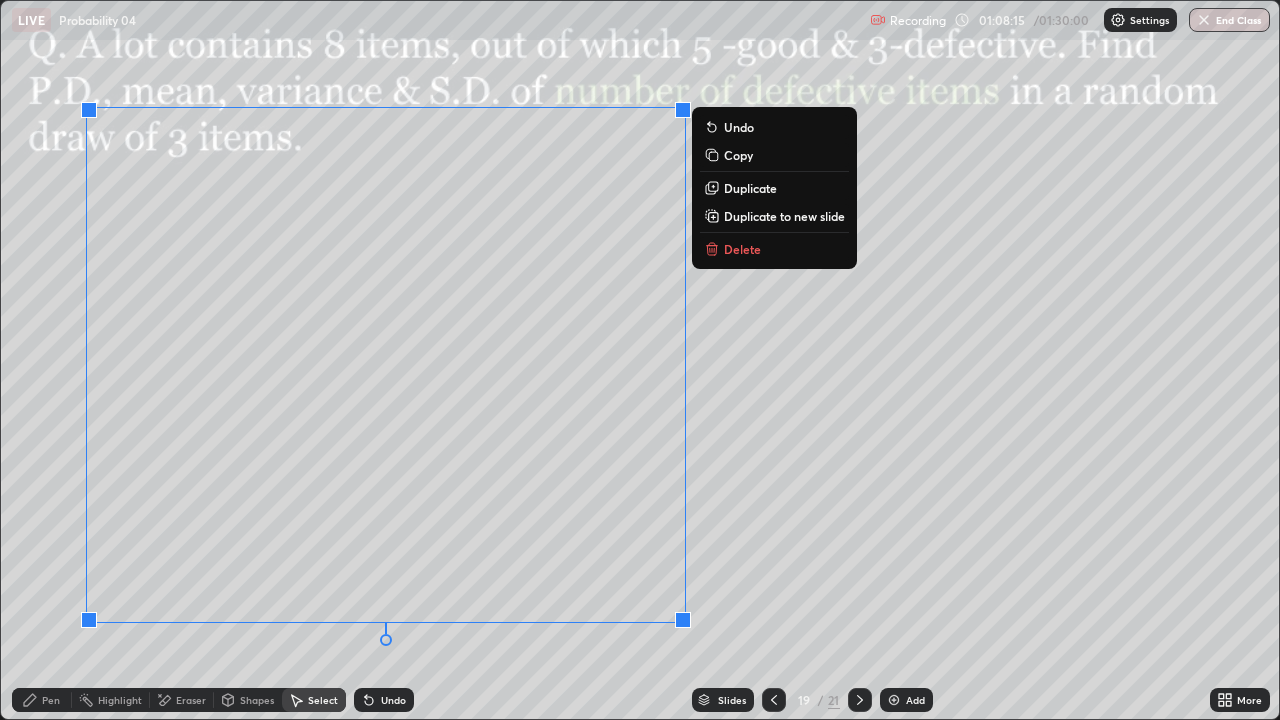 click on "Erase all" at bounding box center [36, 360] 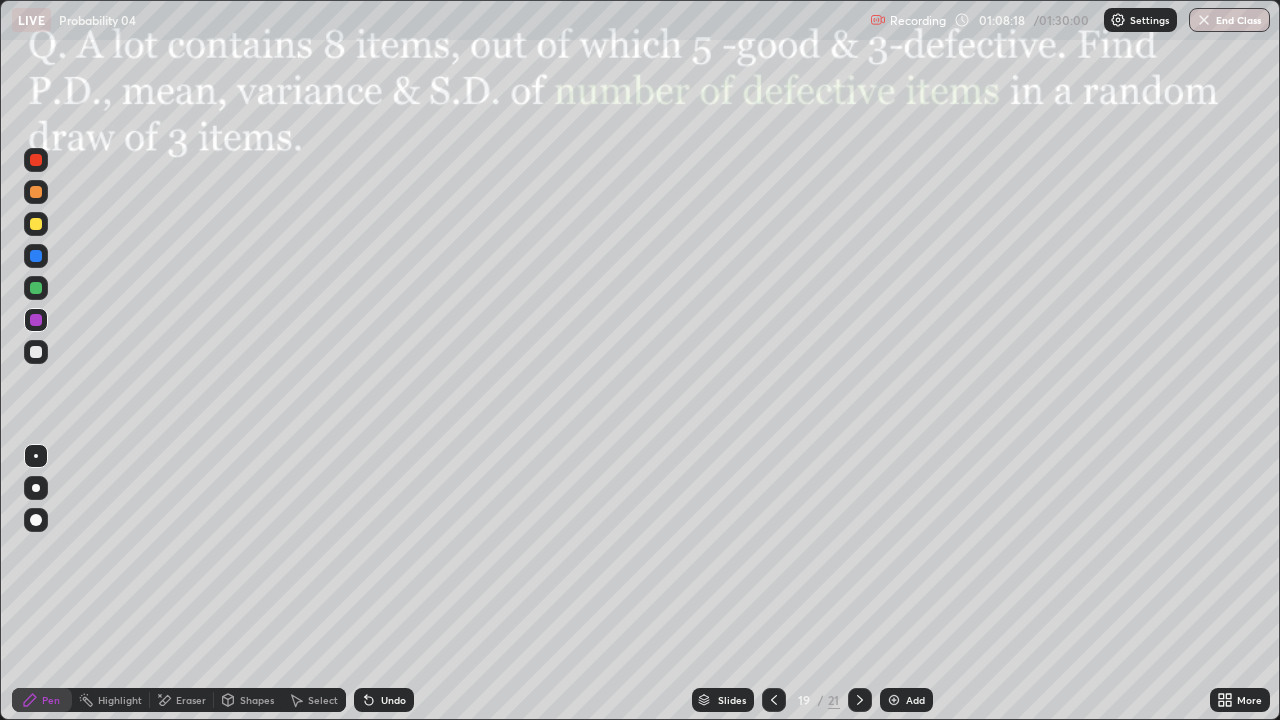 click at bounding box center (36, 224) 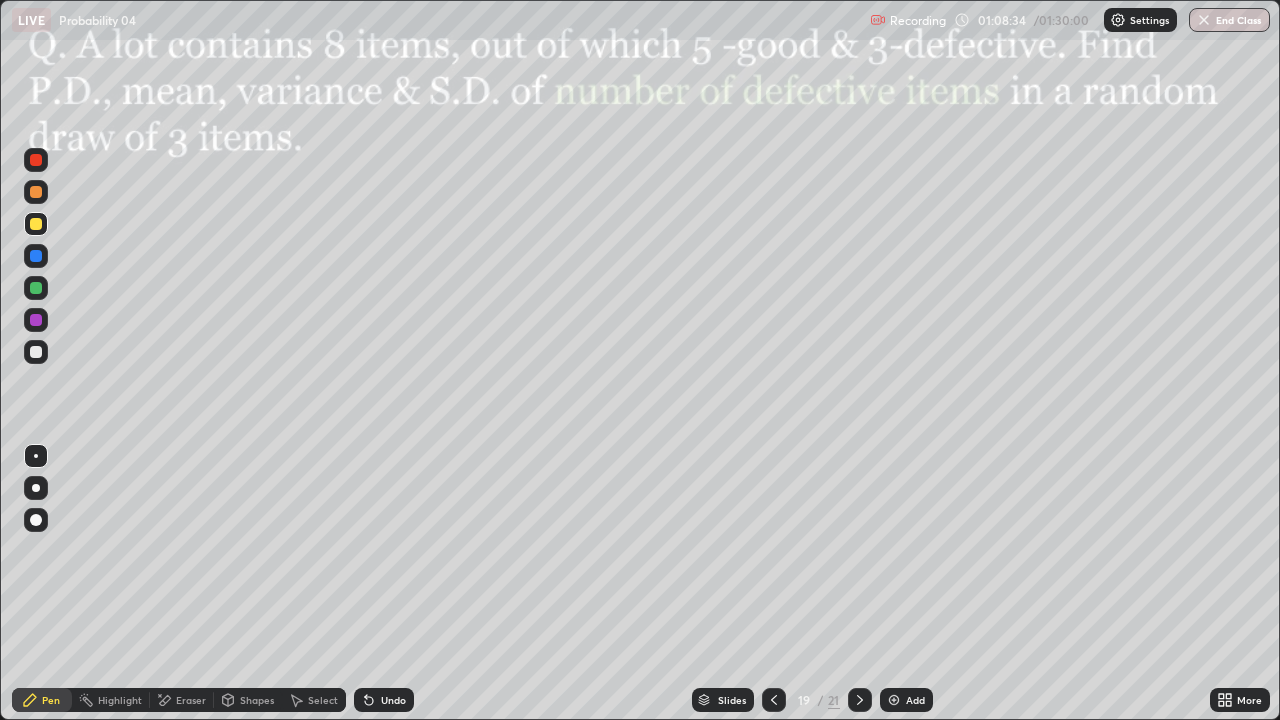 click at bounding box center [36, 256] 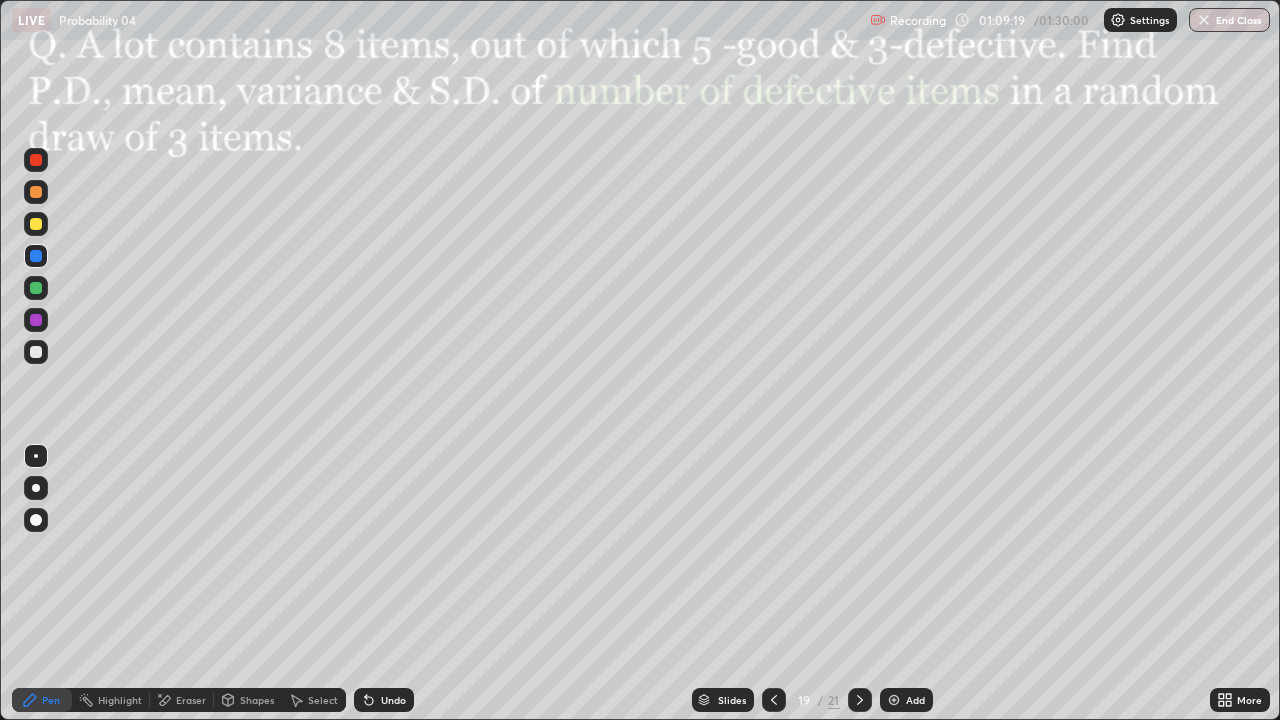 click on "Undo" at bounding box center [384, 700] 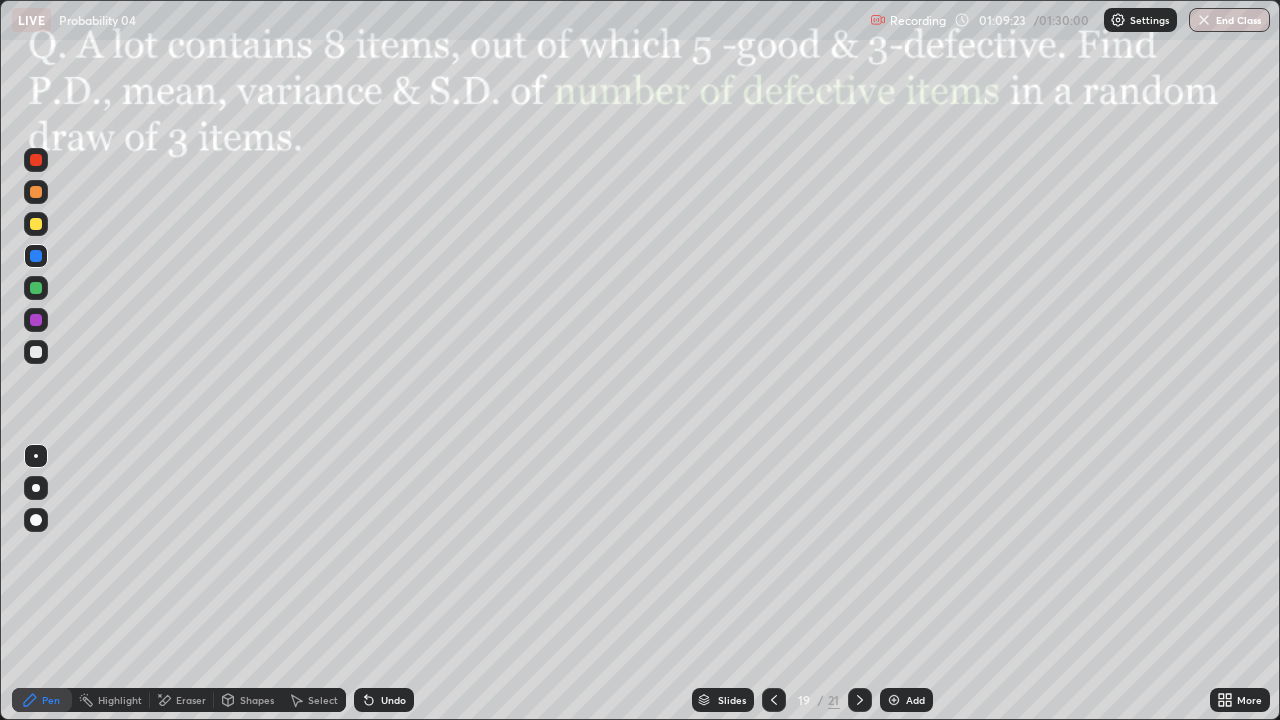 click on "Eraser" at bounding box center [191, 700] 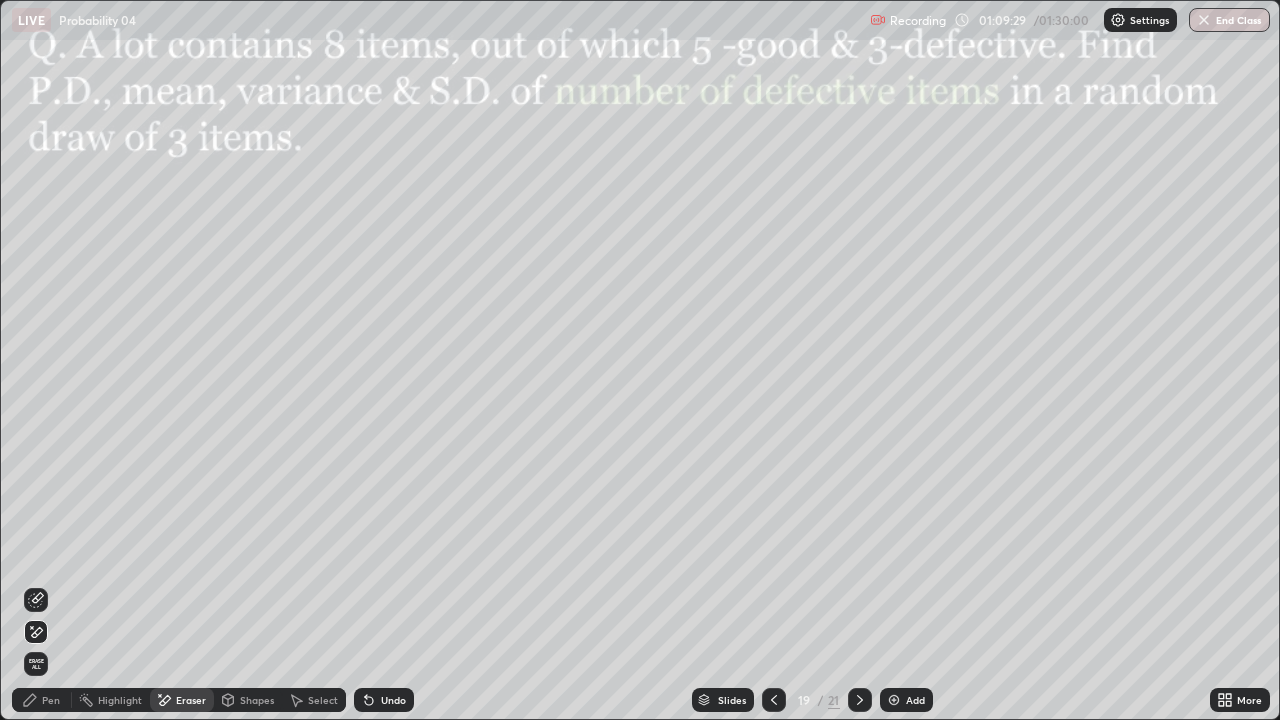 click on "Pen" at bounding box center (42, 700) 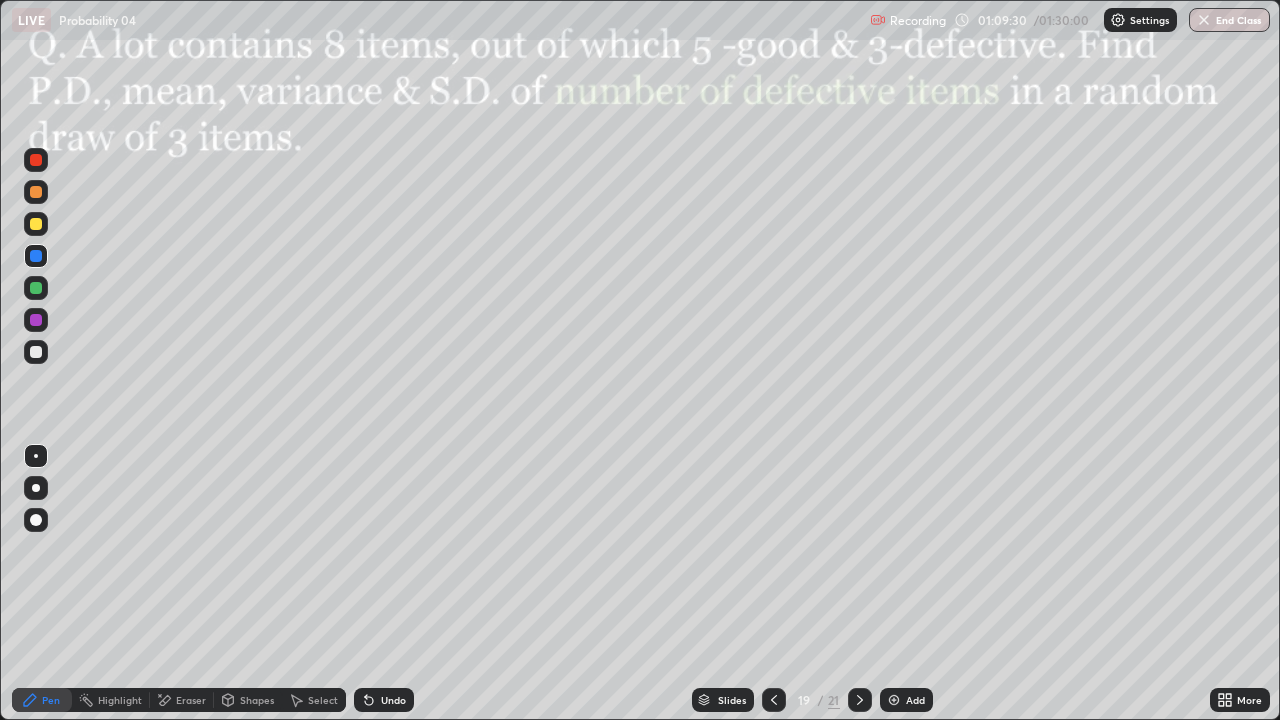 click at bounding box center (36, 224) 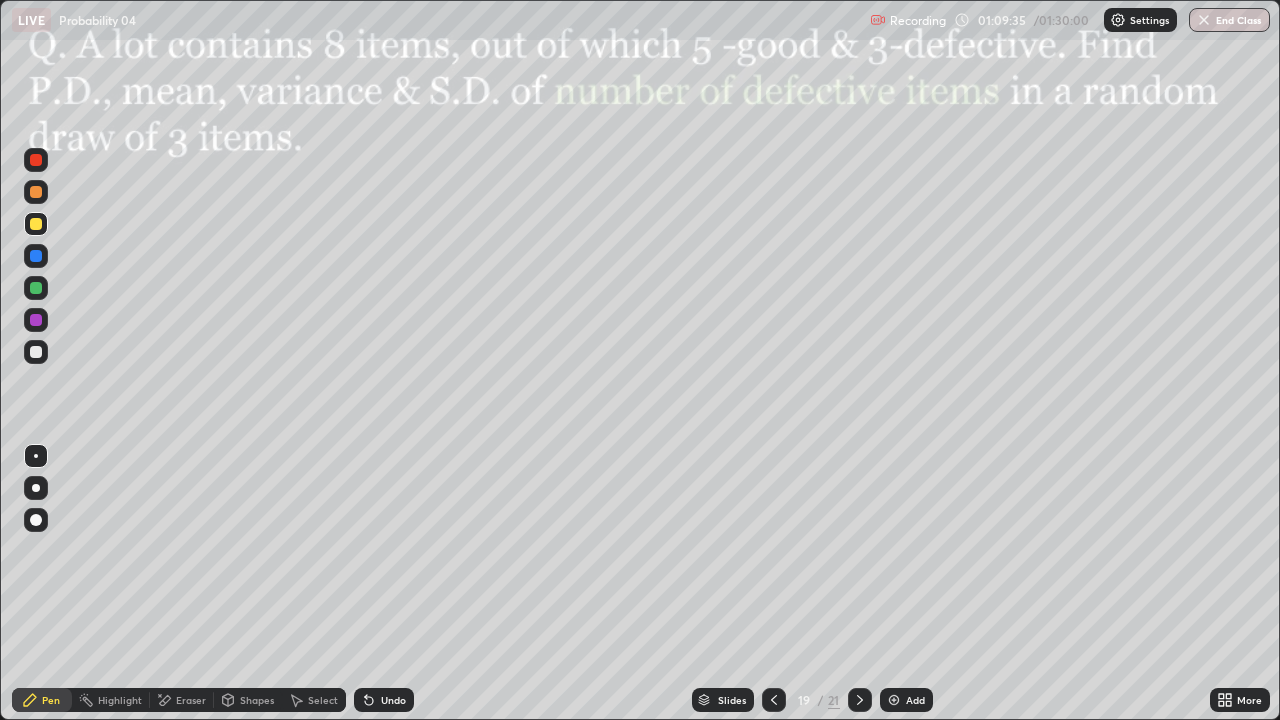 click at bounding box center [36, 256] 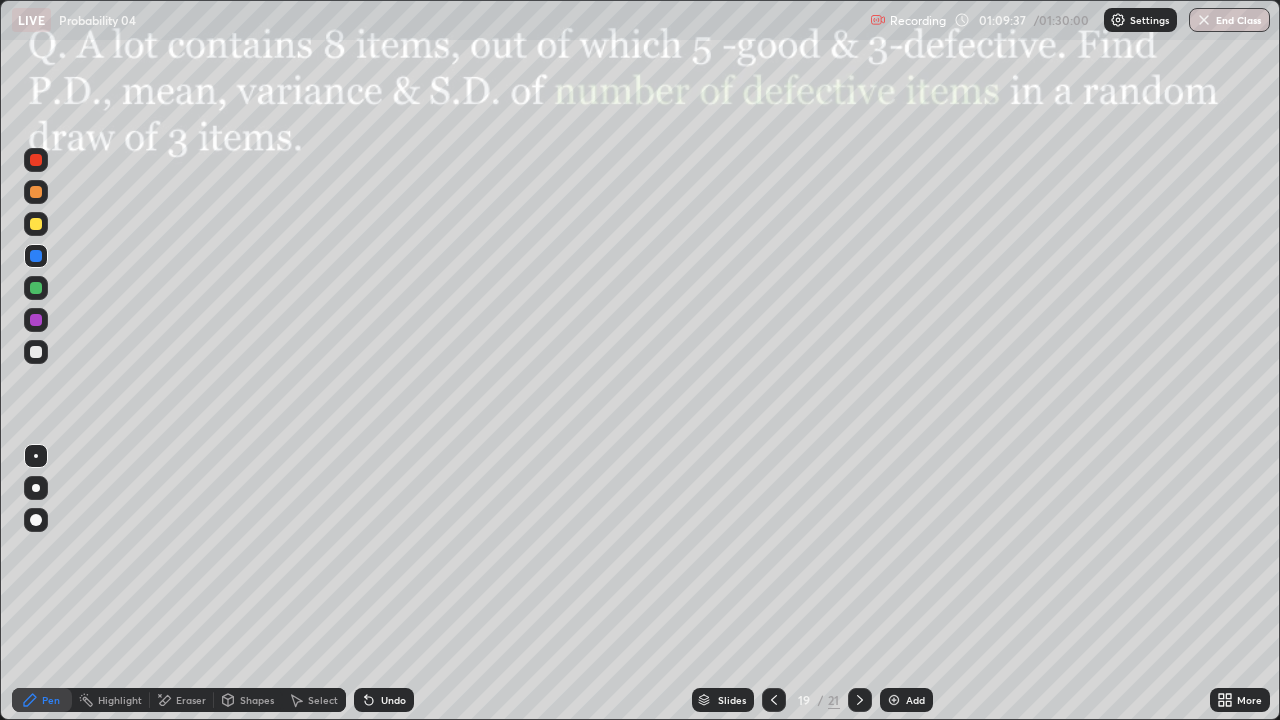 click at bounding box center [36, 224] 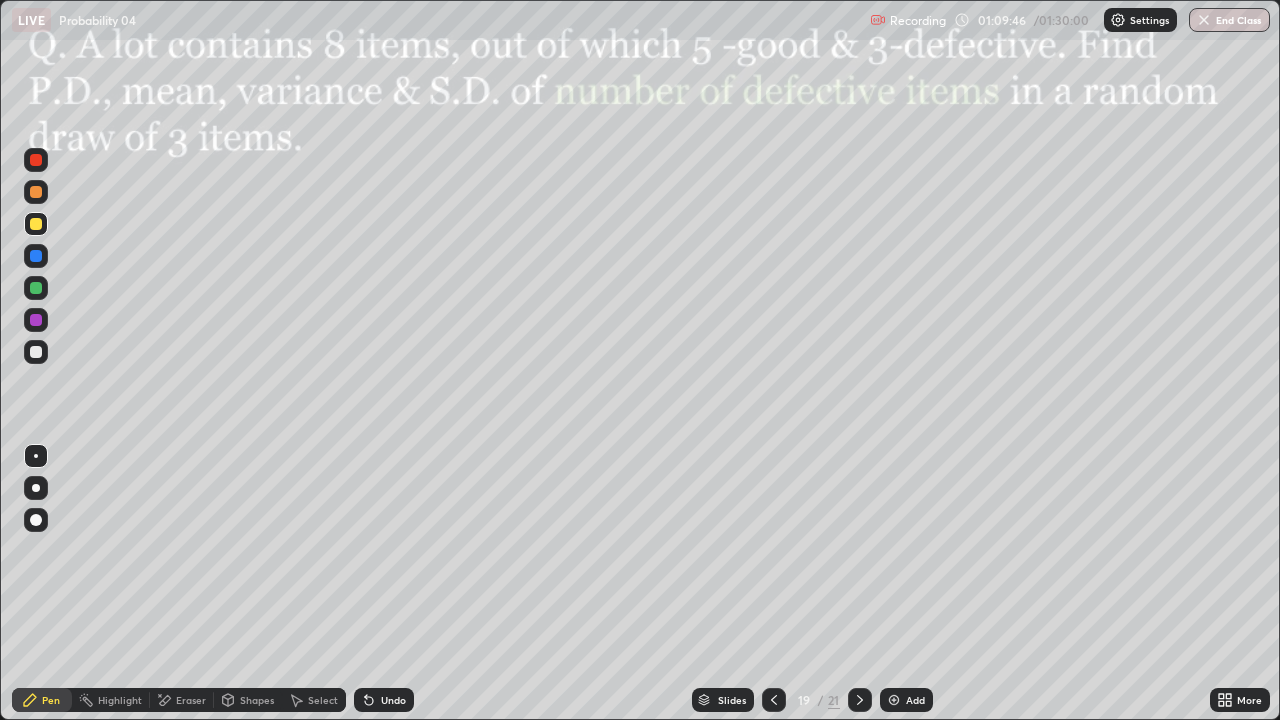click at bounding box center (36, 320) 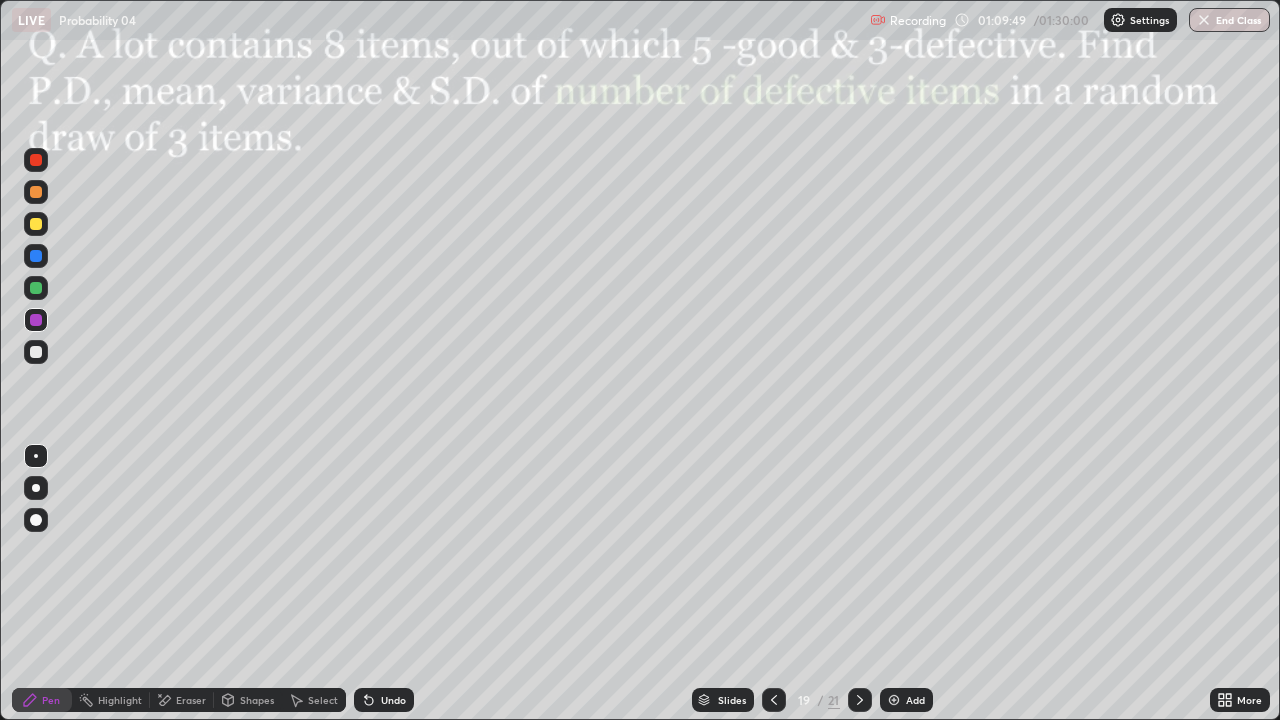 click at bounding box center (36, 224) 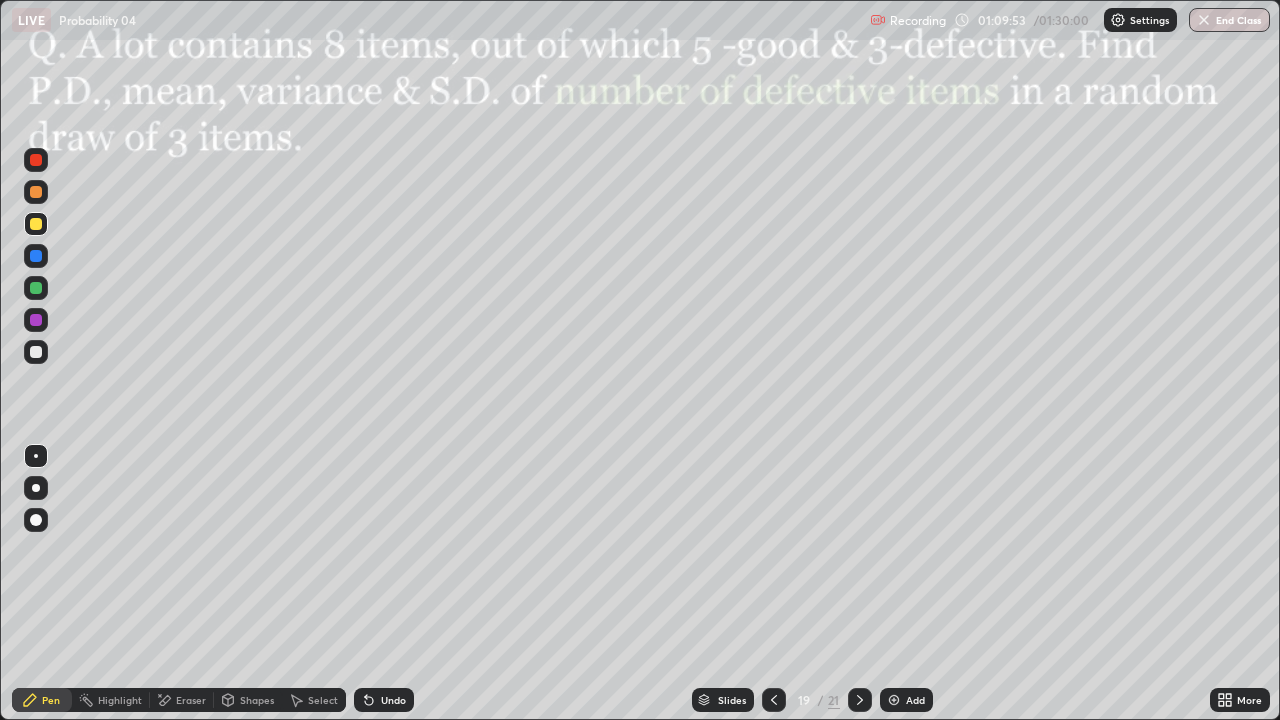 click on "Undo" at bounding box center [393, 700] 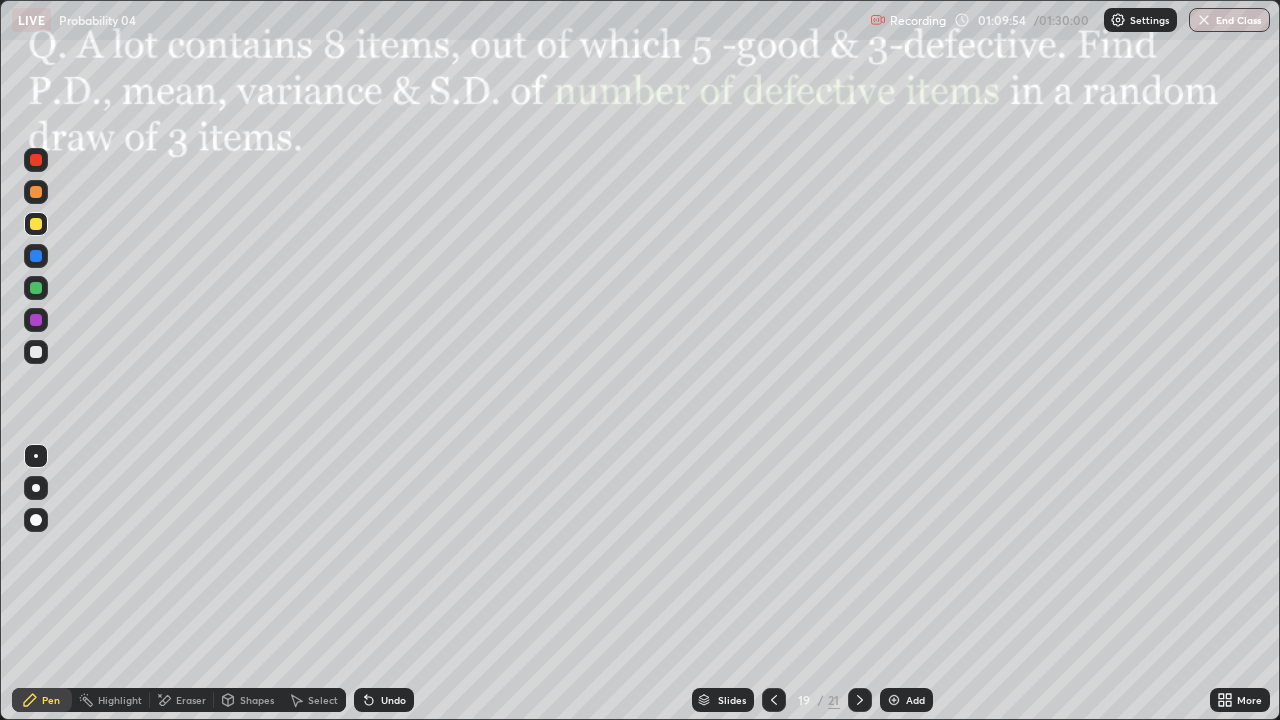 click at bounding box center (36, 256) 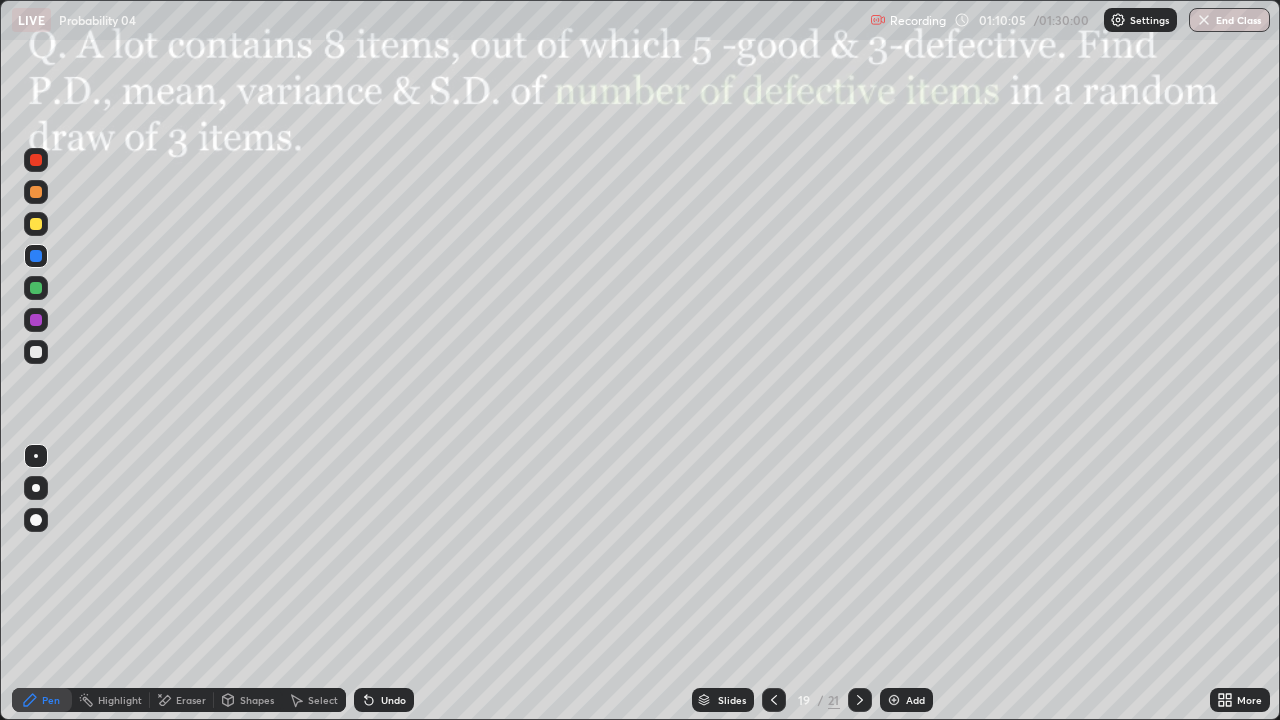 click on "Eraser" at bounding box center (191, 700) 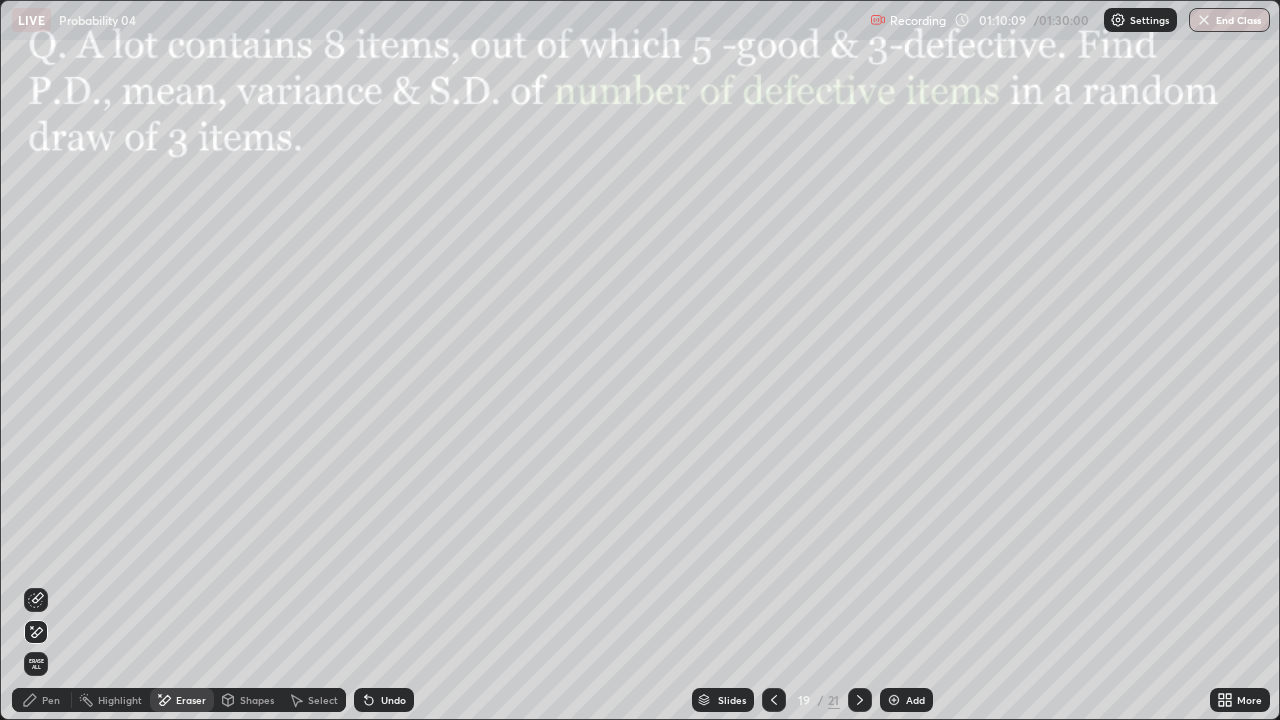click on "Pen" at bounding box center [51, 700] 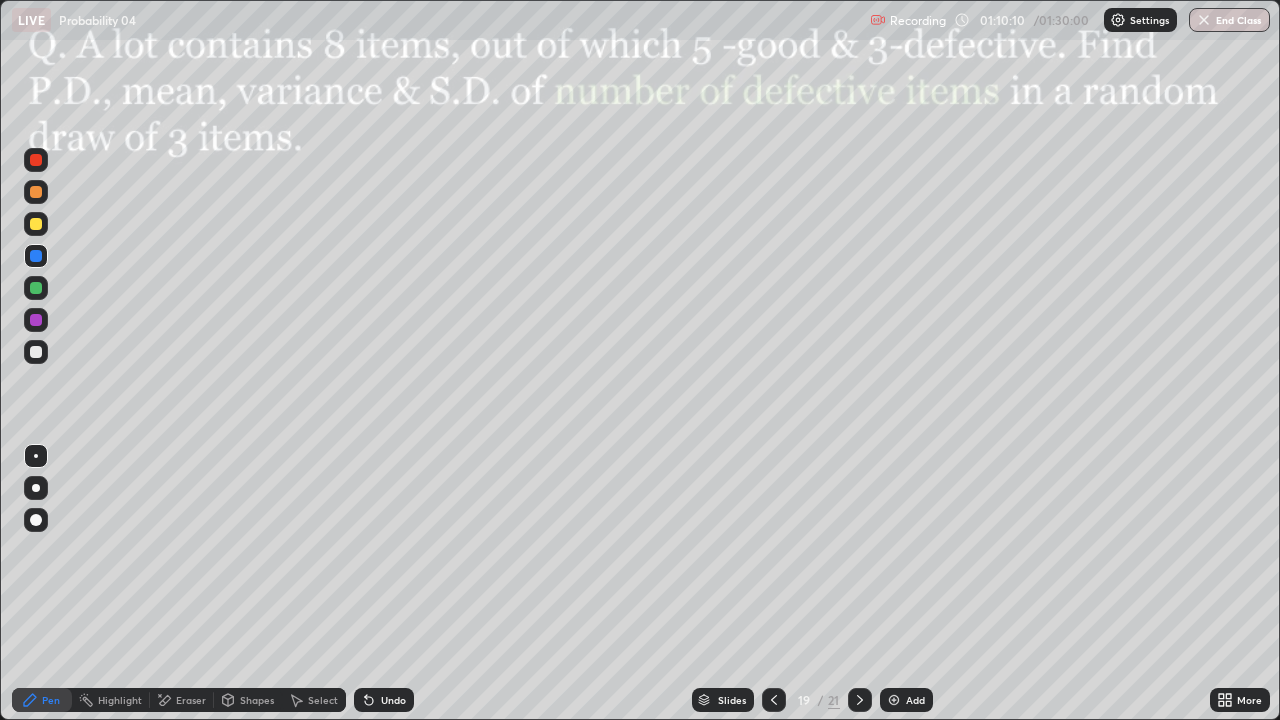 click at bounding box center (36, 224) 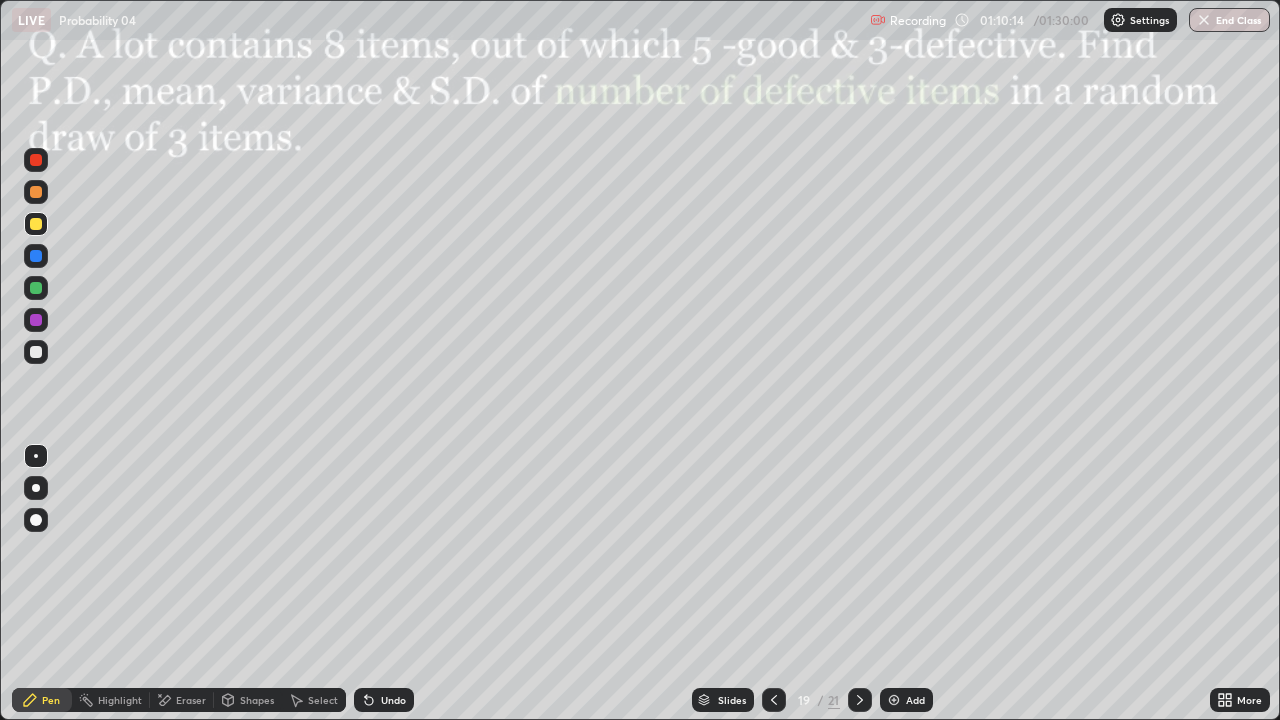 click at bounding box center [36, 256] 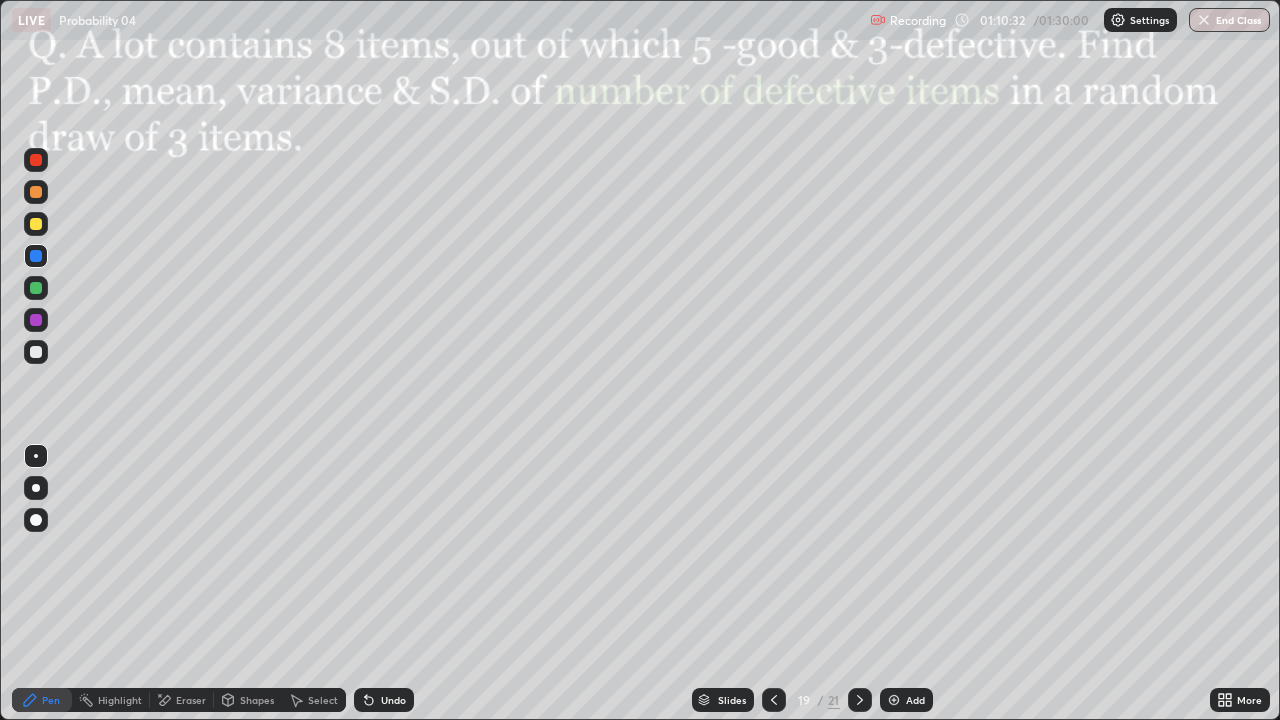 click at bounding box center (36, 288) 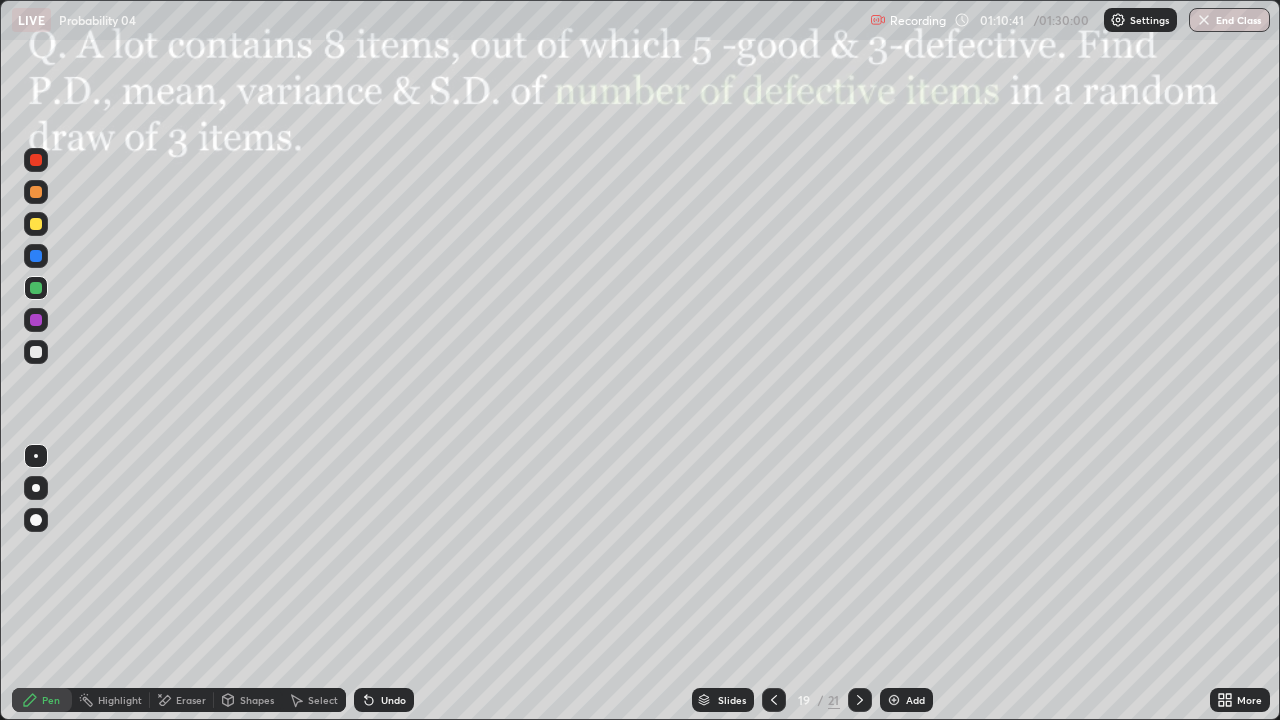 click at bounding box center (36, 352) 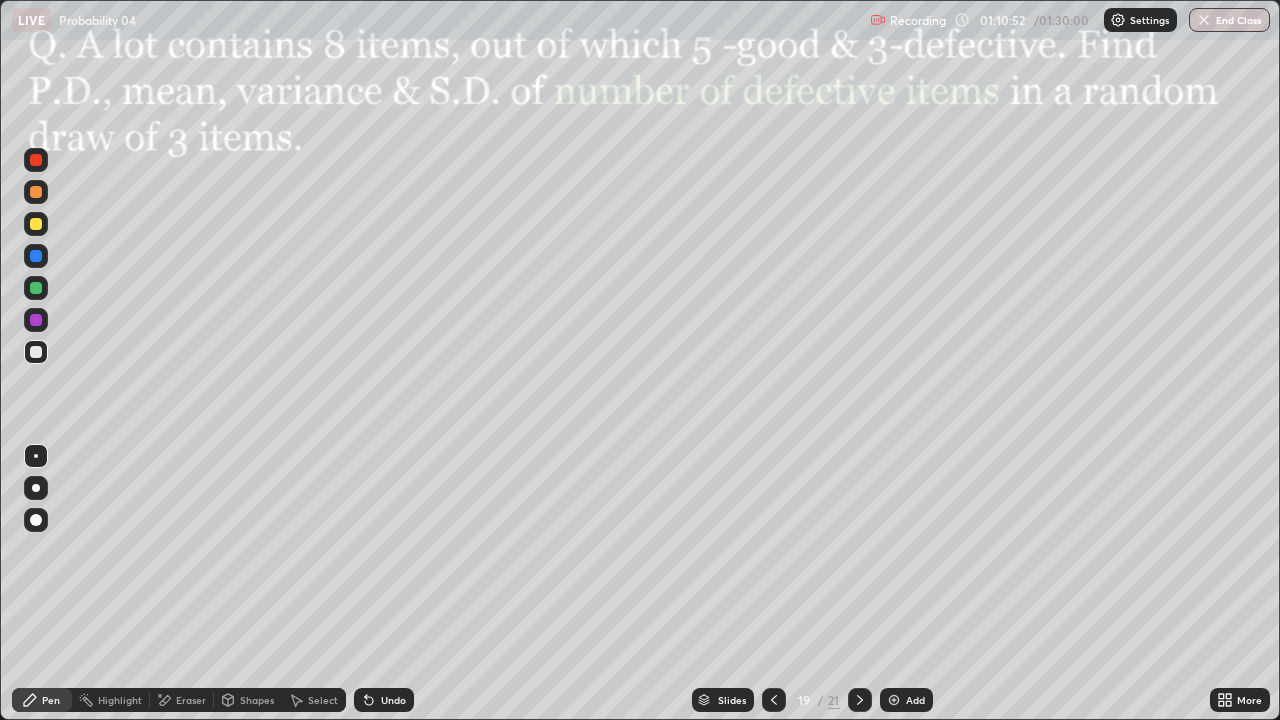 click on "Undo" at bounding box center (393, 700) 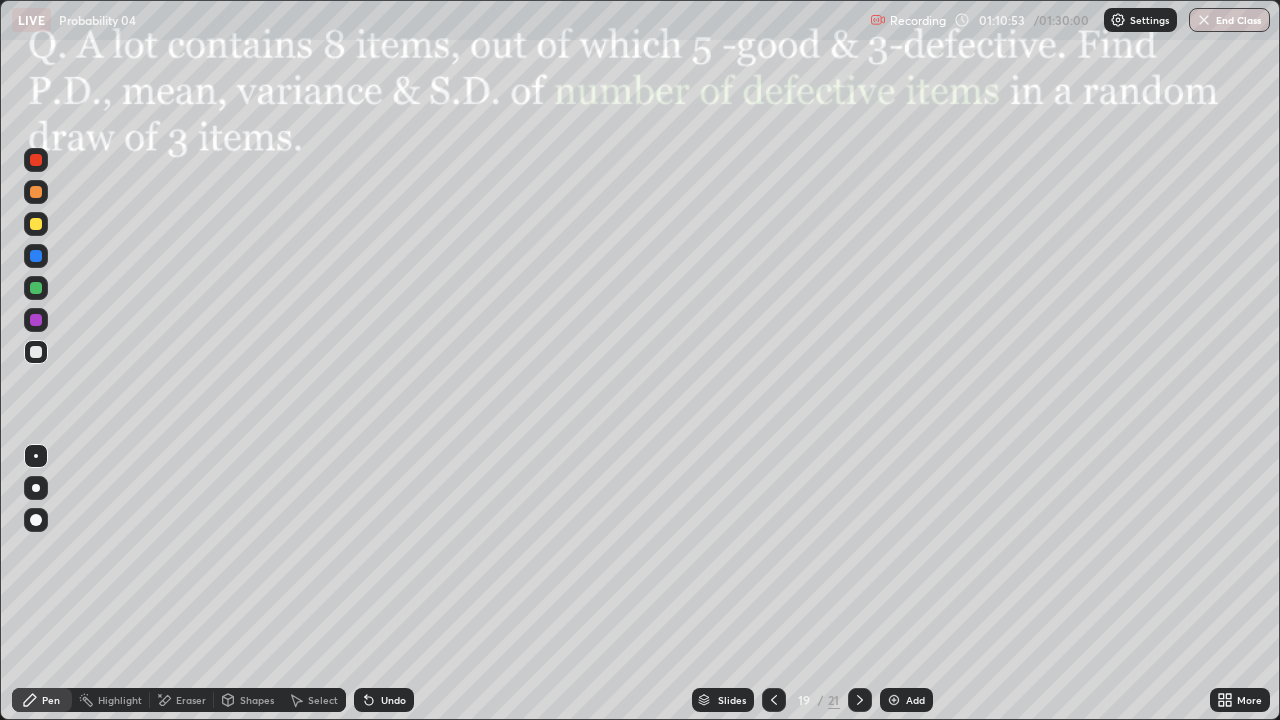 click on "Undo" at bounding box center (393, 700) 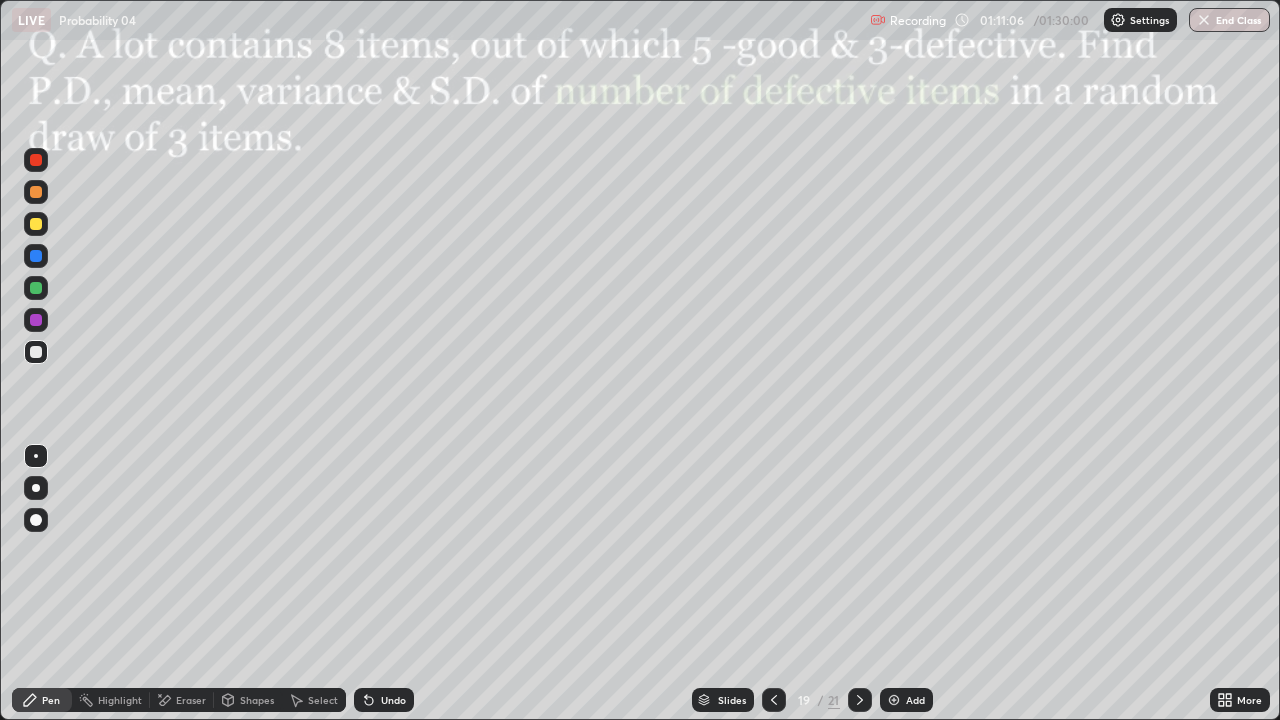 click on "Eraser" at bounding box center (191, 700) 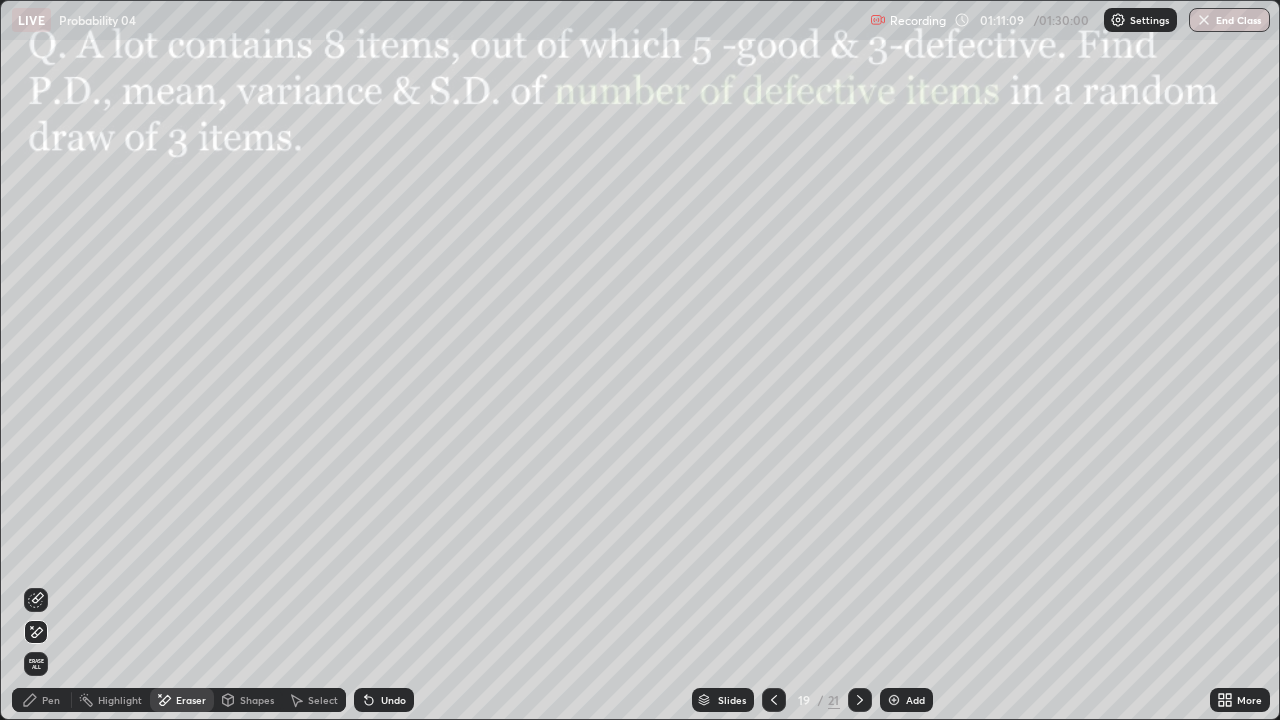 click on "Pen" at bounding box center [42, 700] 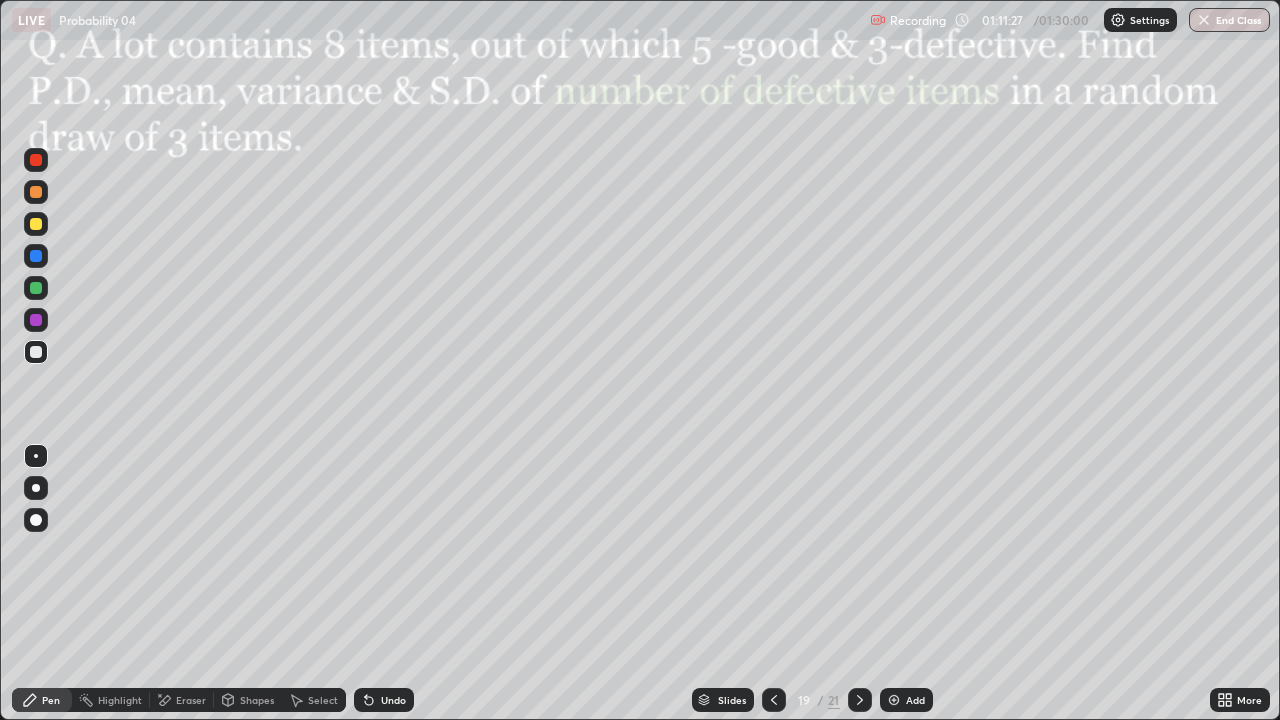 click at bounding box center (36, 288) 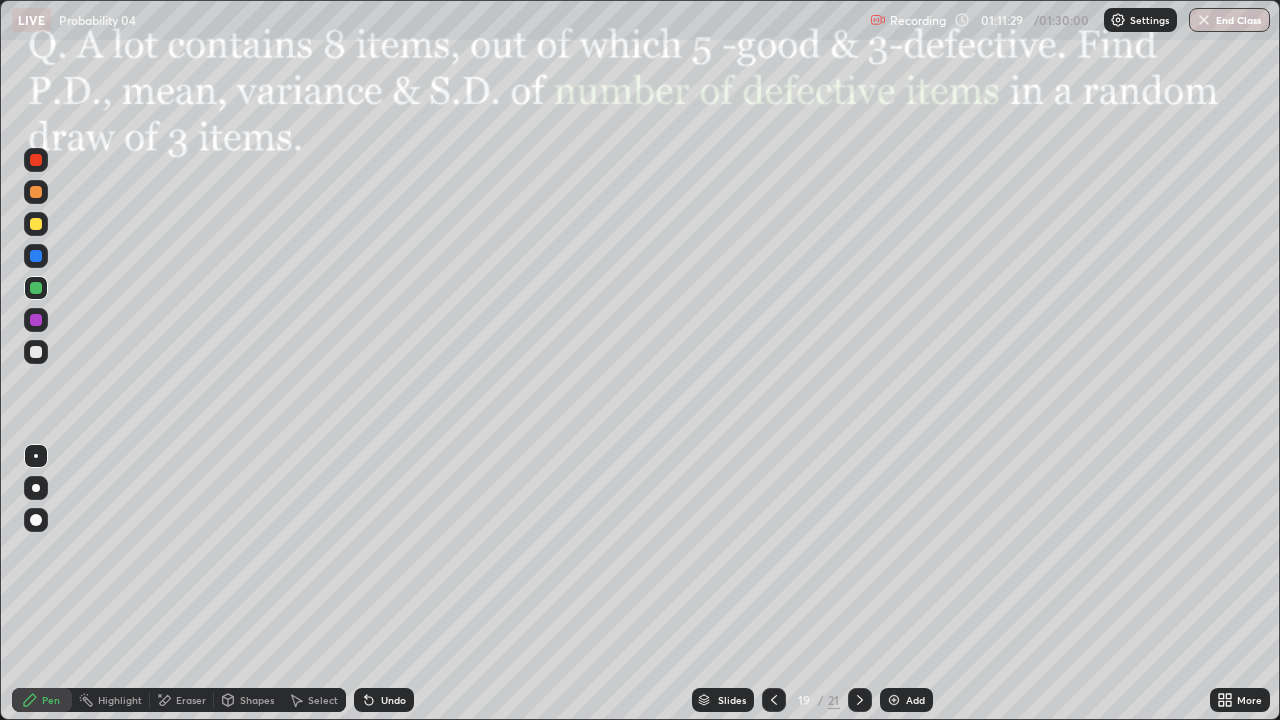 click at bounding box center [36, 160] 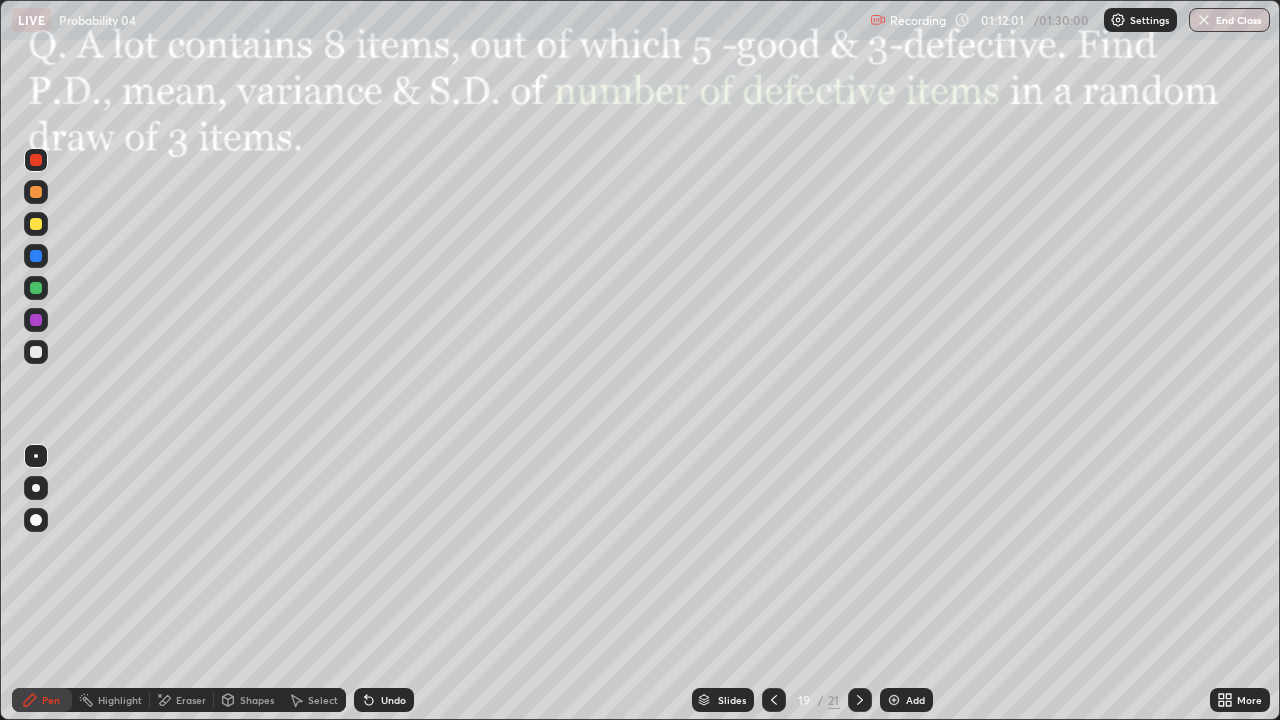 click at bounding box center (36, 288) 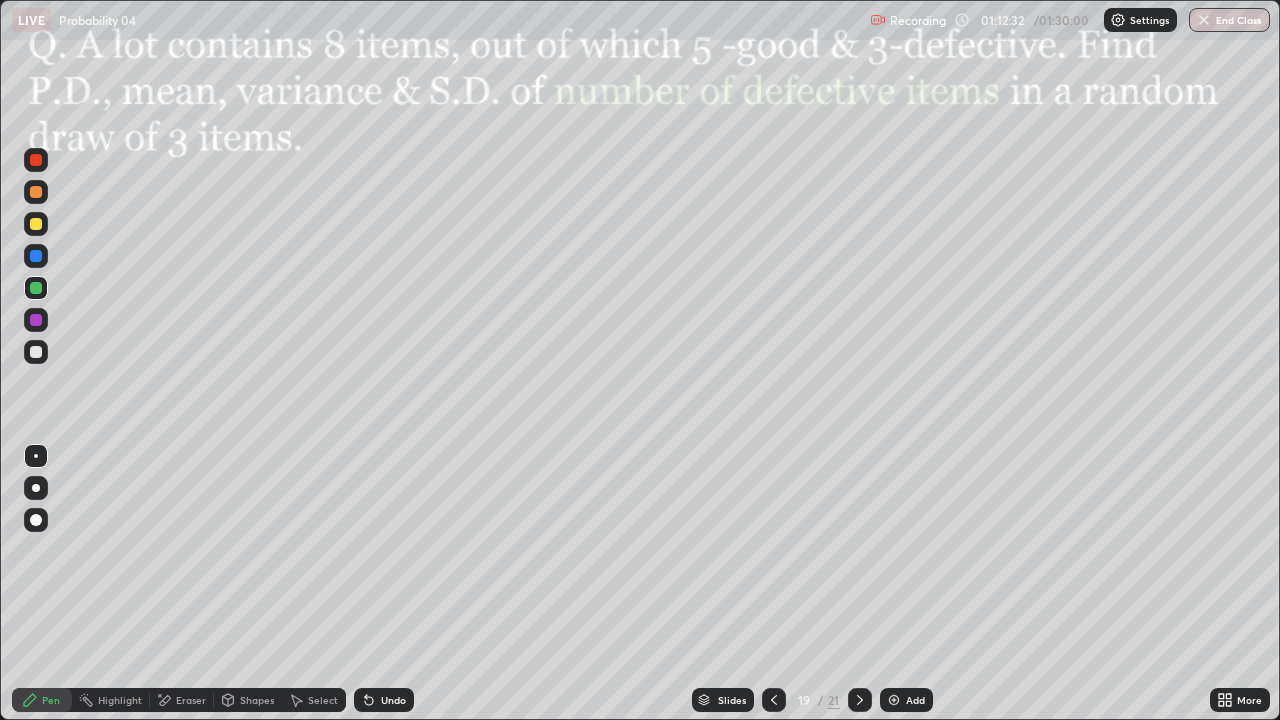 click on "Undo" at bounding box center (393, 700) 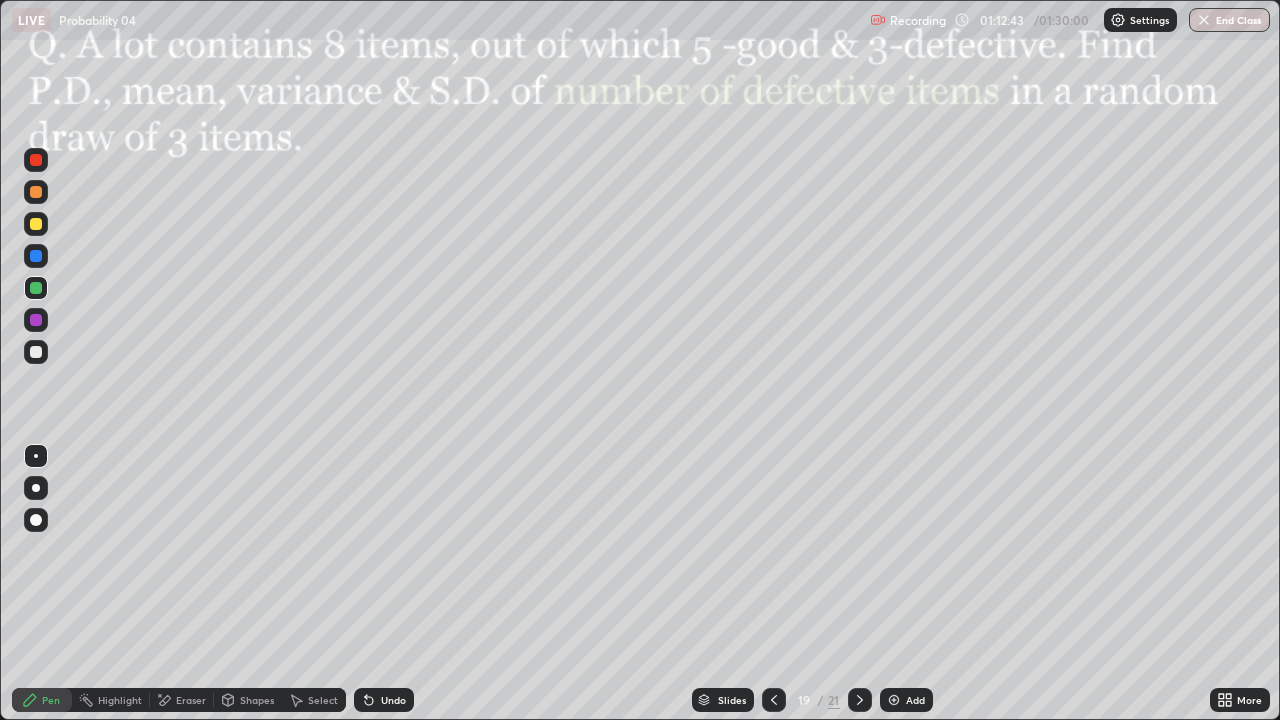click at bounding box center (36, 160) 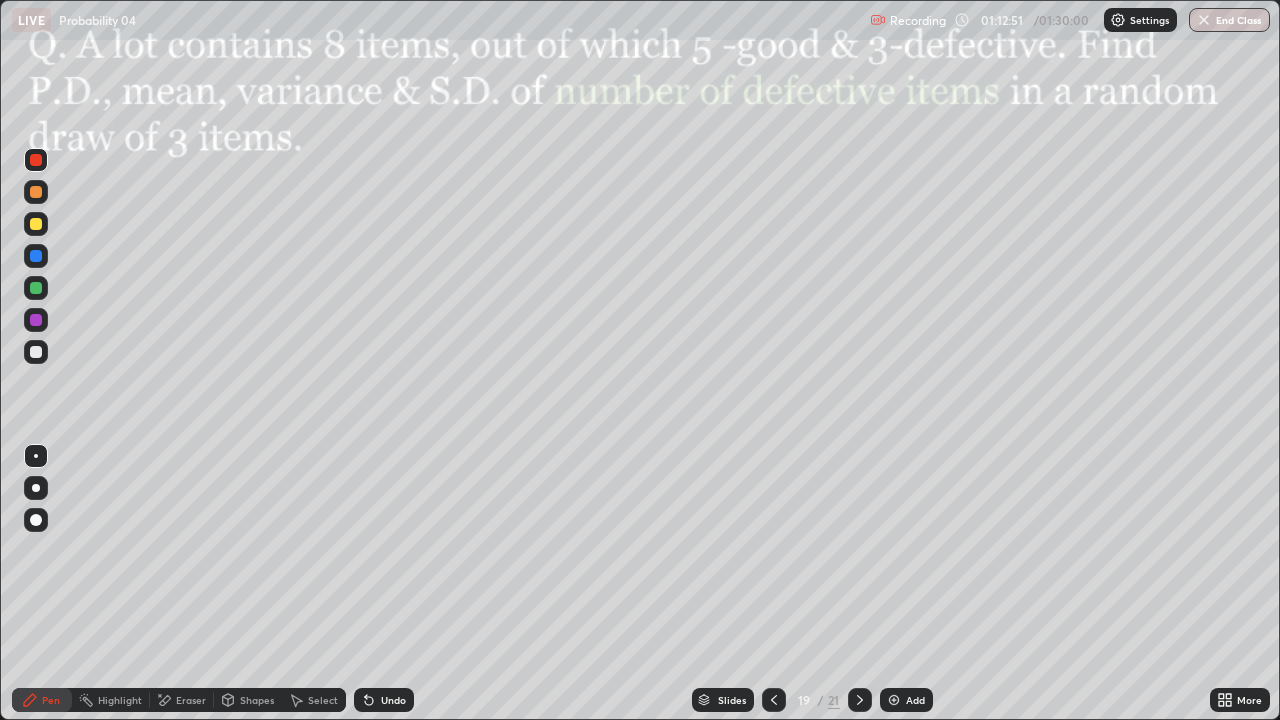 click at bounding box center (36, 256) 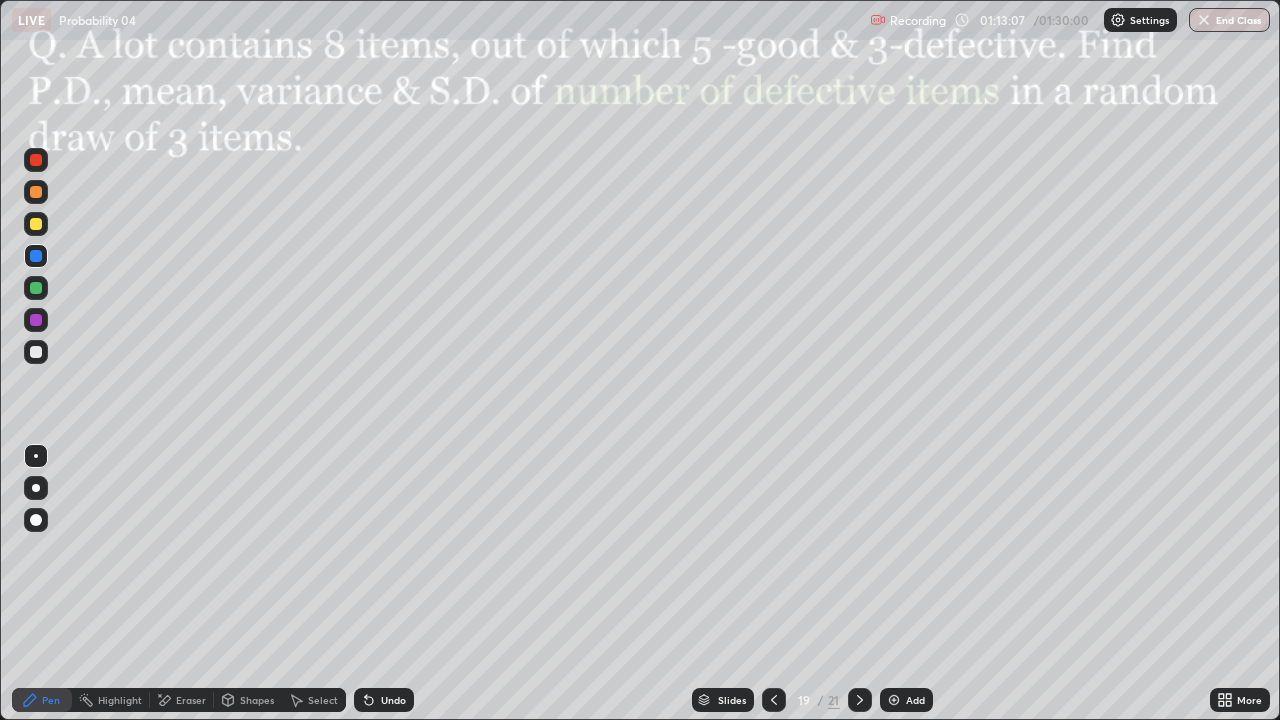 click at bounding box center [36, 352] 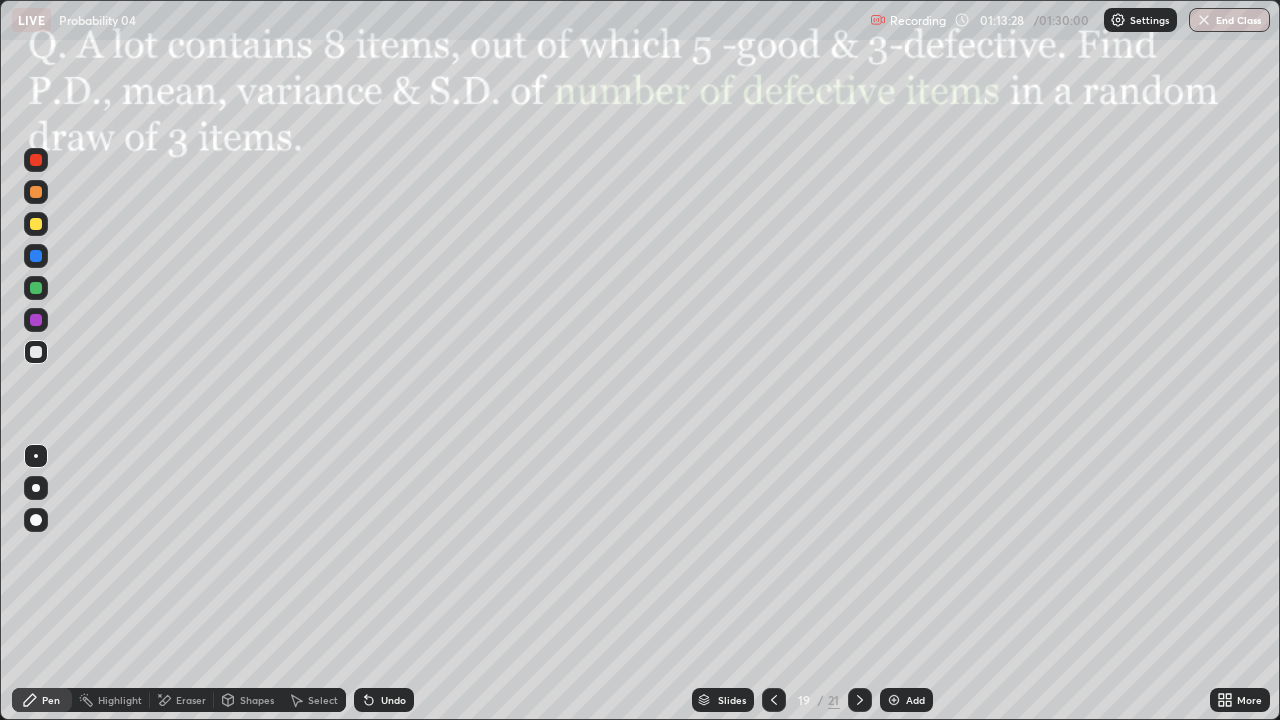 click on "Undo" at bounding box center (393, 700) 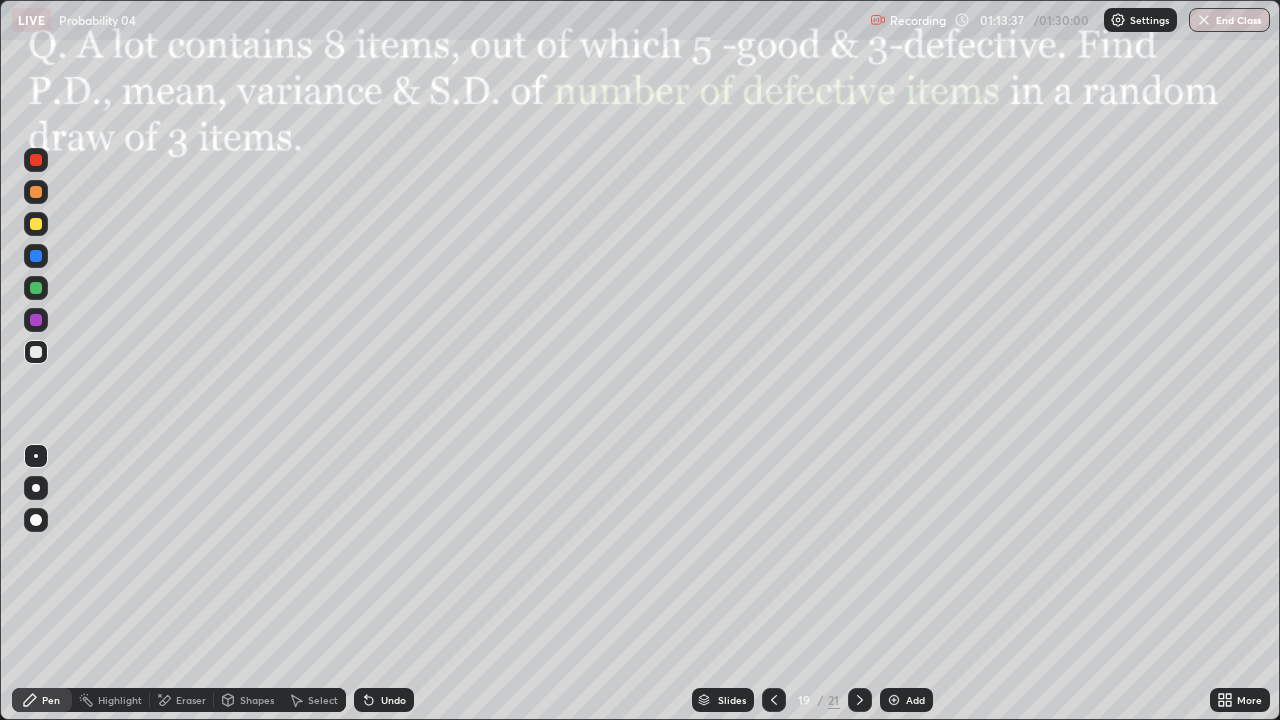 click on "Select" at bounding box center [323, 700] 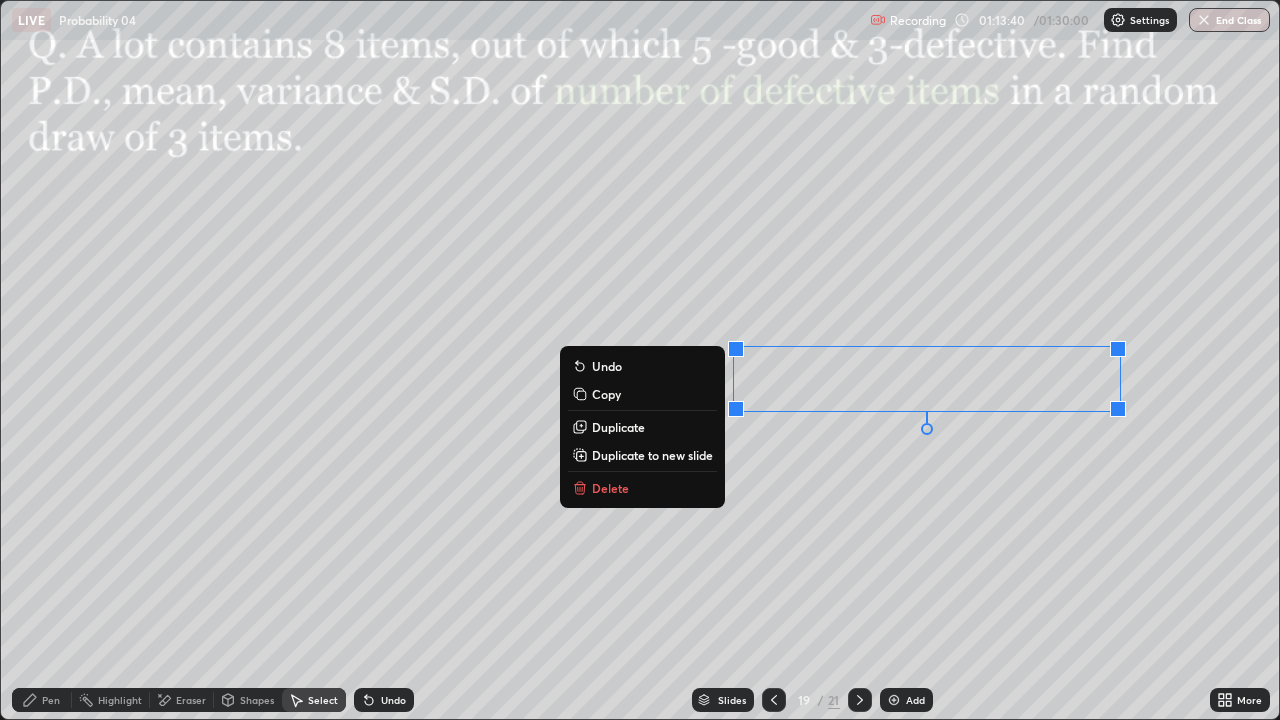 click on "0 ° Undo Copy Duplicate Duplicate to new slide Delete" at bounding box center [640, 360] 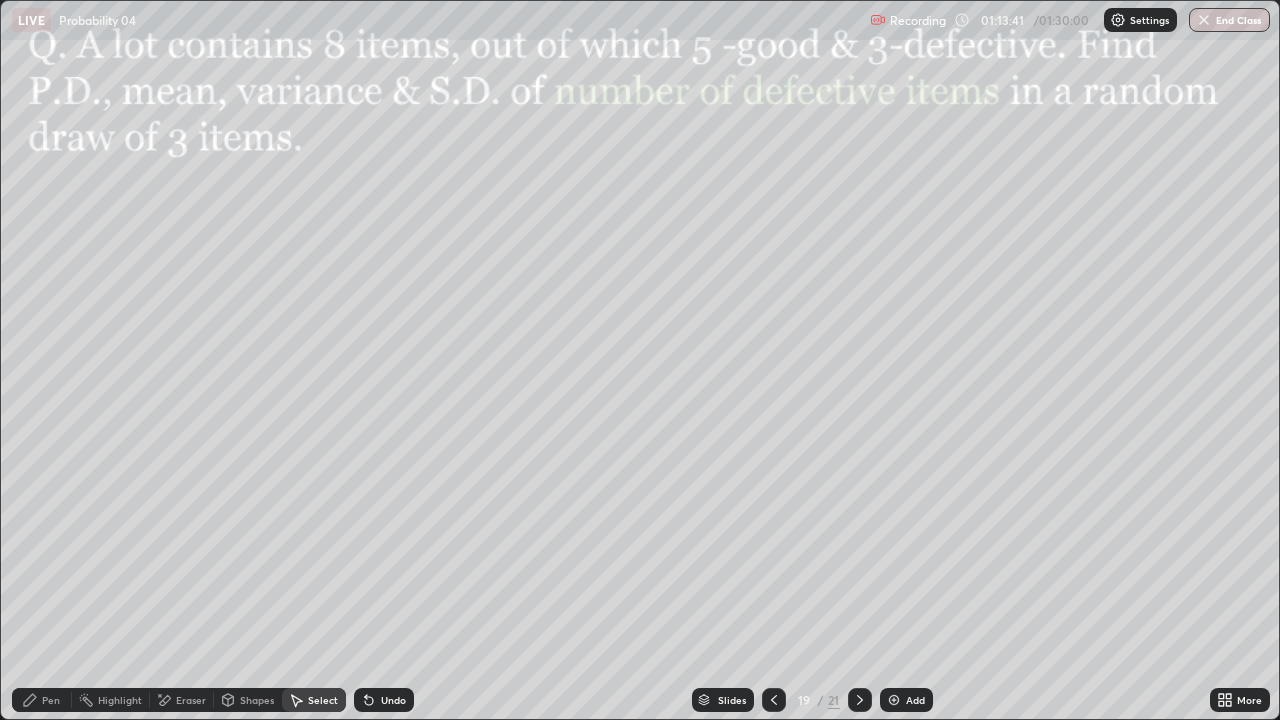 click on "Pen" at bounding box center [51, 700] 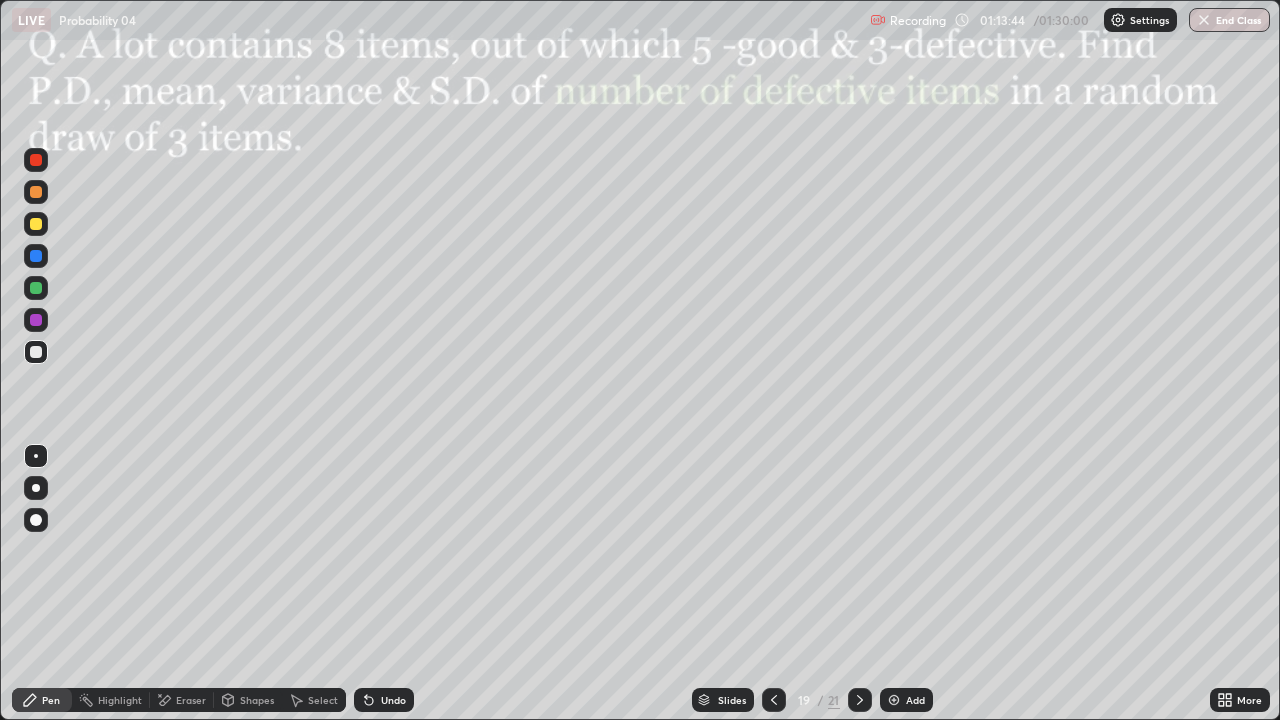 click on "Eraser" at bounding box center (191, 700) 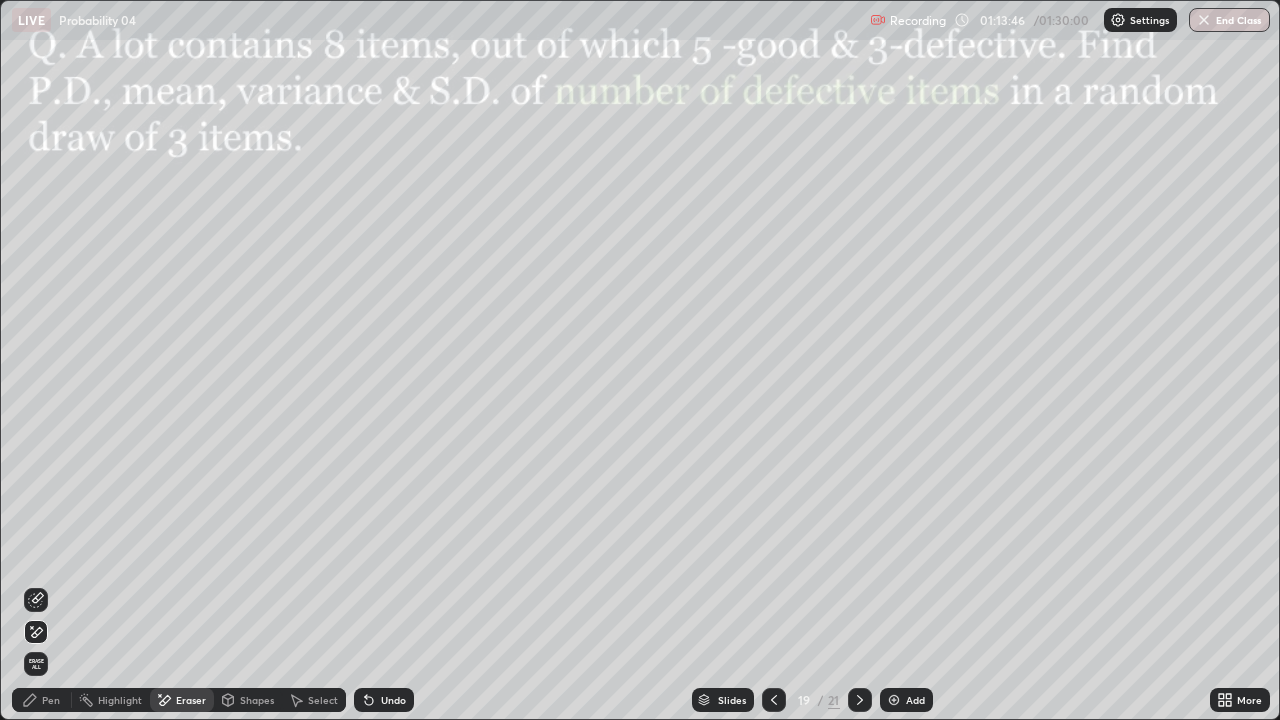 click on "Pen" at bounding box center (51, 700) 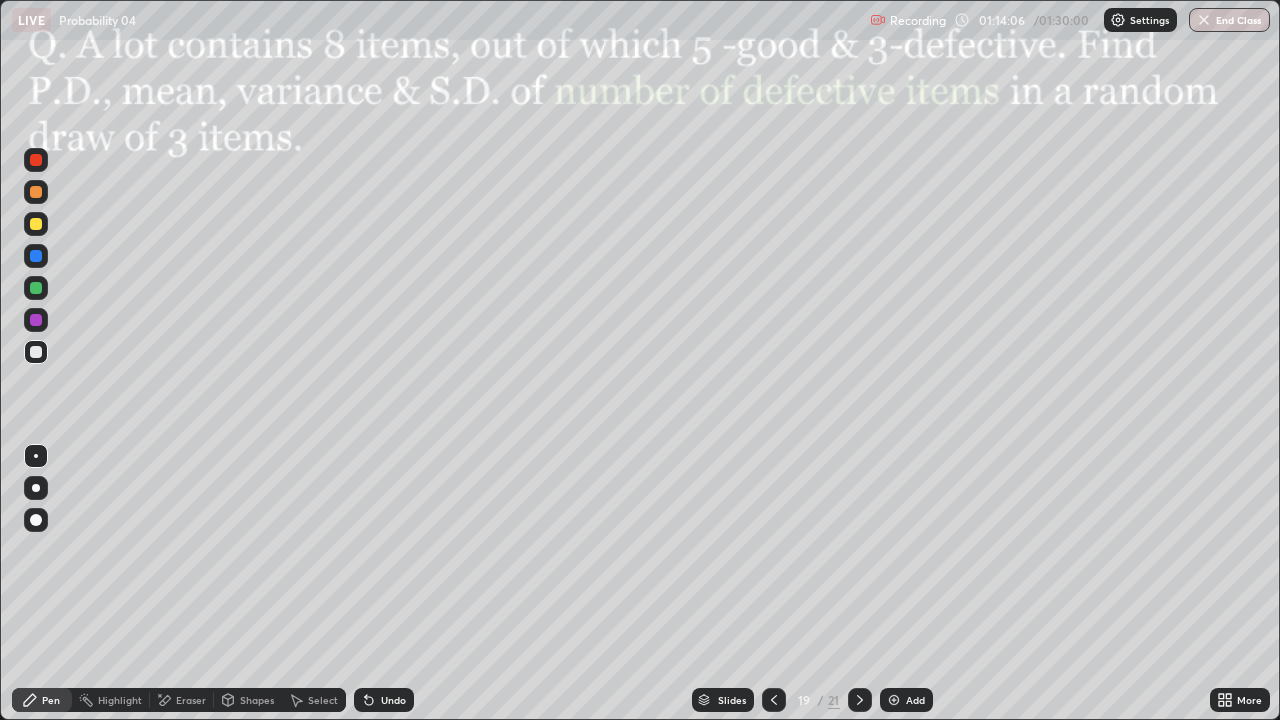 click at bounding box center (36, 224) 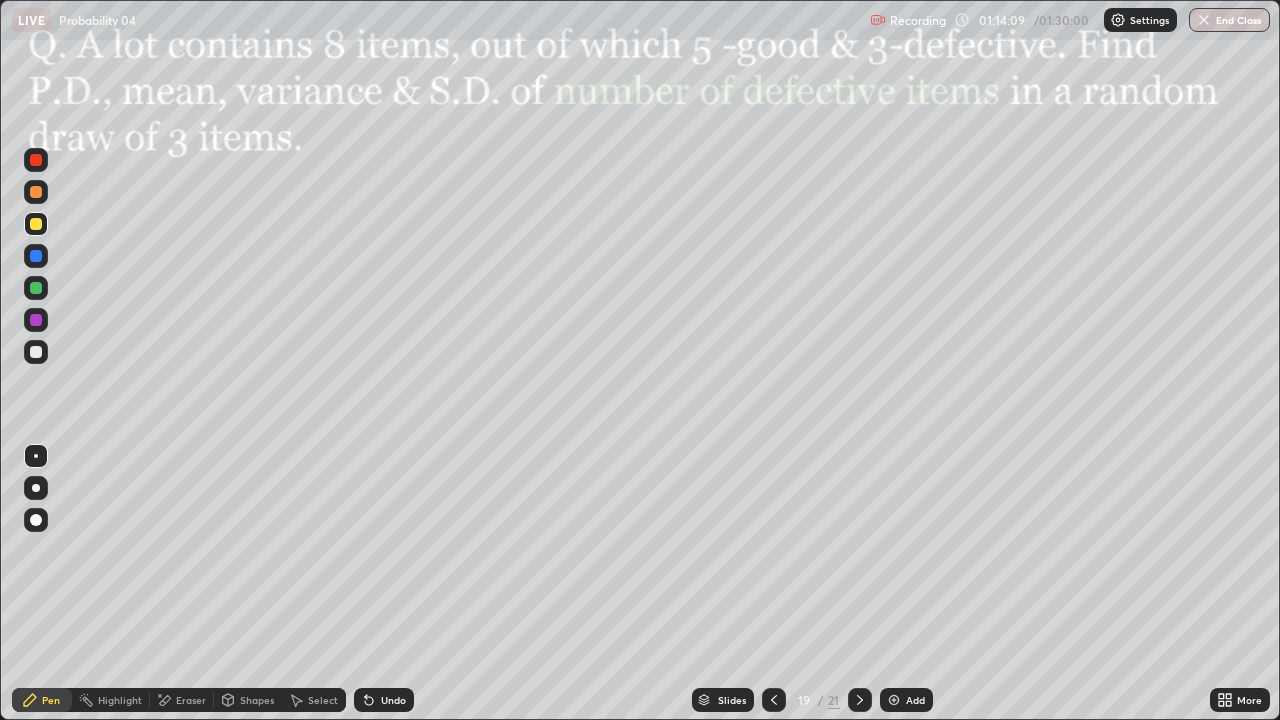 click on "Undo" at bounding box center [384, 700] 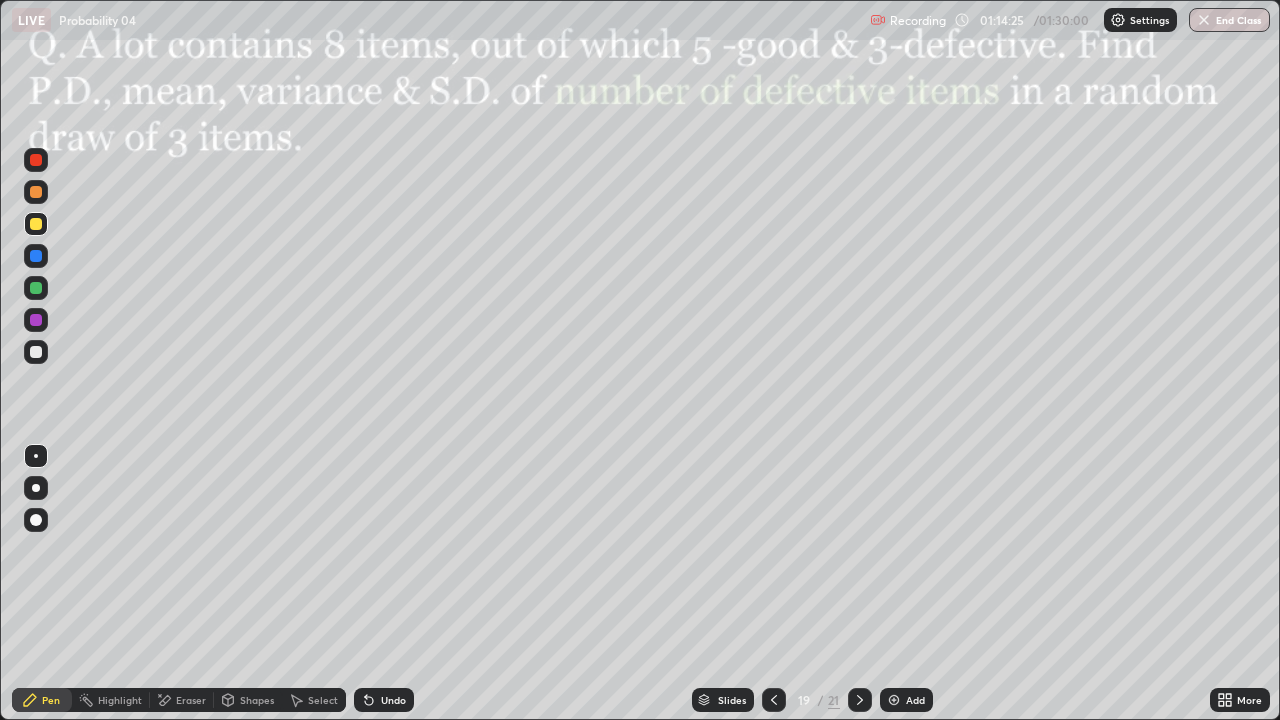 click on "Eraser" at bounding box center (191, 700) 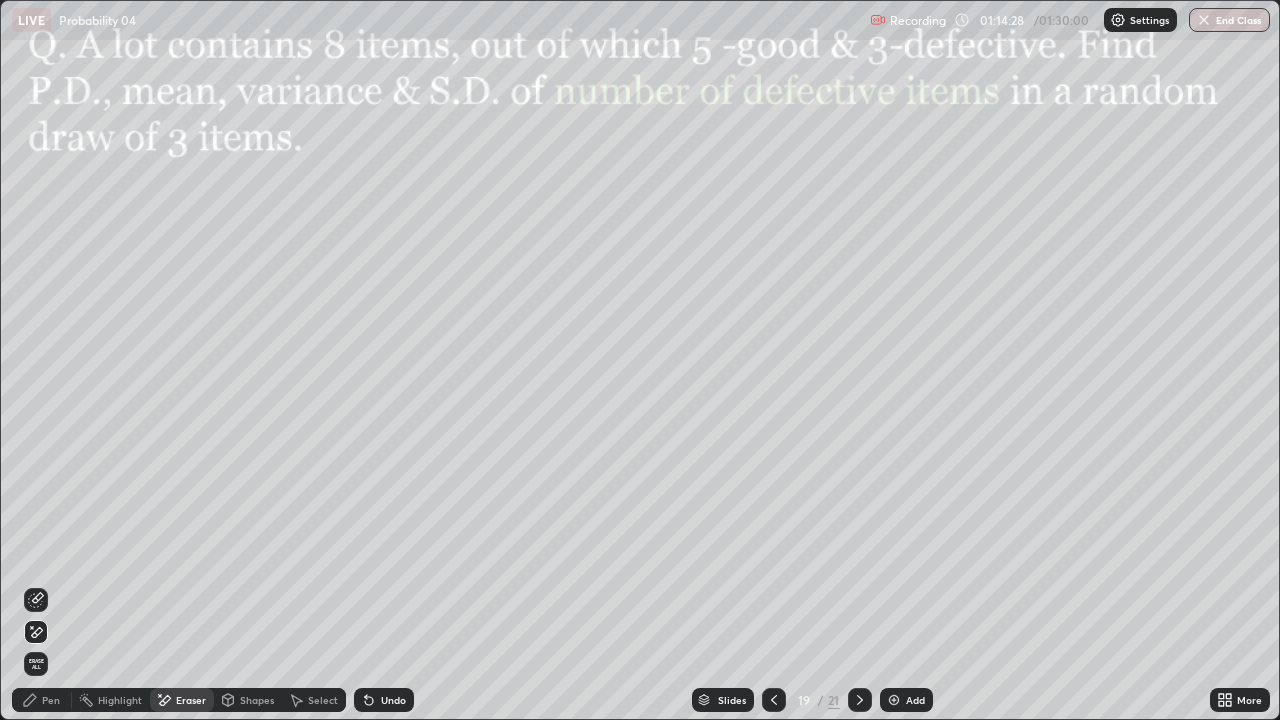 click on "Pen" at bounding box center (51, 700) 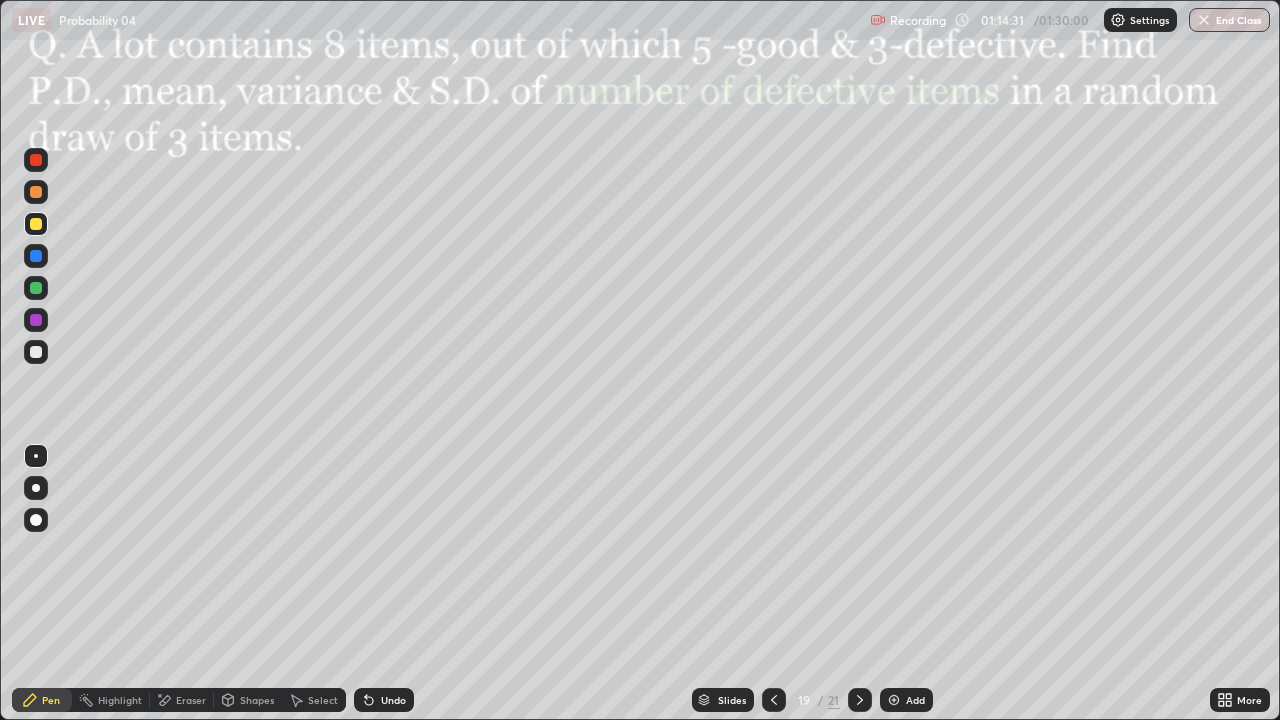 click on "Eraser" at bounding box center [191, 700] 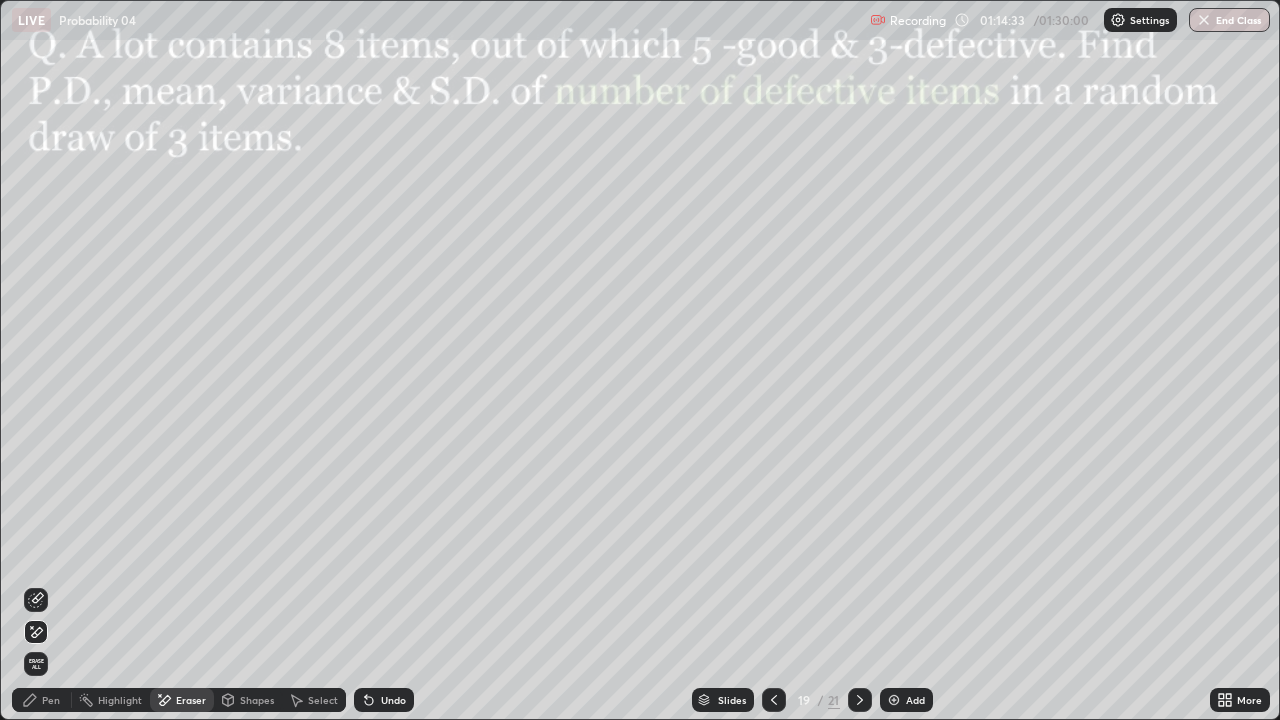 click on "Pen" at bounding box center (51, 700) 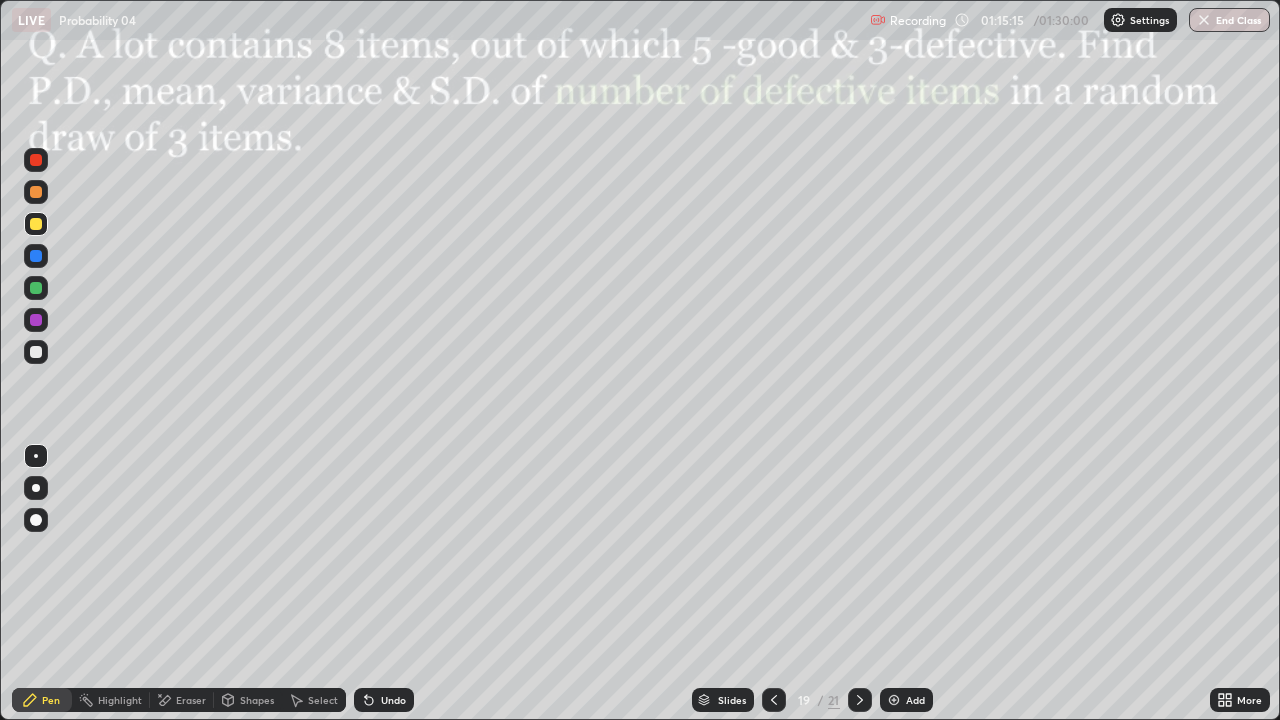 click 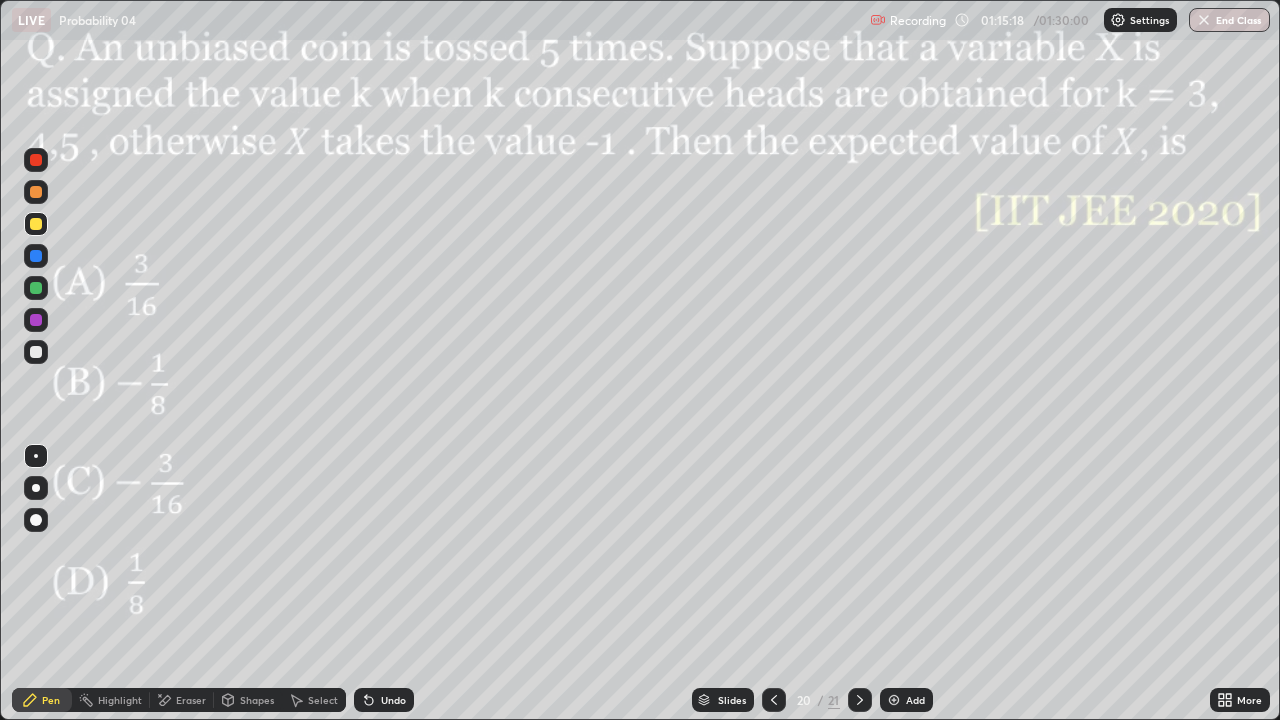 click 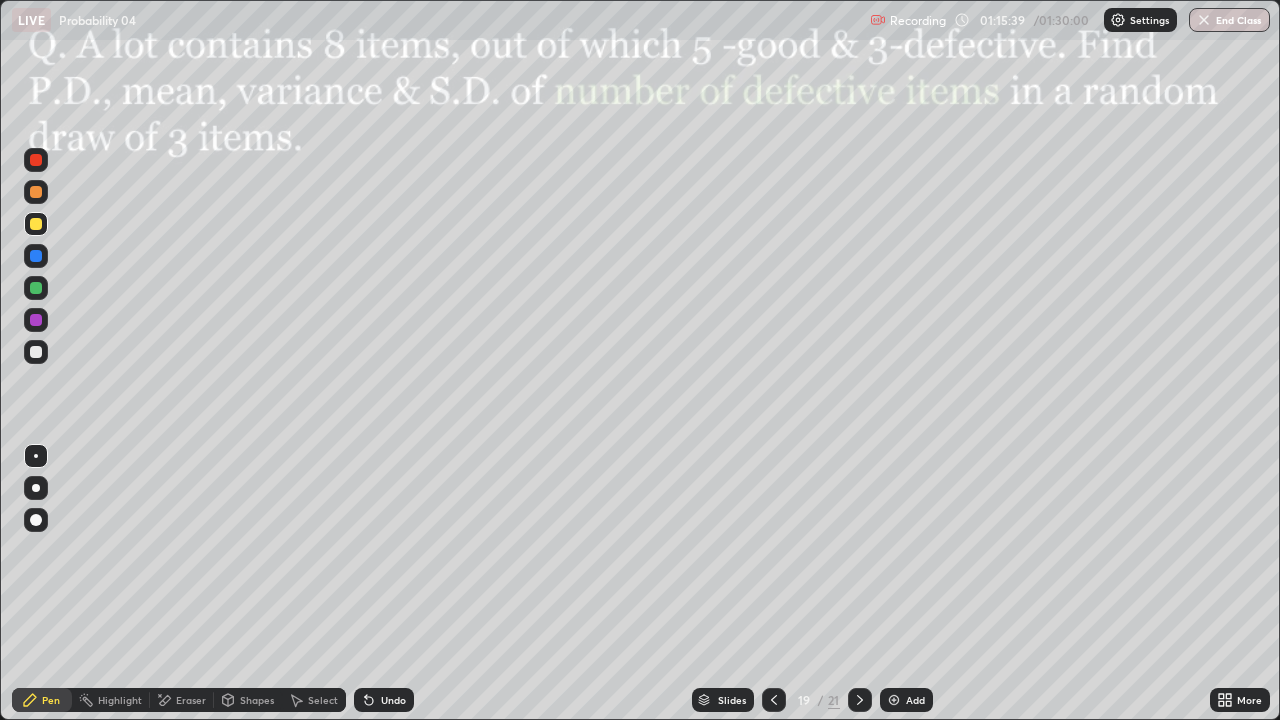 click 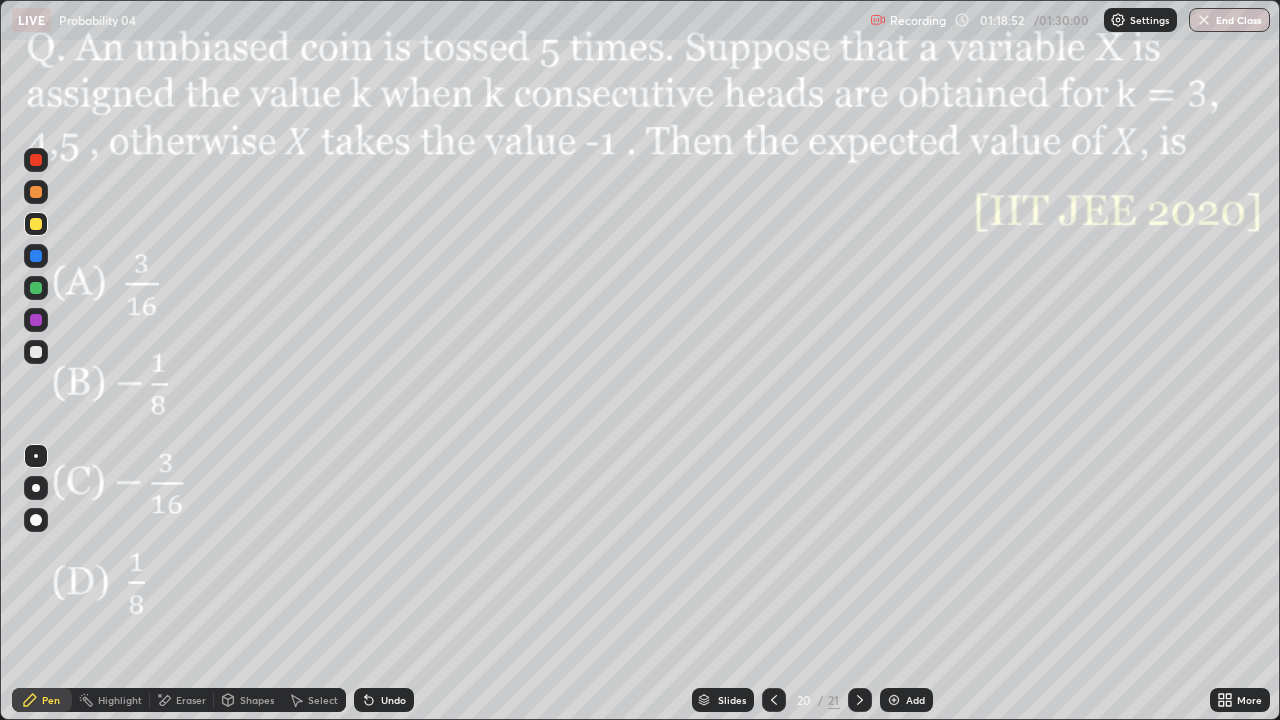click at bounding box center [36, 288] 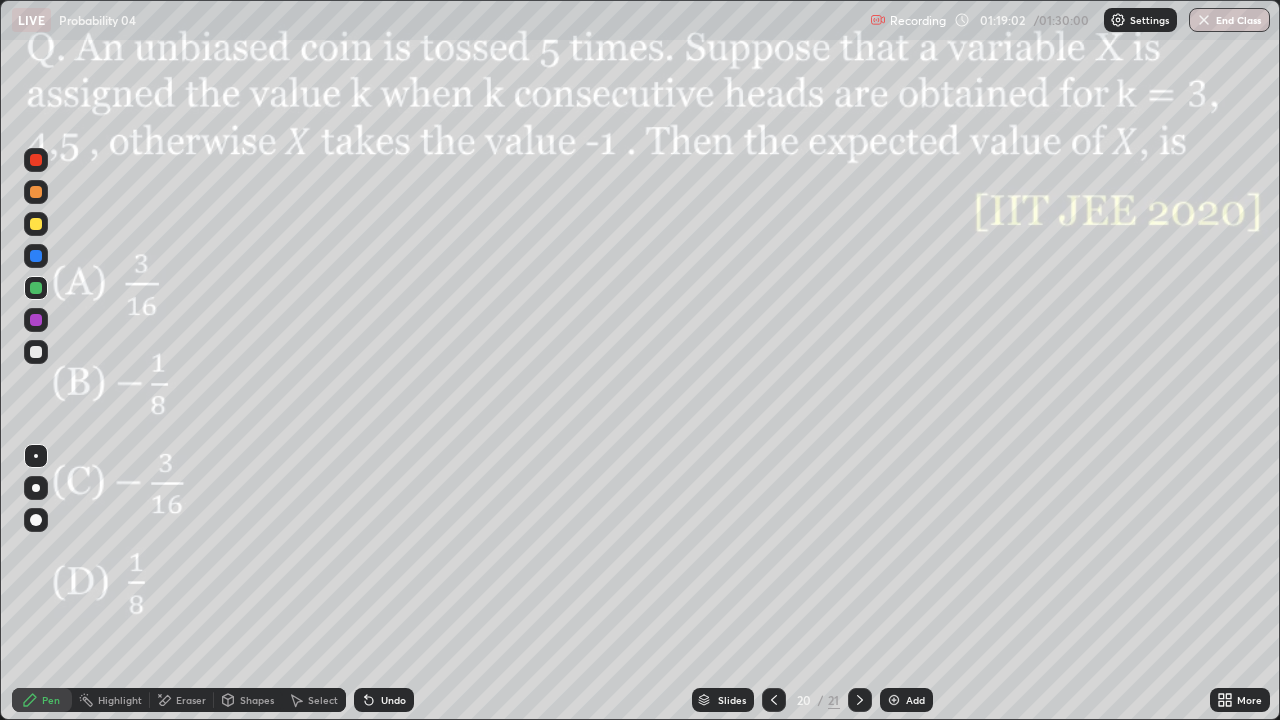 click on "Eraser" at bounding box center [191, 700] 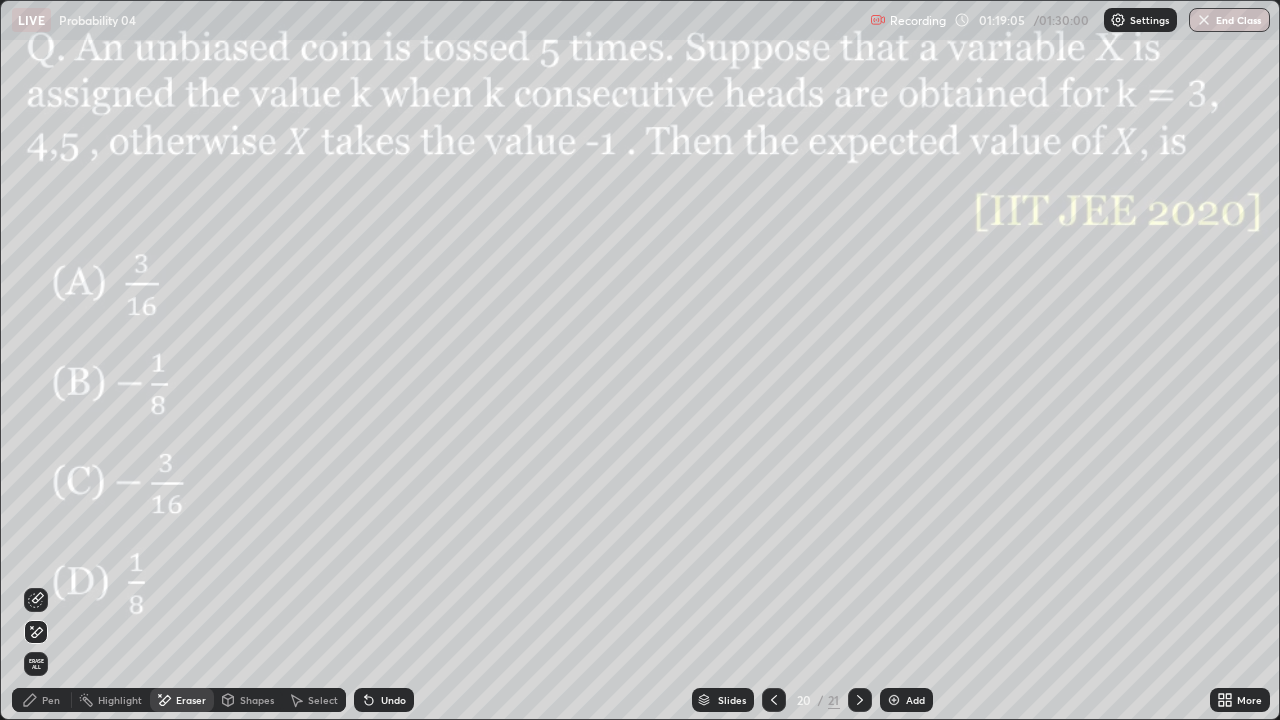 click on "Pen" at bounding box center (51, 700) 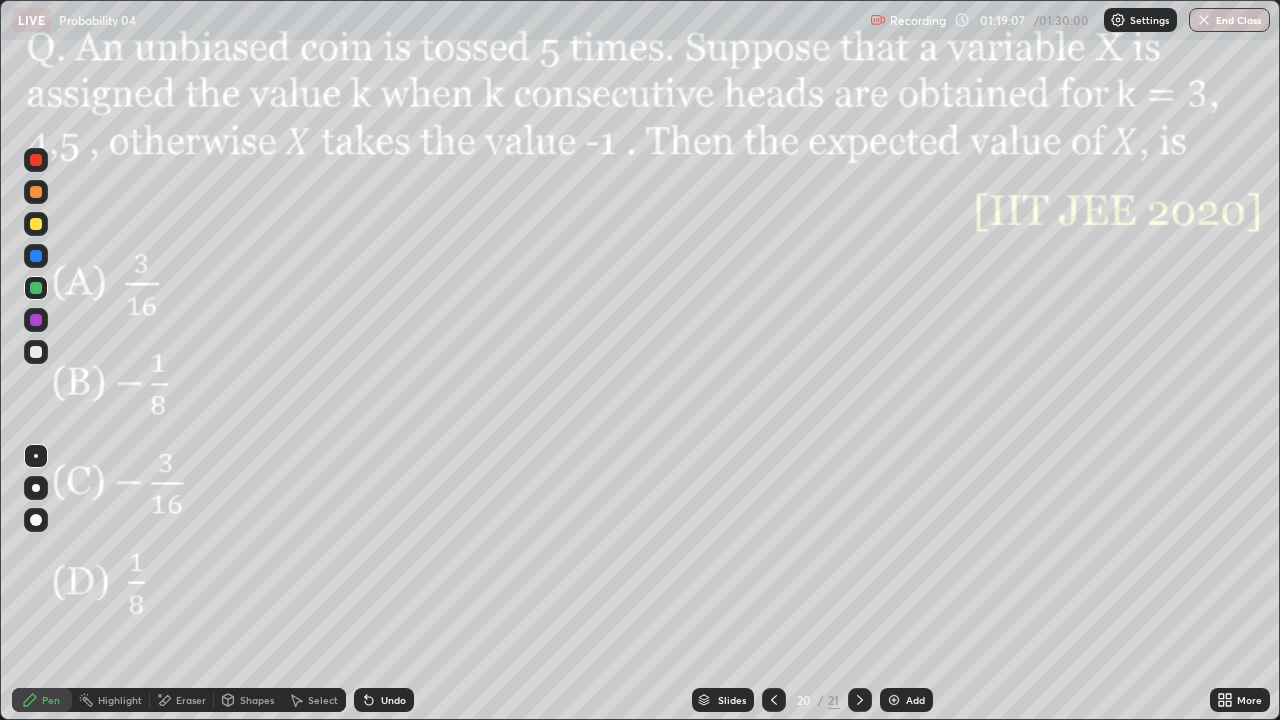 click at bounding box center [36, 320] 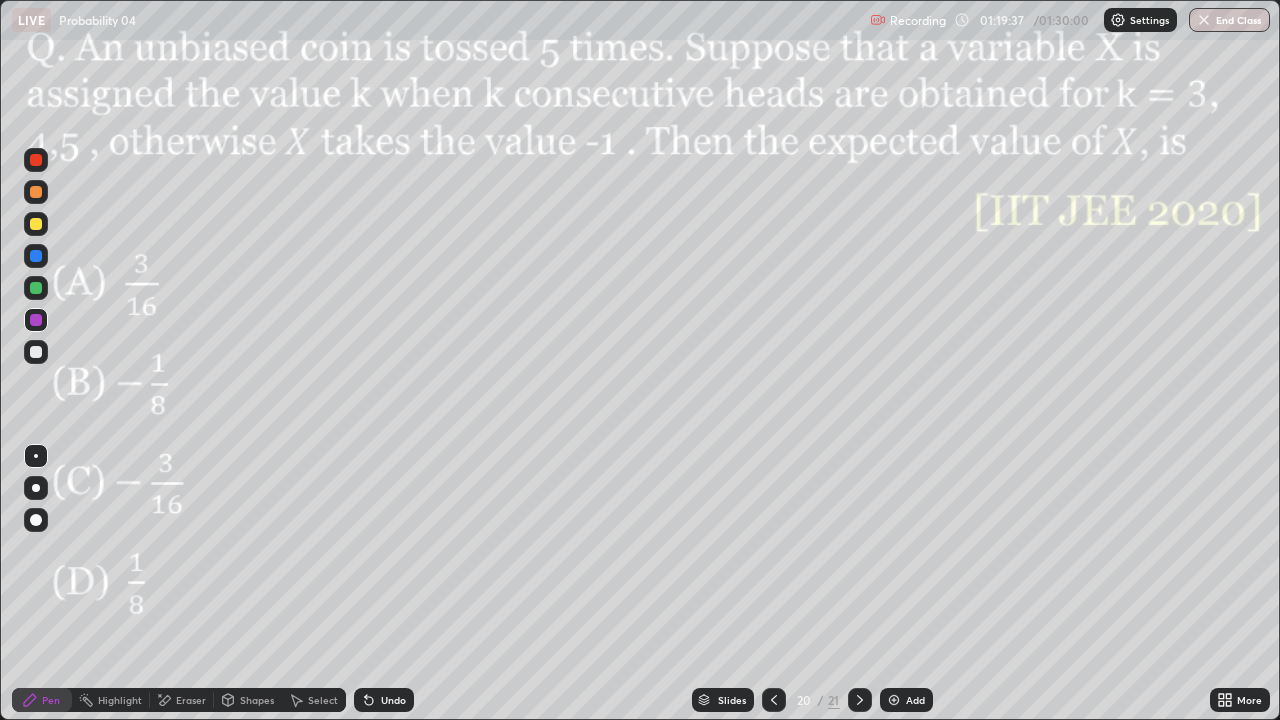 click at bounding box center (36, 256) 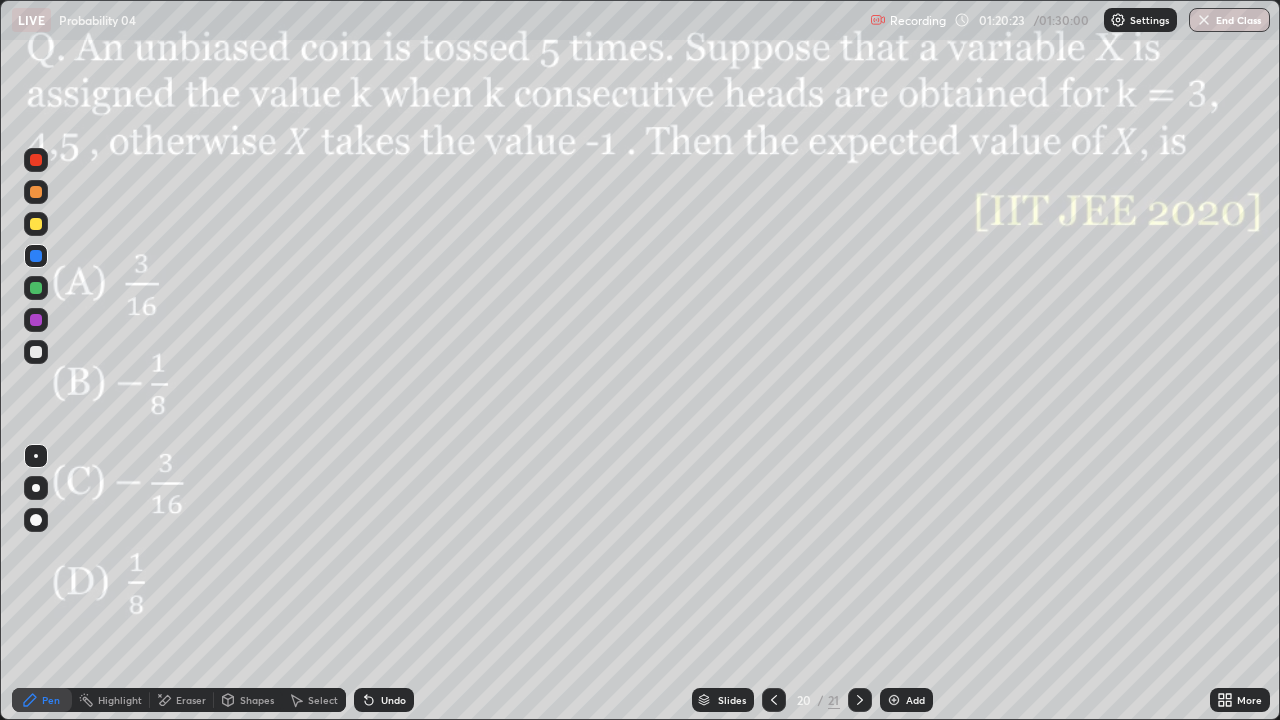 click at bounding box center (36, 288) 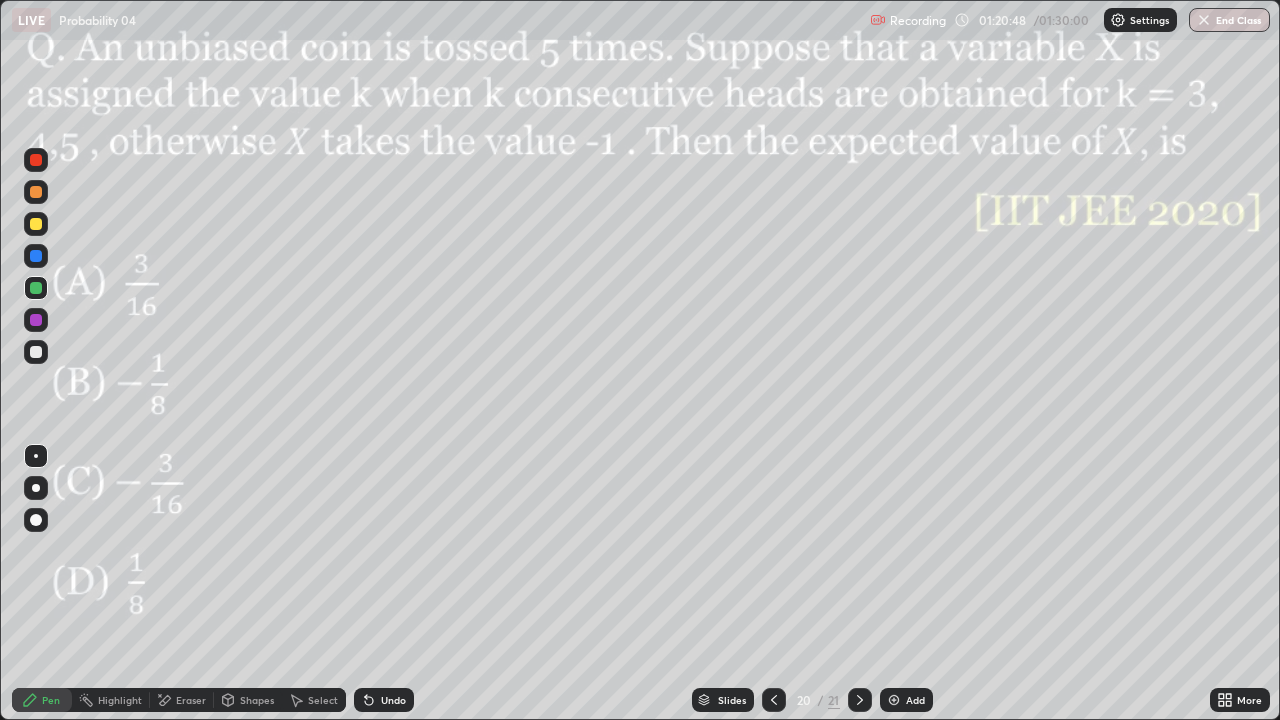click on "Undo" at bounding box center [393, 700] 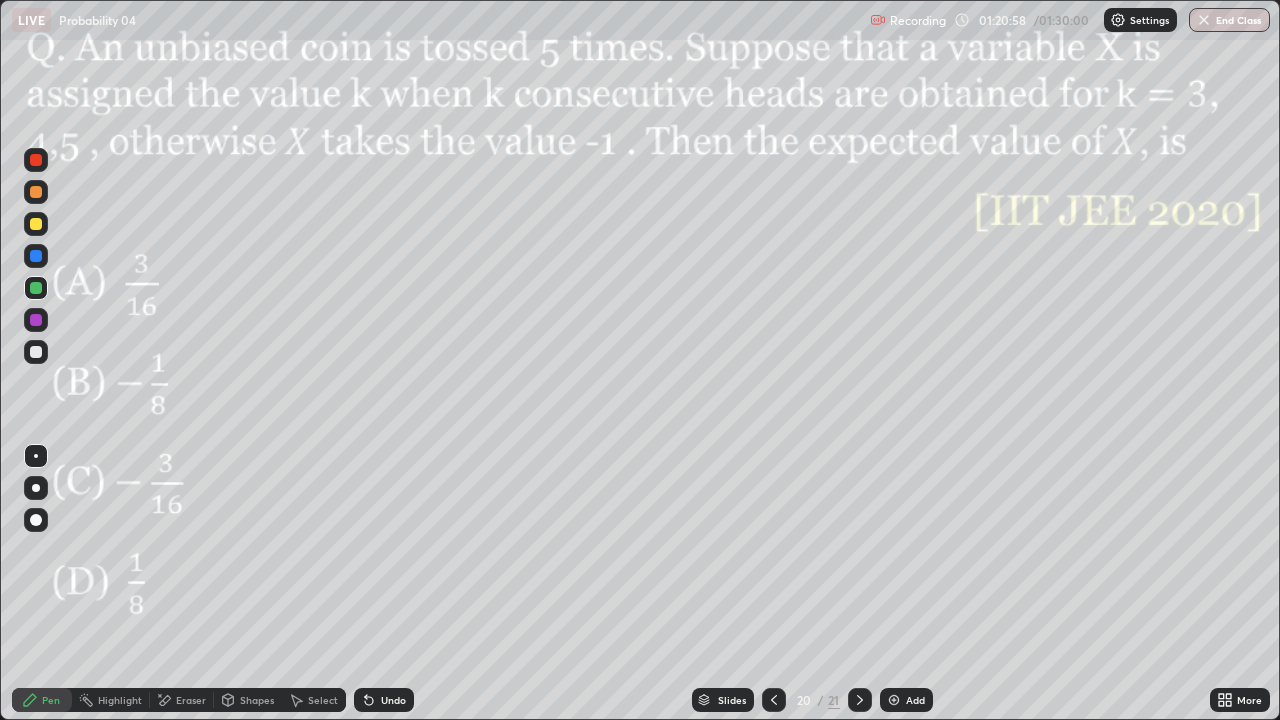 click at bounding box center (36, 320) 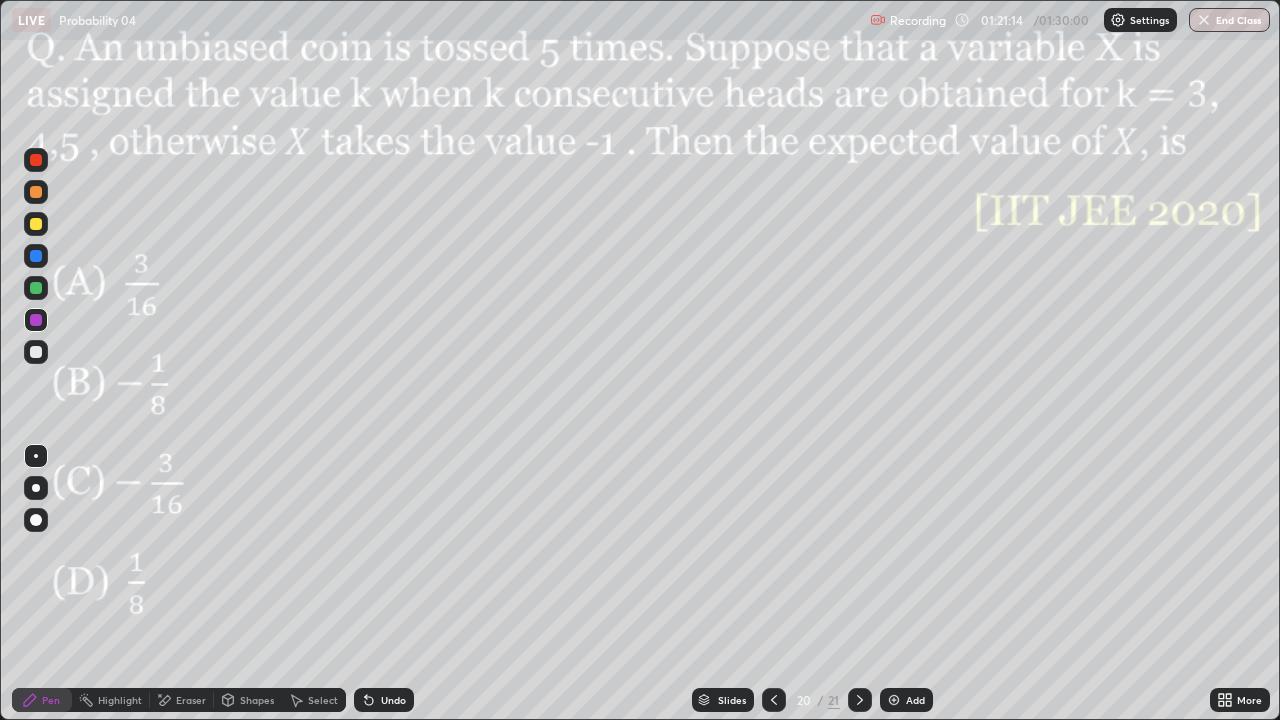 click at bounding box center (36, 256) 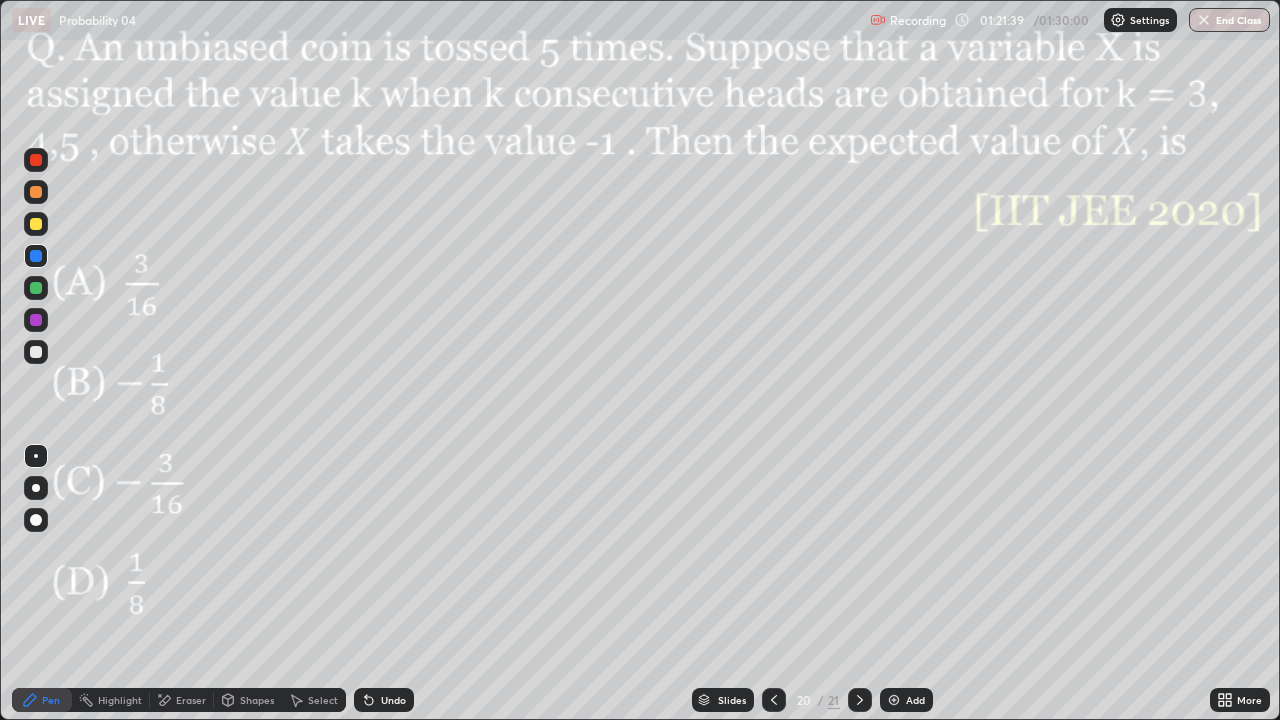 click on "Undo" at bounding box center [393, 700] 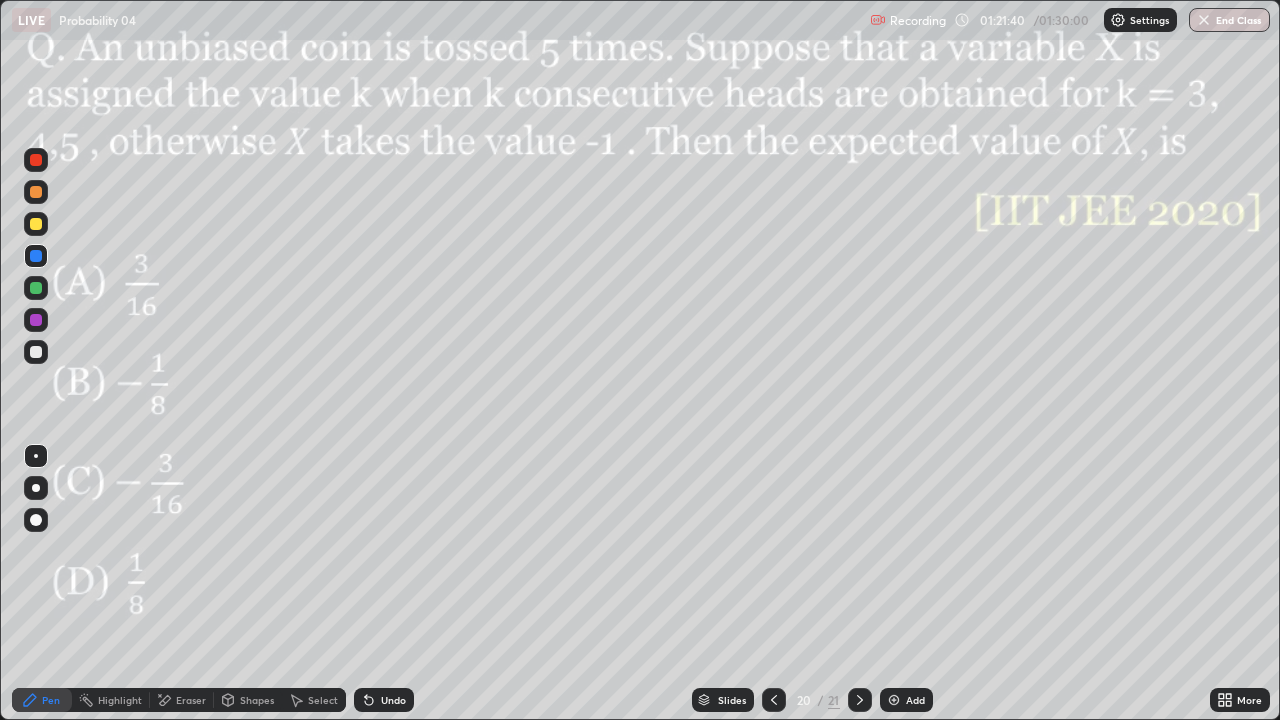 click on "Undo" at bounding box center (393, 700) 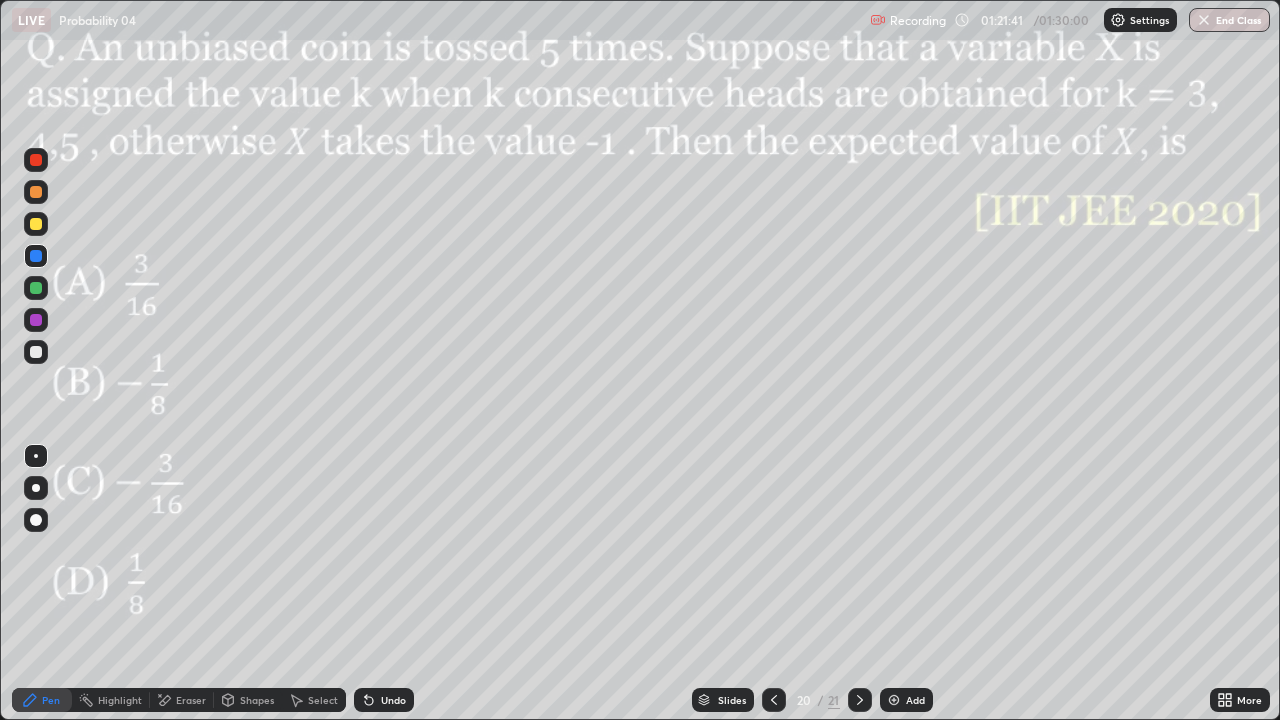 click on "Undo" at bounding box center (393, 700) 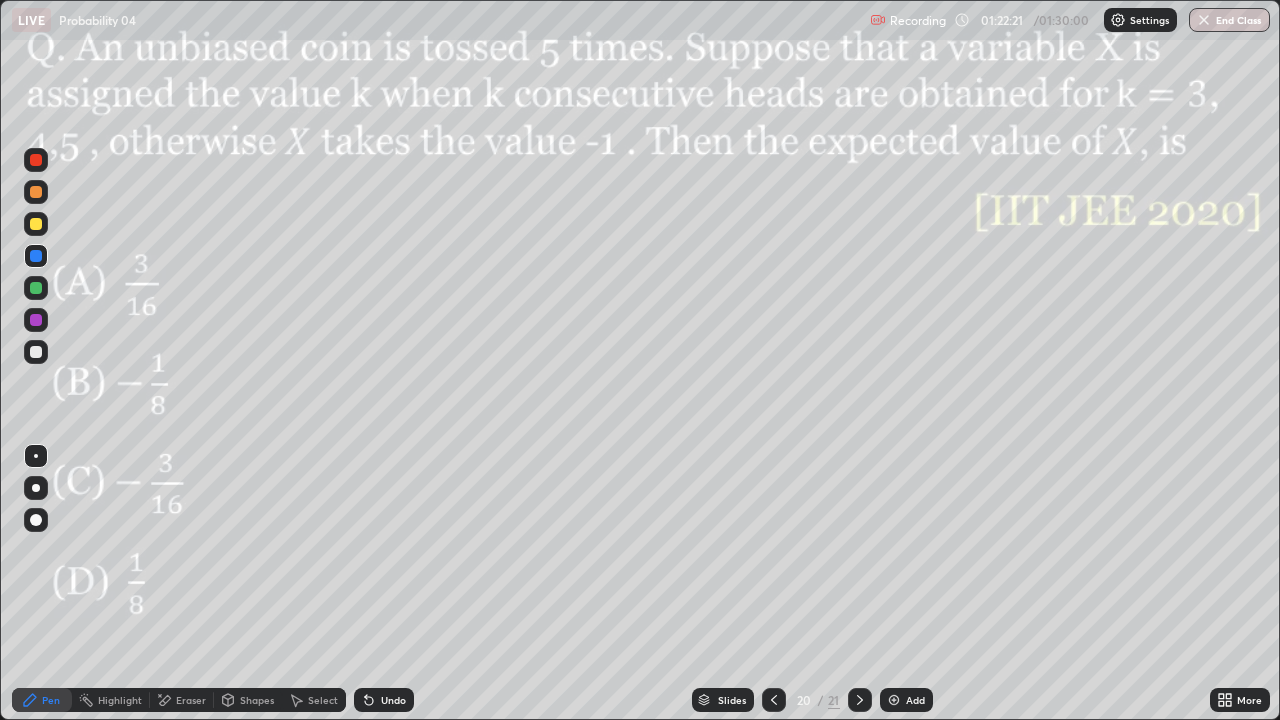 click at bounding box center (36, 288) 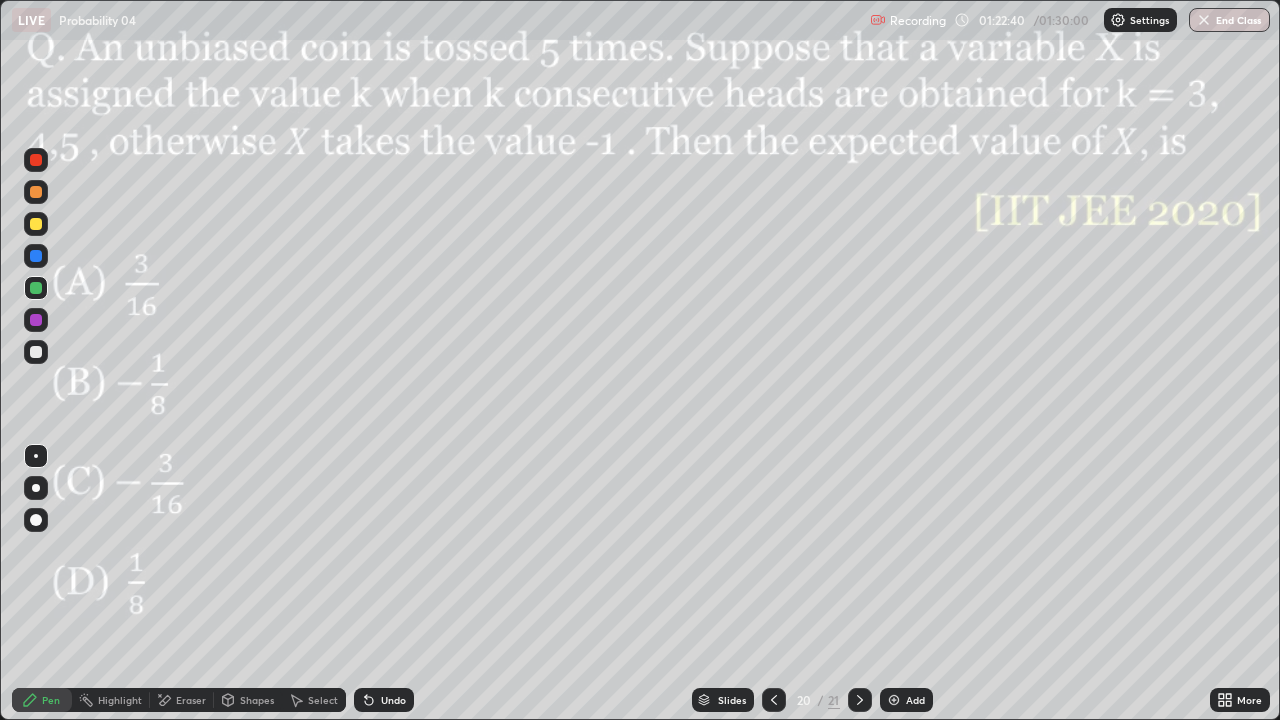 click on "Slides 20 / 21 Add" at bounding box center [812, 700] 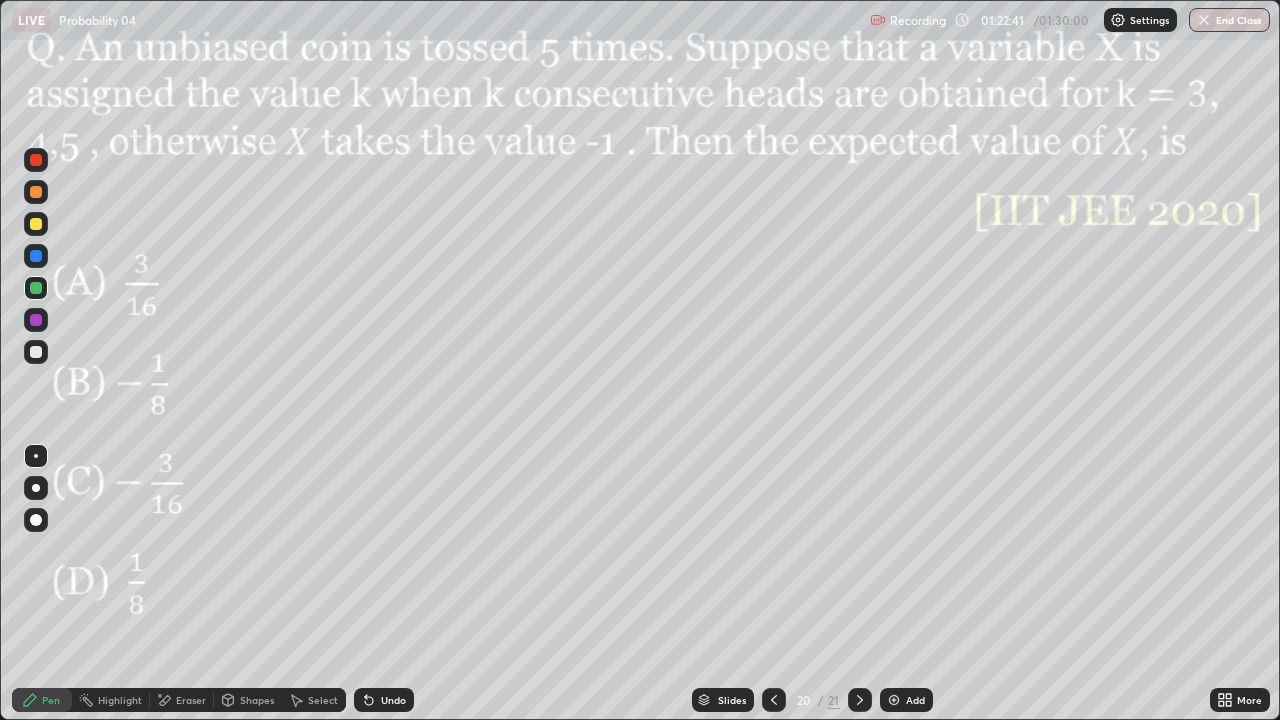 click on "Slides 20 / 21 Add" at bounding box center (812, 700) 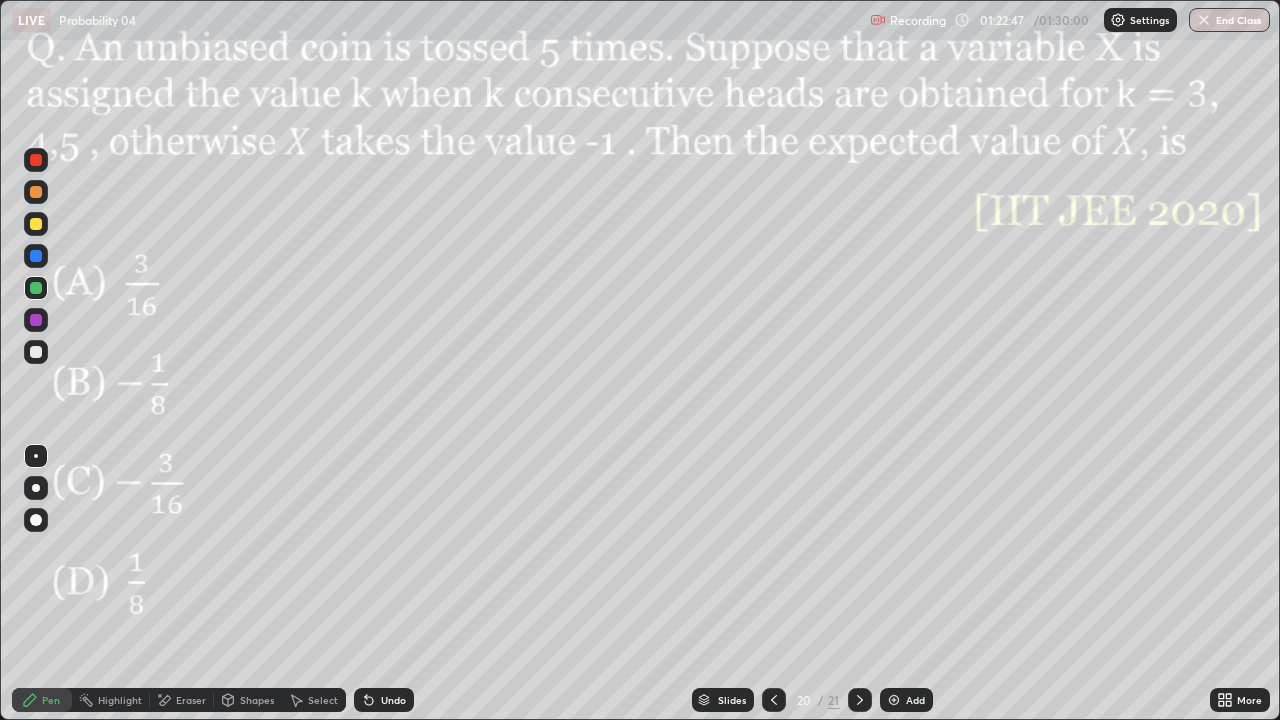 click on "Select" at bounding box center (323, 700) 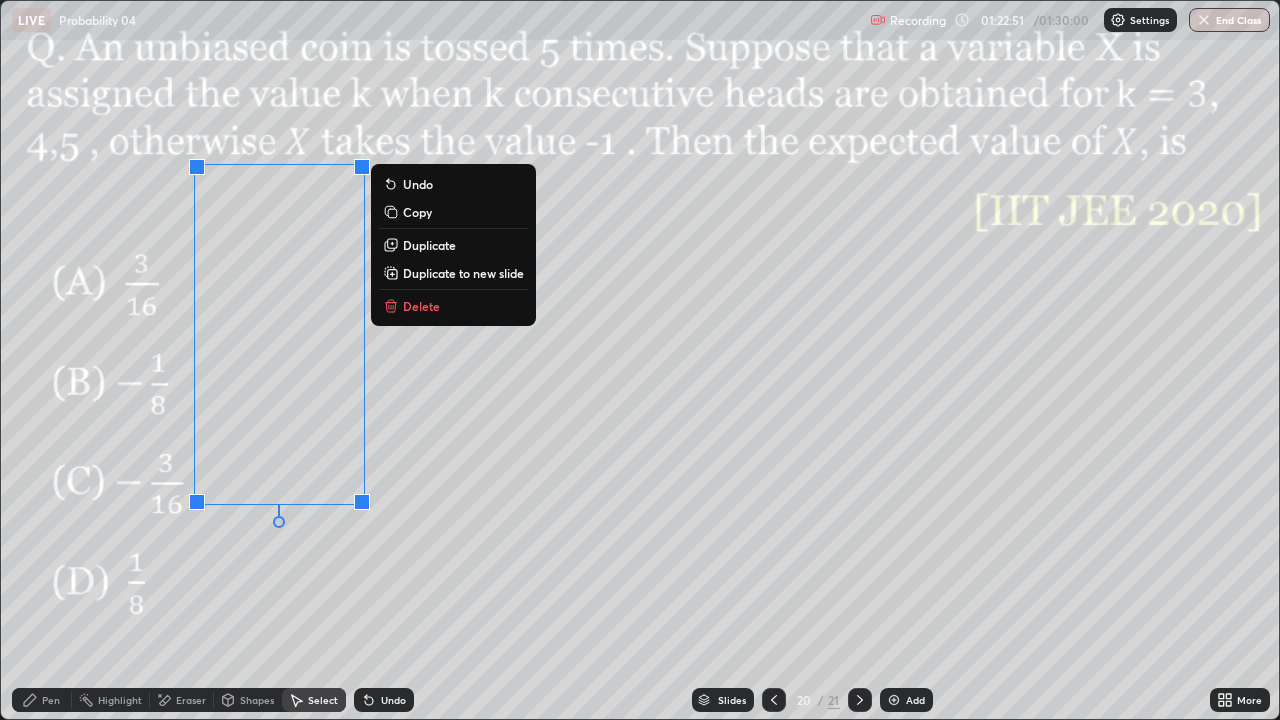 click on "0 ° Undo Copy Duplicate Duplicate to new slide Delete" at bounding box center [640, 360] 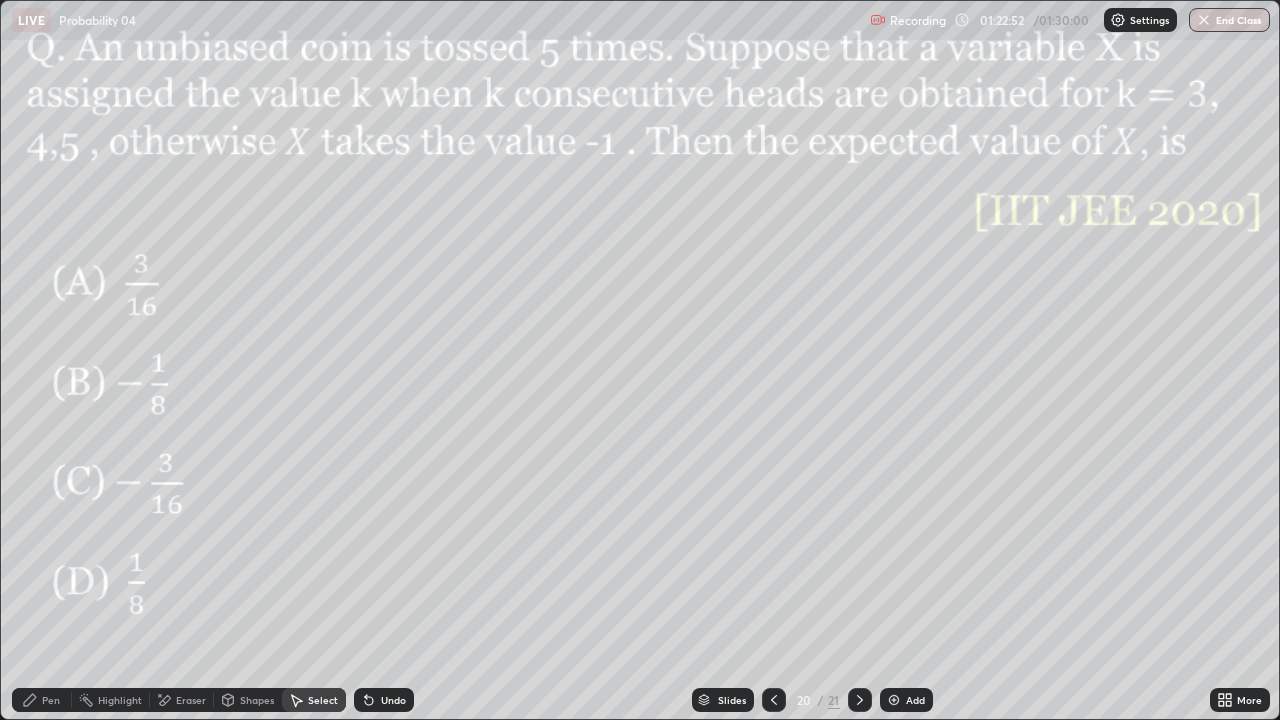 click on "Pen" at bounding box center [42, 700] 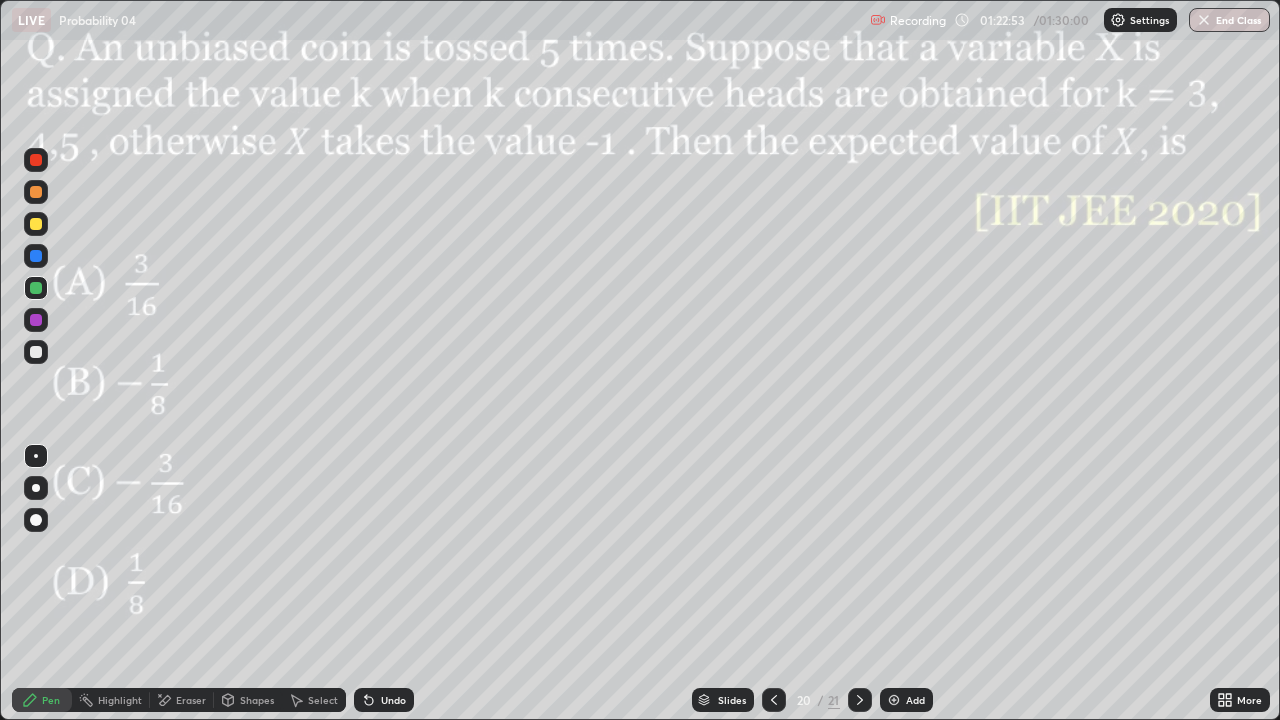 click at bounding box center (36, 352) 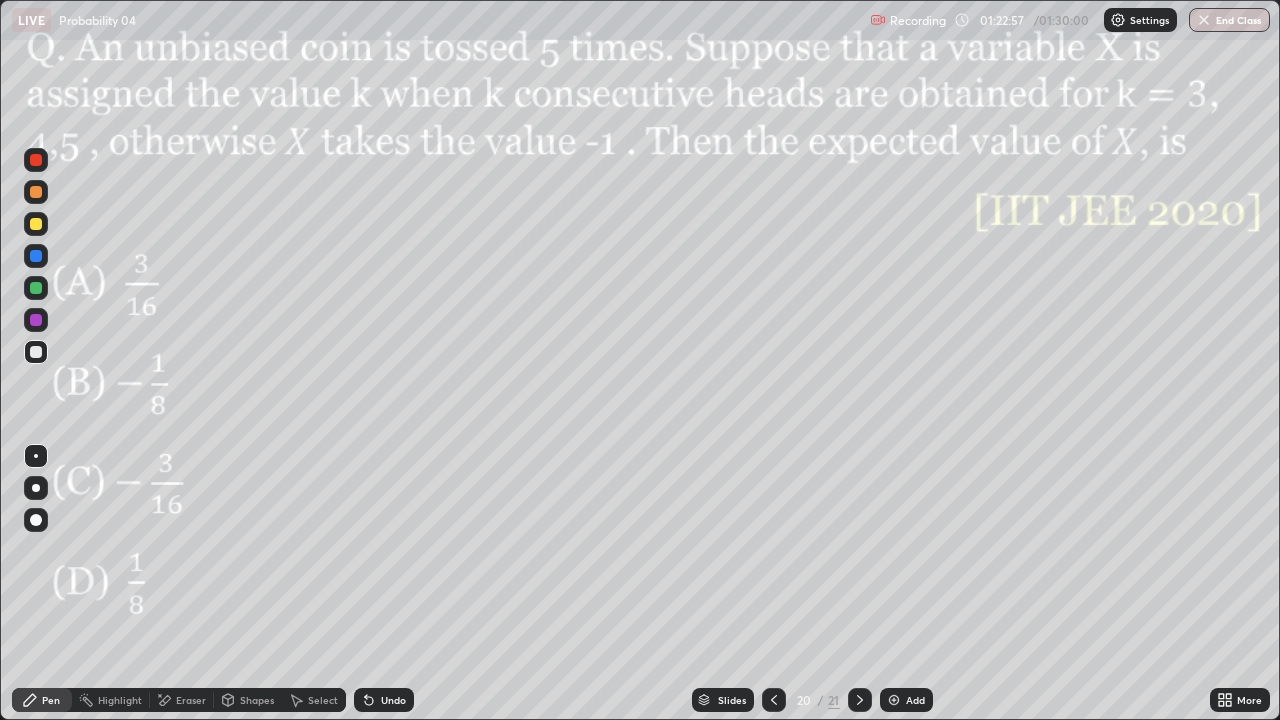click at bounding box center (36, 160) 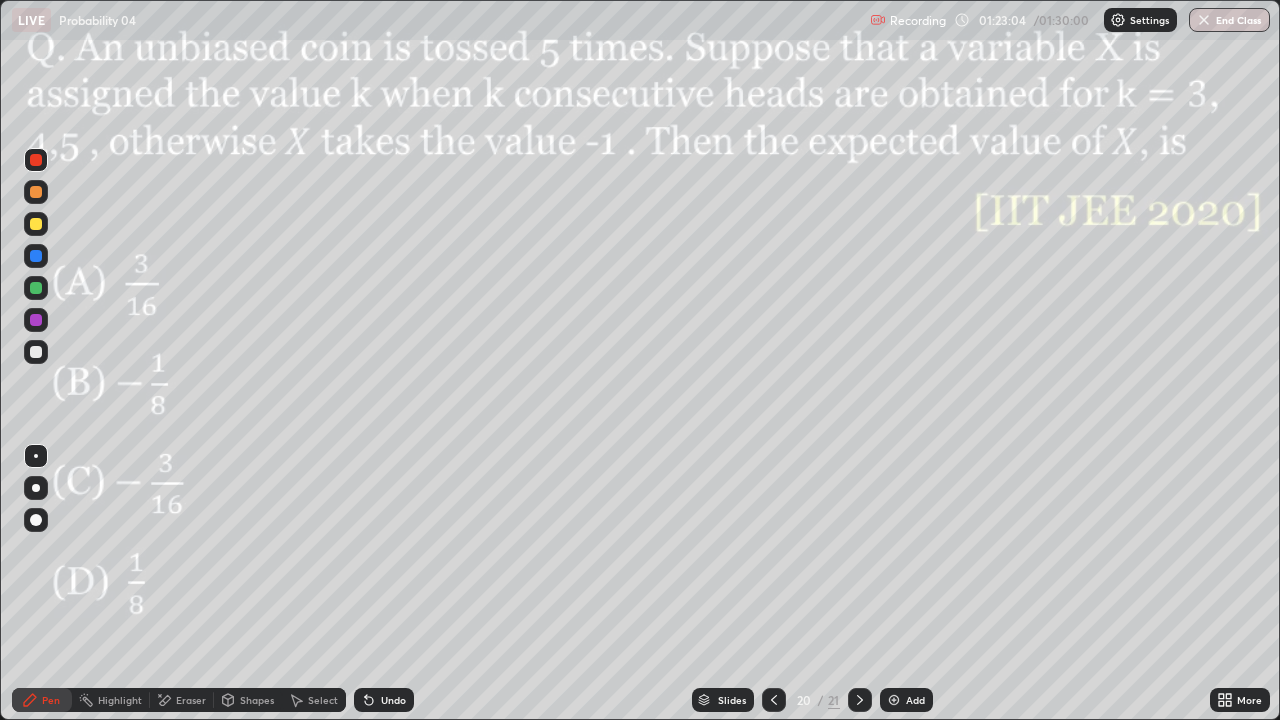 click at bounding box center [36, 224] 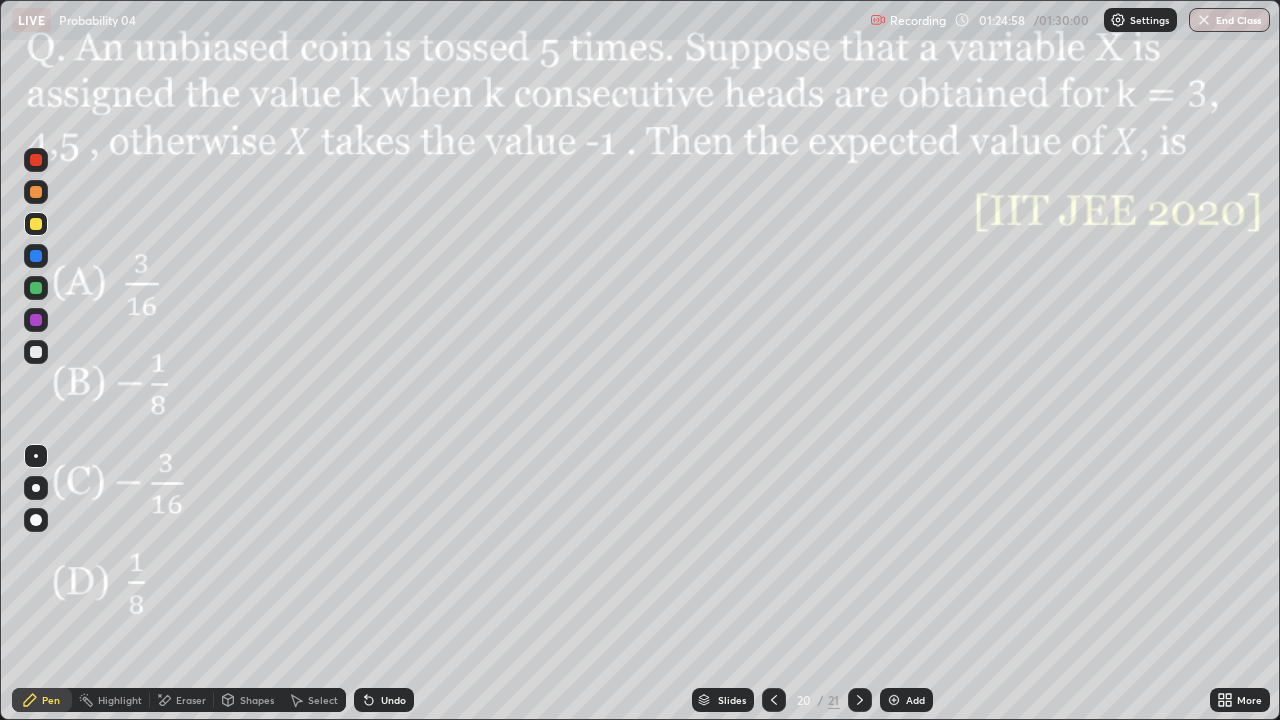 click 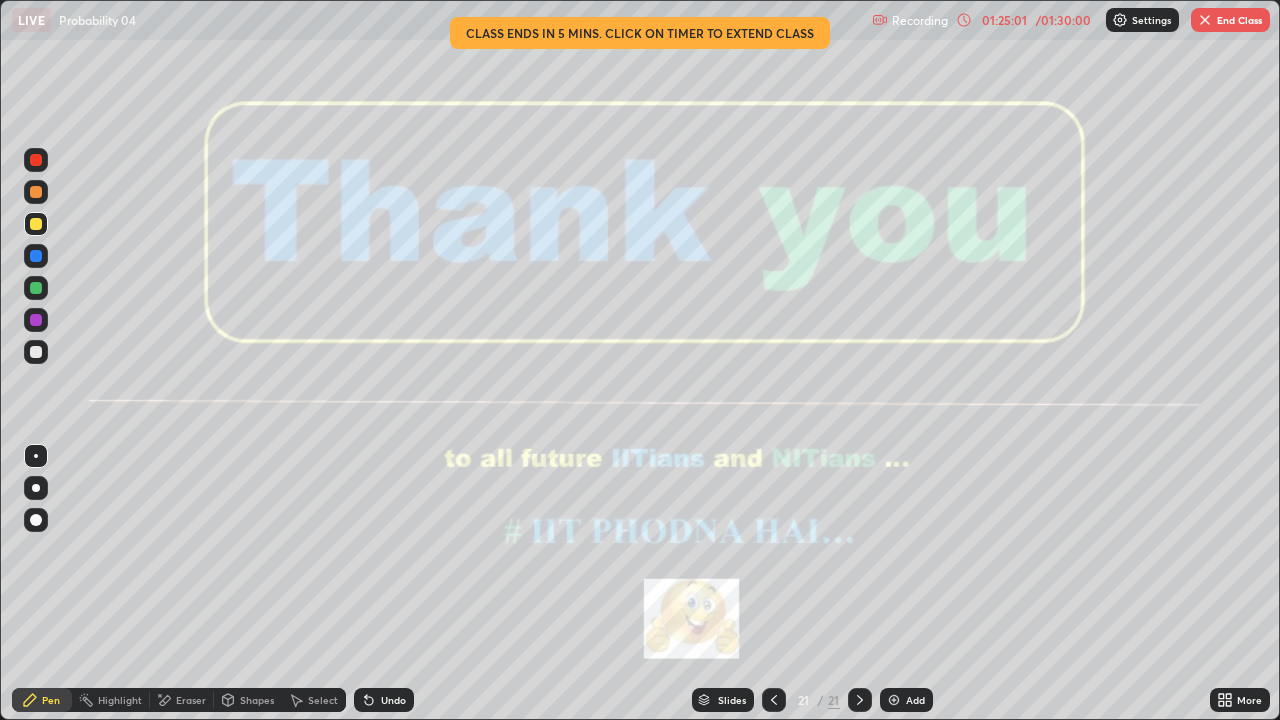 click on "End Class" at bounding box center [1230, 20] 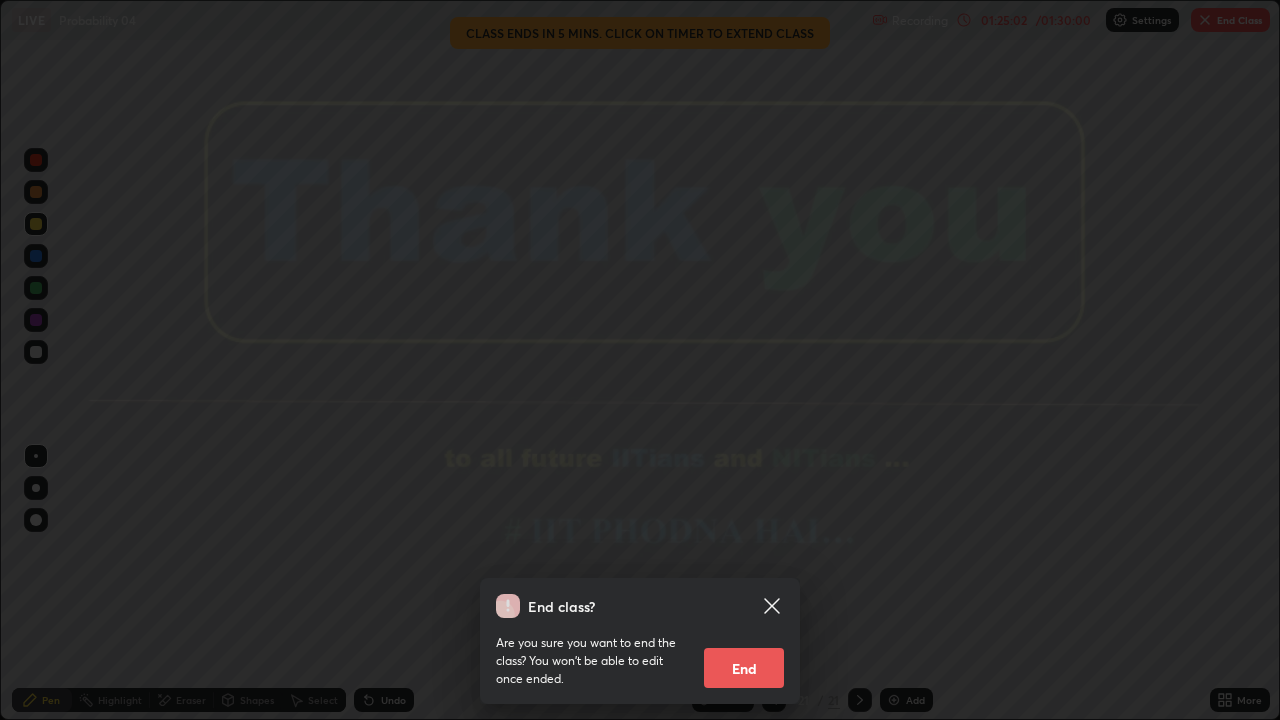 click on "End" at bounding box center (744, 668) 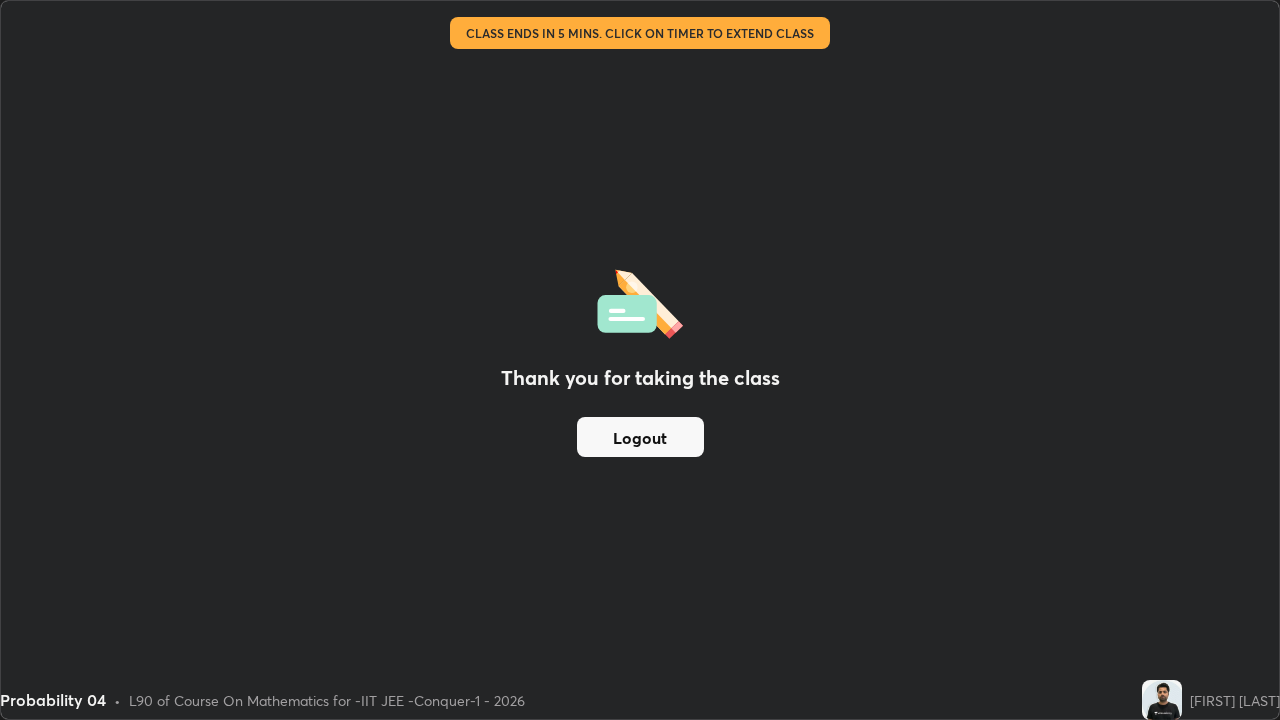 click on "Logout" at bounding box center (640, 437) 